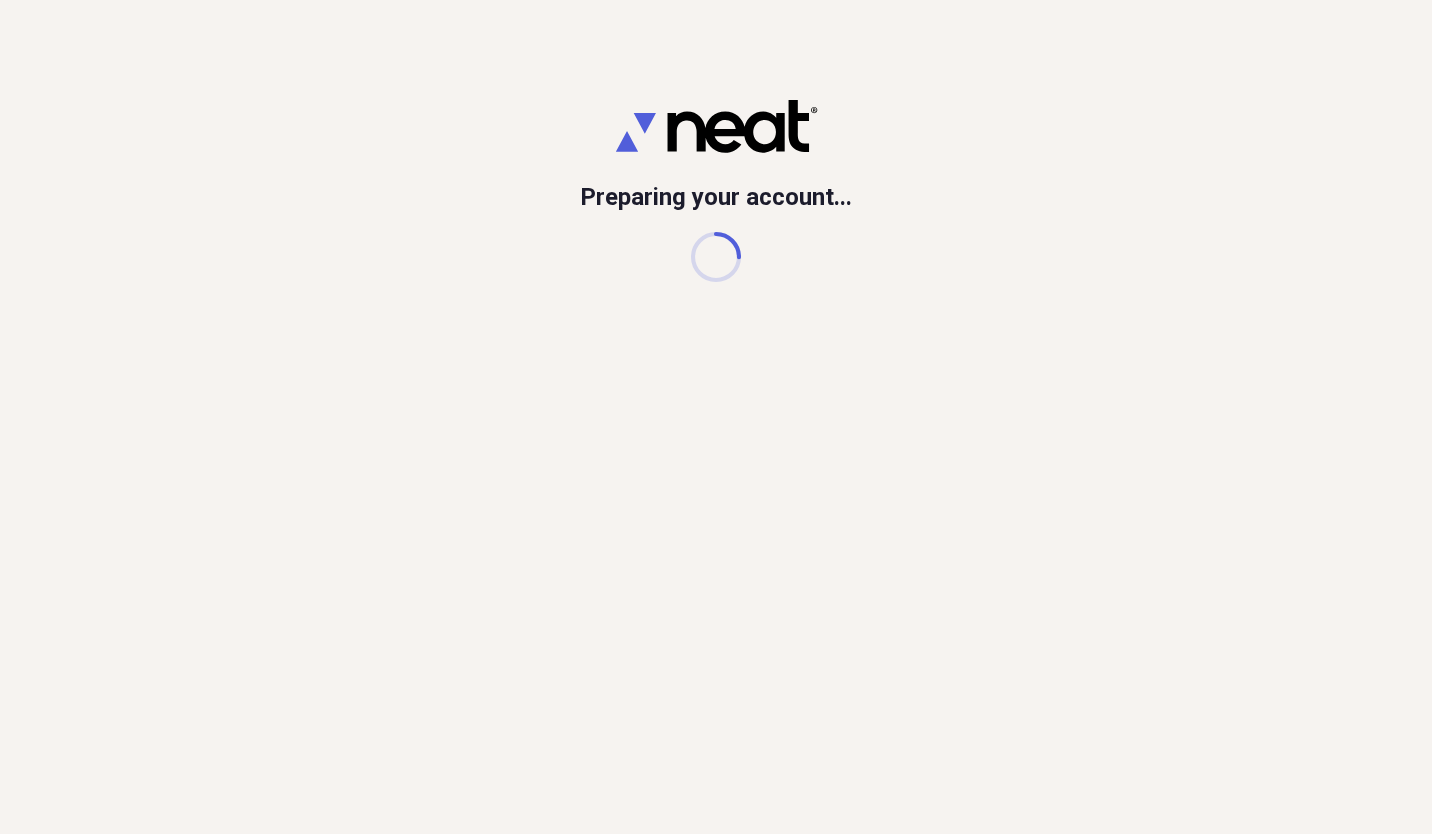 scroll, scrollTop: 0, scrollLeft: 0, axis: both 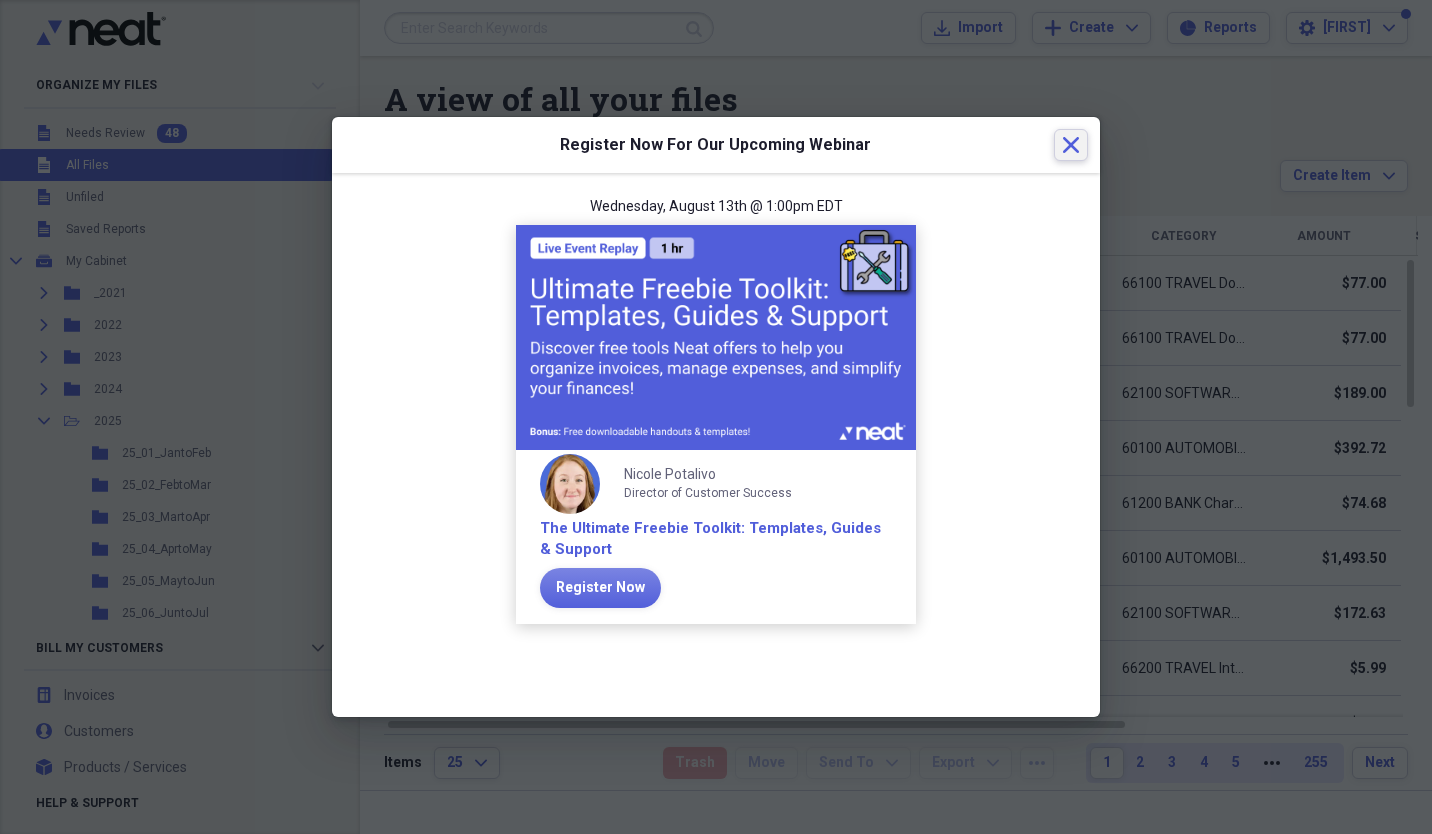 click on "Close" 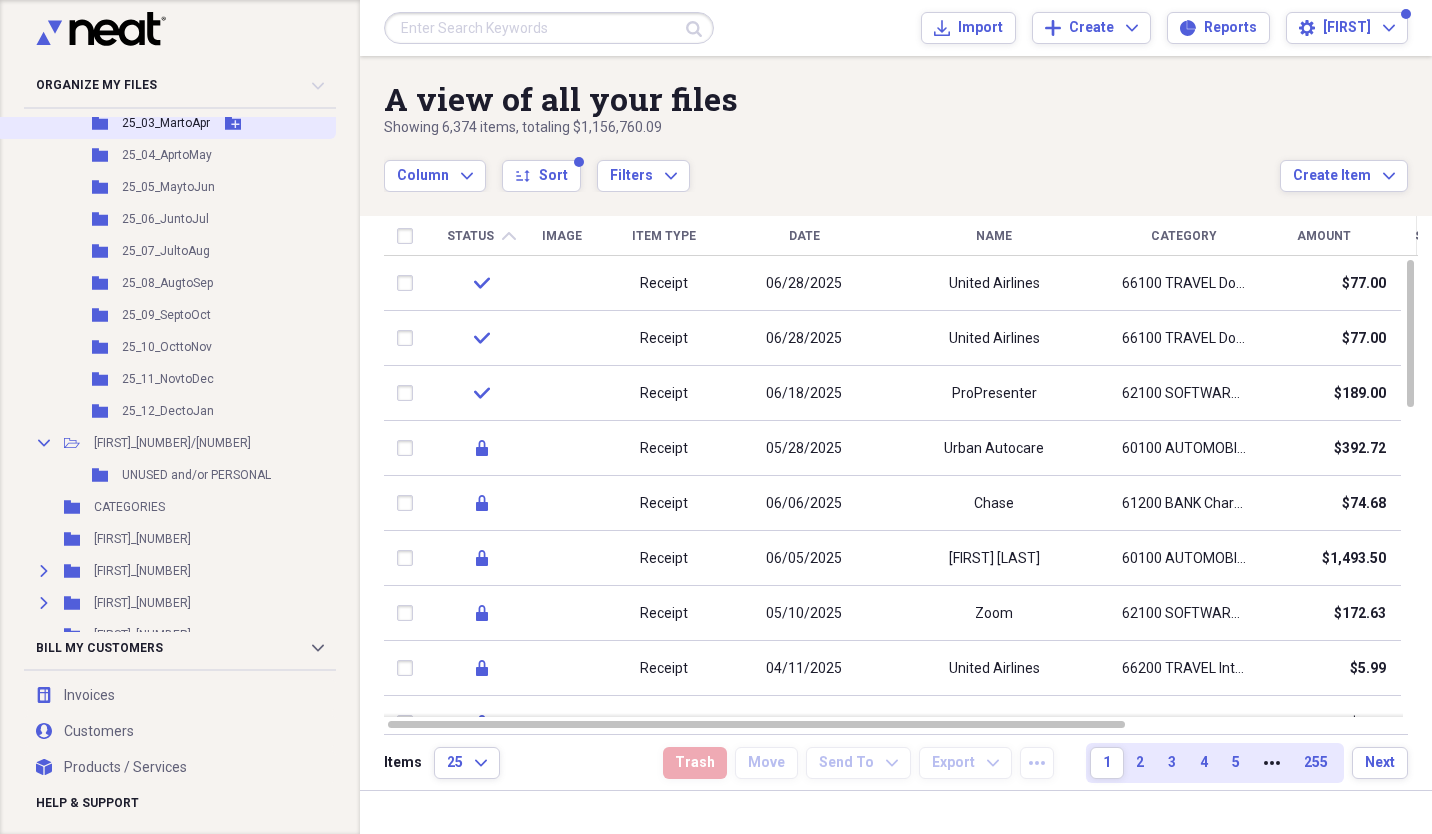 scroll, scrollTop: 396, scrollLeft: 0, axis: vertical 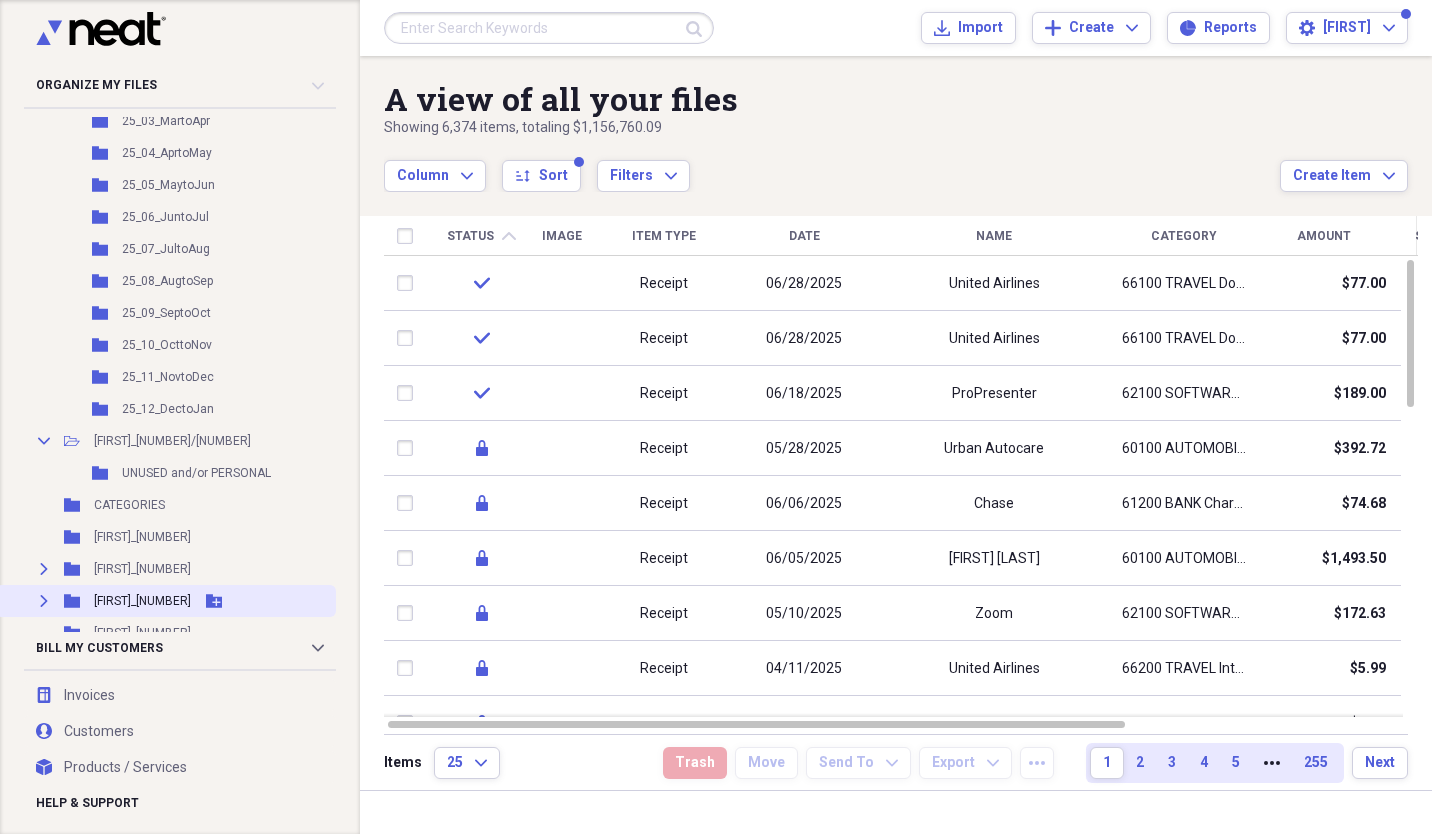 click on "[FIRST]_[NUMBER]" at bounding box center (142, 601) 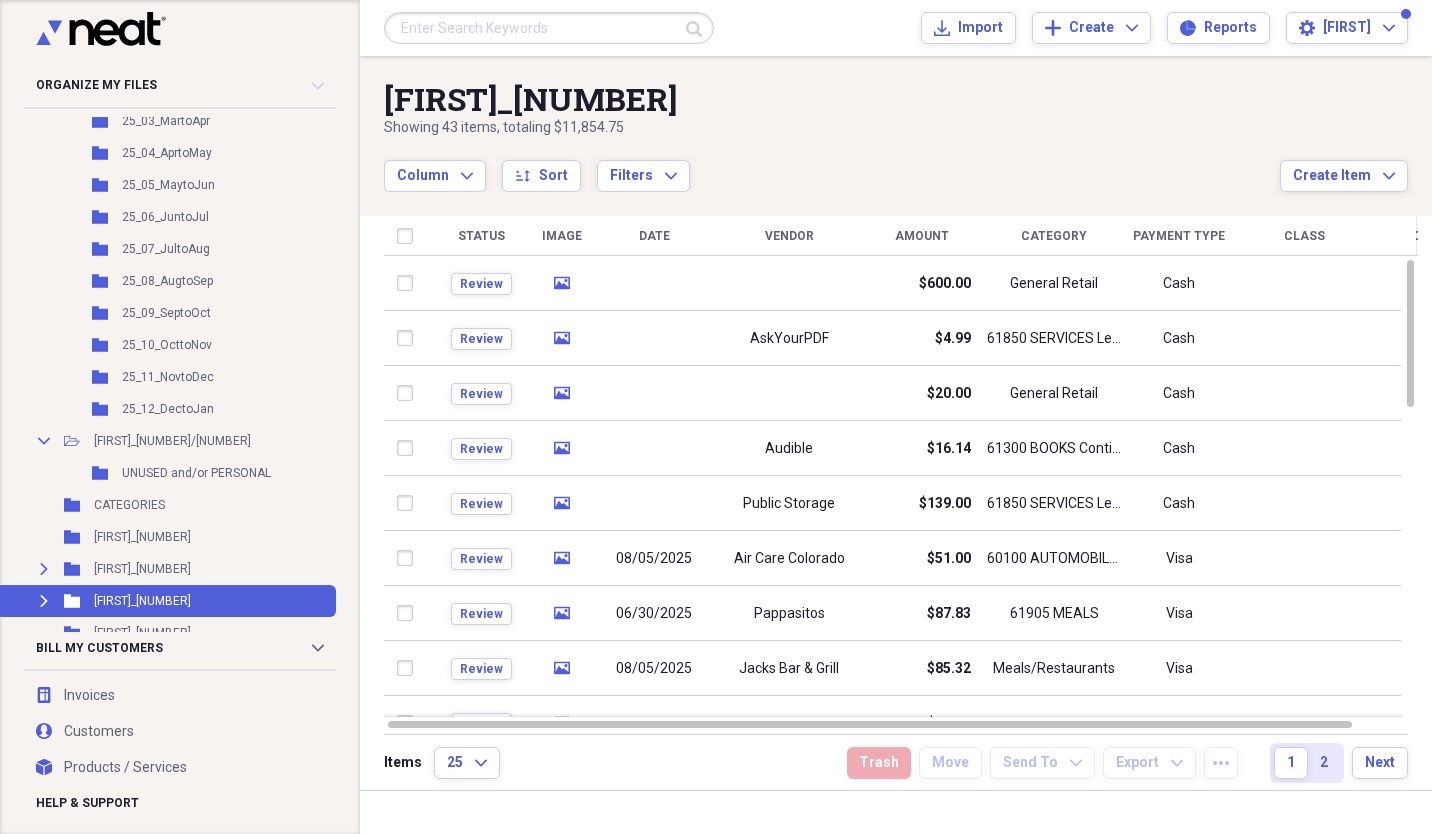 click on "Review" 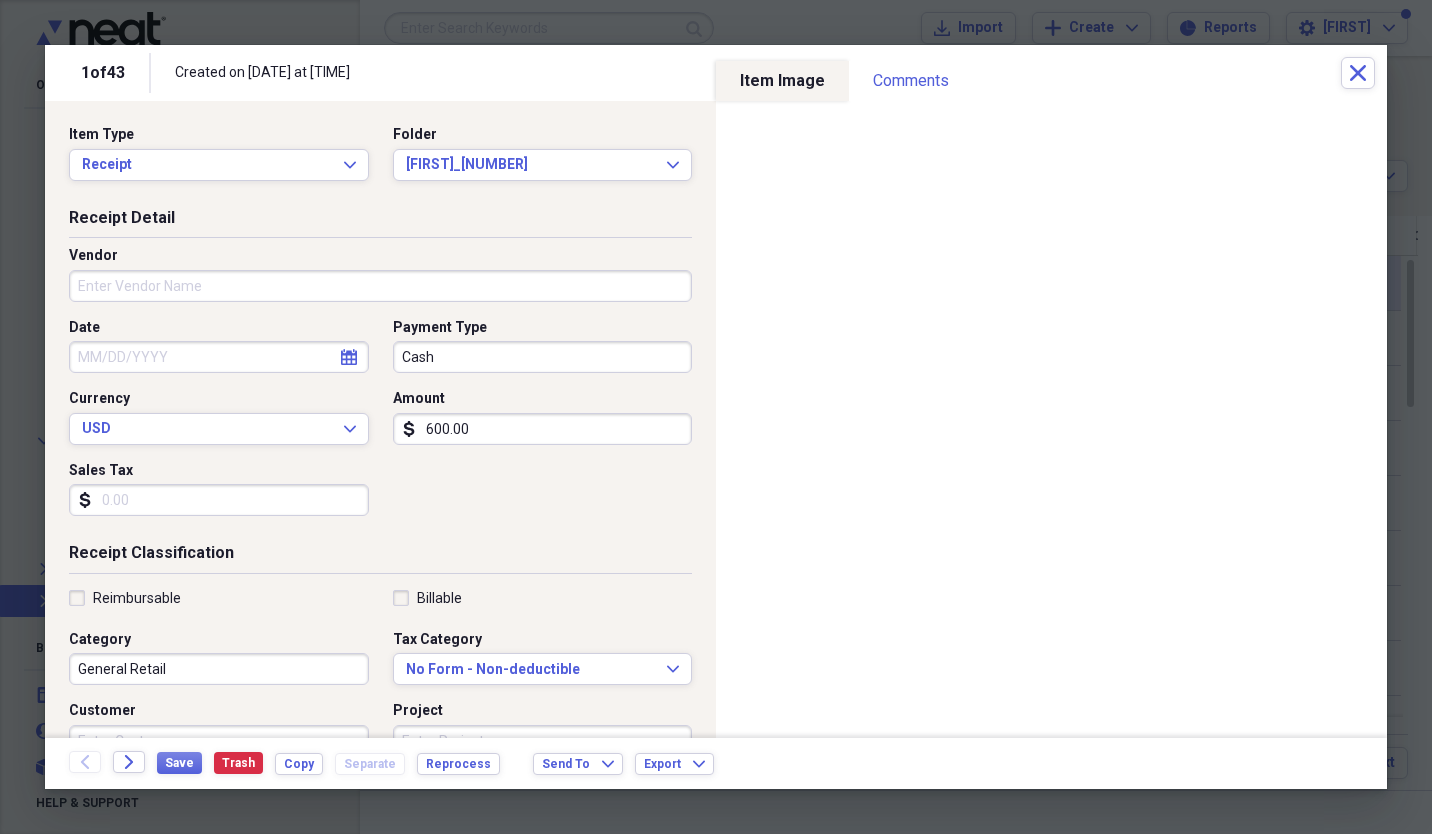 click on "Vendor" at bounding box center [380, 282] 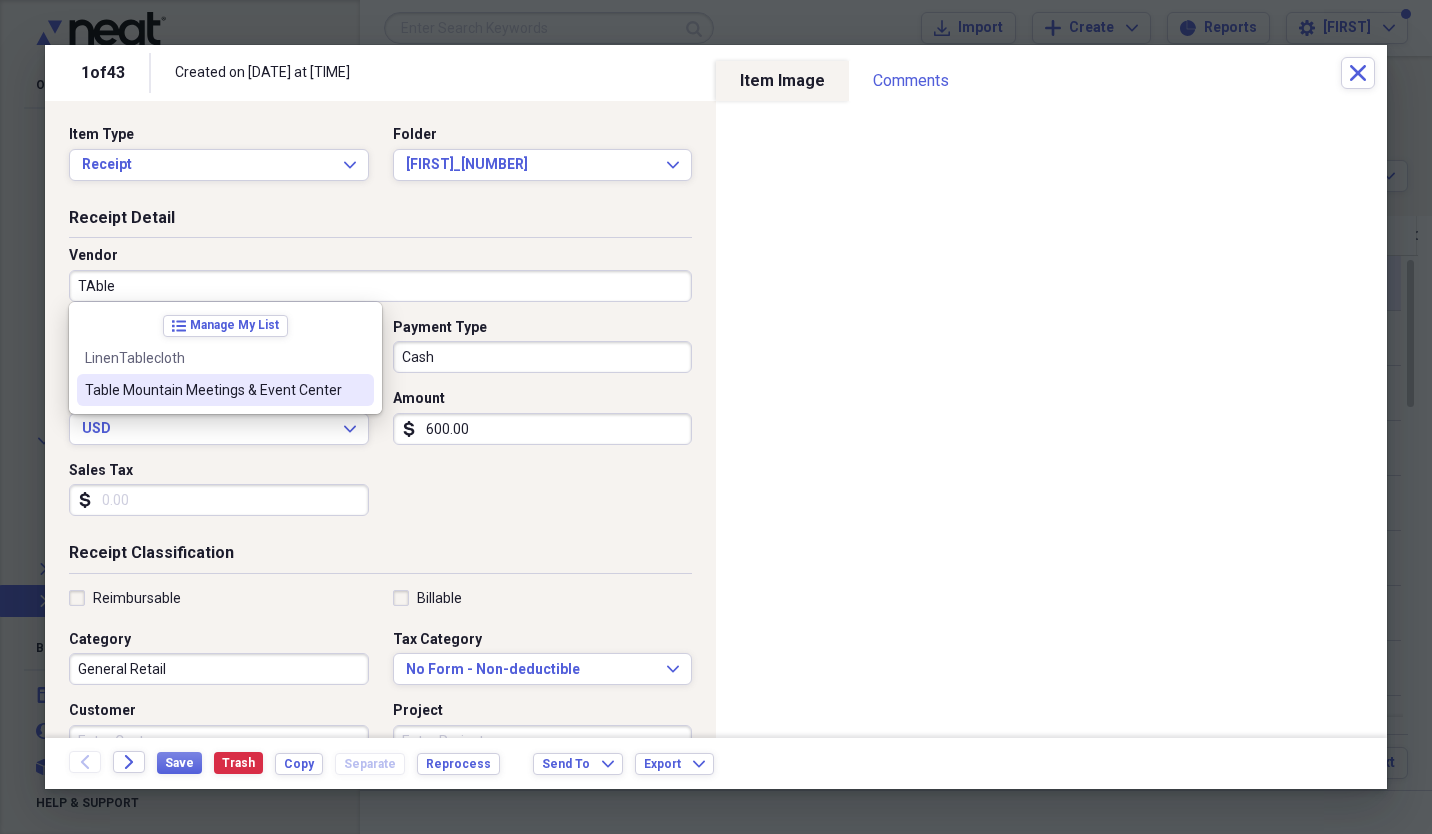 click on "Table Mountain Meetings & Event Center" at bounding box center (225, 390) 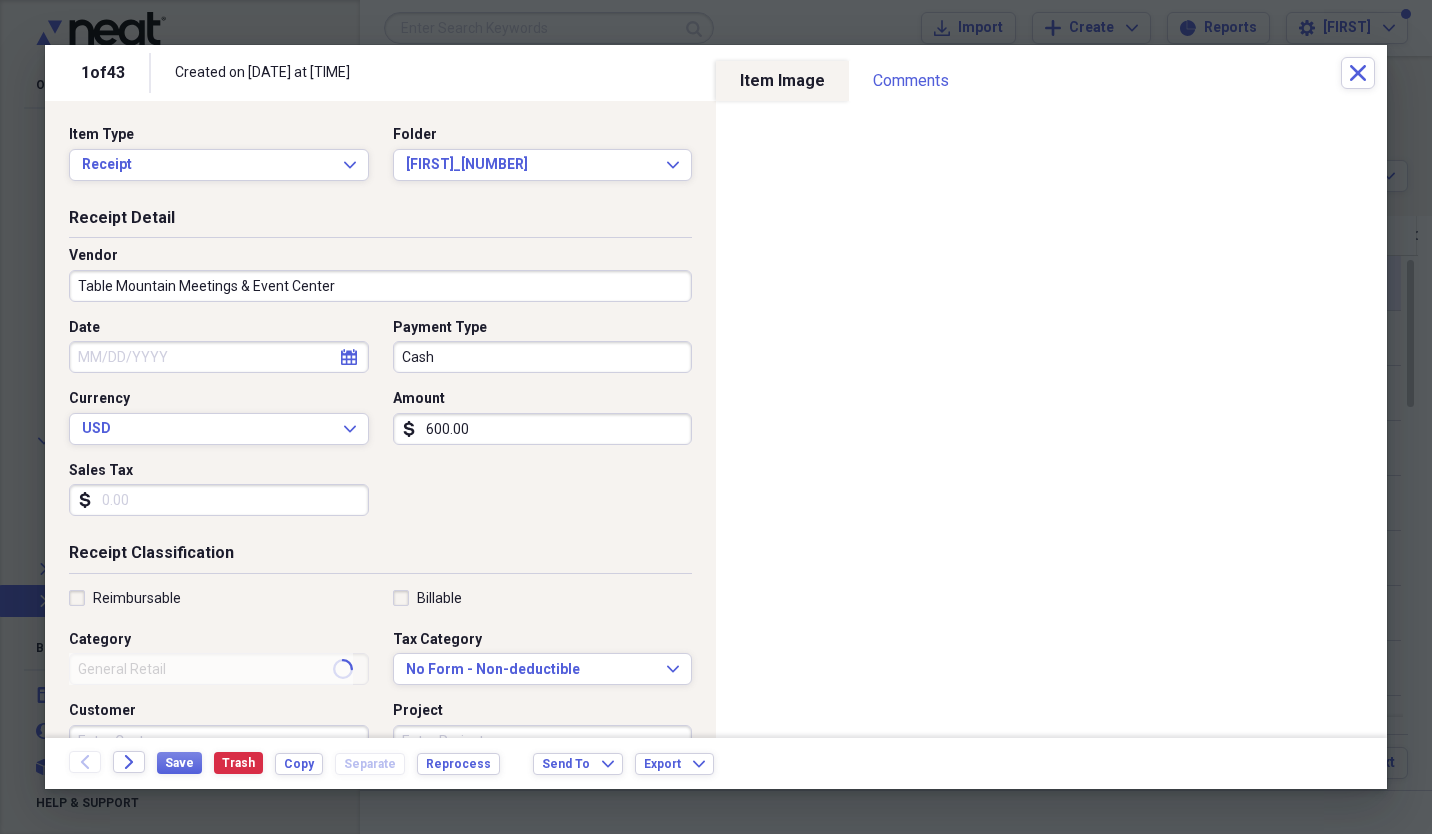 type on "61850 SERVICES LegalandProfessional" 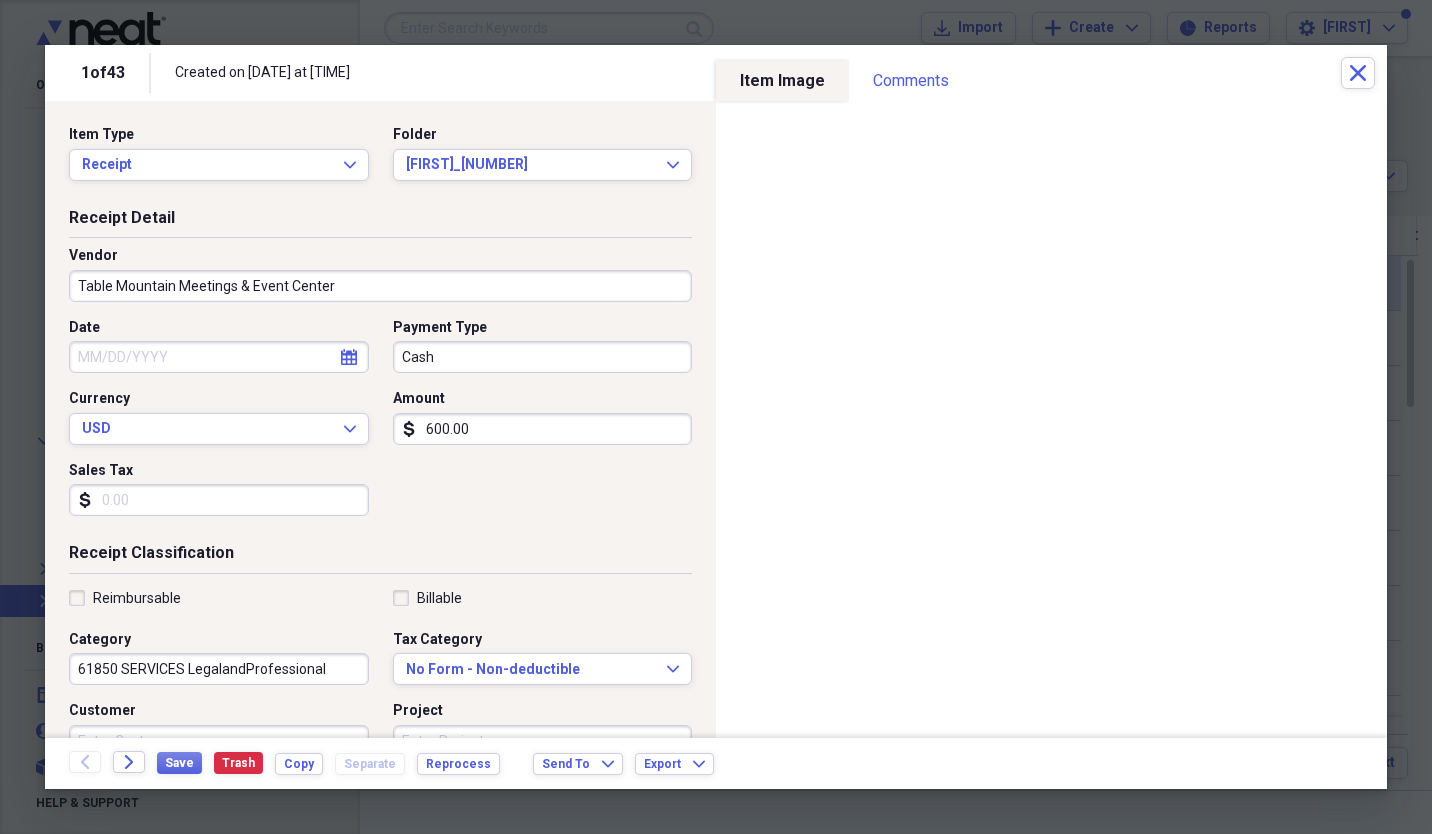 click on "Date" at bounding box center (219, 357) 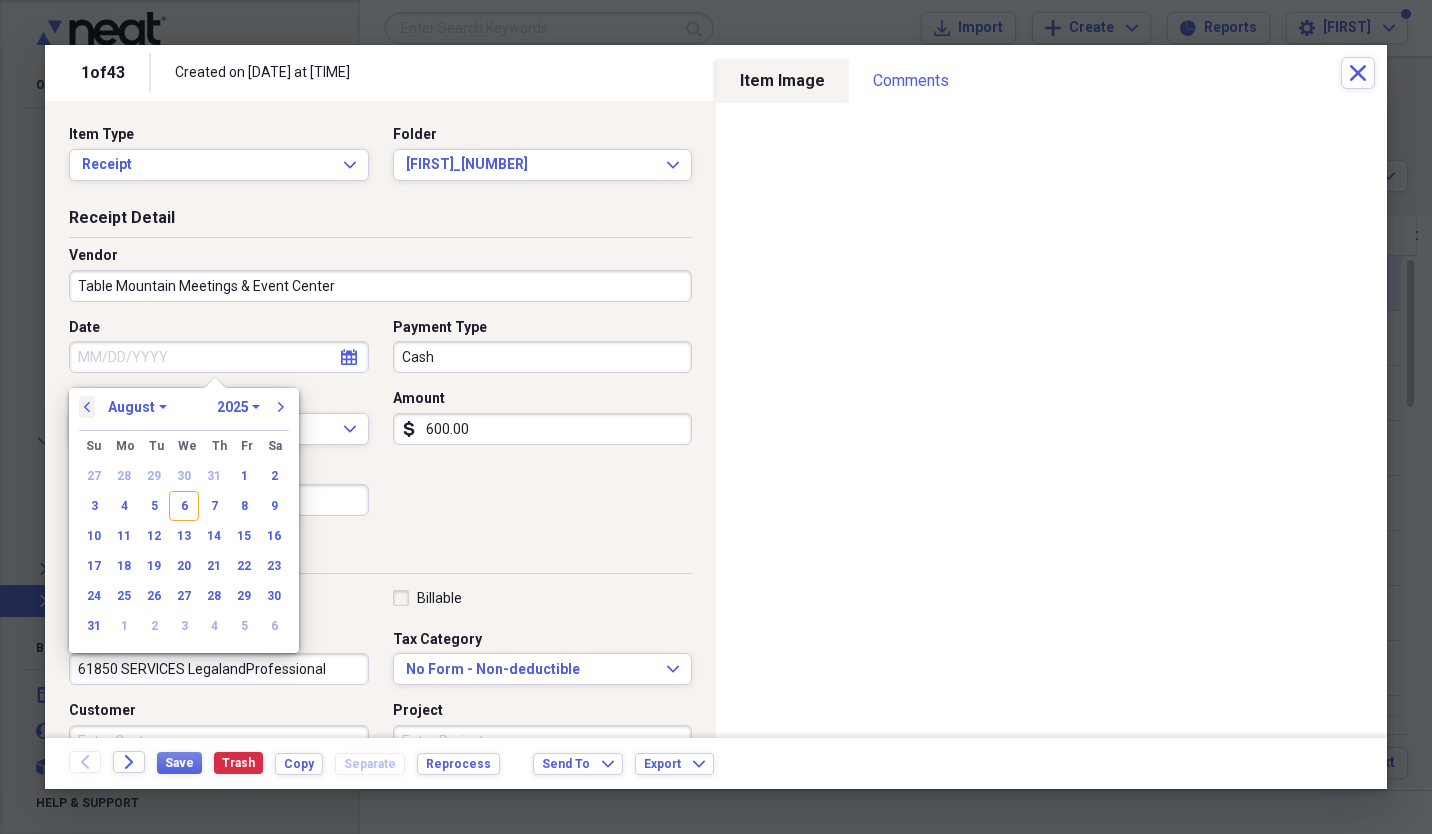 click on "previous" at bounding box center (87, 407) 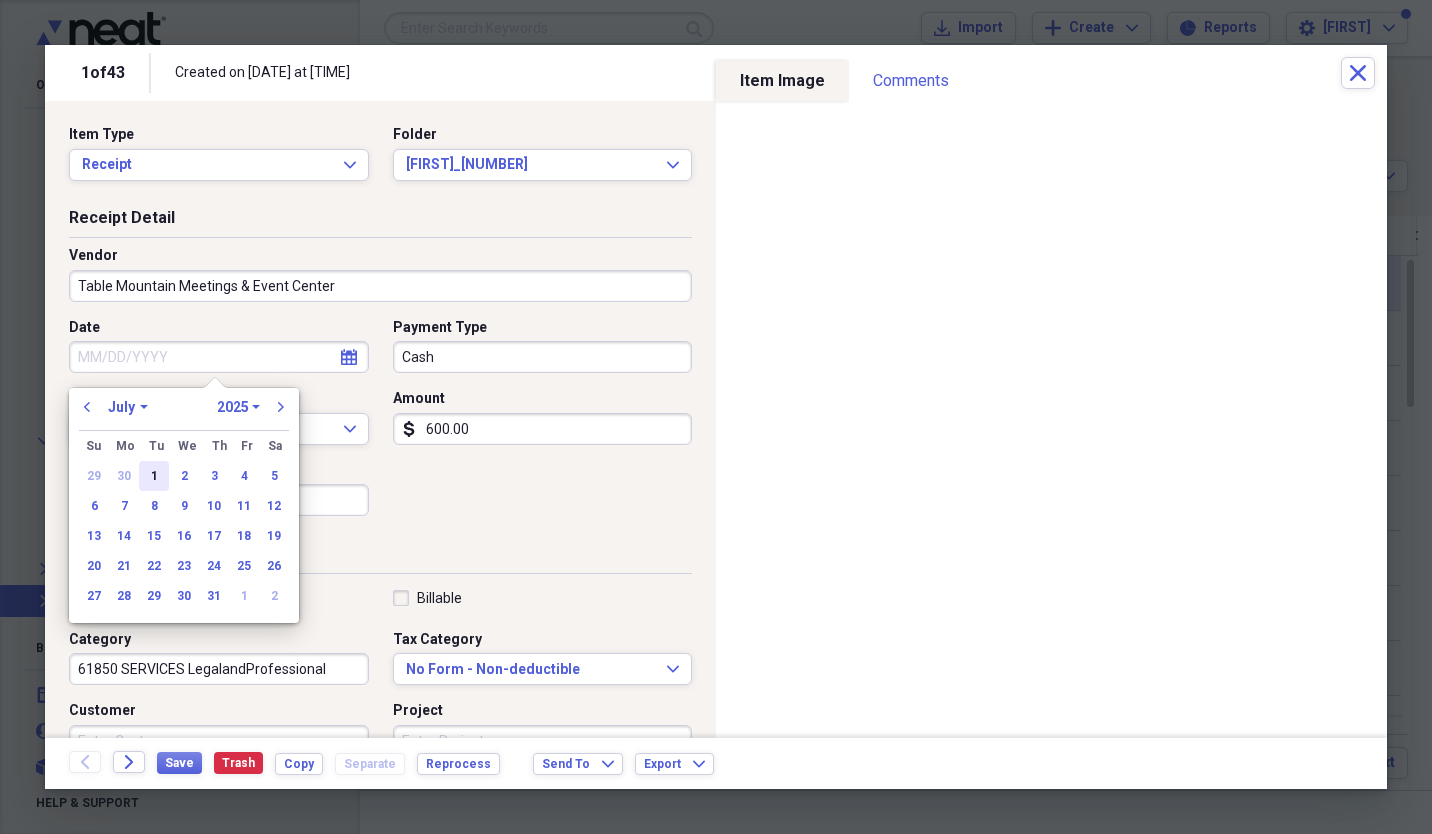 click on "1" at bounding box center [154, 476] 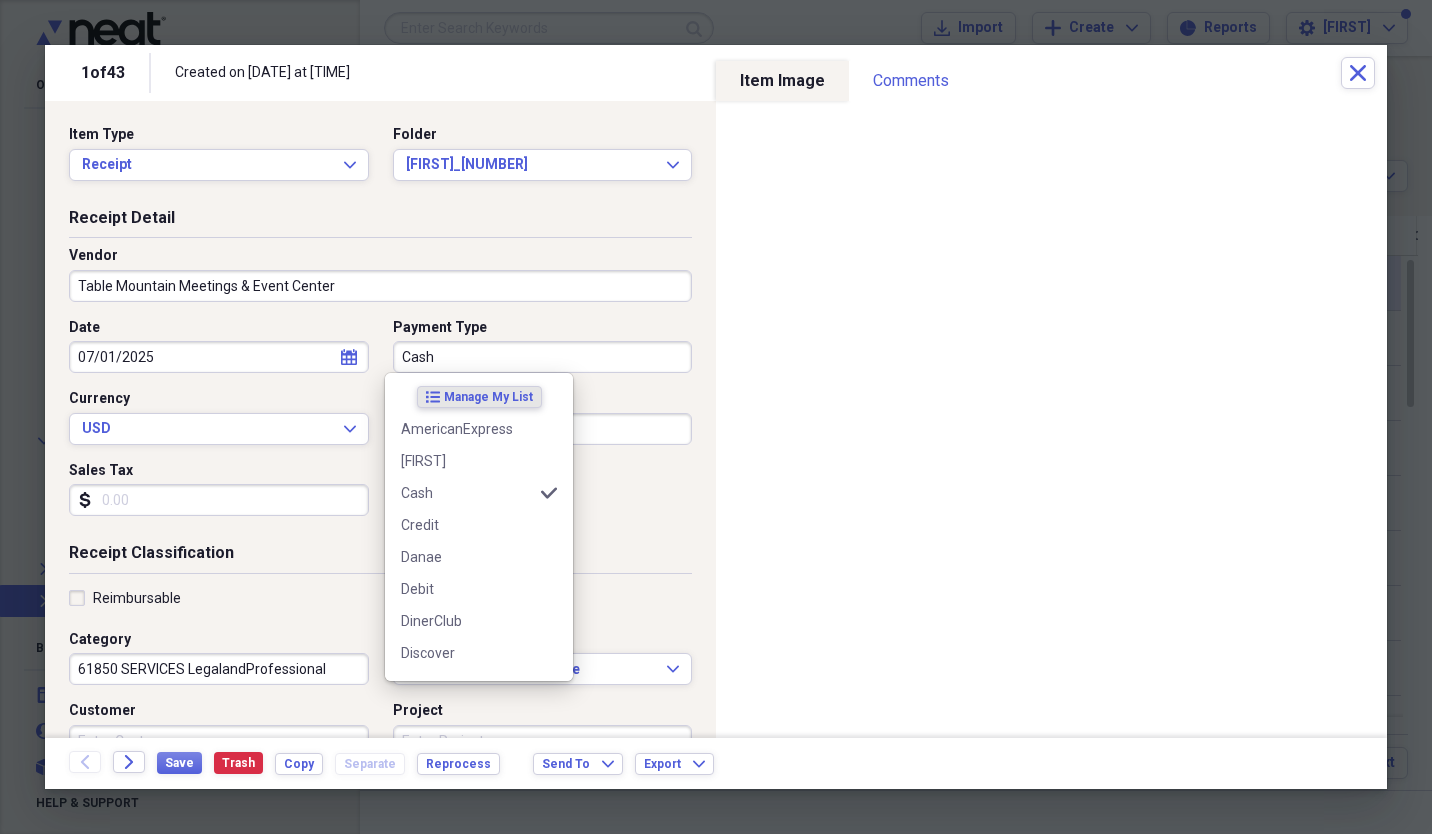 click on "Cash" at bounding box center [543, 357] 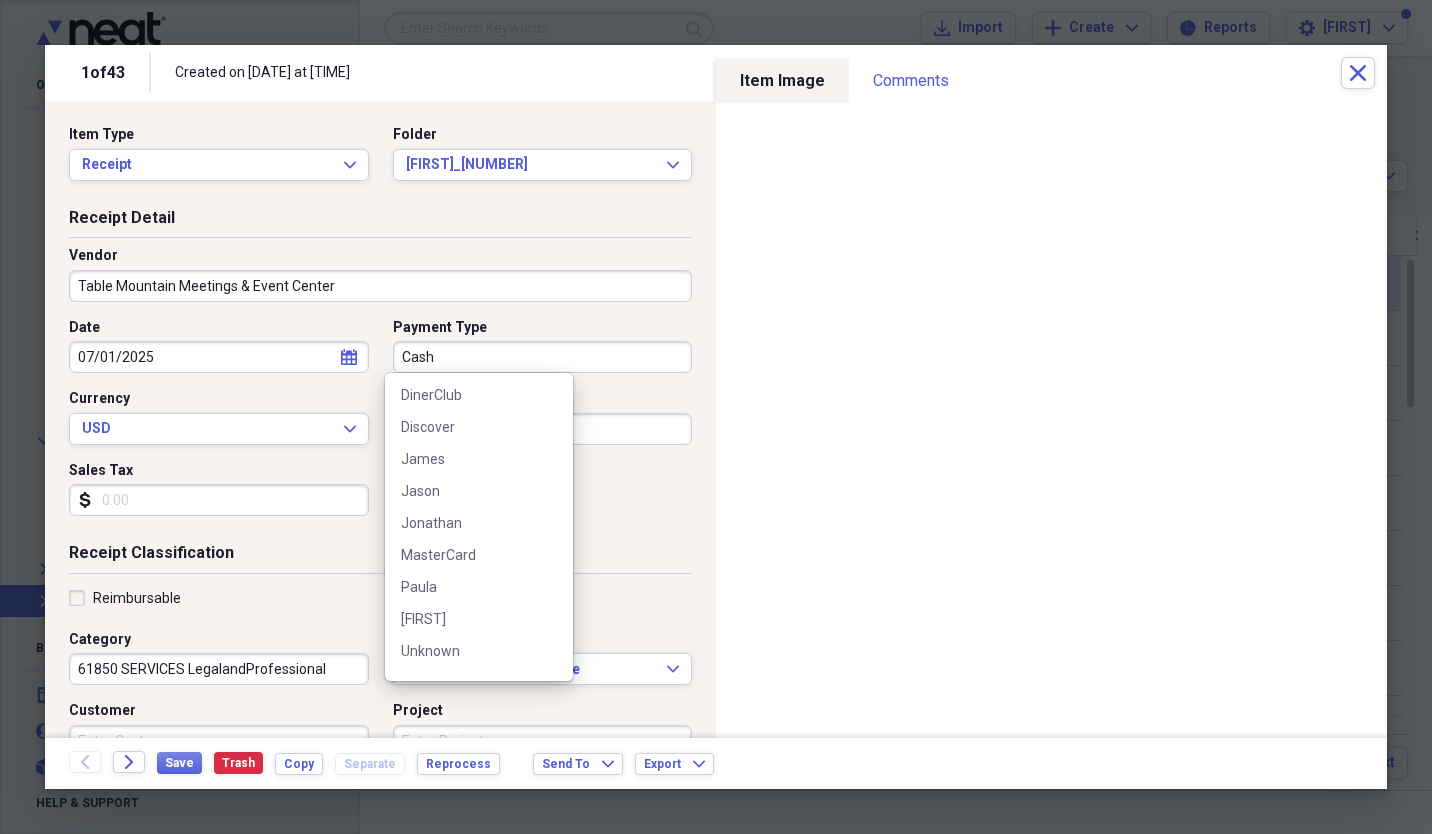 scroll, scrollTop: 227, scrollLeft: 0, axis: vertical 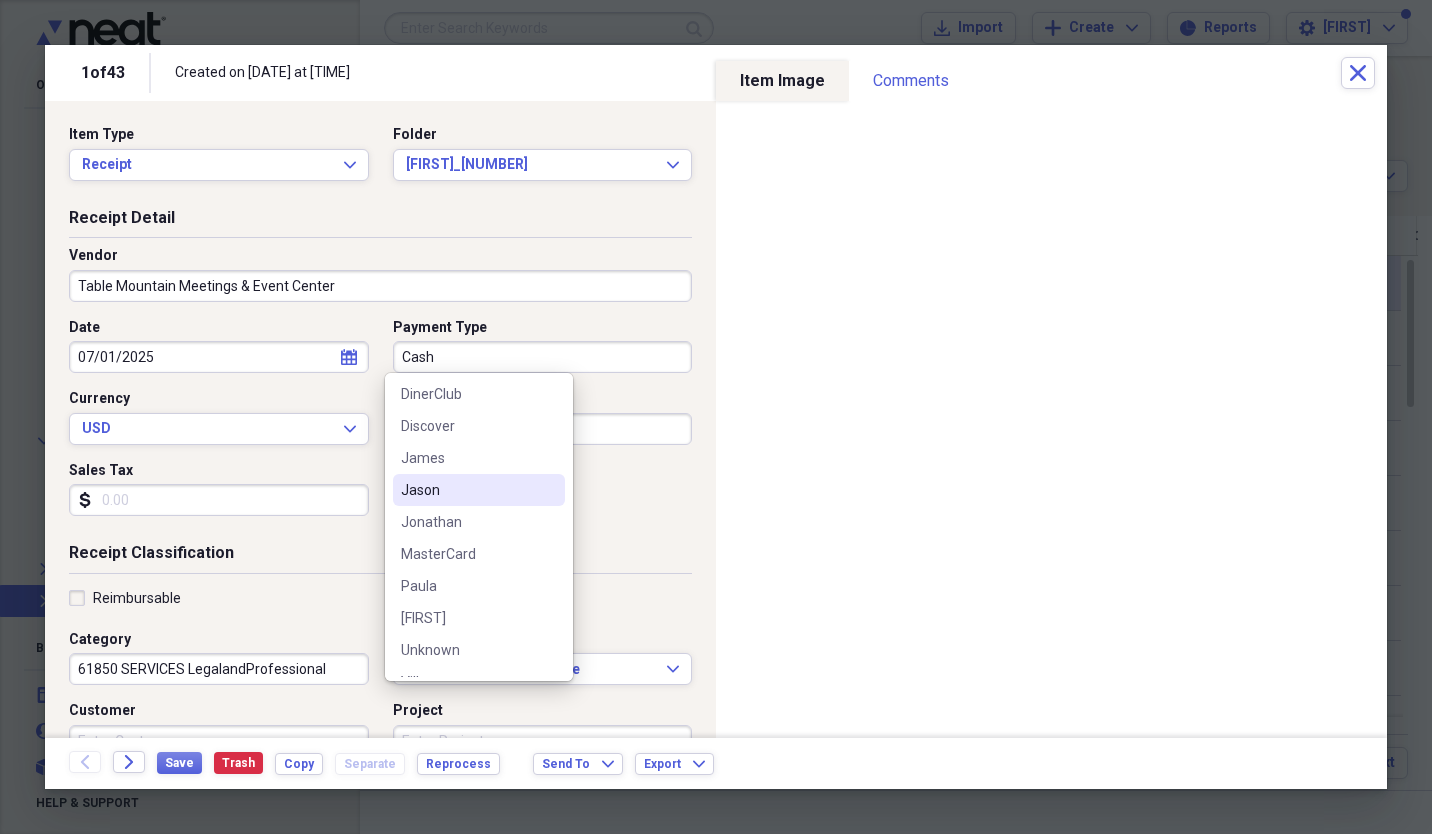 click on "Jason" at bounding box center [467, 490] 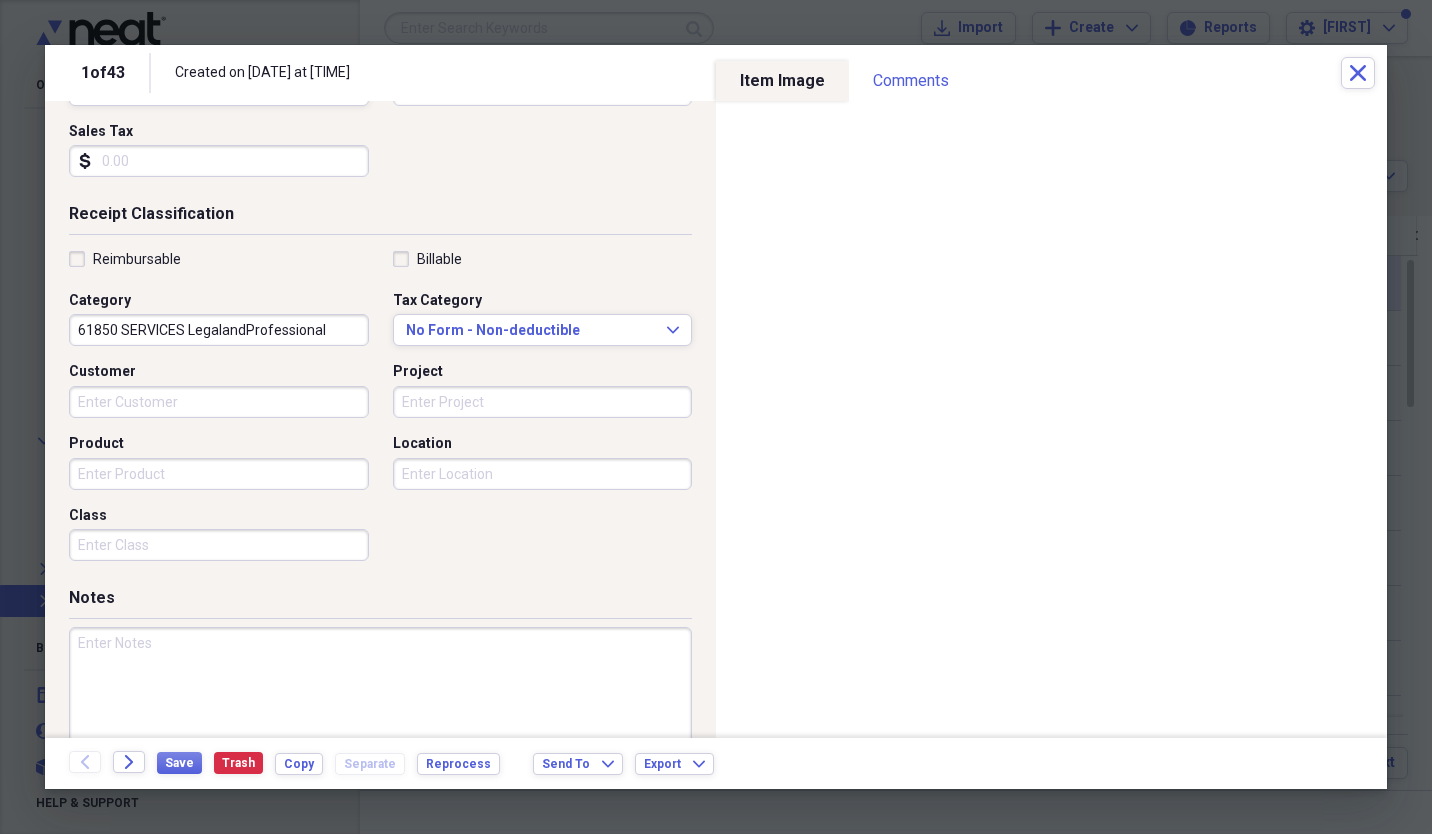 scroll, scrollTop: 384, scrollLeft: 0, axis: vertical 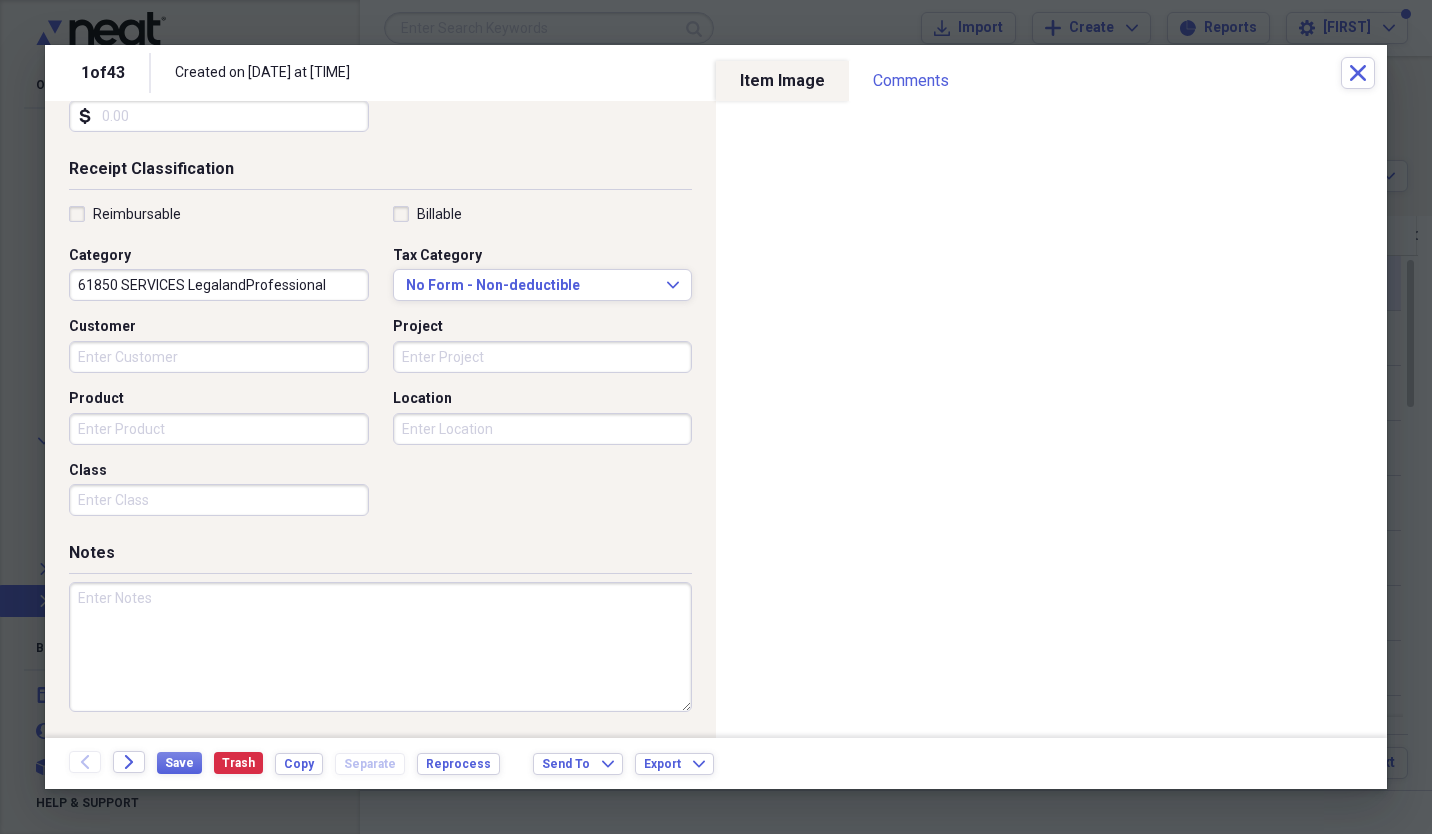 click on "Class" at bounding box center (219, 500) 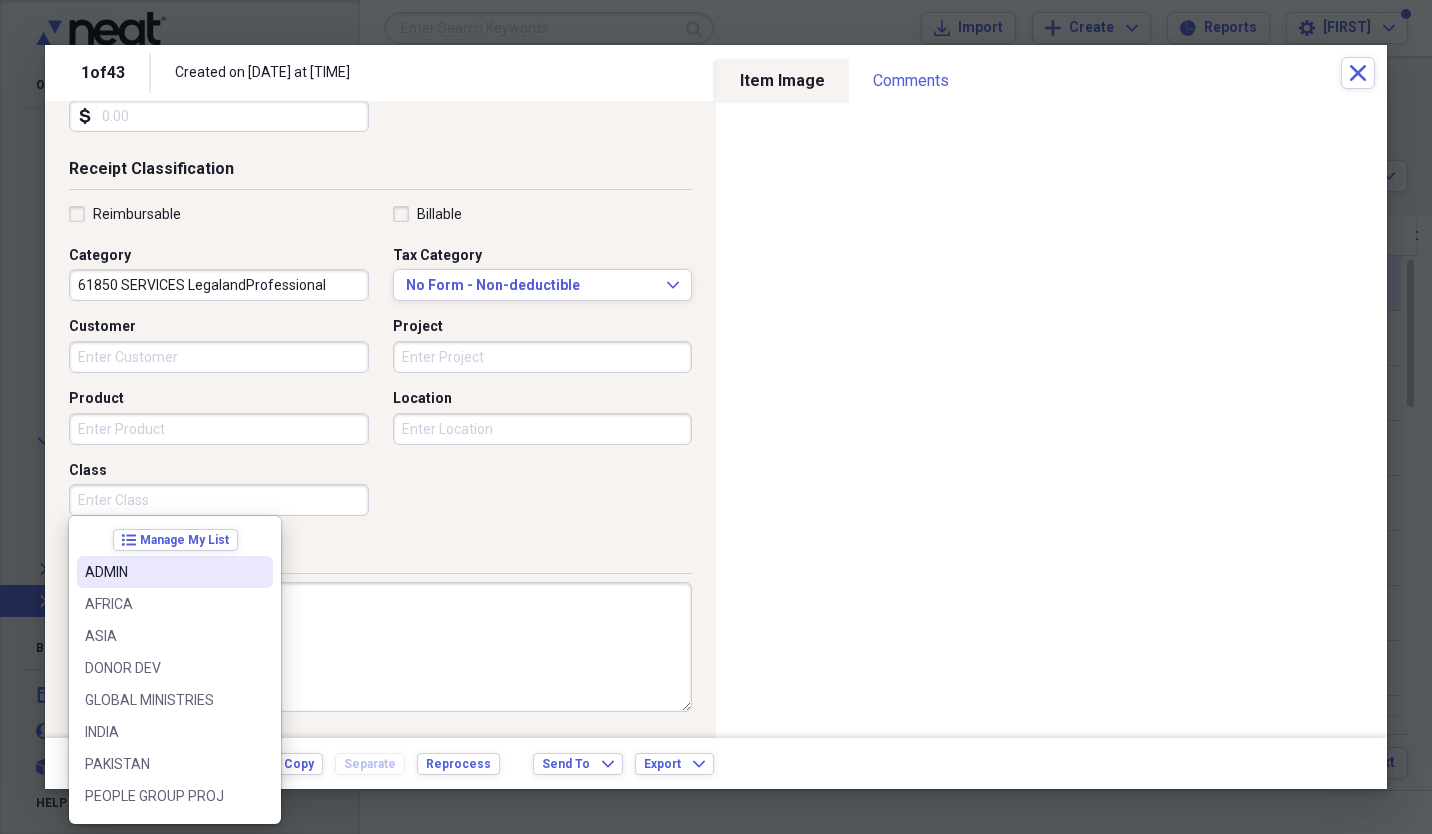 click on "ADMIN" at bounding box center (163, 572) 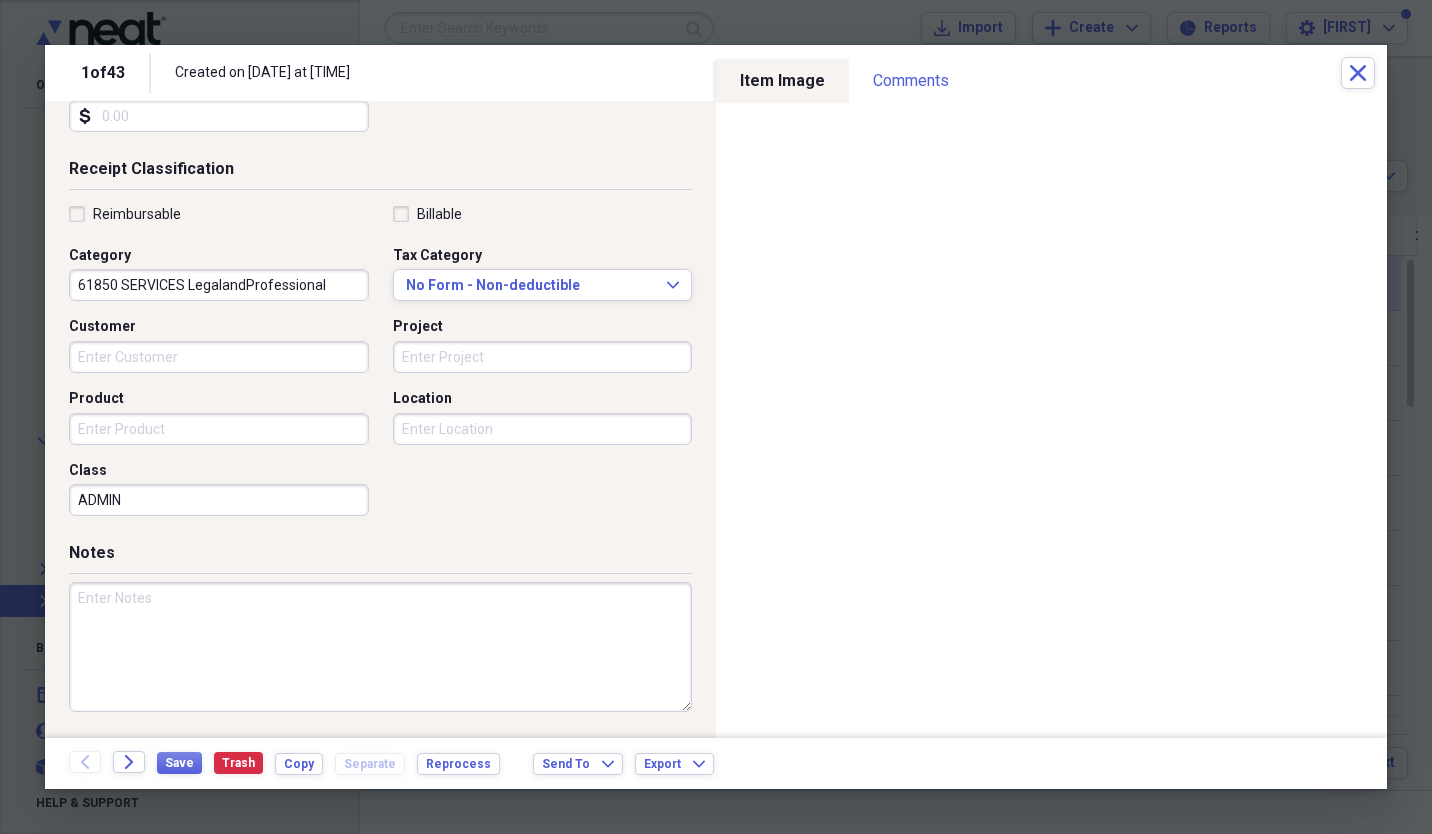 click at bounding box center [380, 647] 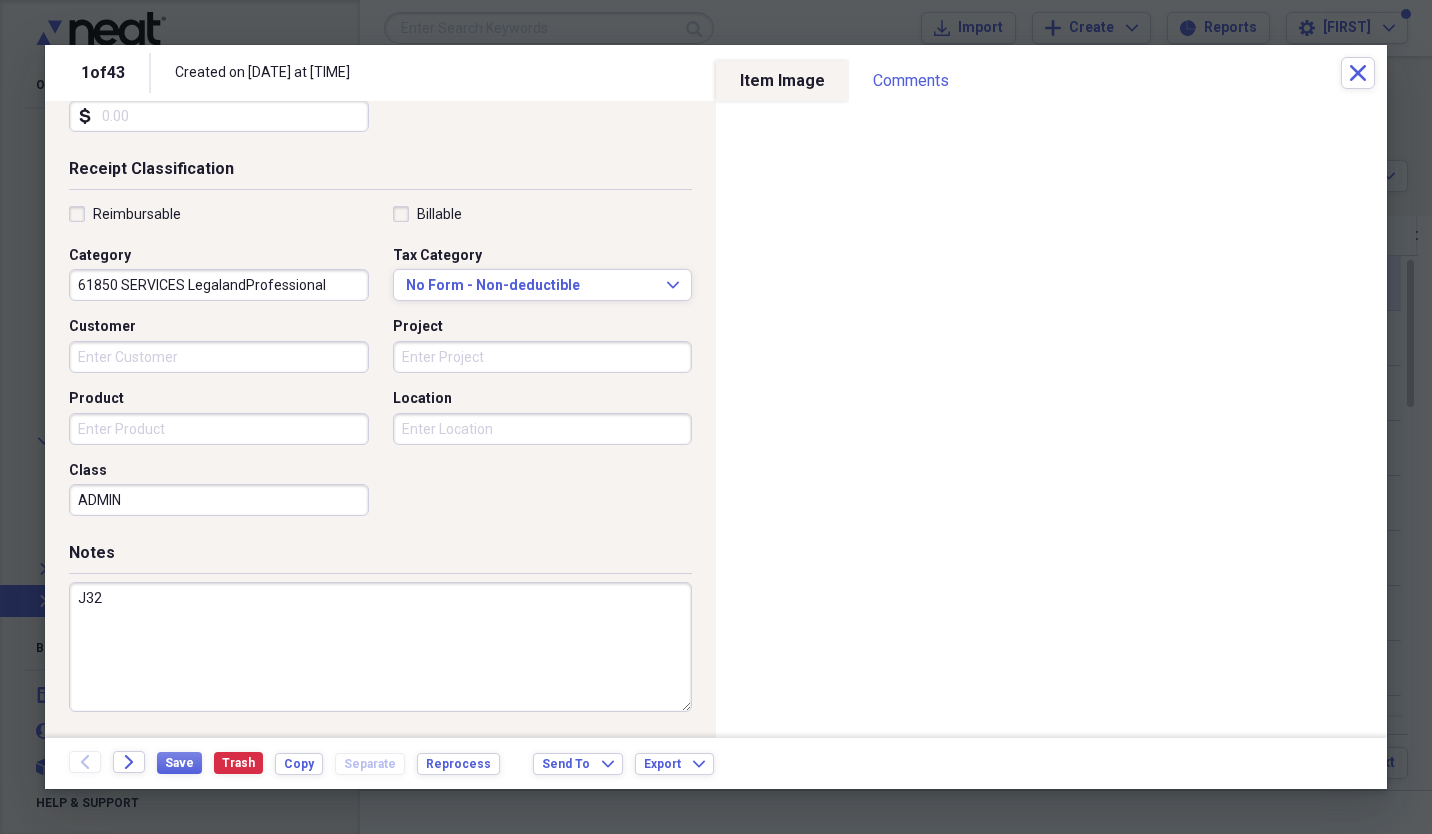 scroll, scrollTop: 0, scrollLeft: 0, axis: both 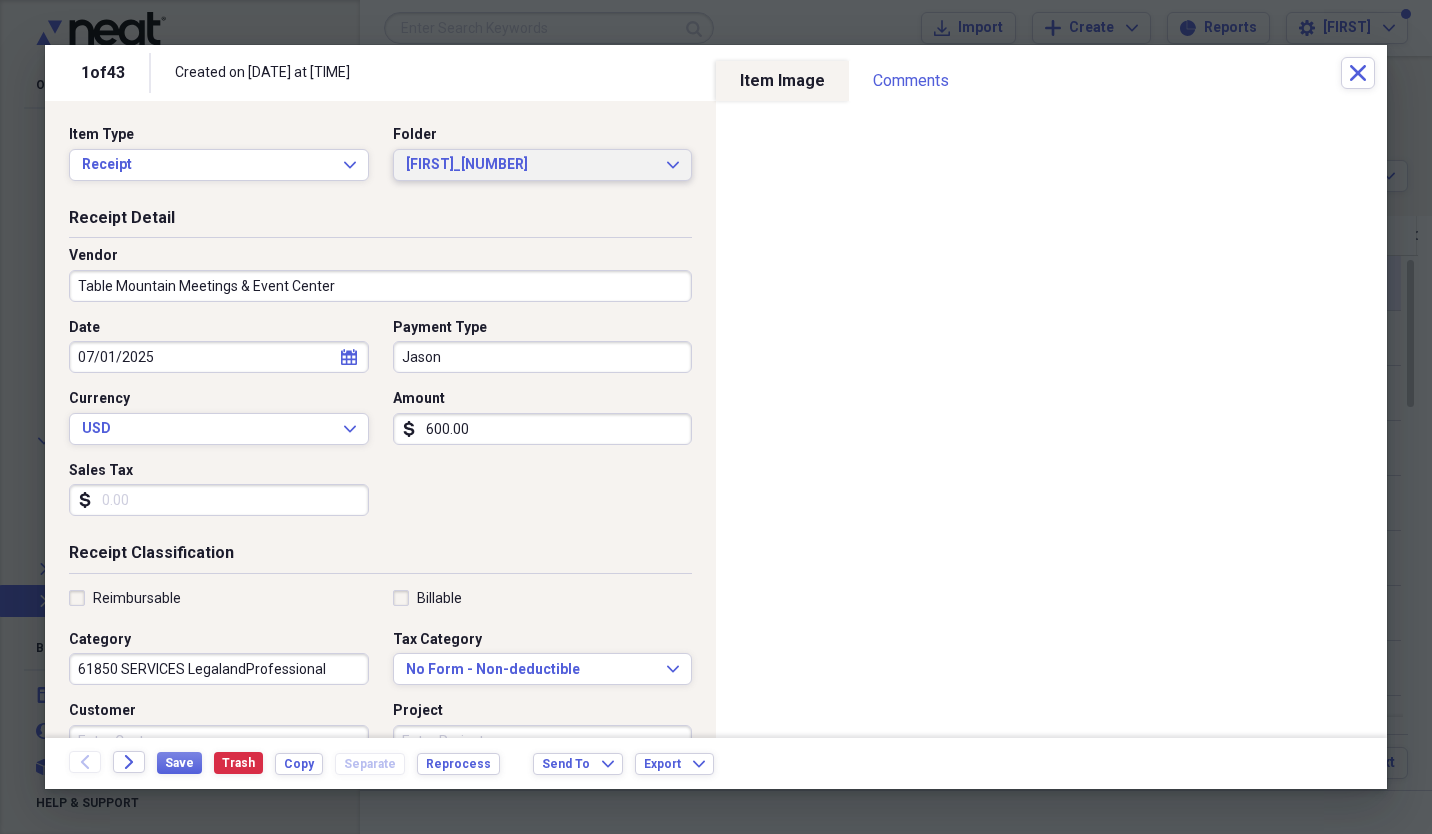 type on "J32" 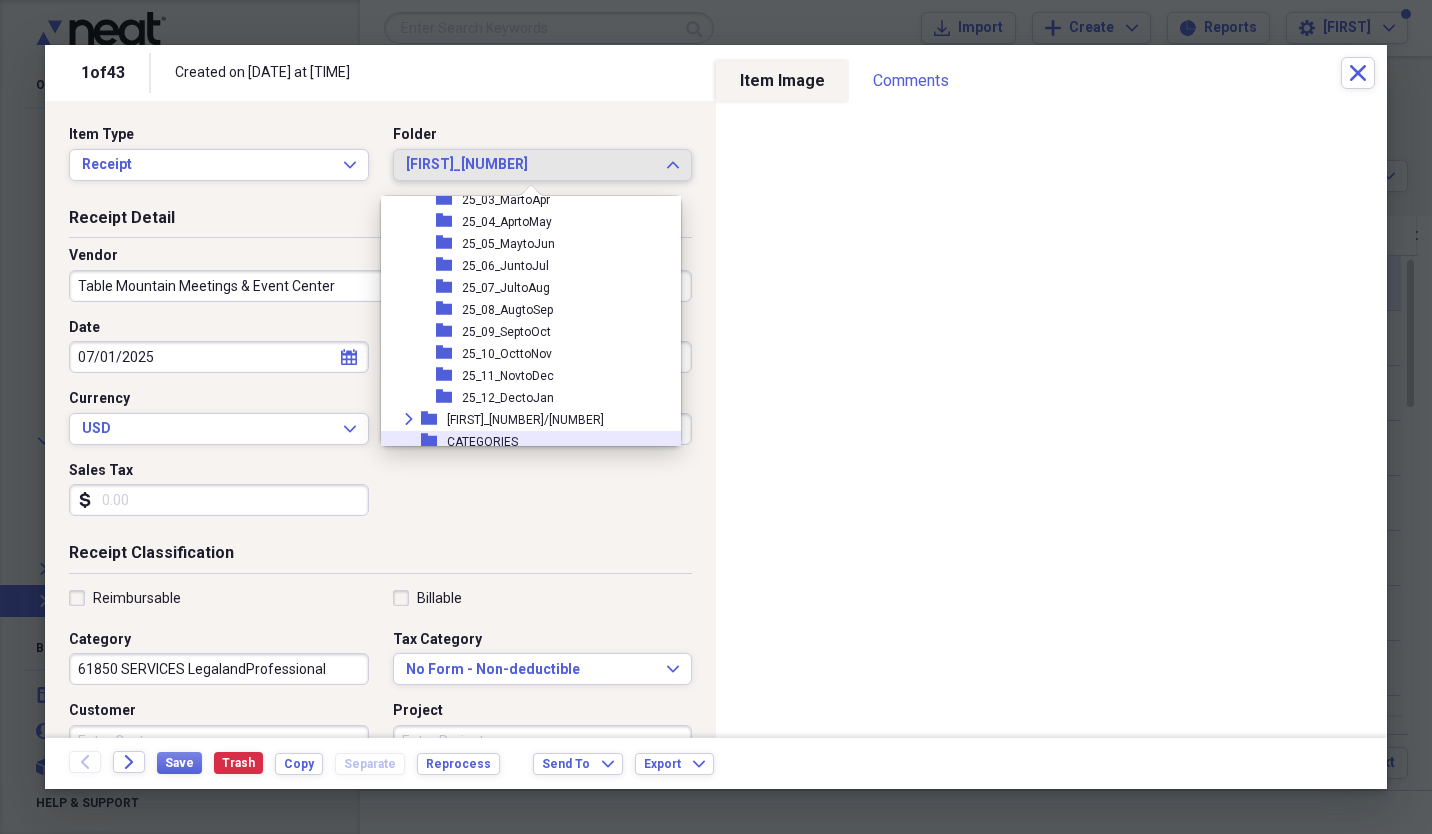 scroll, scrollTop: 215, scrollLeft: 0, axis: vertical 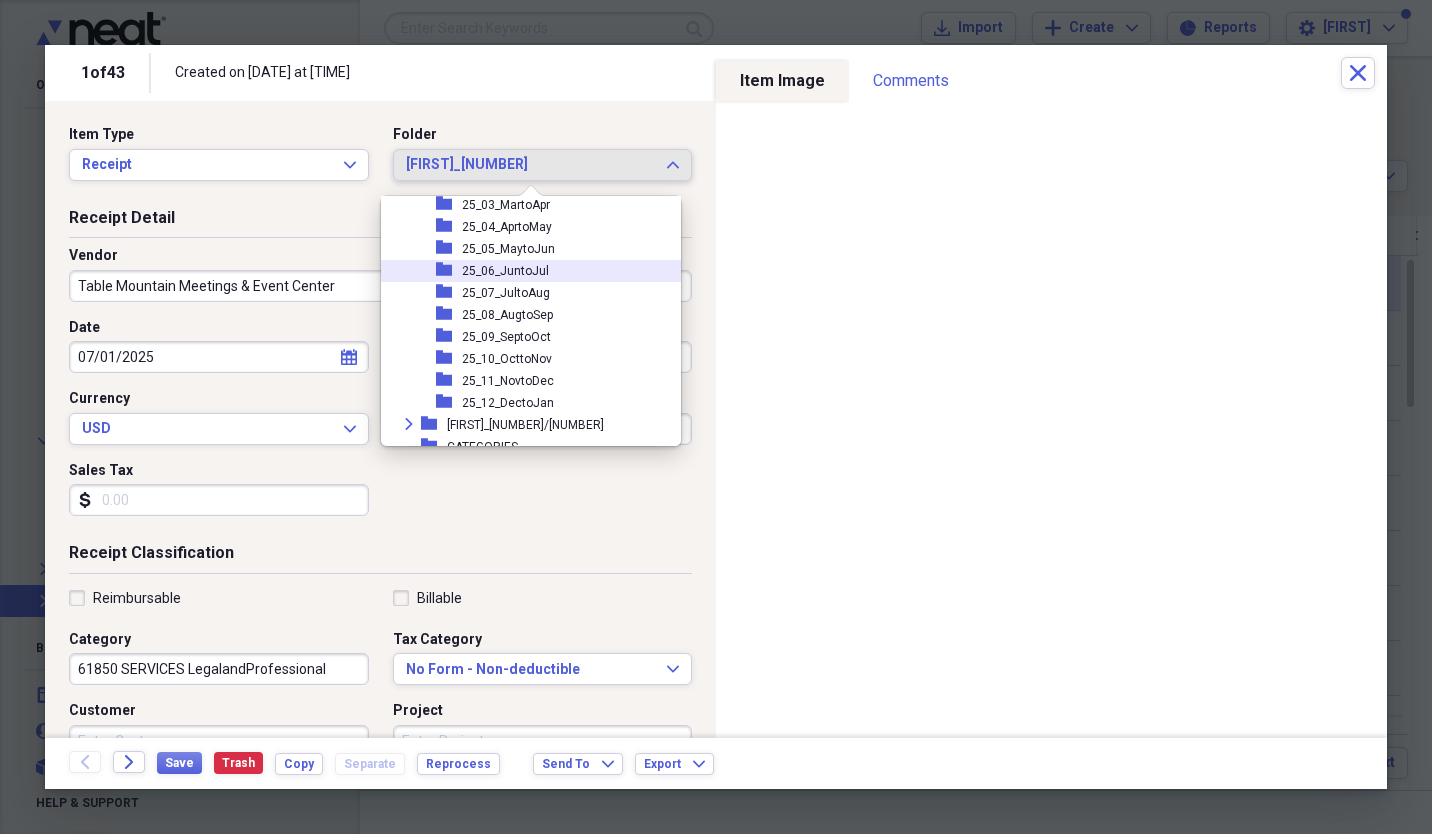 click on "25_06_JuntoJul" at bounding box center [505, 271] 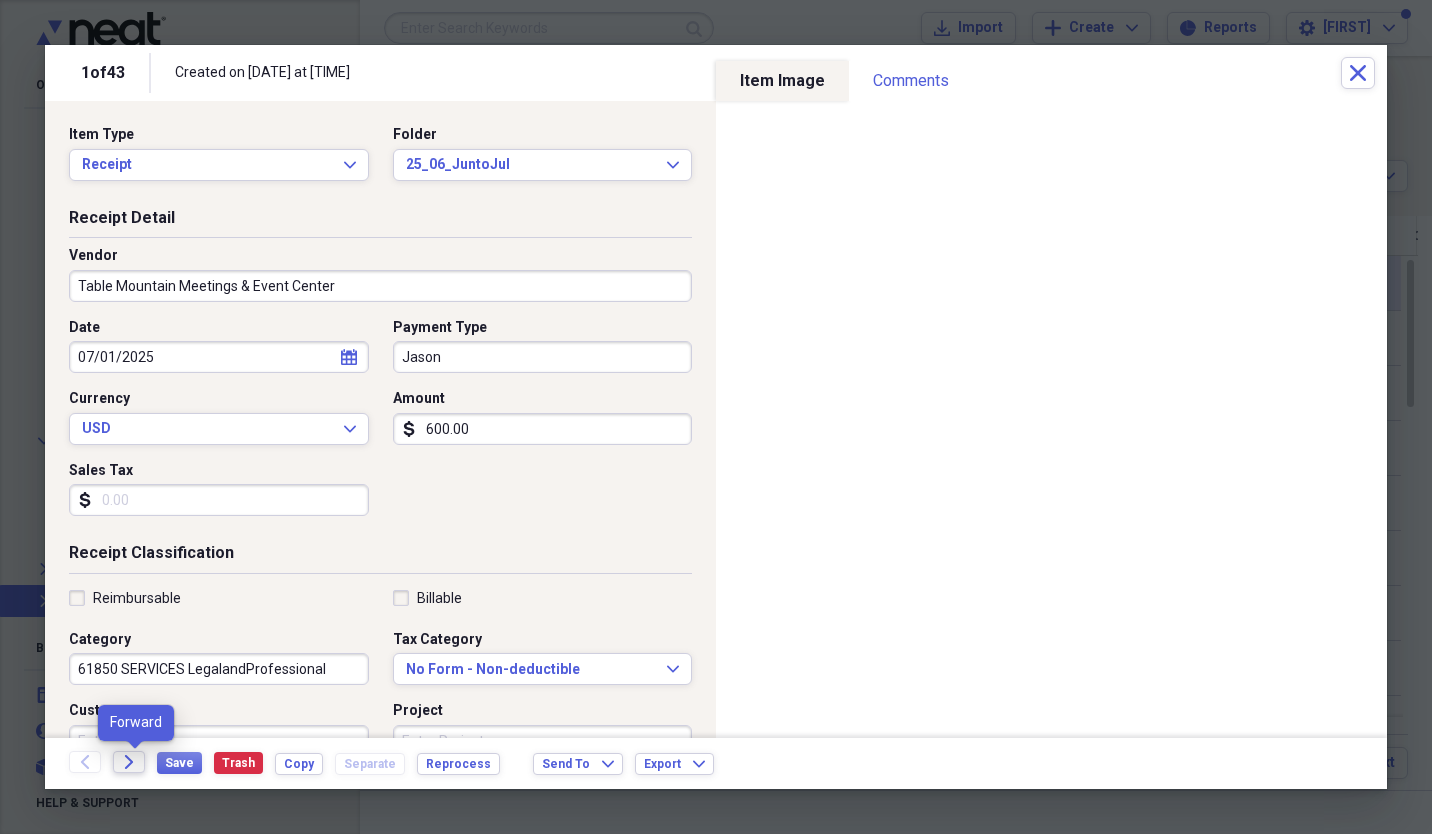 click on "Forward" 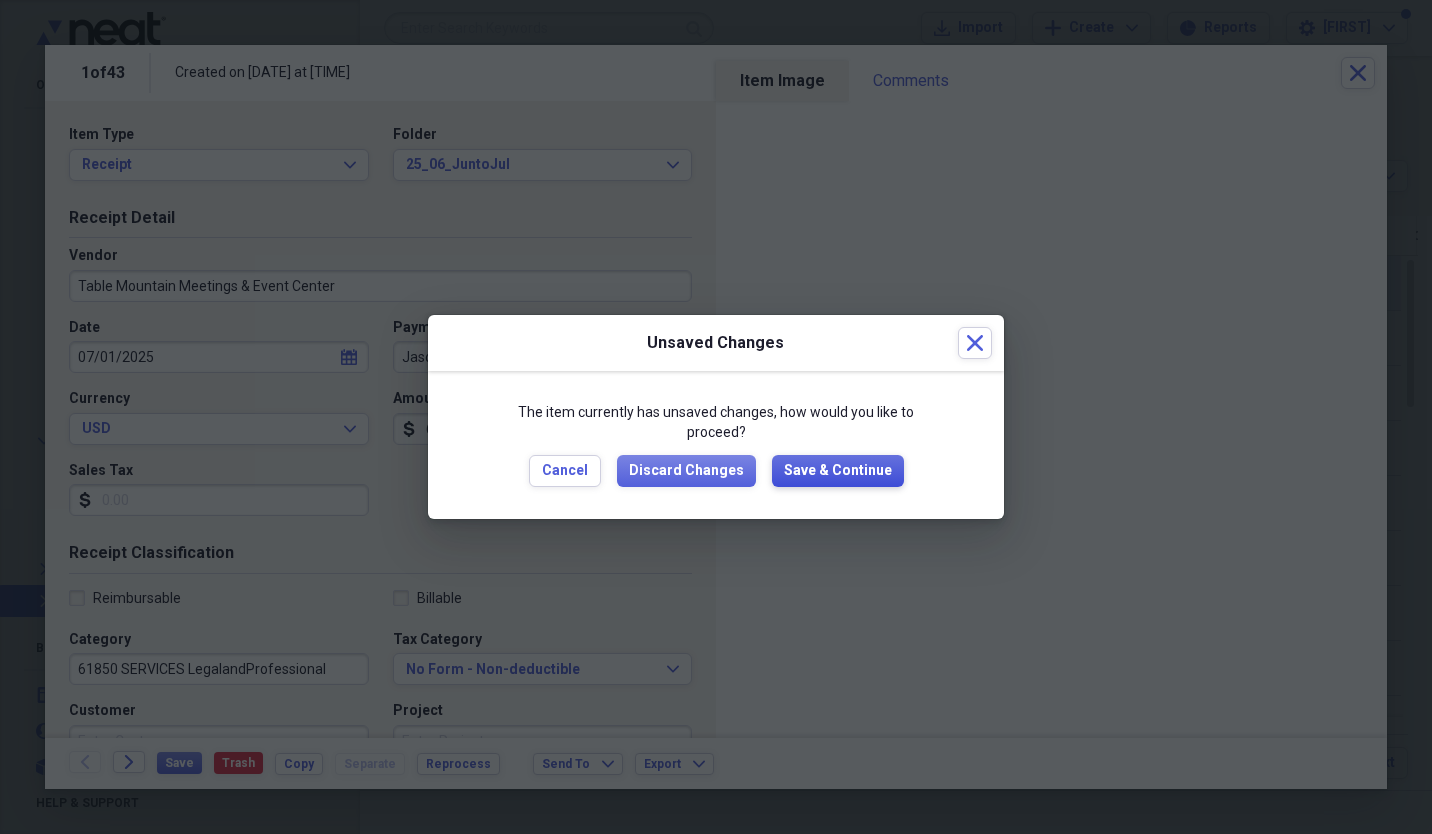 click on "Save & Continue" at bounding box center (838, 471) 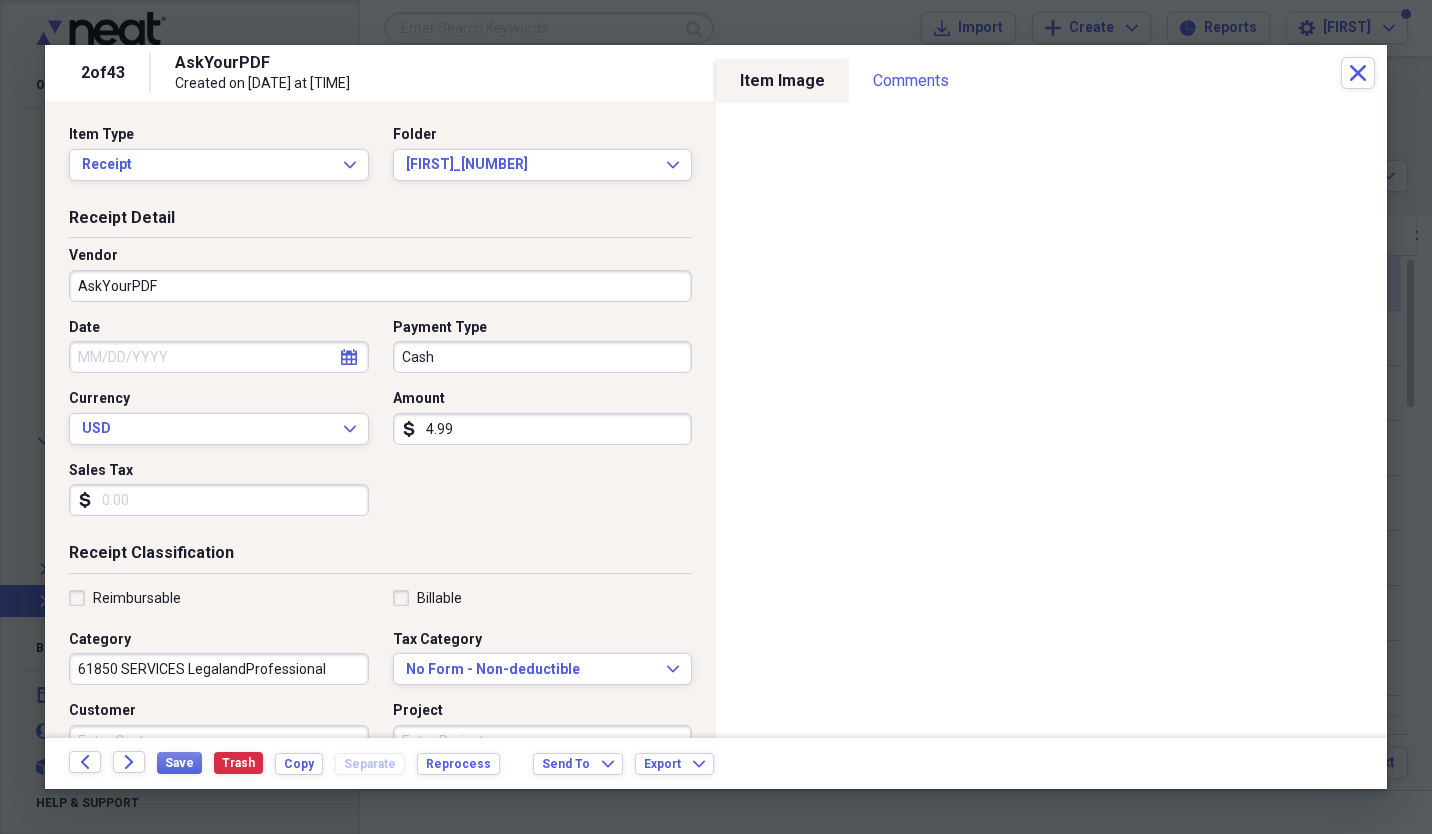 click on "Cash" at bounding box center (543, 357) 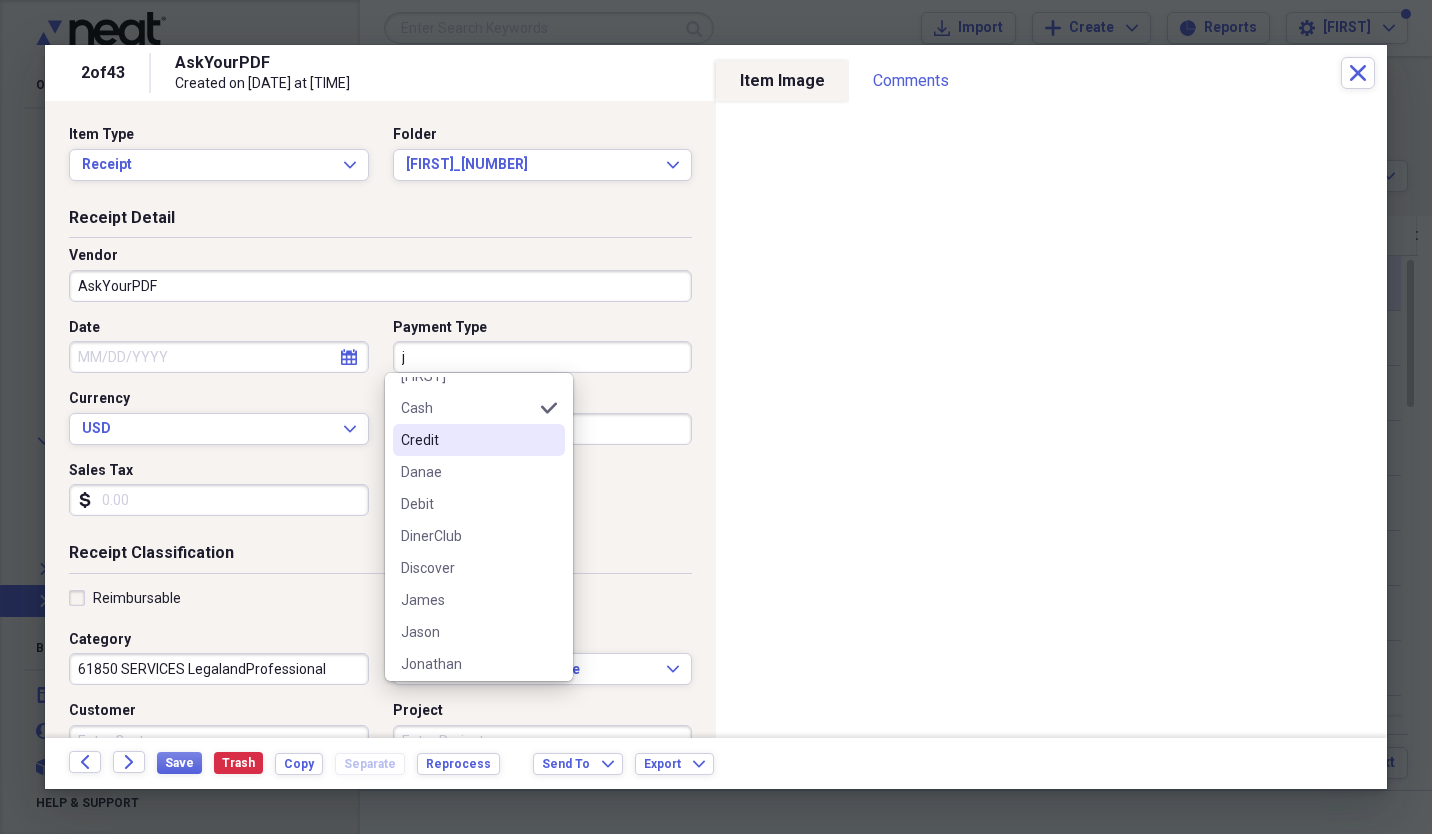scroll, scrollTop: 0, scrollLeft: 0, axis: both 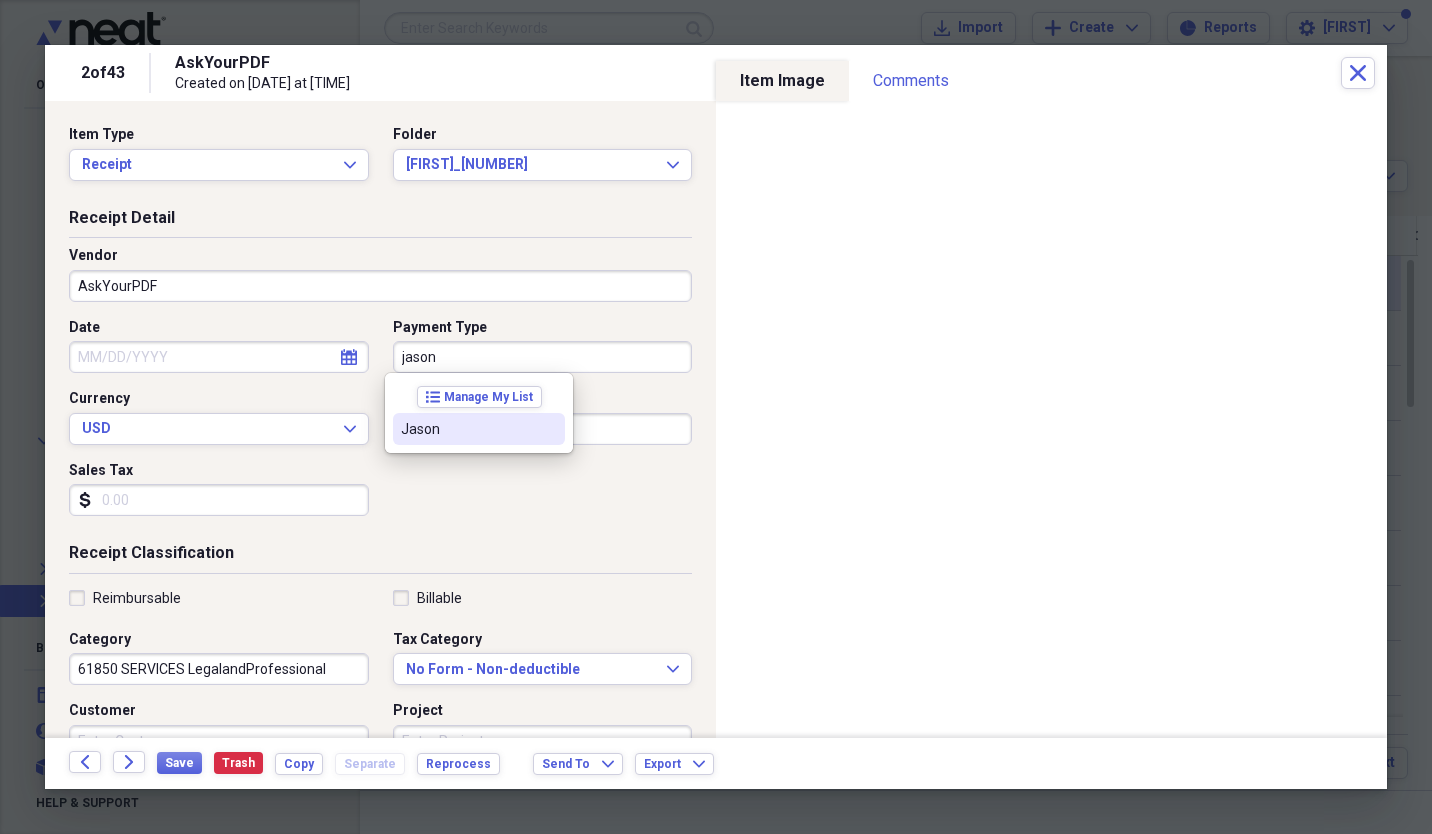 click on "Jason" at bounding box center [467, 429] 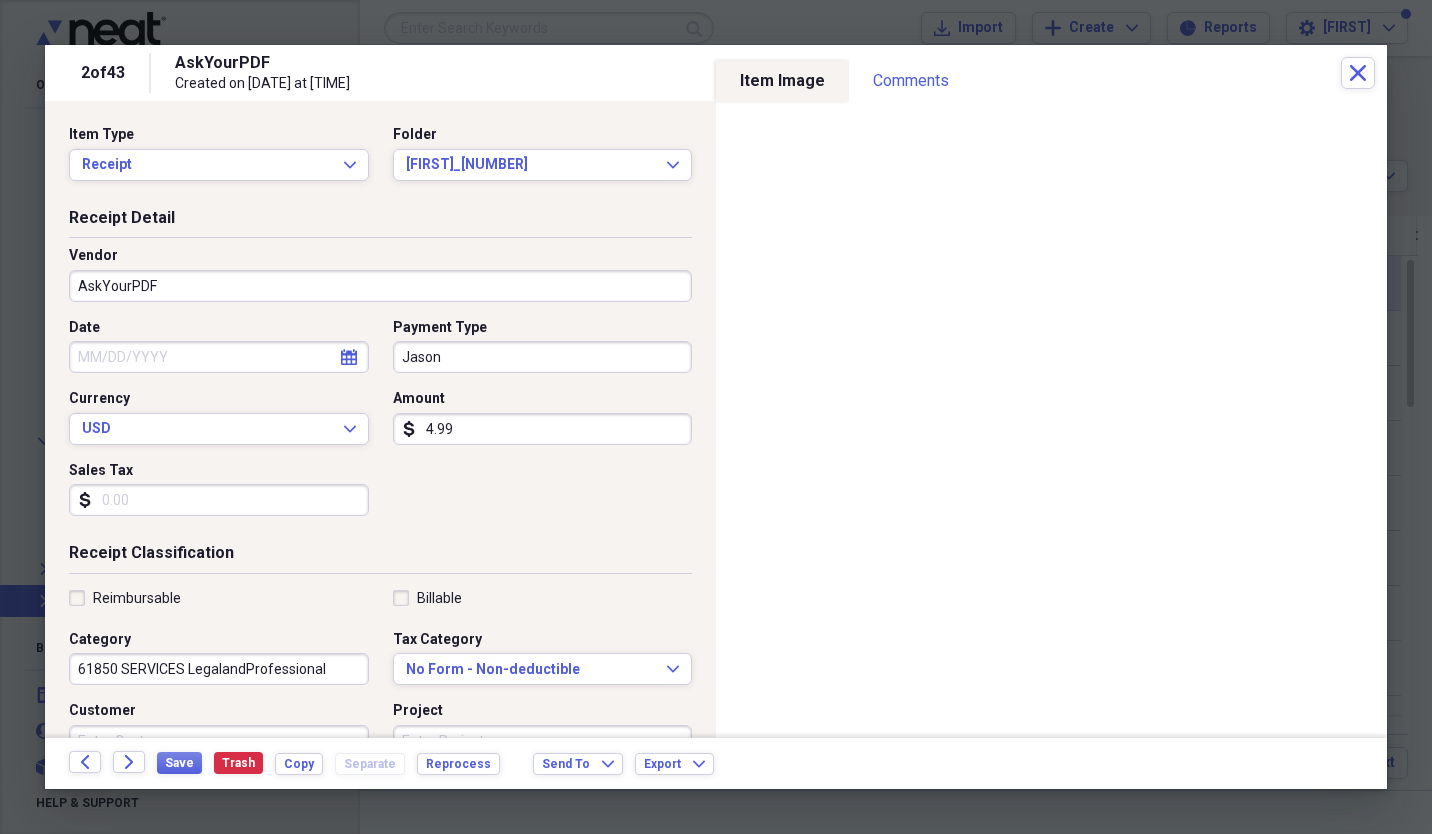click on "Date" at bounding box center [219, 357] 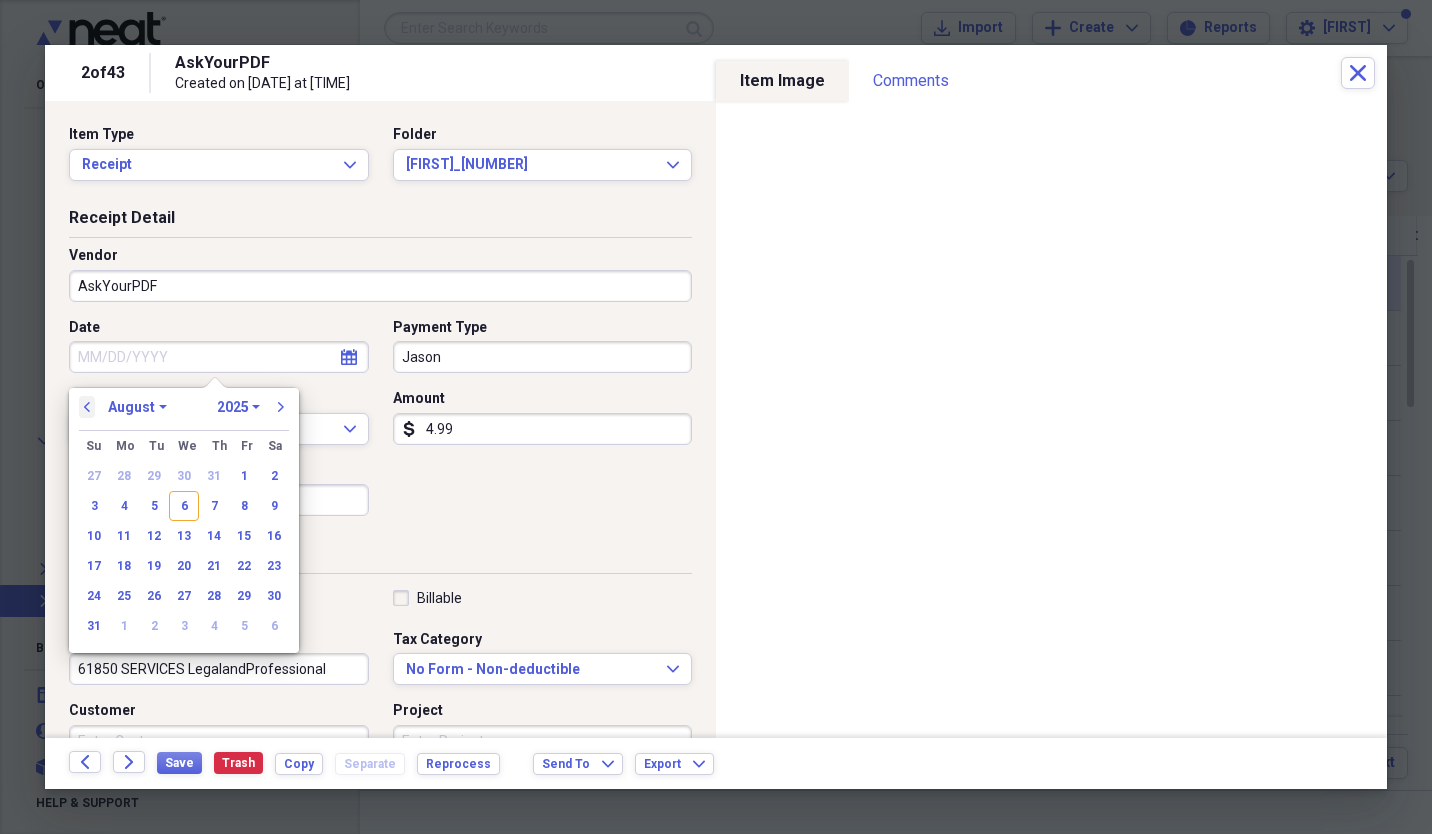 click on "previous" at bounding box center [87, 407] 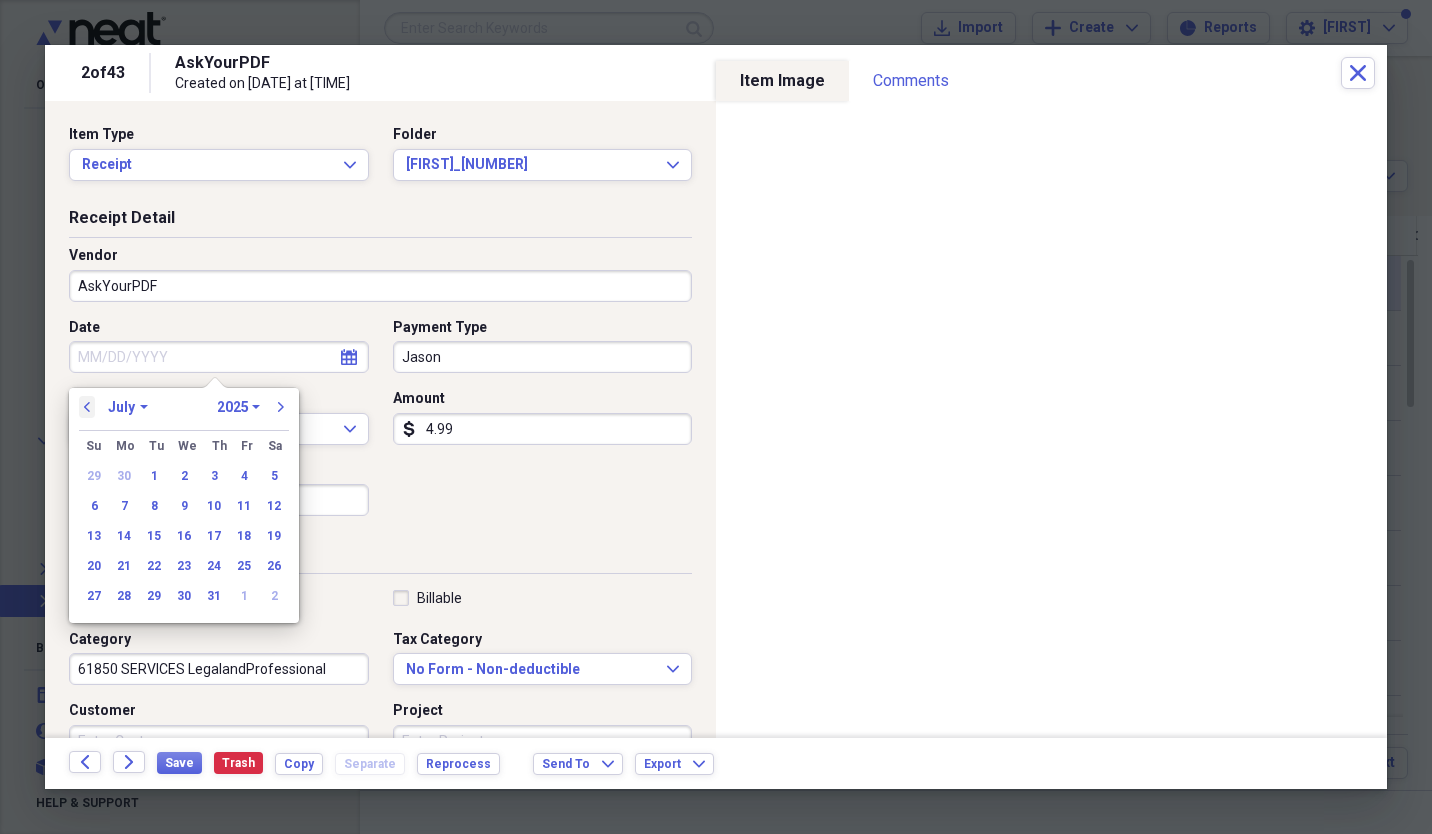 click on "previous" at bounding box center [87, 407] 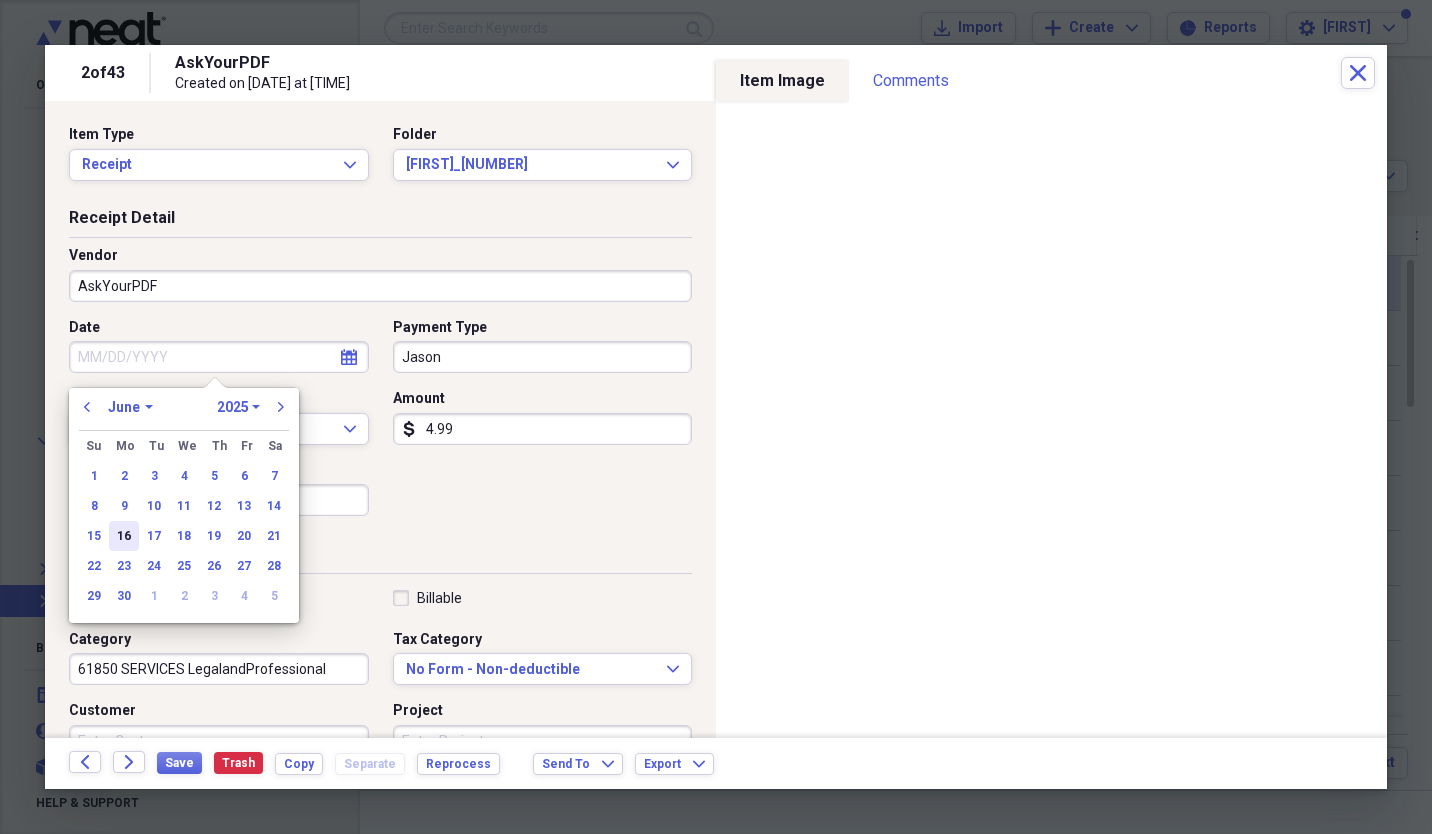click on "16" at bounding box center (124, 536) 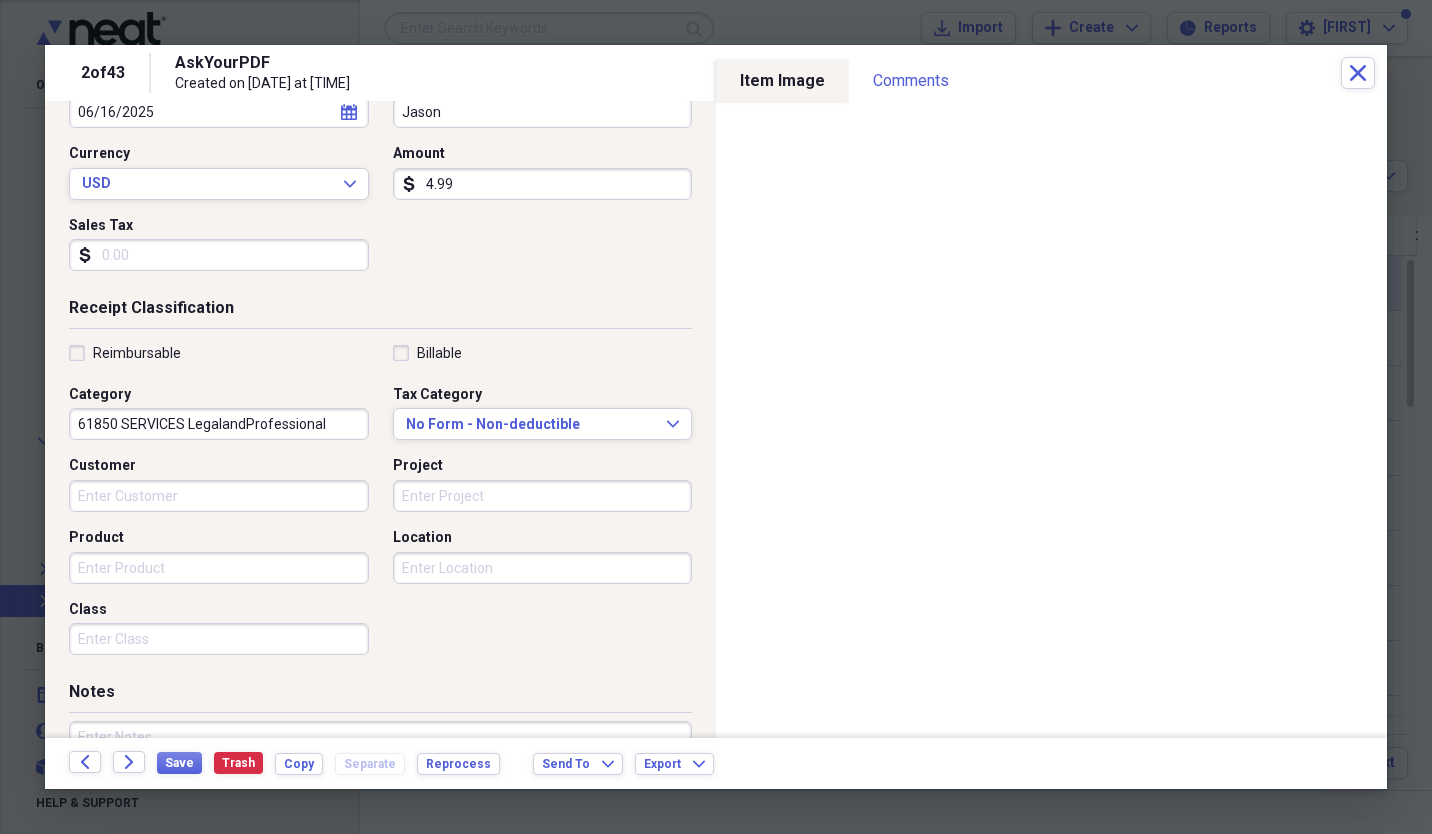scroll, scrollTop: 257, scrollLeft: 0, axis: vertical 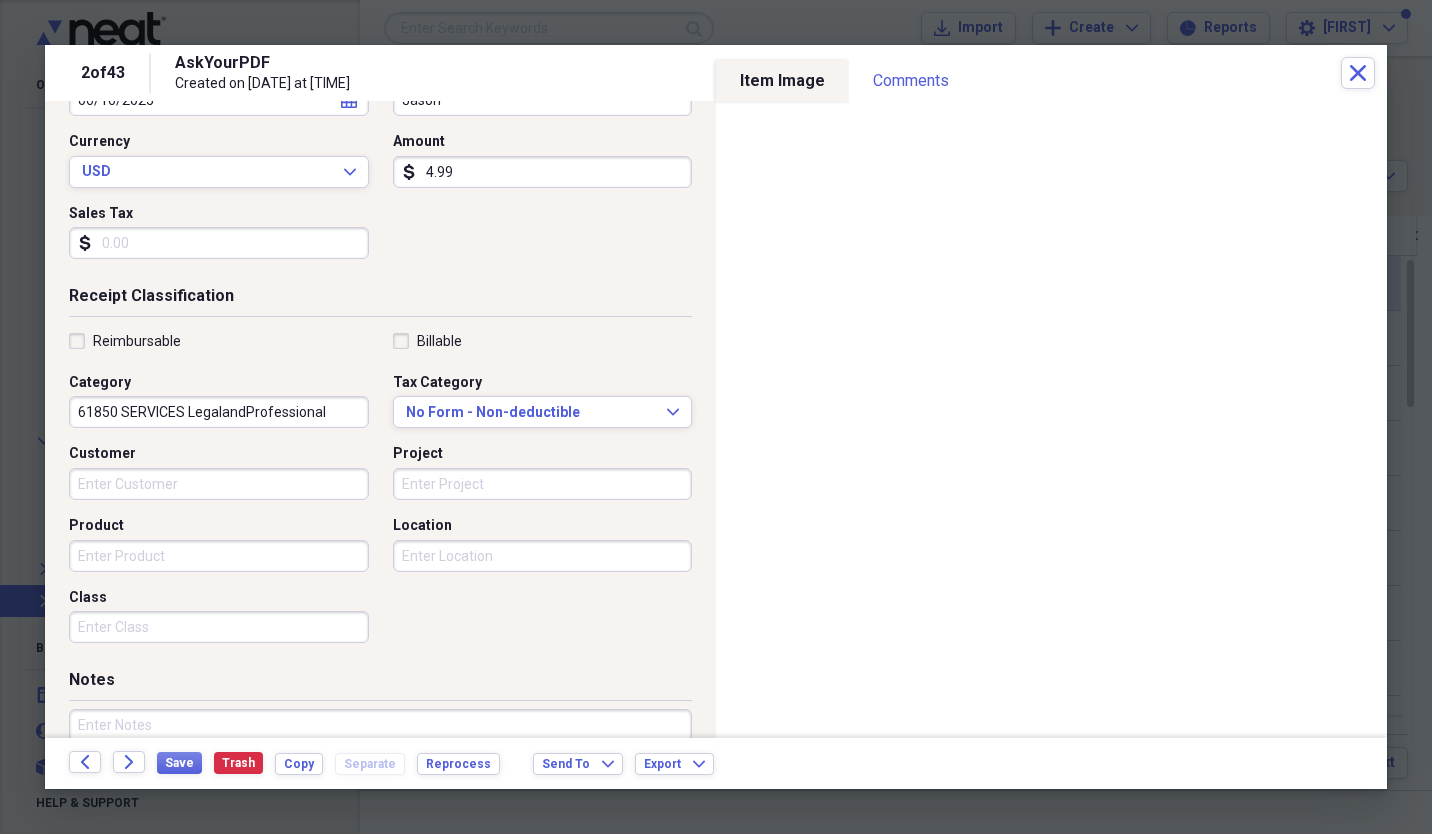 click on "Class" at bounding box center (219, 627) 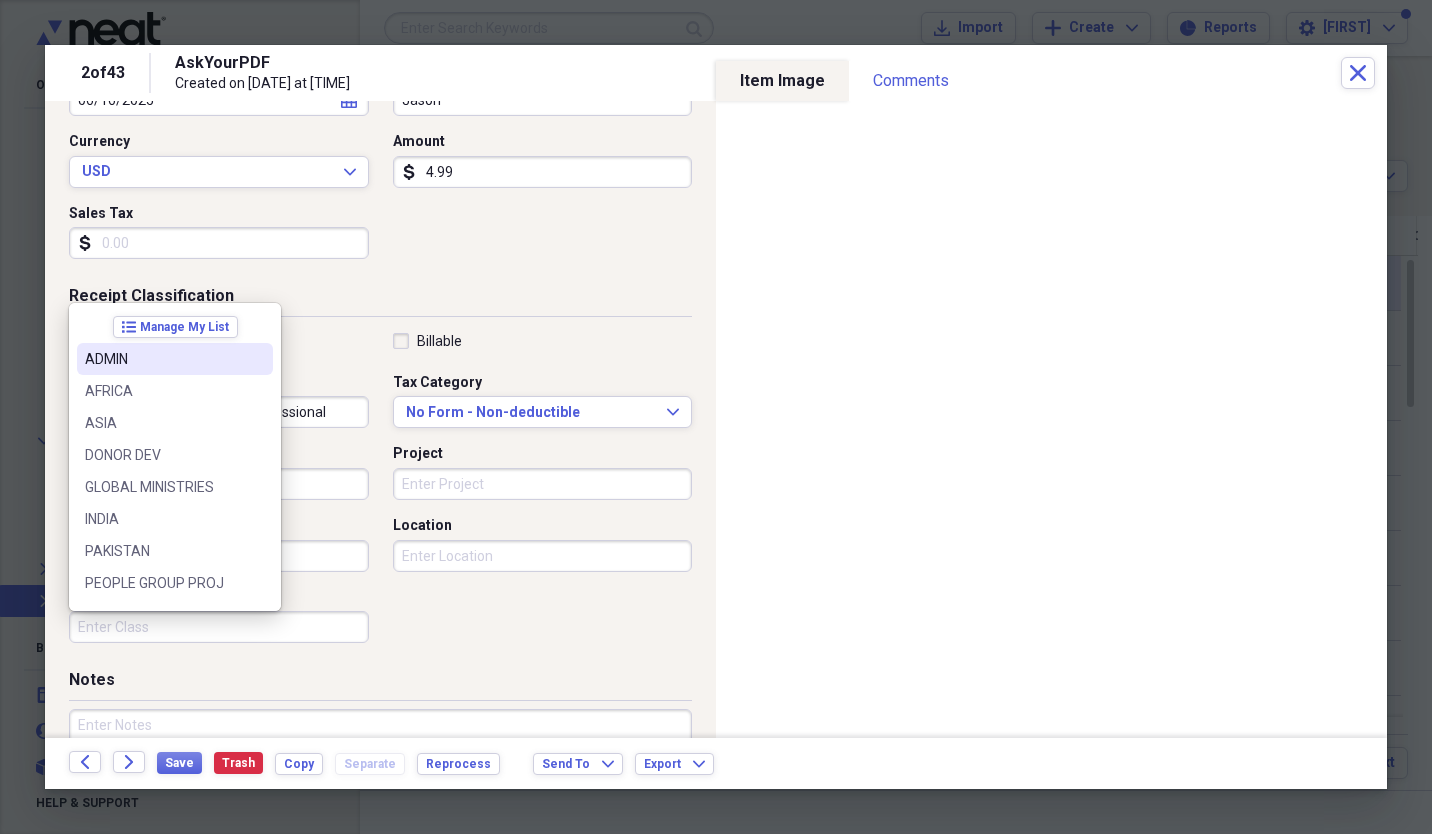 click on "ADMIN" at bounding box center (163, 359) 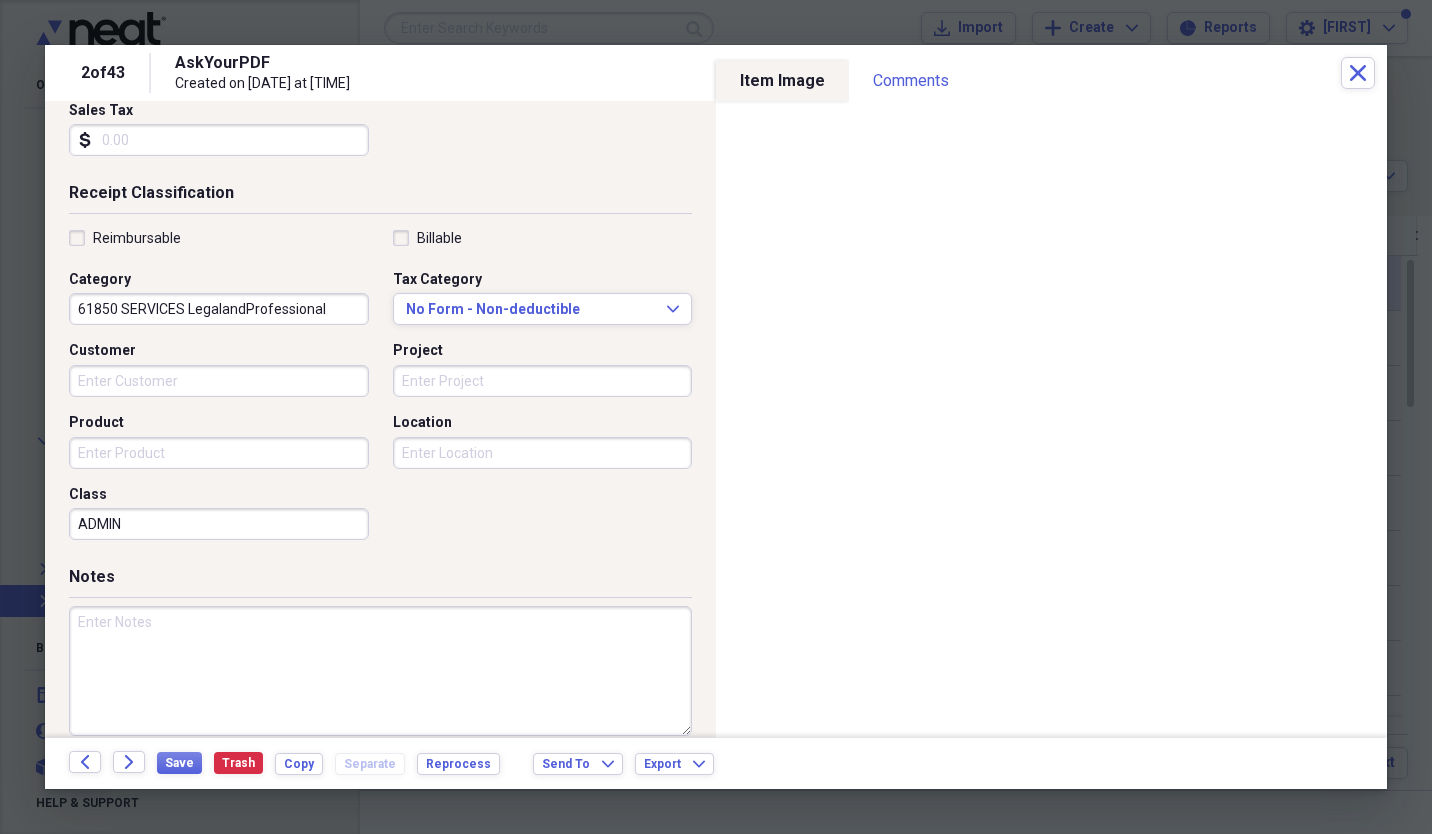 scroll, scrollTop: 384, scrollLeft: 0, axis: vertical 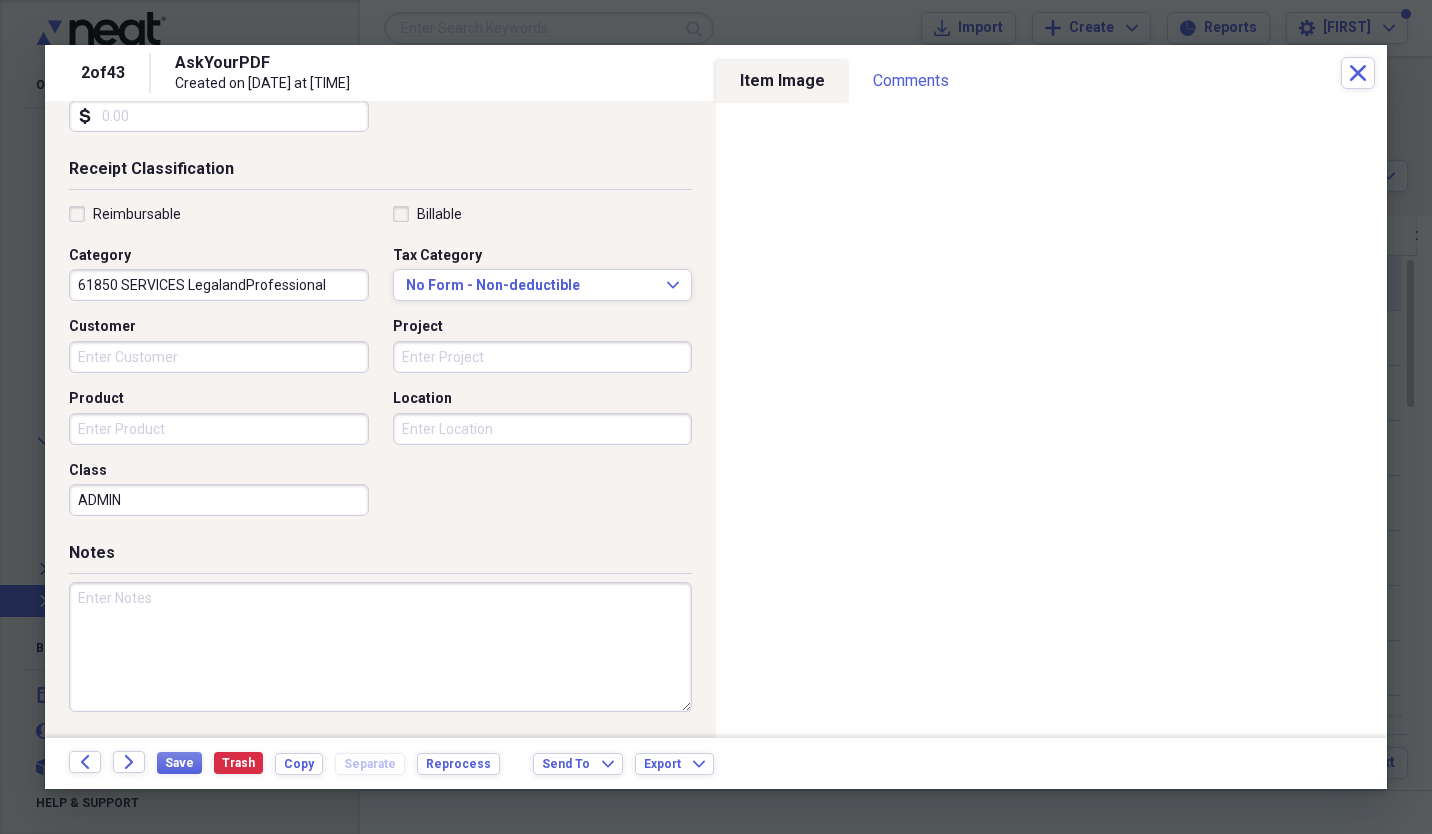 click at bounding box center [380, 647] 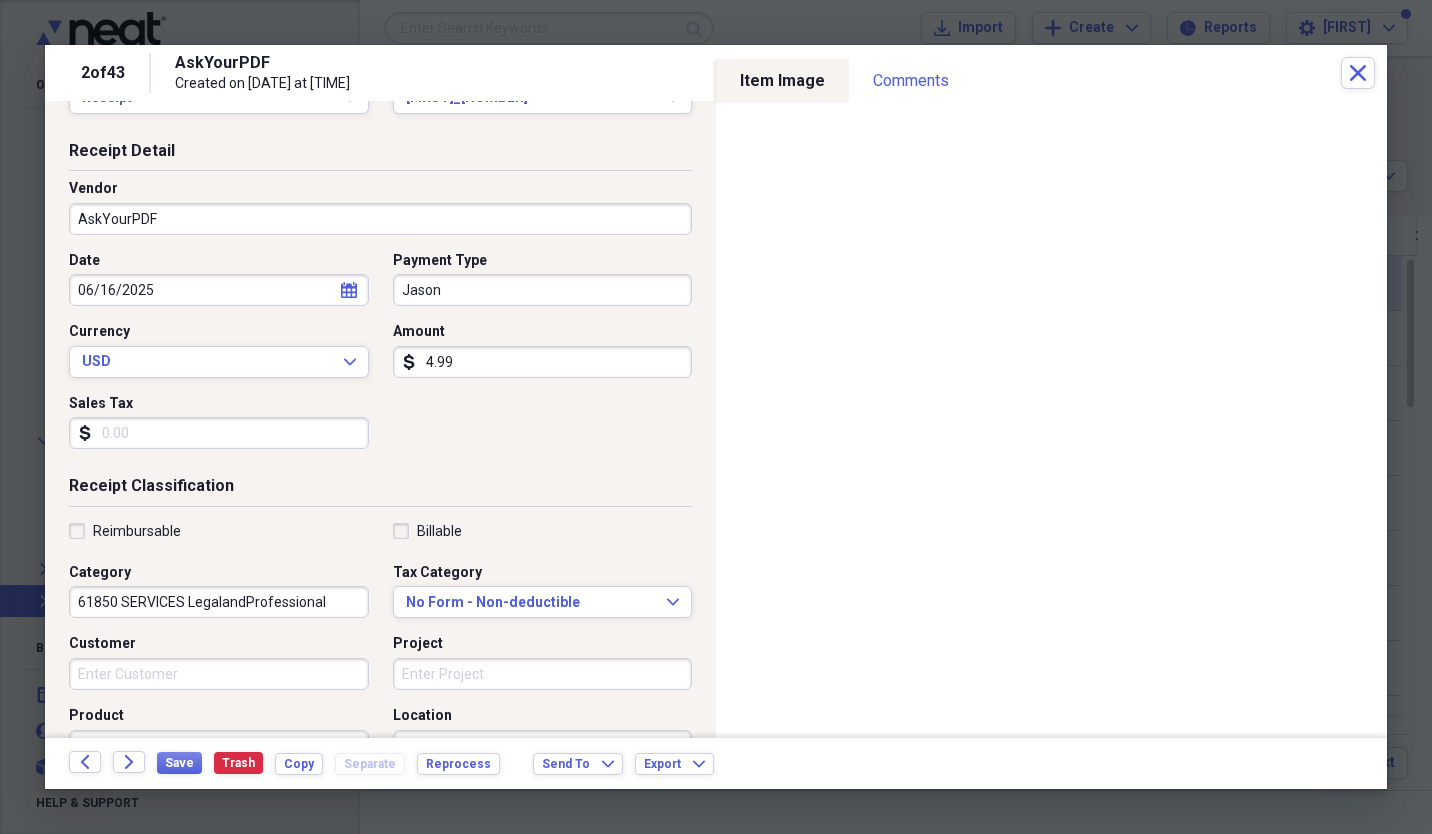 scroll, scrollTop: 0, scrollLeft: 0, axis: both 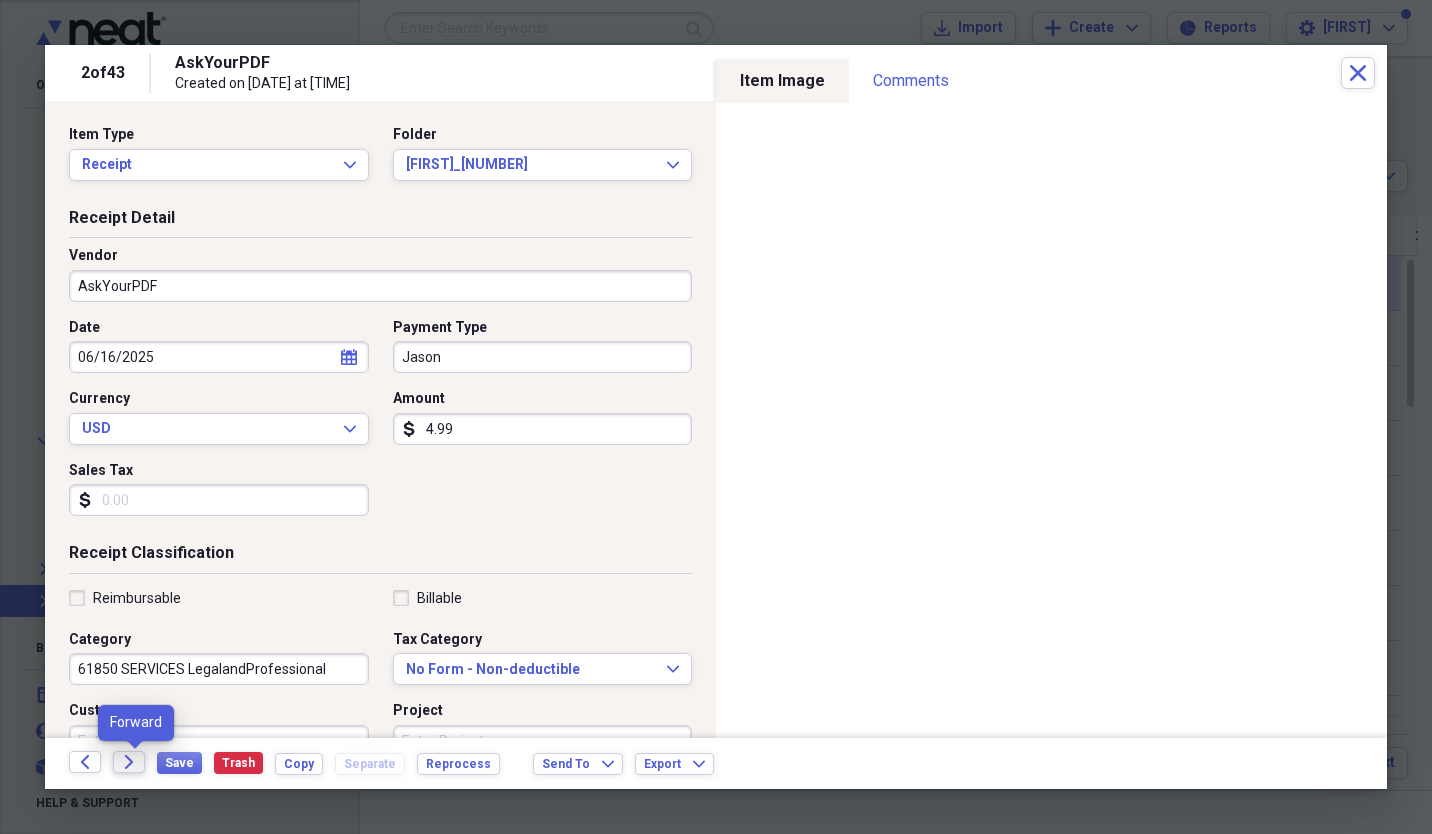 type on "J17" 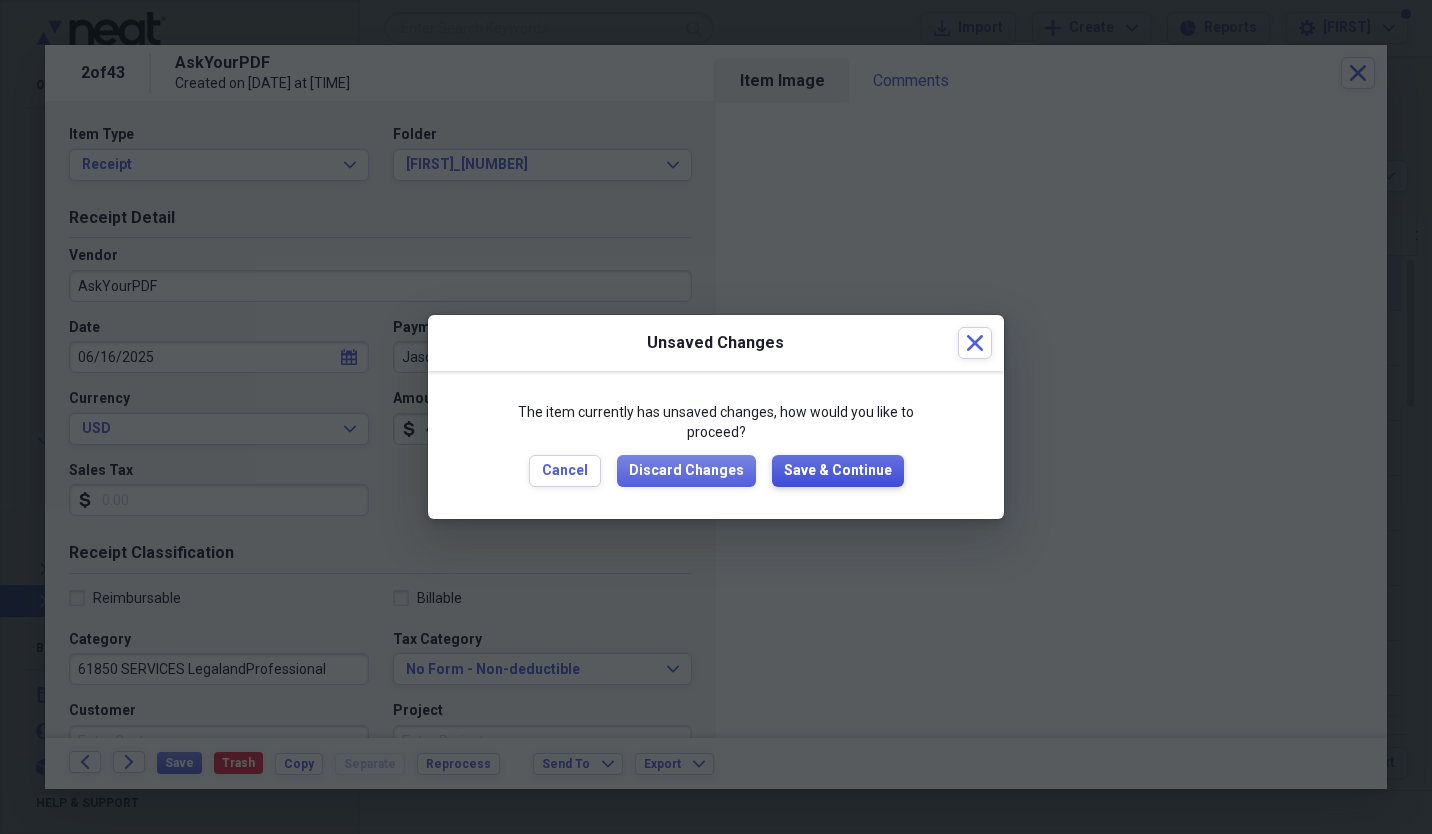 click on "Save & Continue" at bounding box center (838, 471) 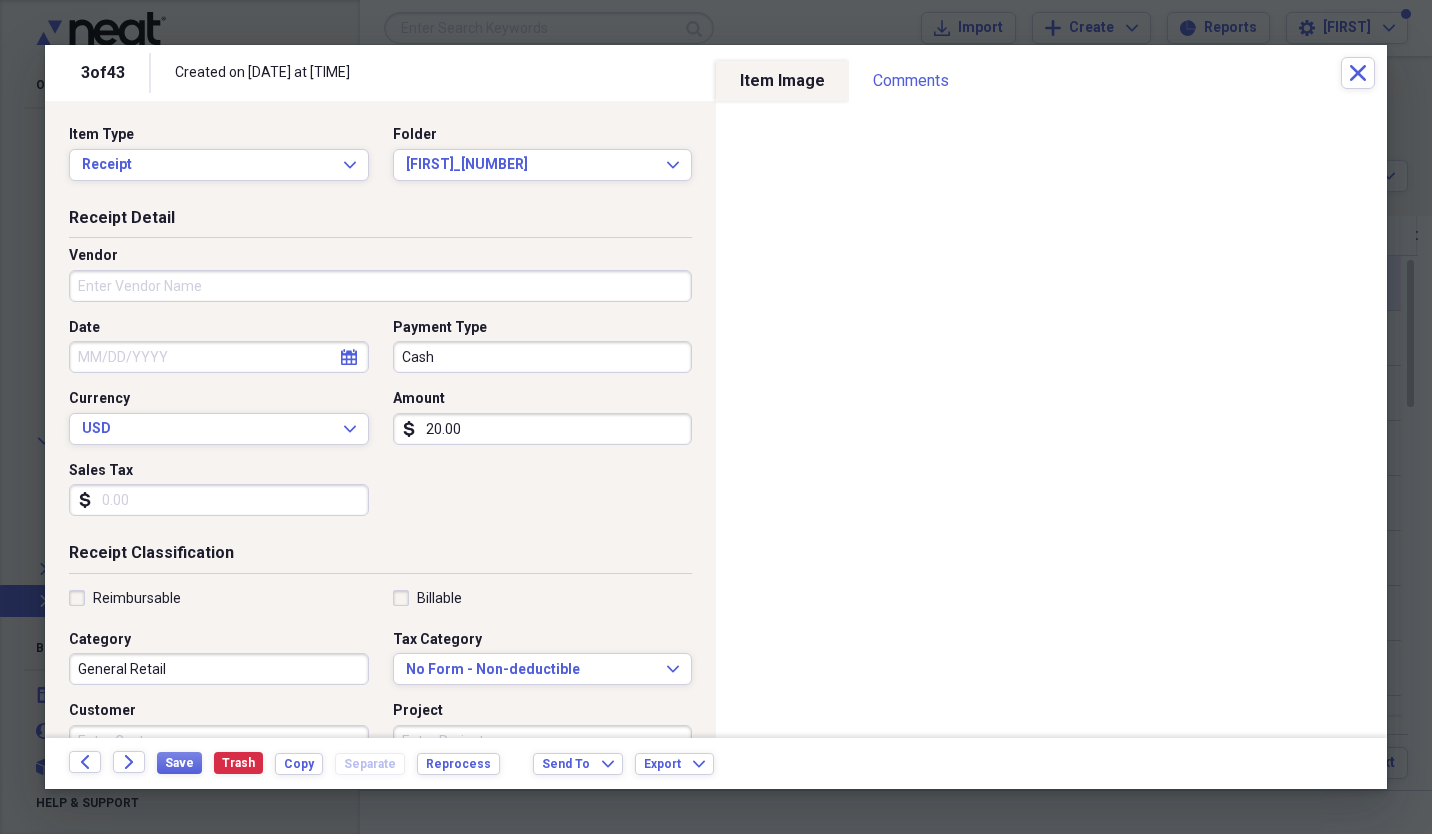 scroll, scrollTop: 384, scrollLeft: 0, axis: vertical 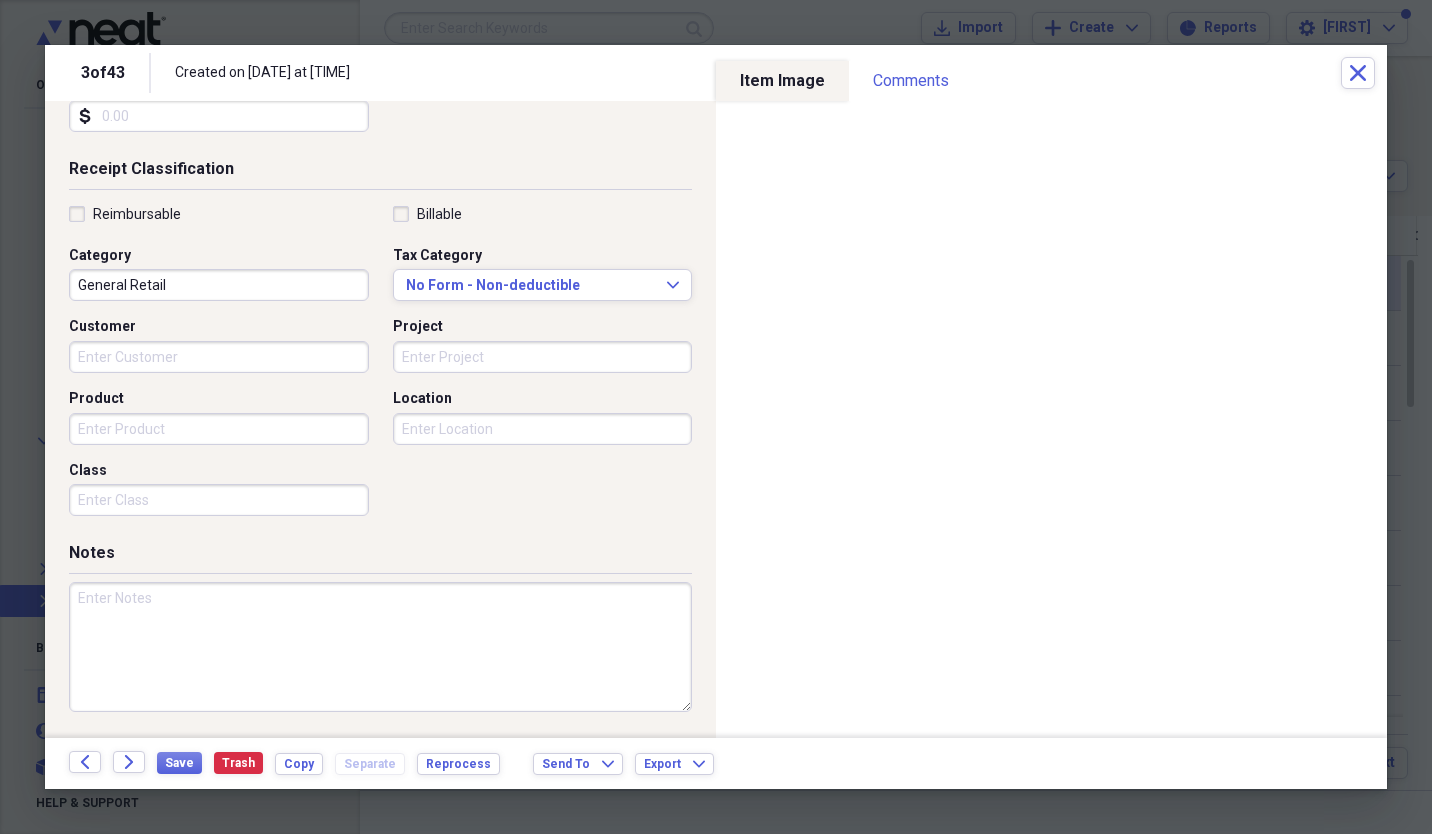 click at bounding box center [380, 647] 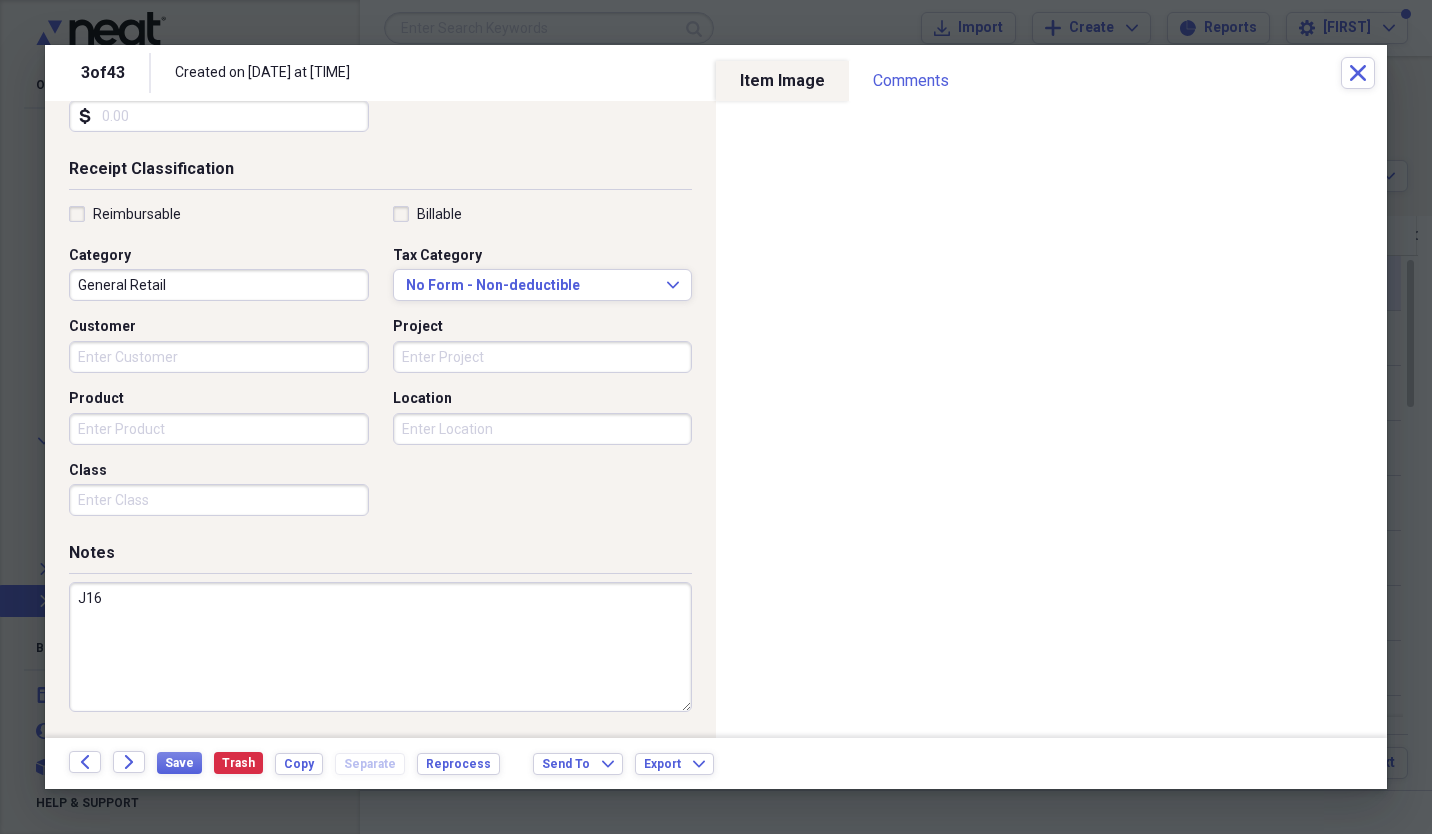type on "J16" 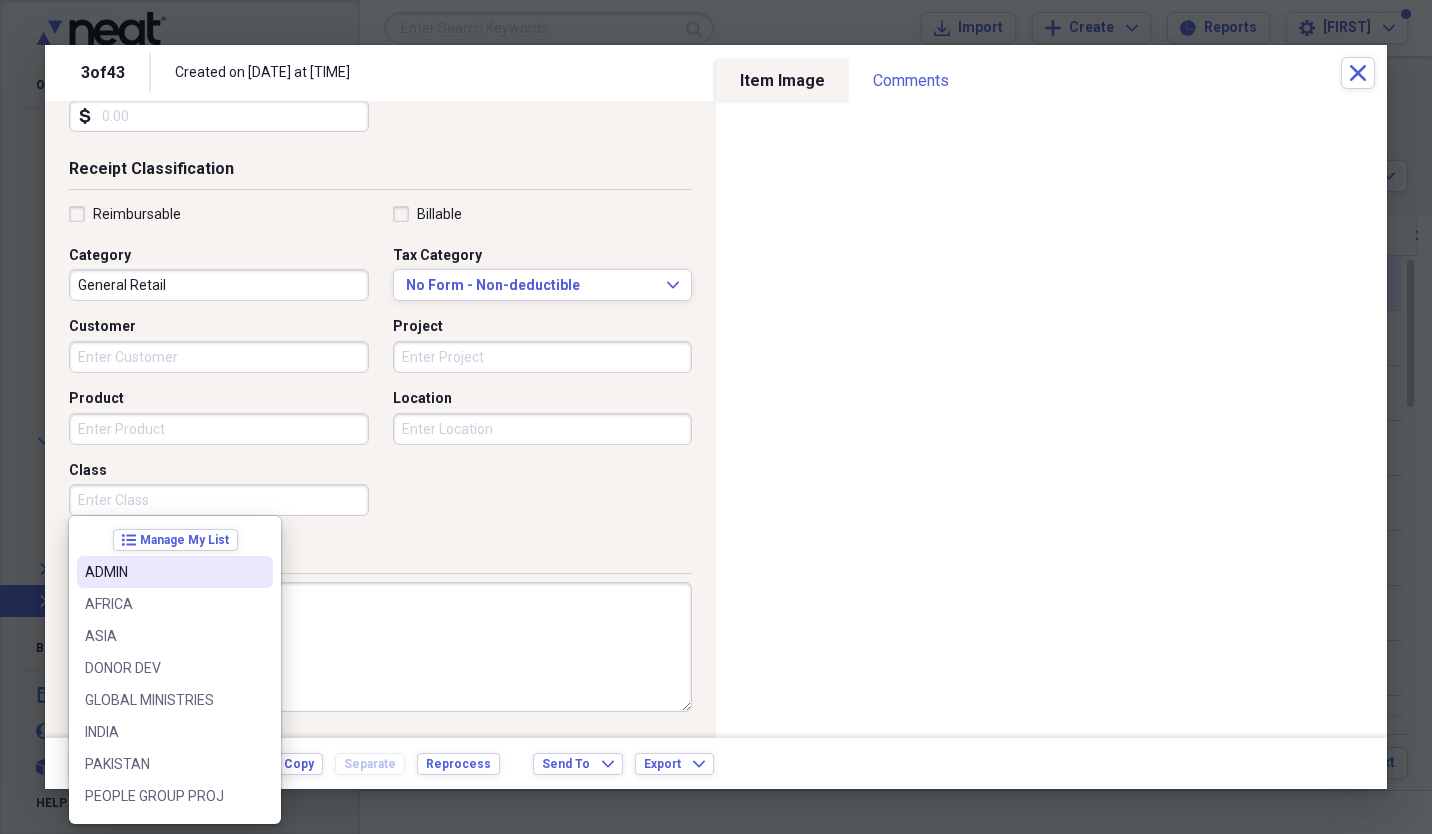 click on "ADMIN" at bounding box center [163, 572] 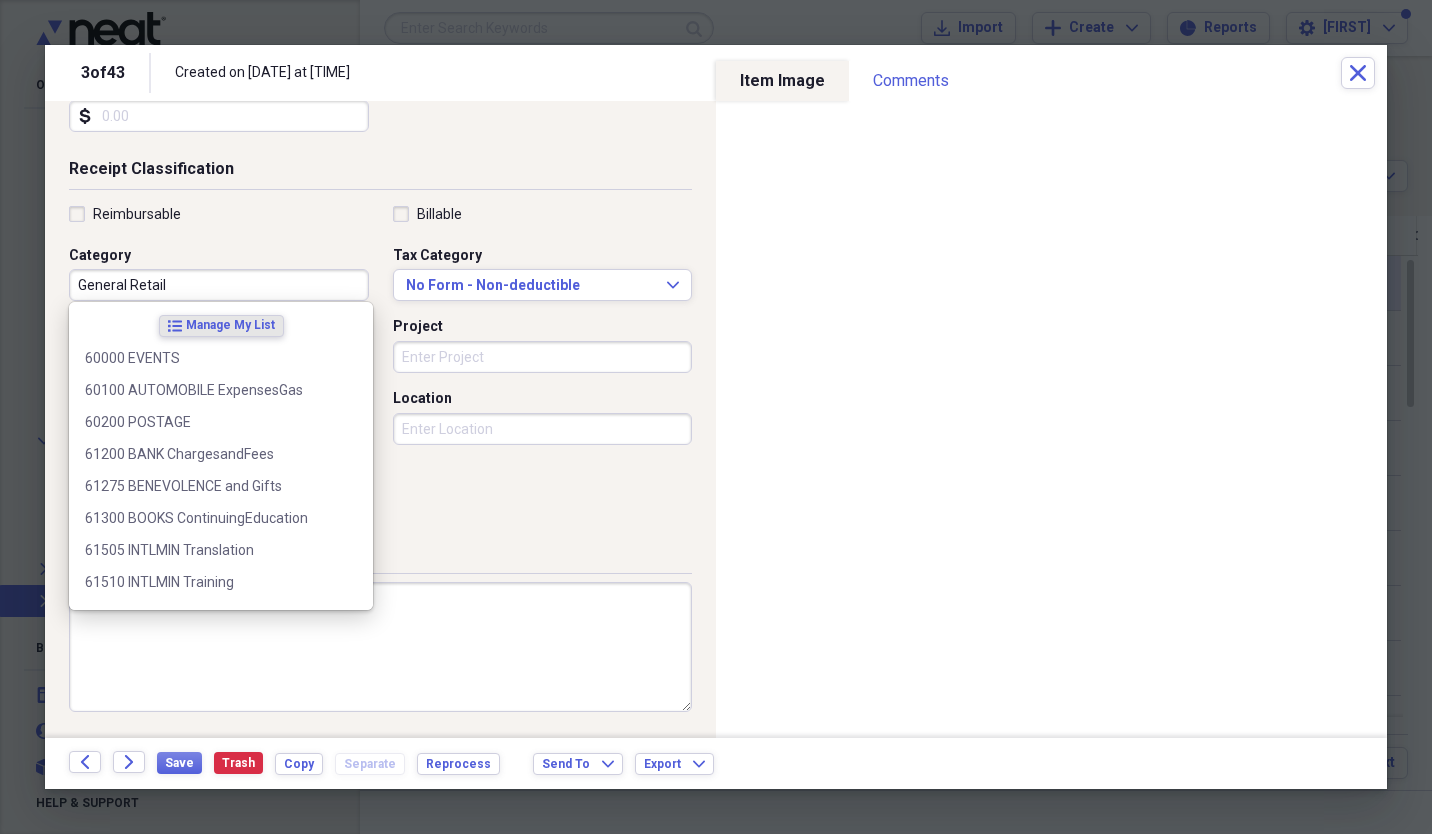 click on "General Retail" at bounding box center (219, 285) 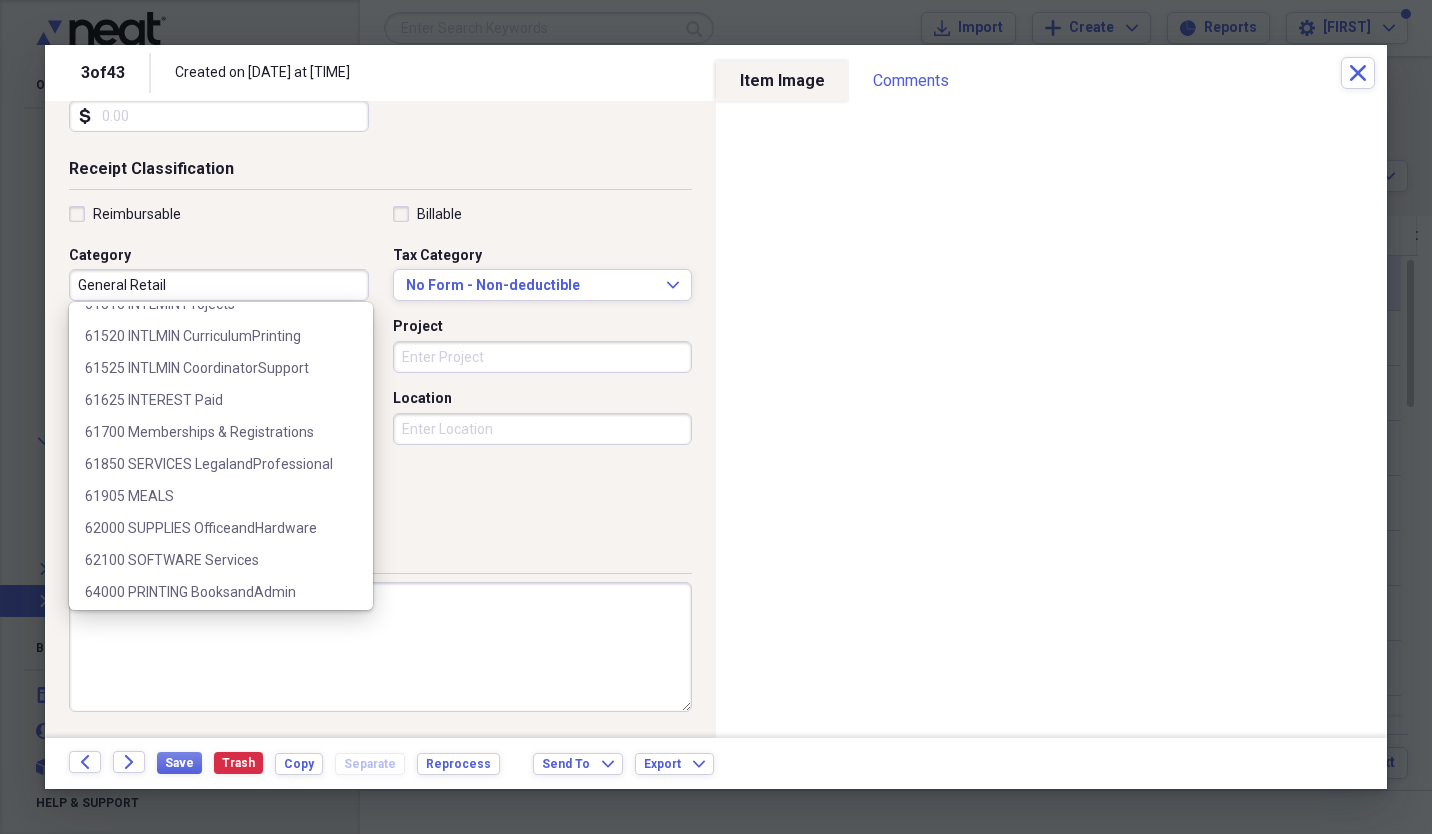 scroll, scrollTop: 328, scrollLeft: 0, axis: vertical 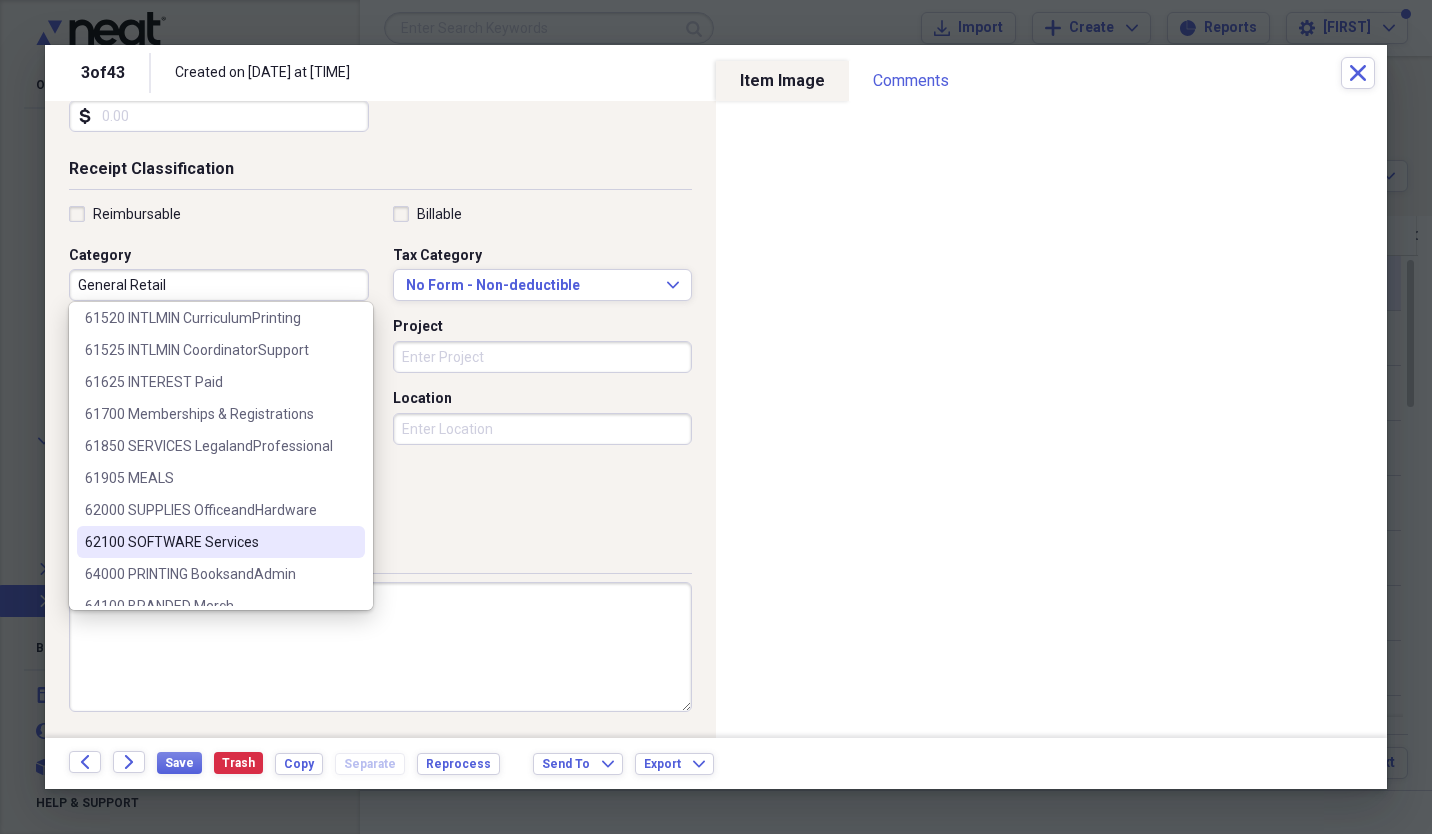 click on "62100 SOFTWARE Services" at bounding box center (209, 542) 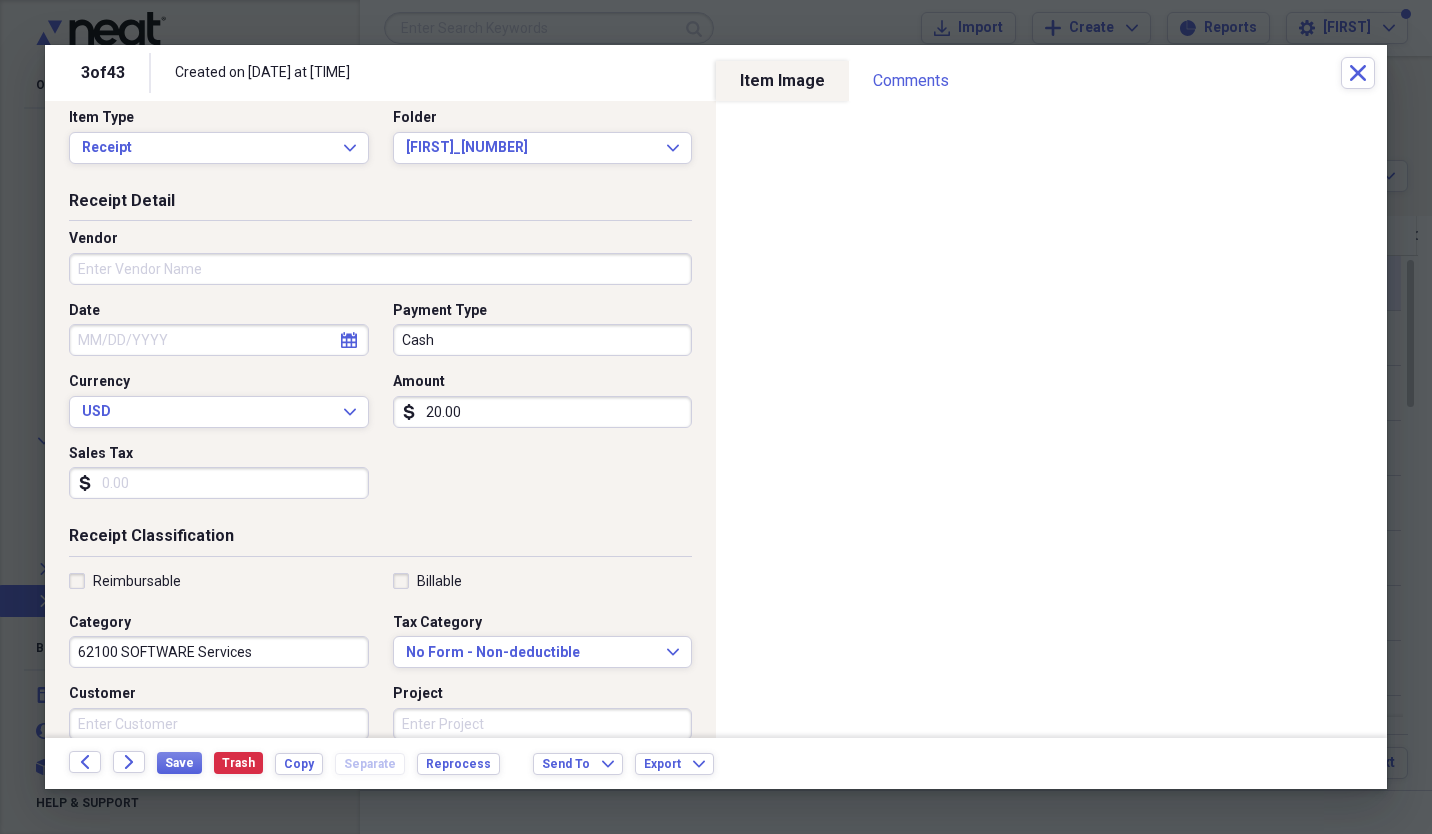 scroll, scrollTop: 14, scrollLeft: 0, axis: vertical 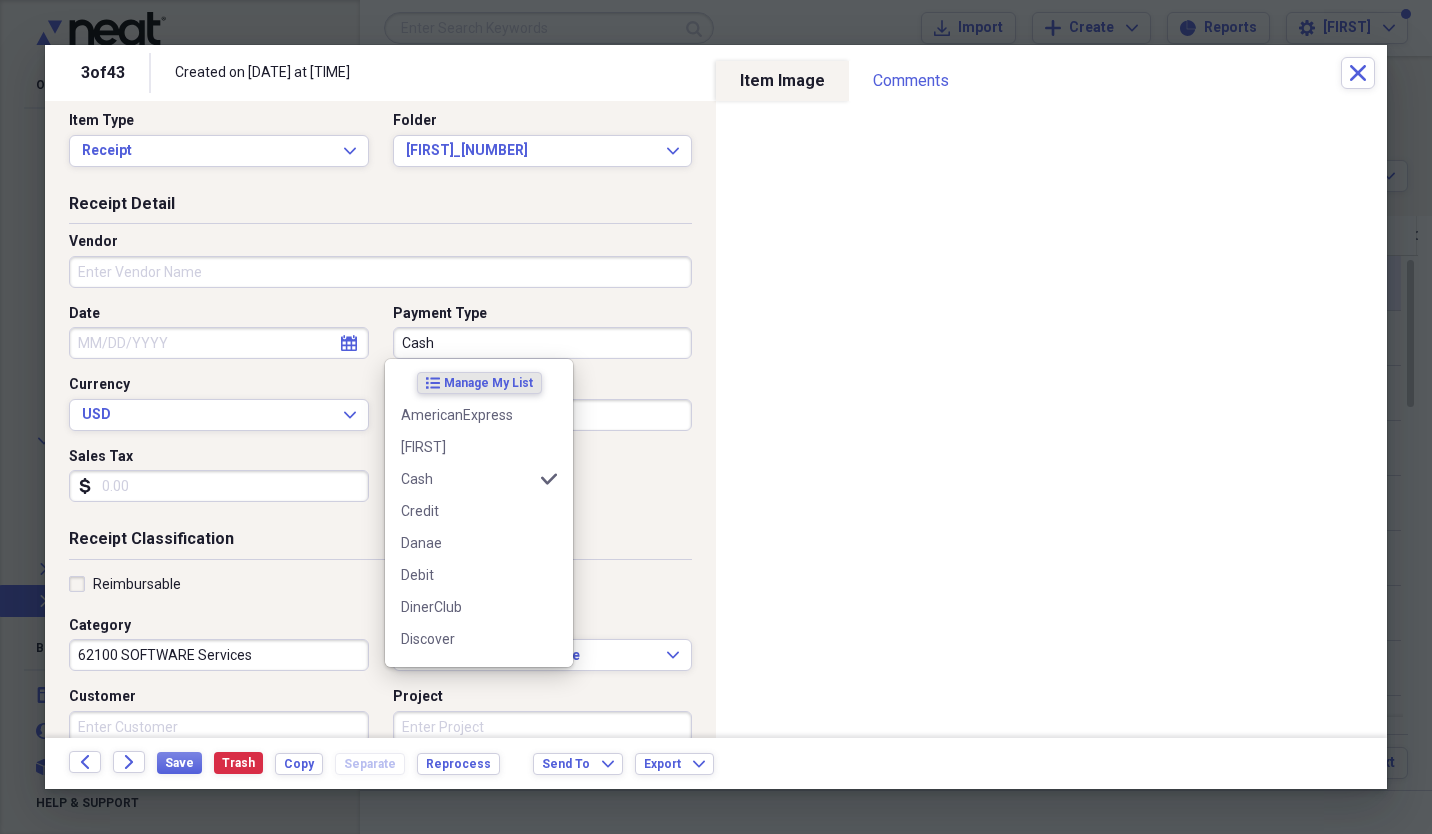 click on "Cash" at bounding box center (543, 343) 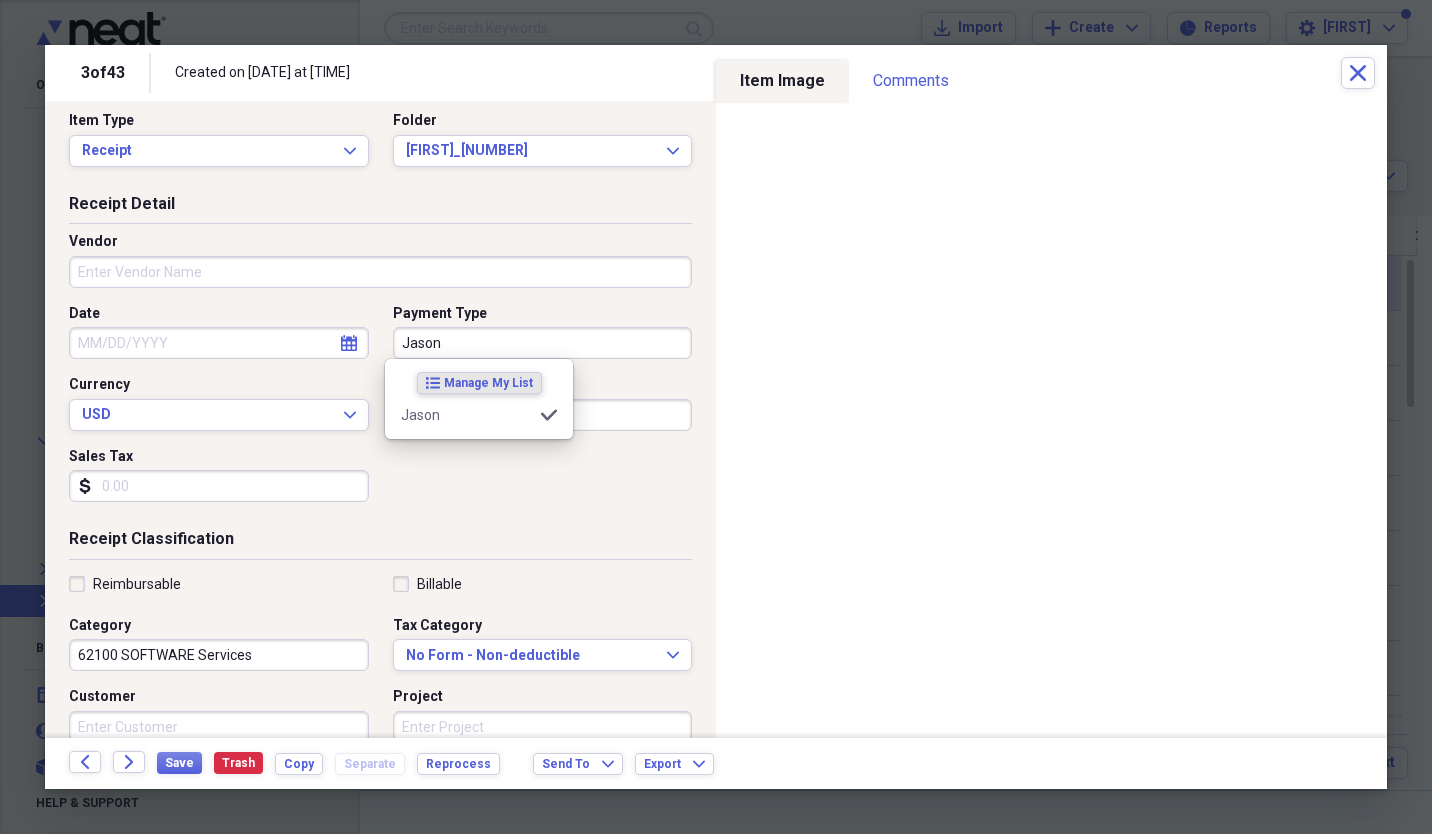 type on "Jason" 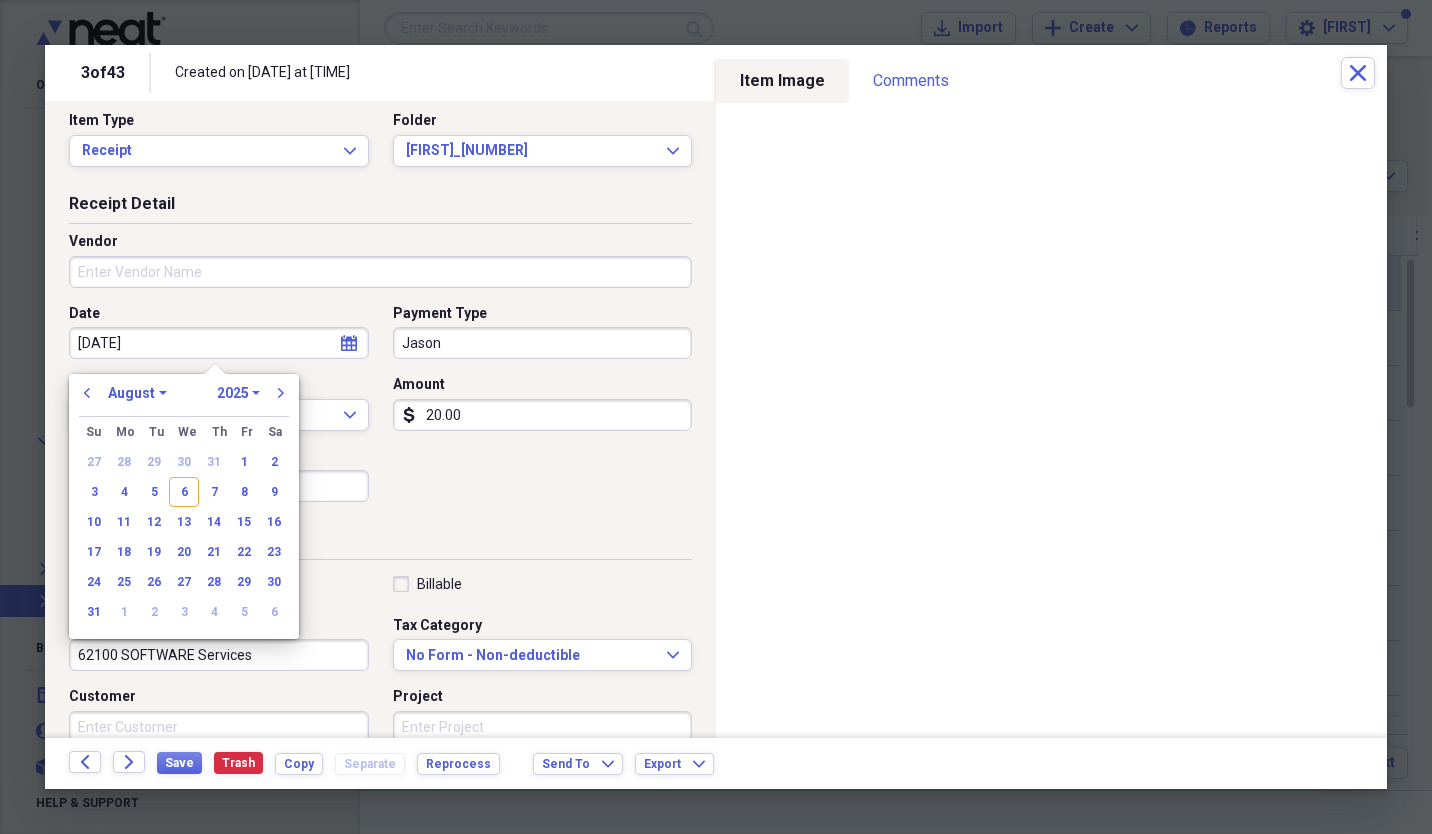type on "[DATE]" 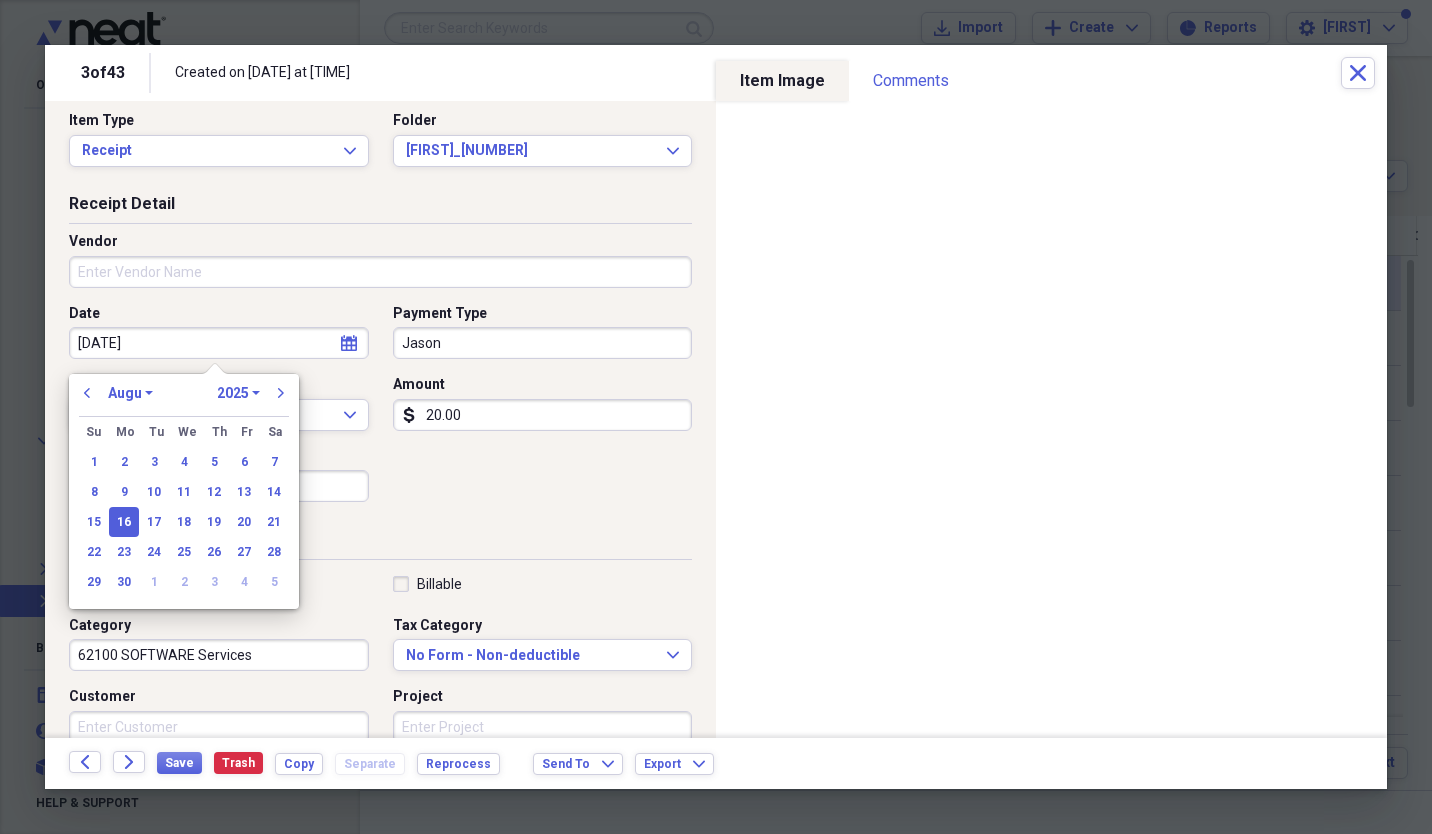 select on "5" 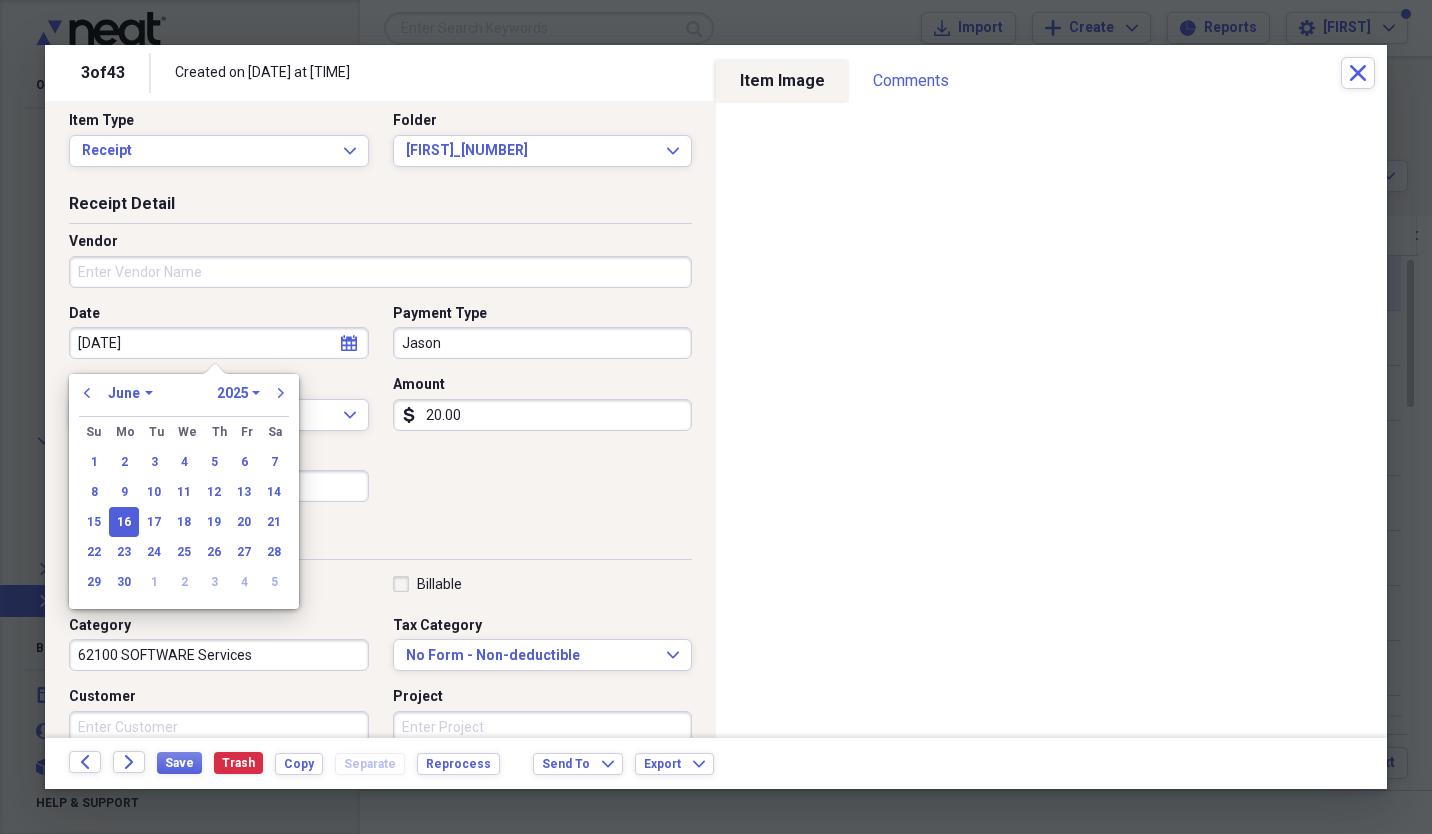 type on "06/16/2025" 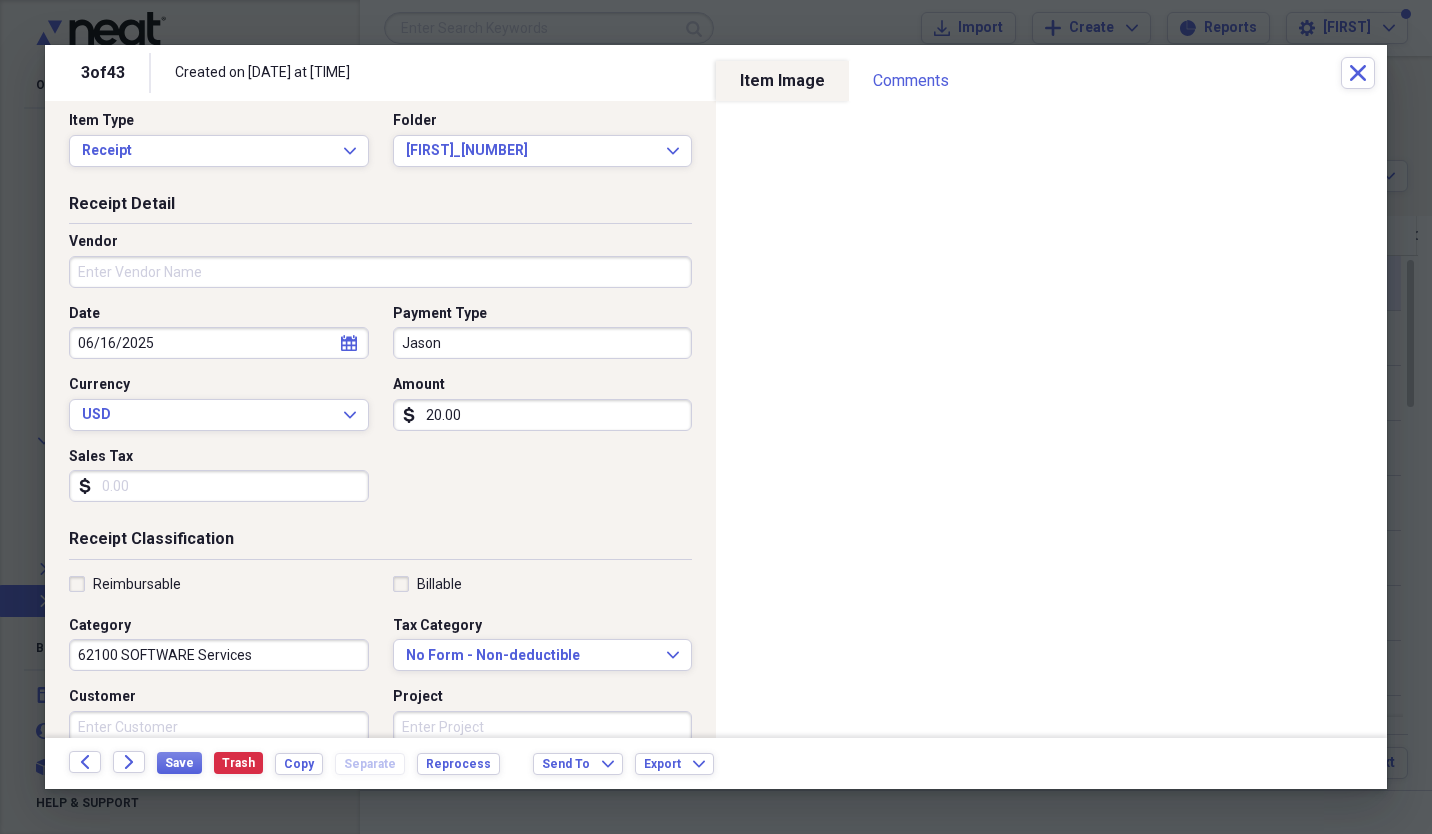 click on "Vendor" at bounding box center (380, 272) 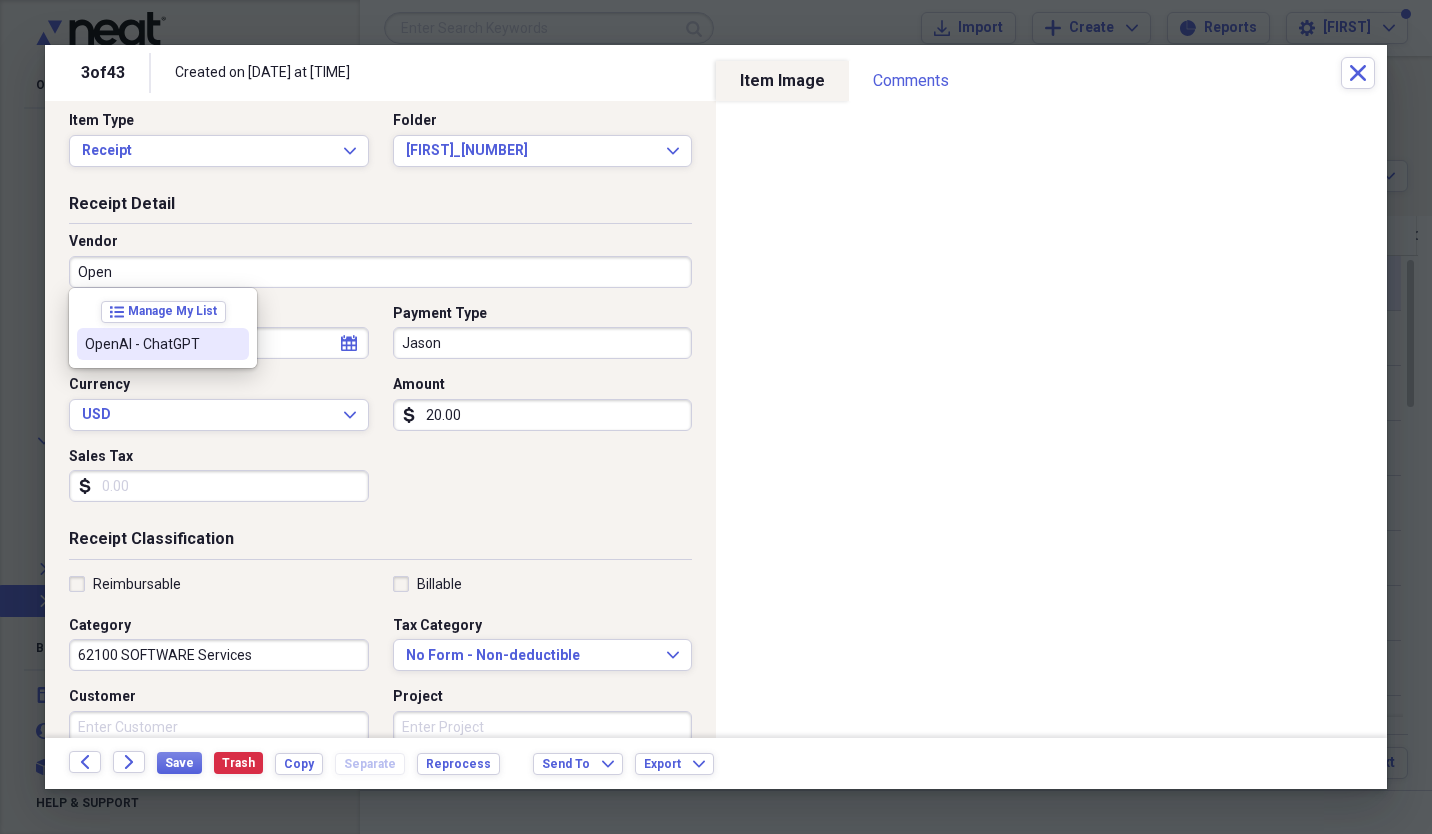 click on "OpenAI - ChatGPT" at bounding box center [163, 344] 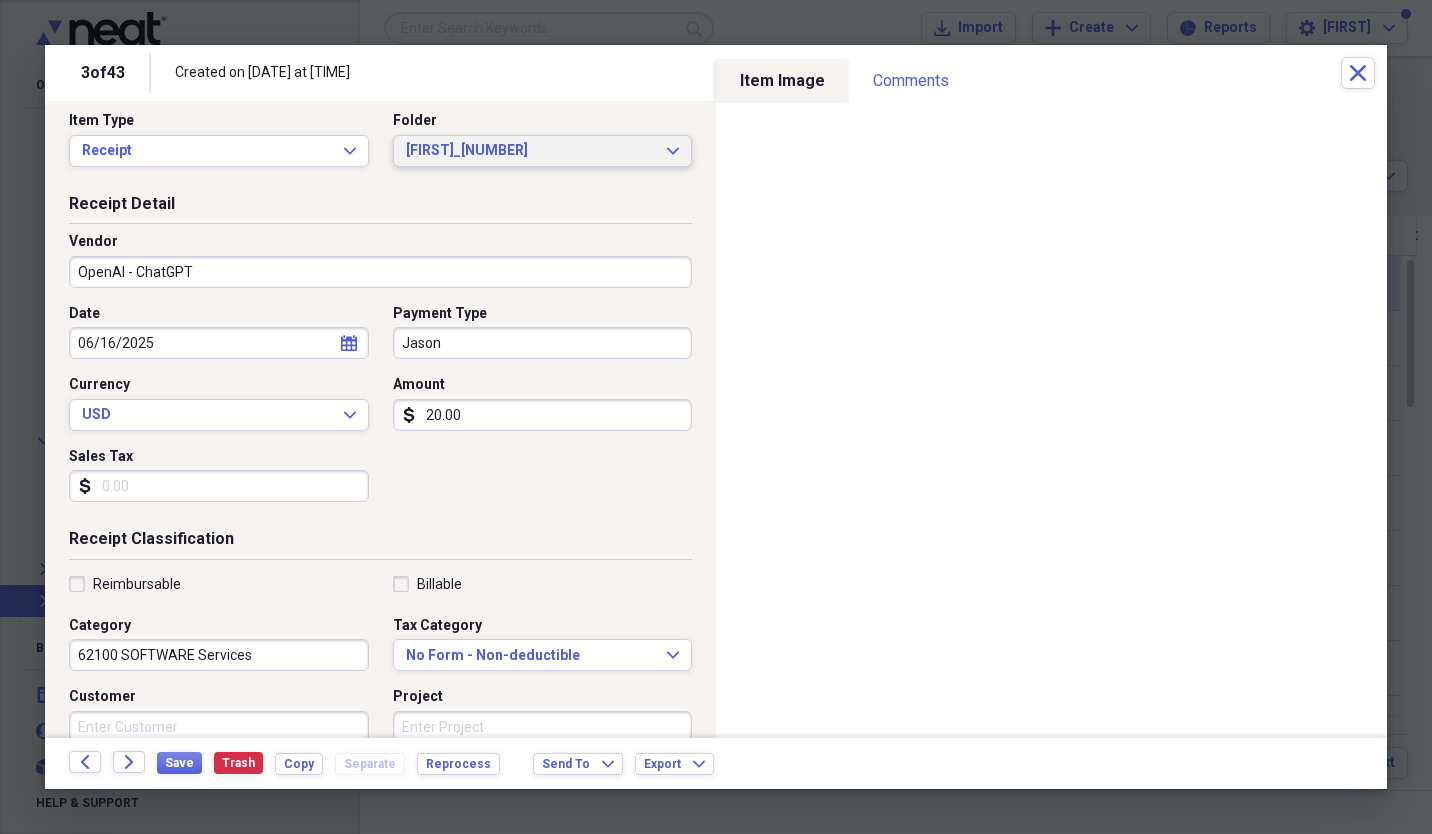 click on "[FIRST]_[NUMBER]" at bounding box center [531, 151] 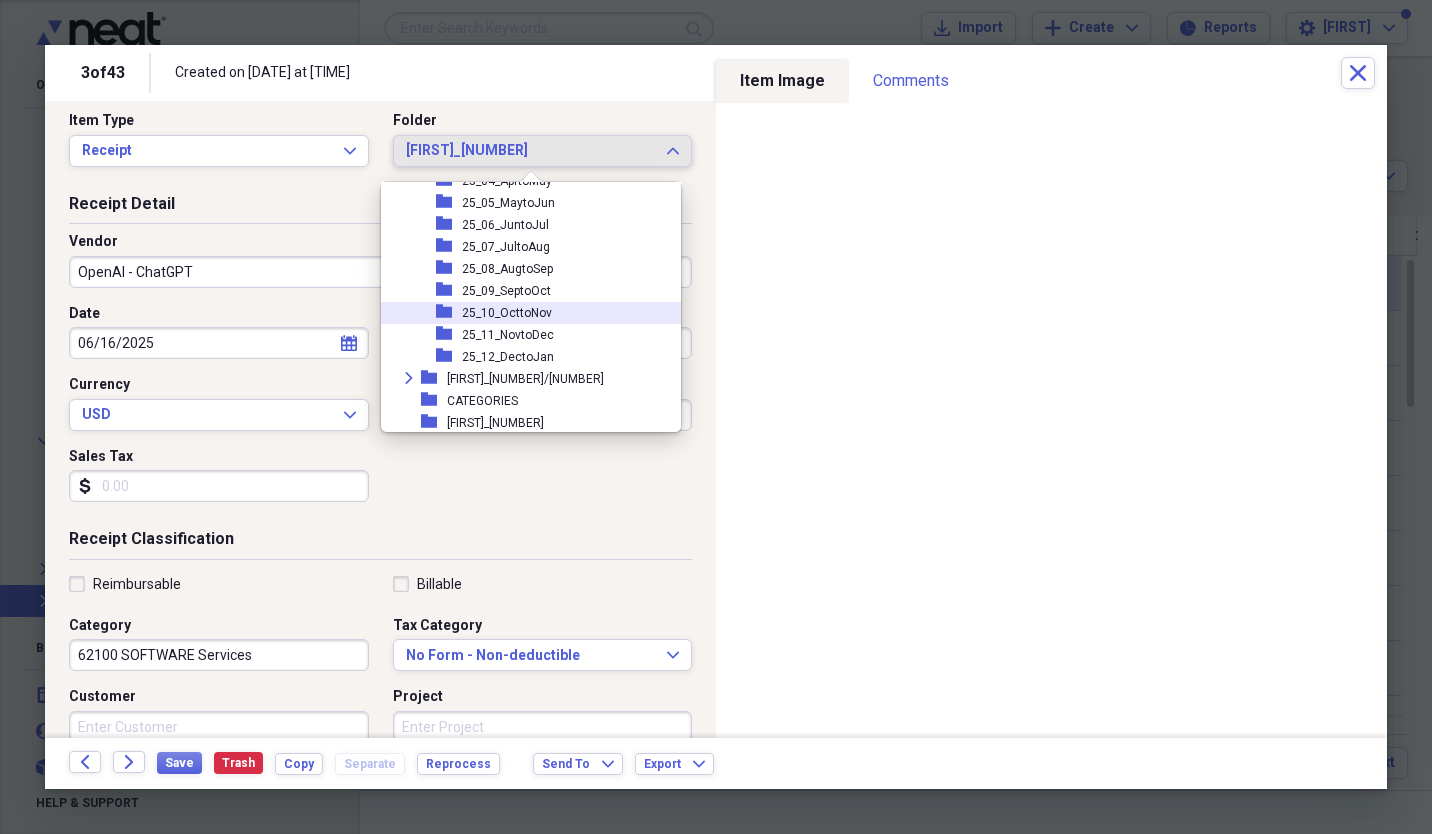 scroll, scrollTop: 244, scrollLeft: 0, axis: vertical 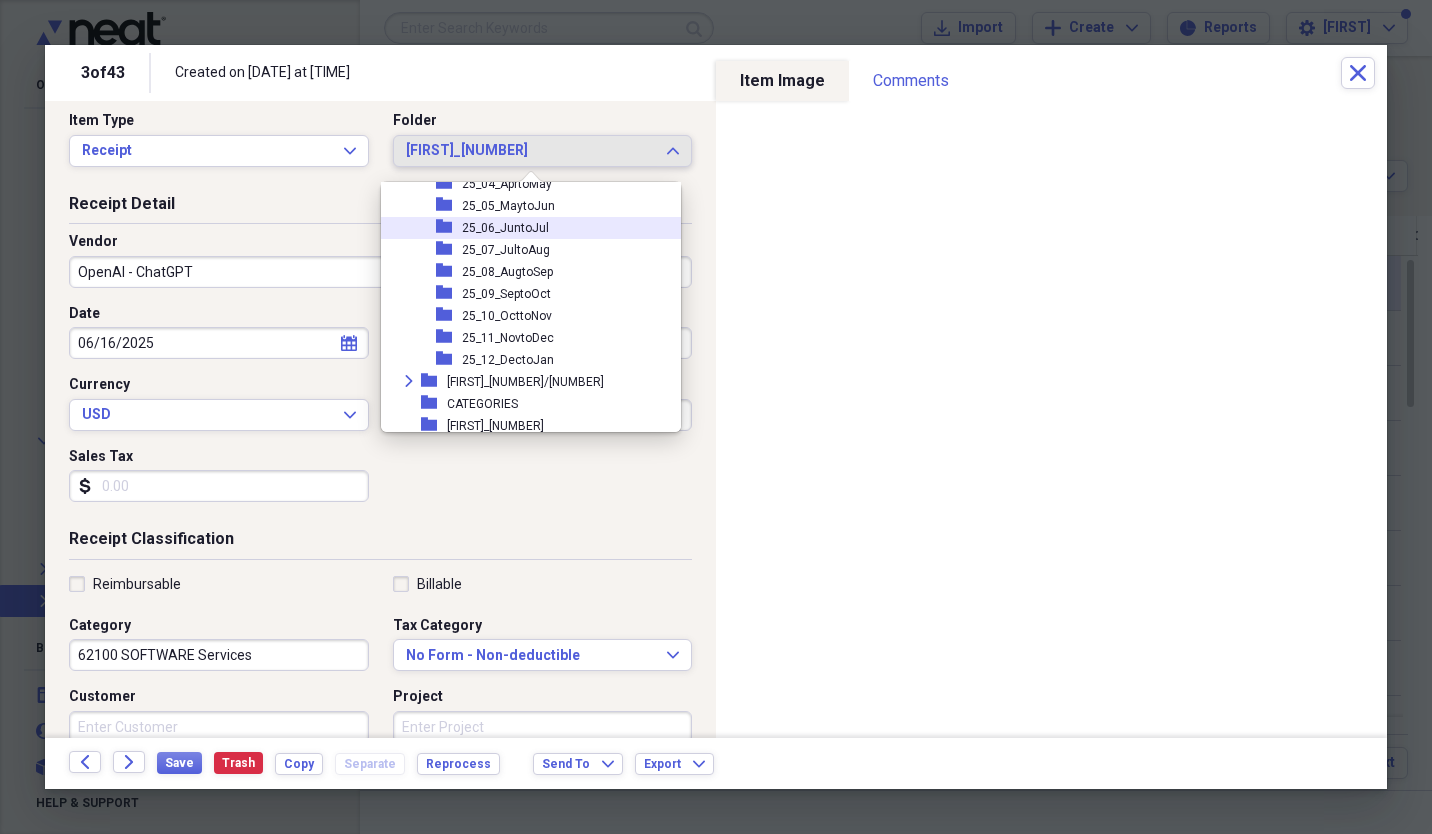 click on "25_06_JuntoJul" at bounding box center [505, 228] 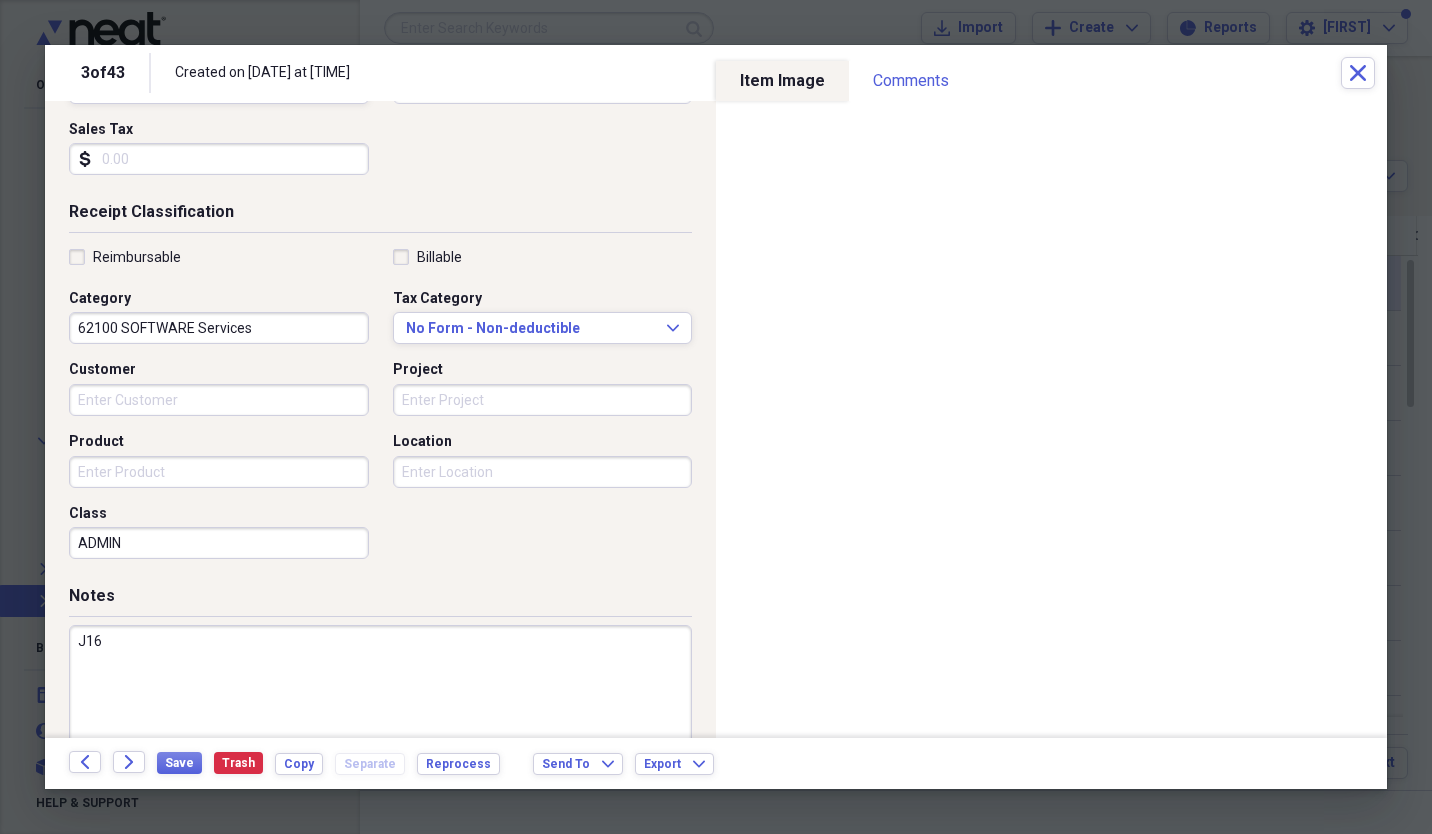 scroll, scrollTop: 344, scrollLeft: 0, axis: vertical 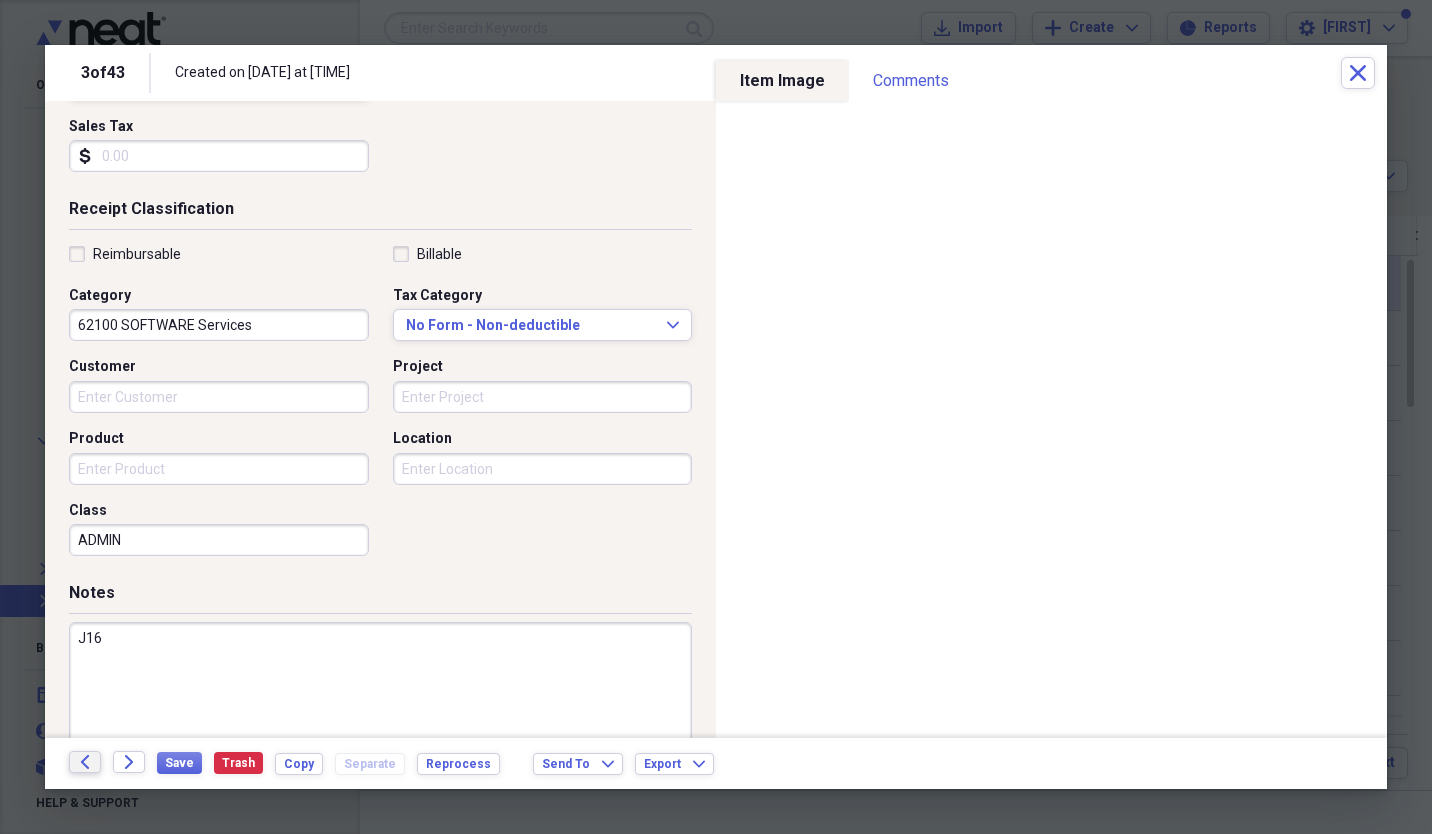 click on "Back" 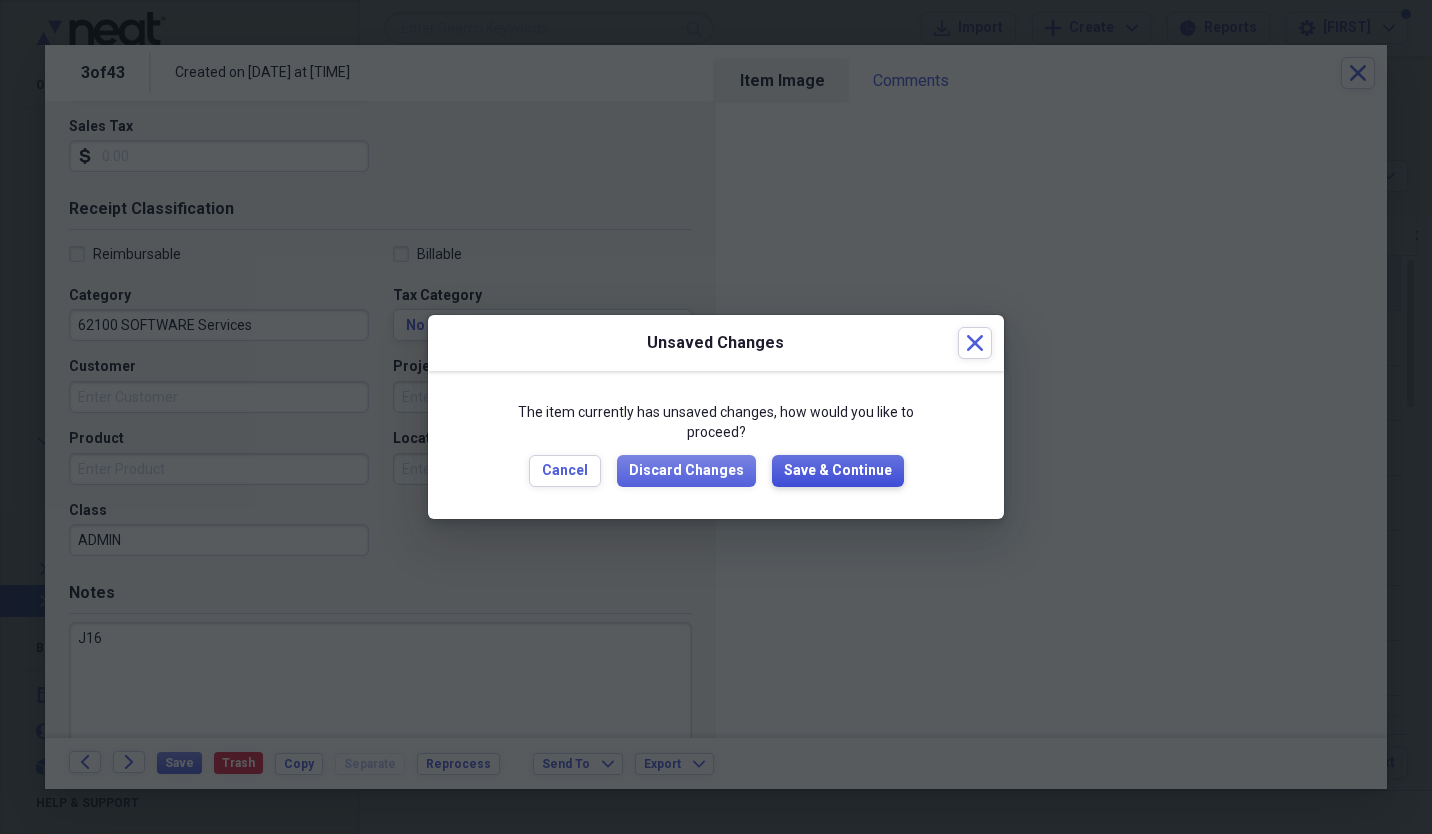 click on "Save & Continue" at bounding box center [838, 471] 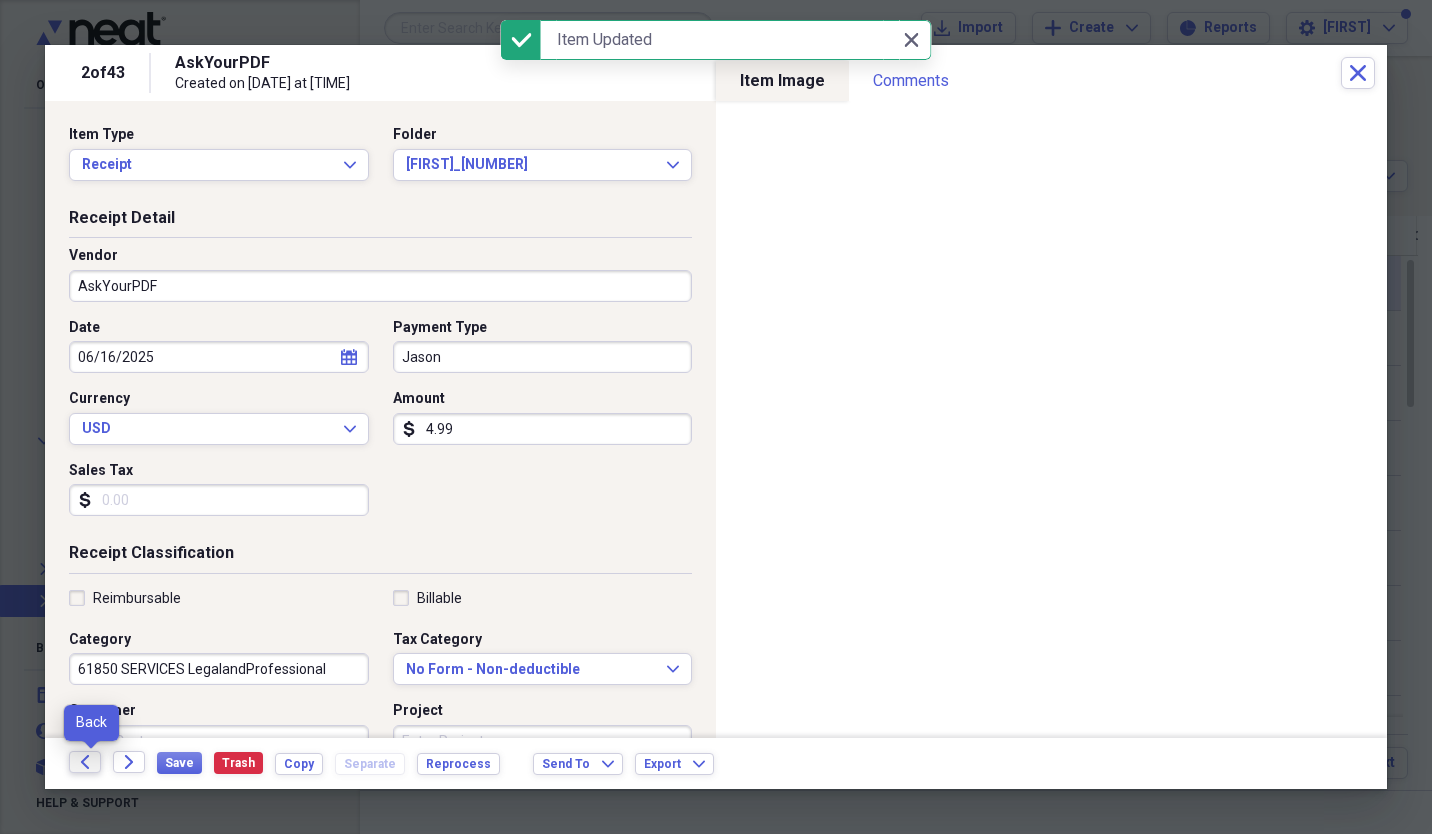 click on "Back" 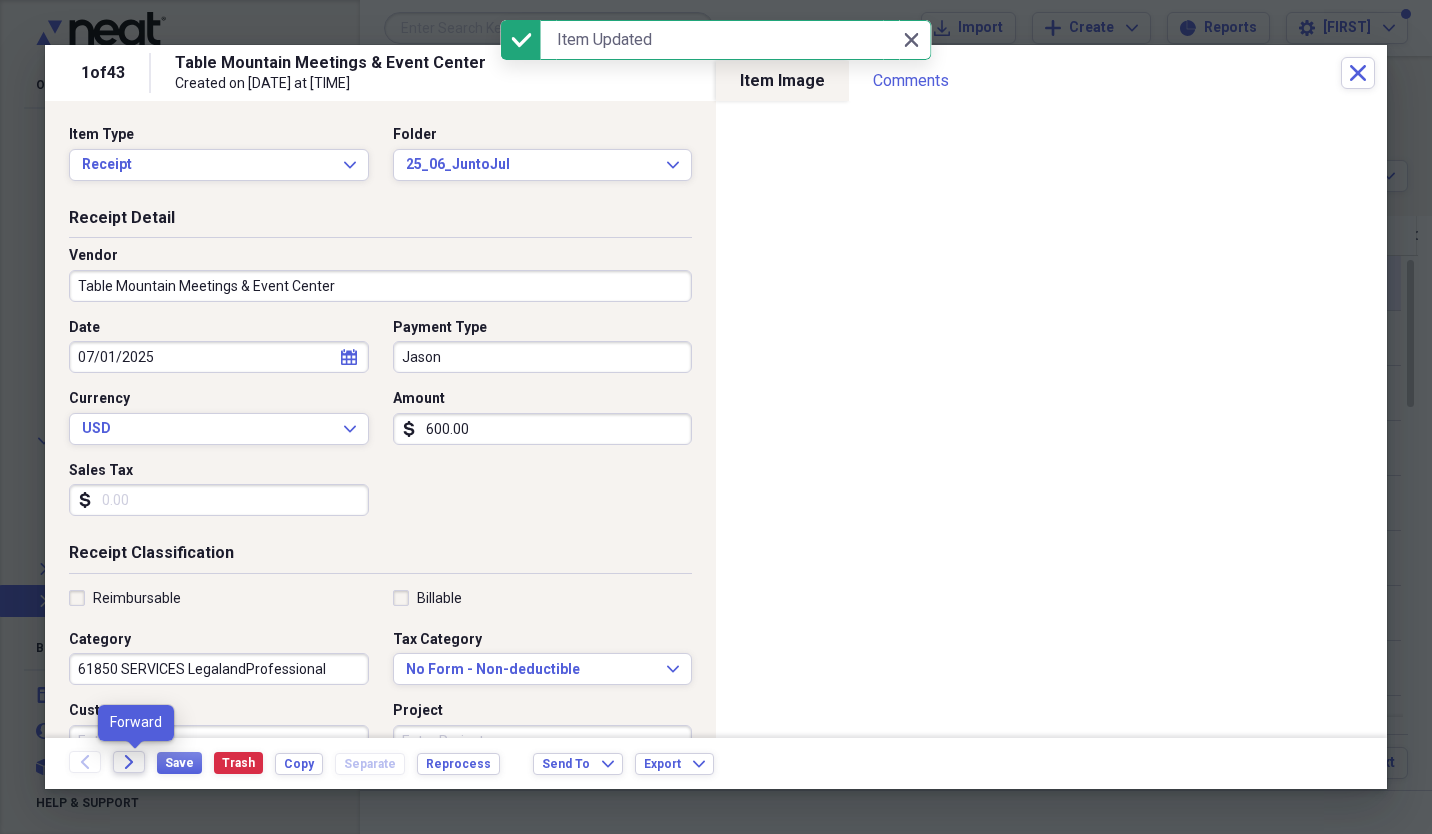 click on "Forward" 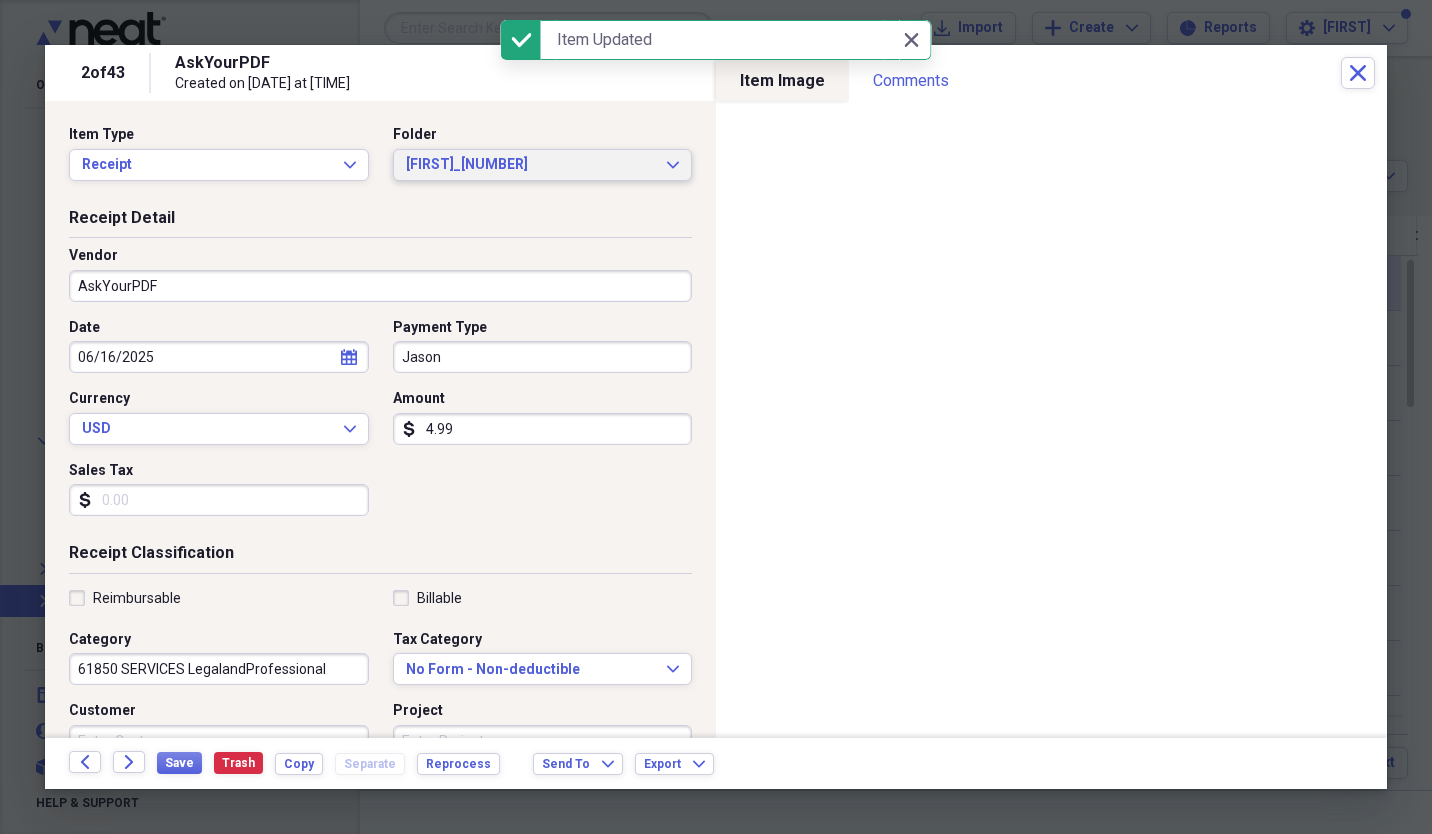 click on "[FIRST]_[NUMBER]" at bounding box center [531, 165] 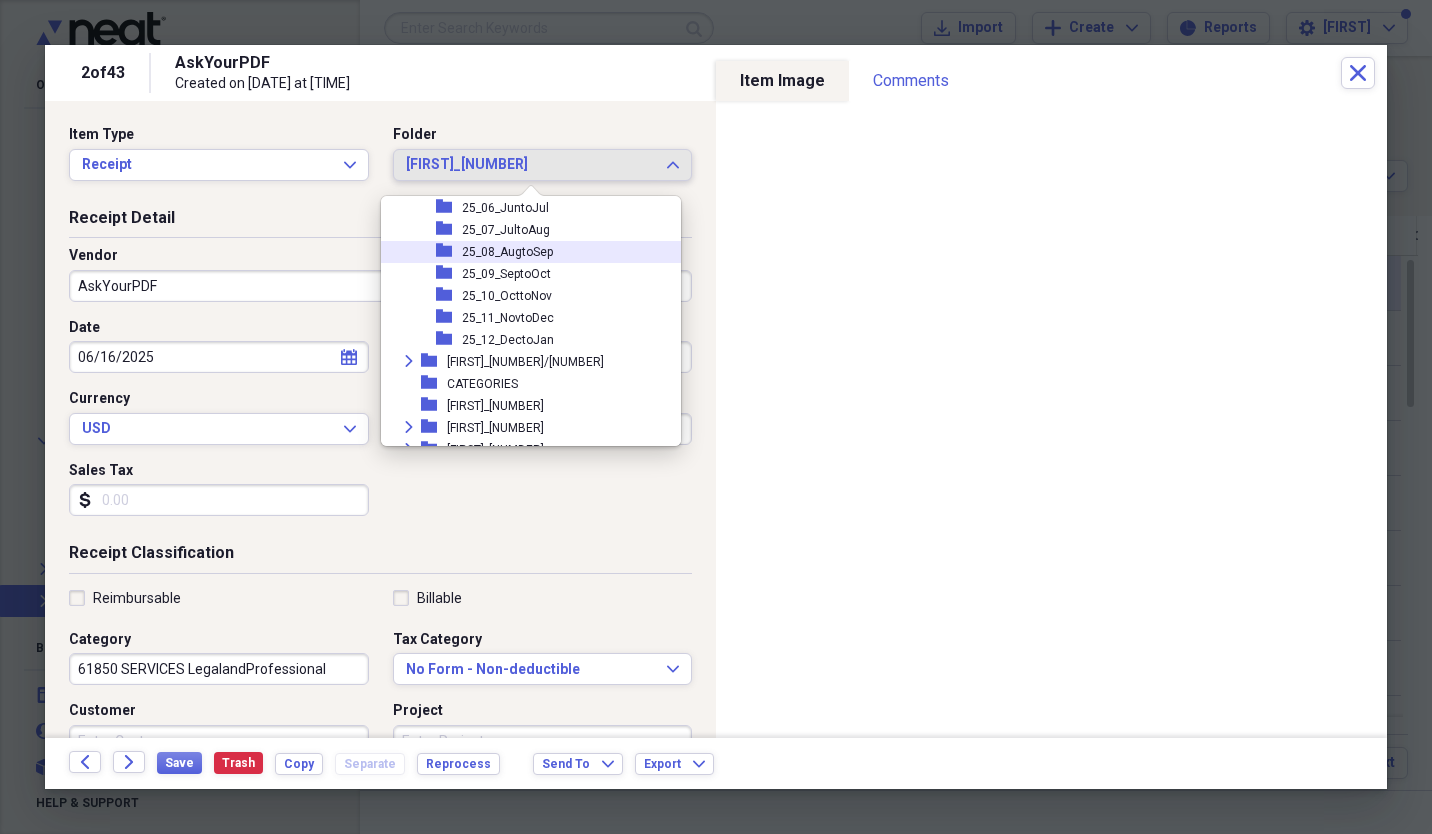scroll, scrollTop: 262, scrollLeft: 0, axis: vertical 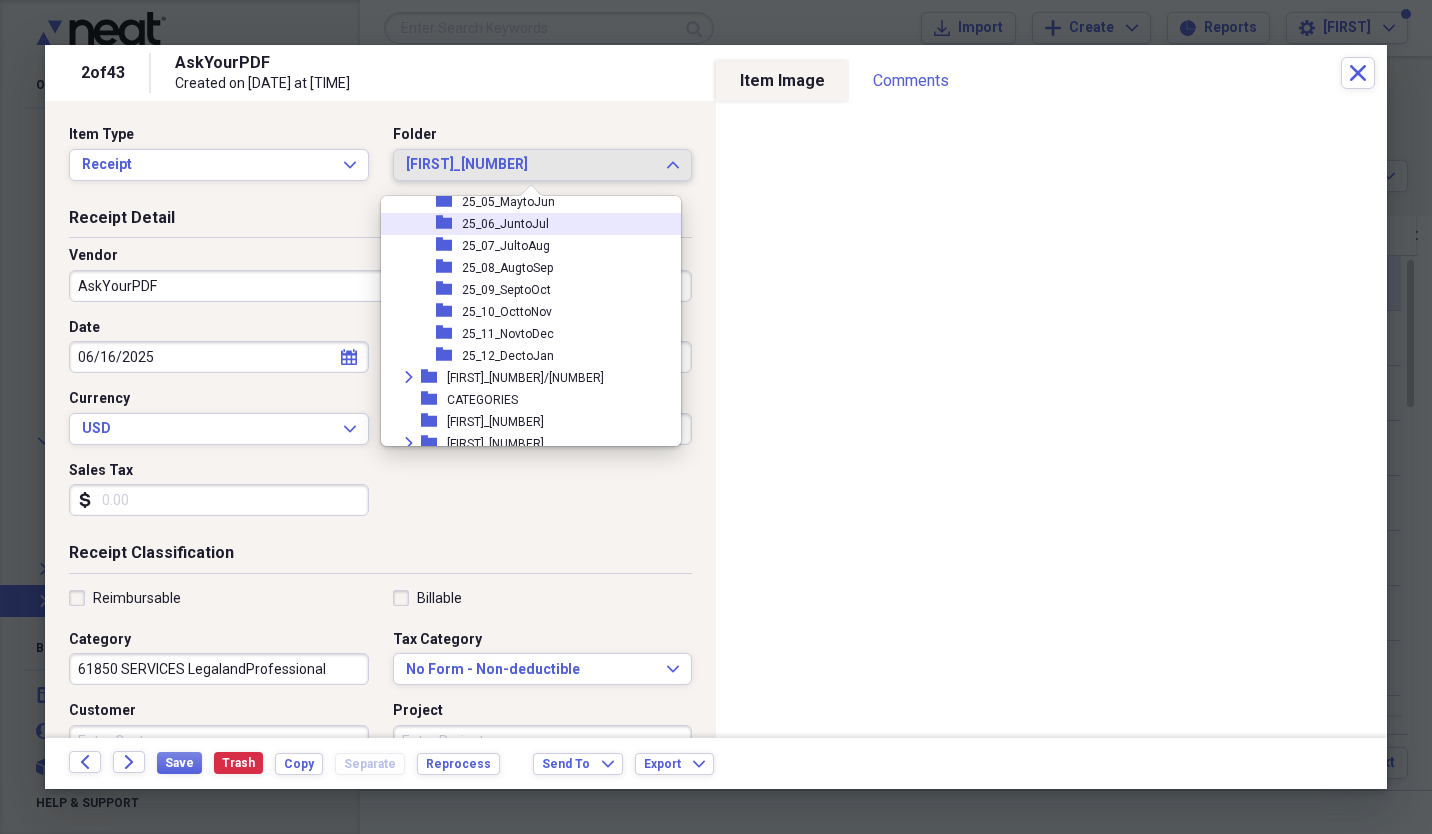 click on "25_06_JuntoJul" at bounding box center [505, 224] 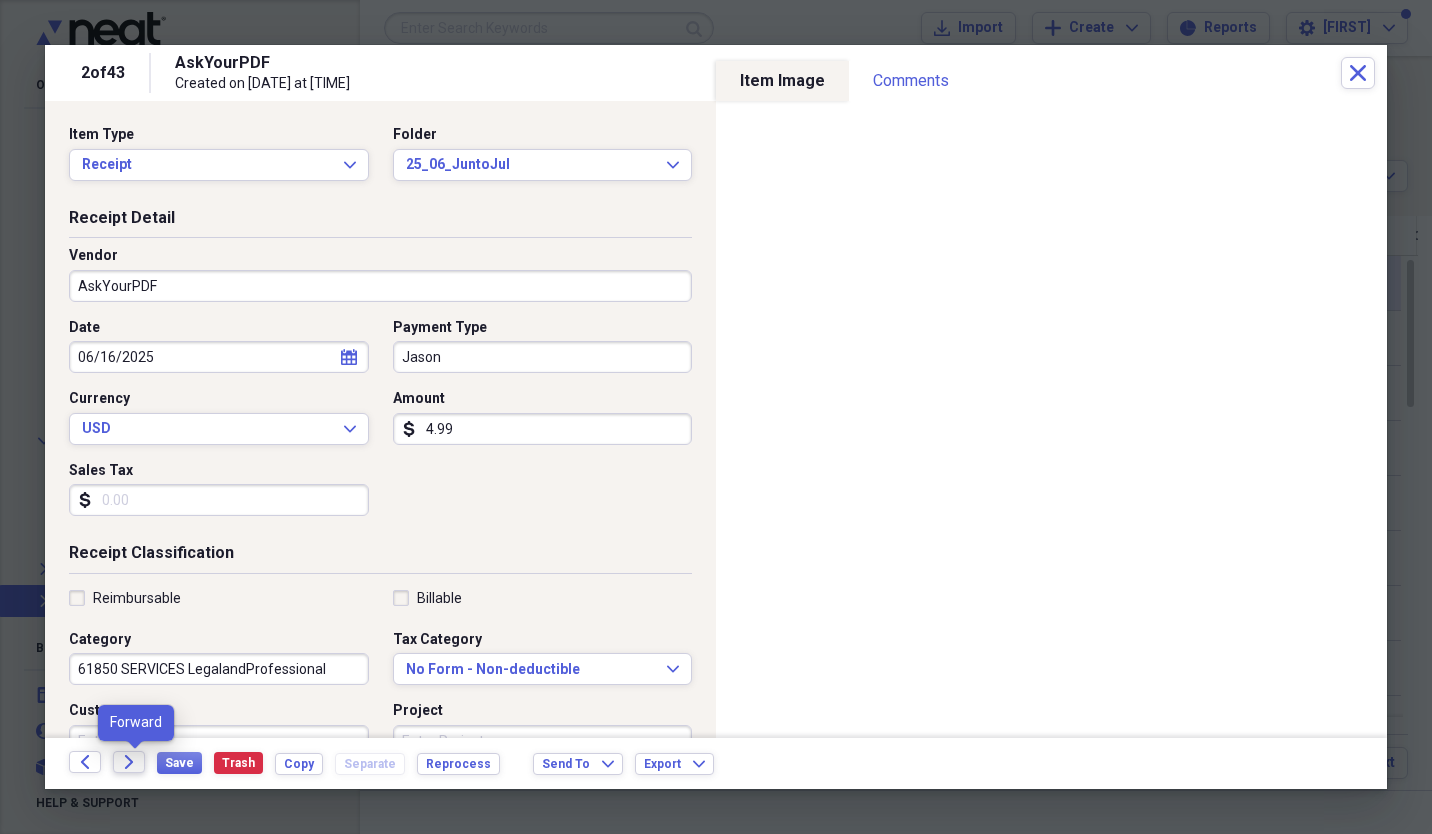 click on "Forward" 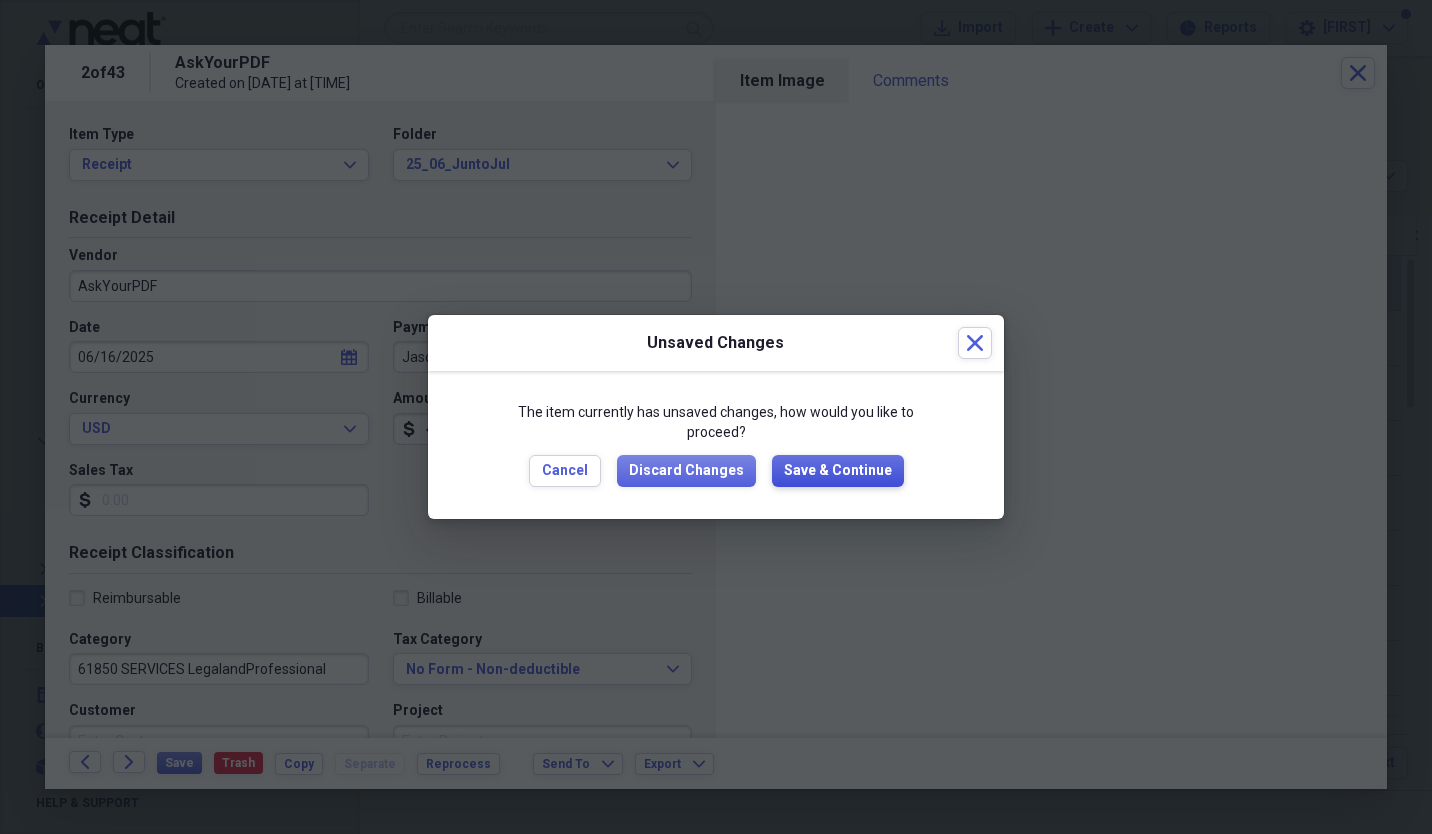 click on "Save & Continue" at bounding box center (838, 471) 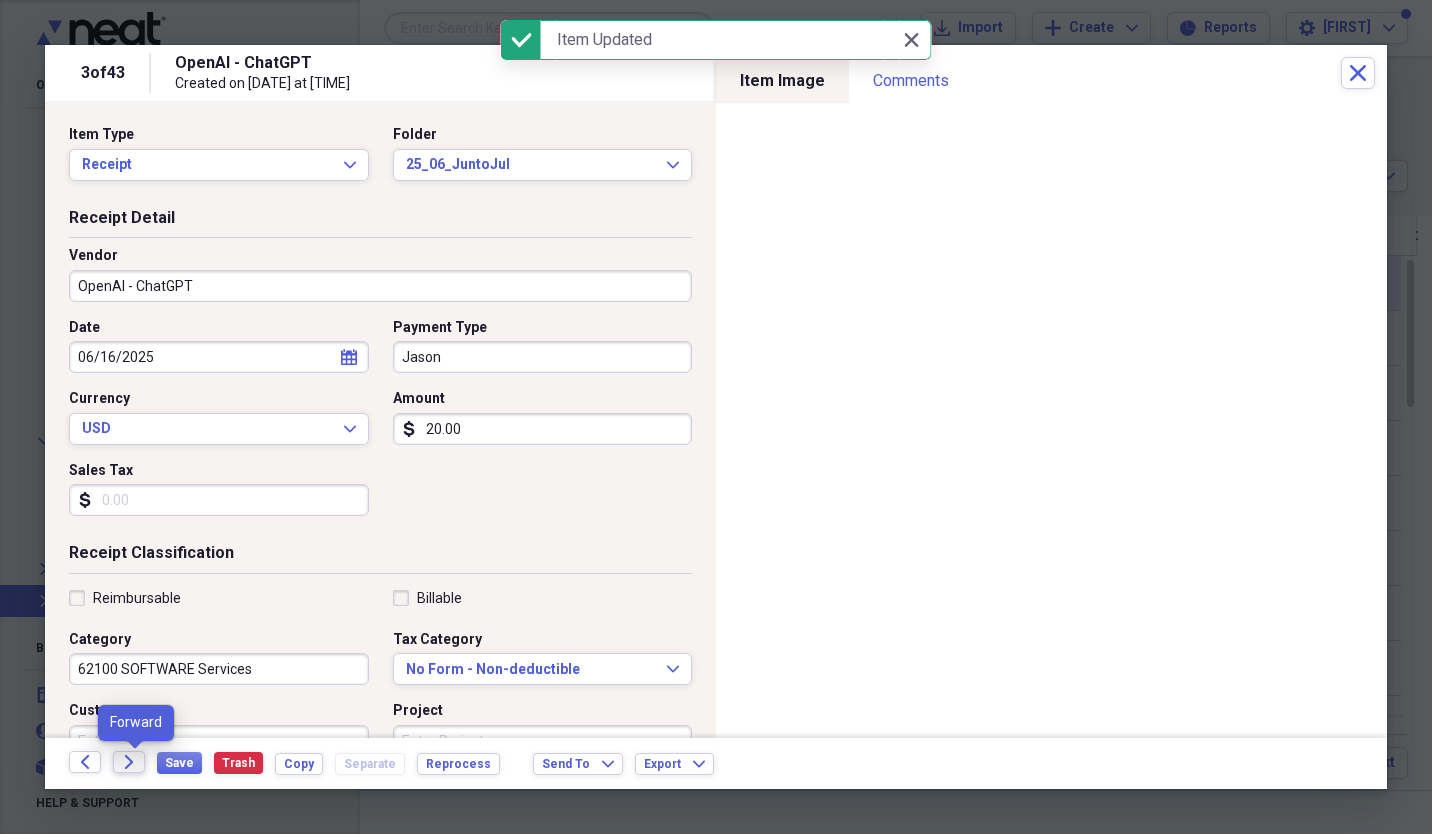 click on "Forward" 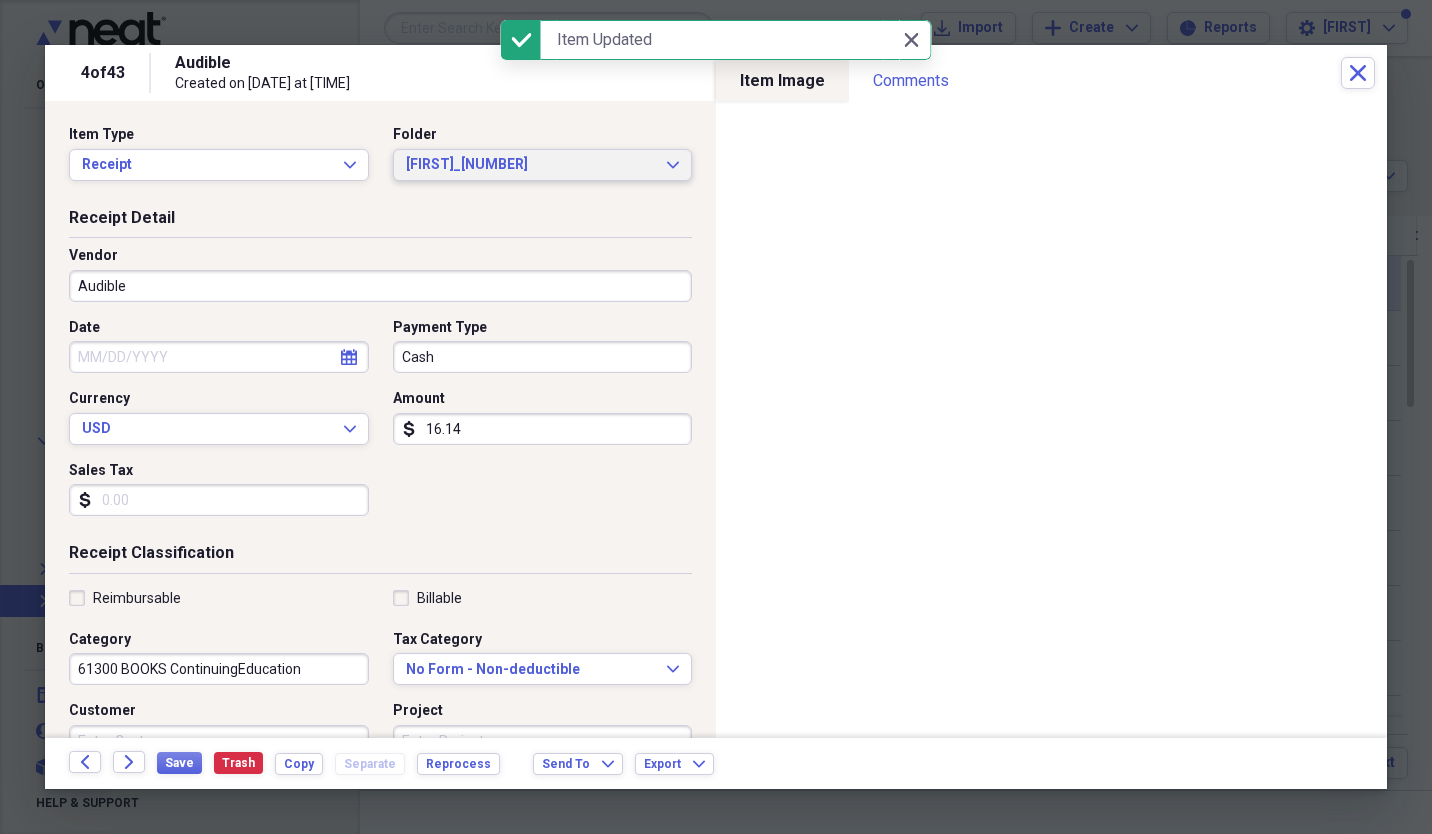 click on "[FIRST]_[NUMBER]" at bounding box center (531, 165) 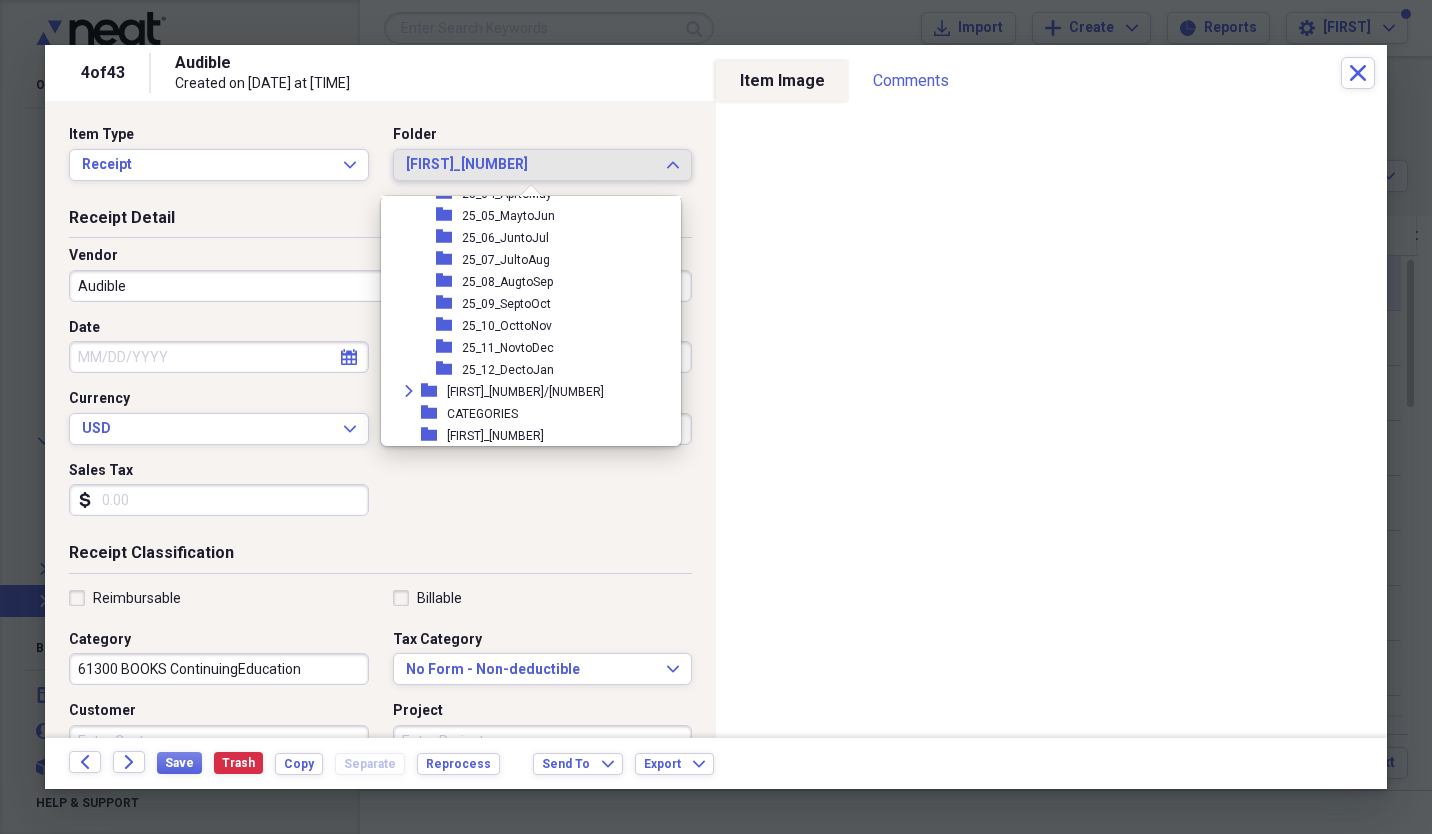scroll, scrollTop: 240, scrollLeft: 0, axis: vertical 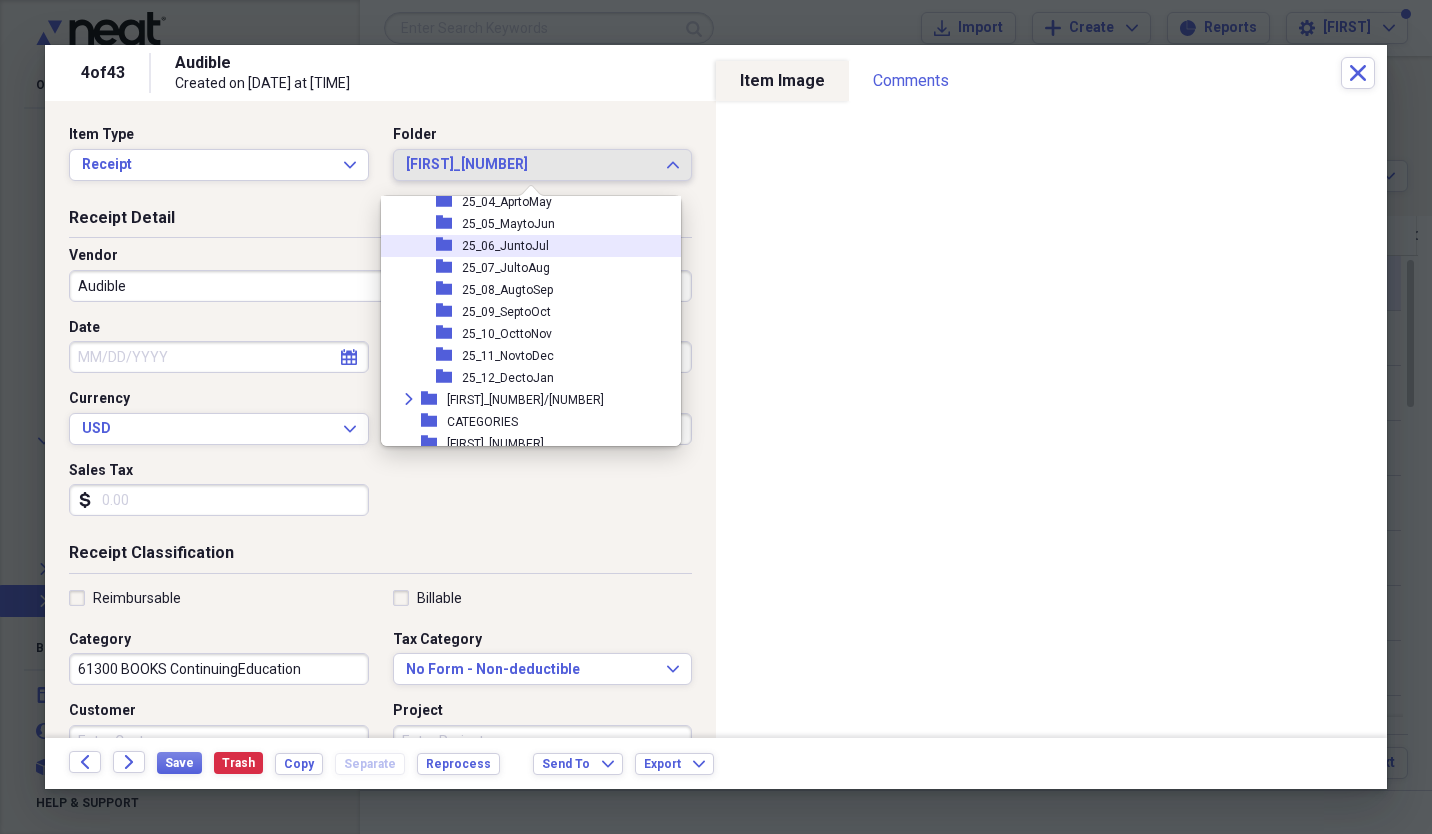 click on "25_06_JuntoJul" at bounding box center [505, 246] 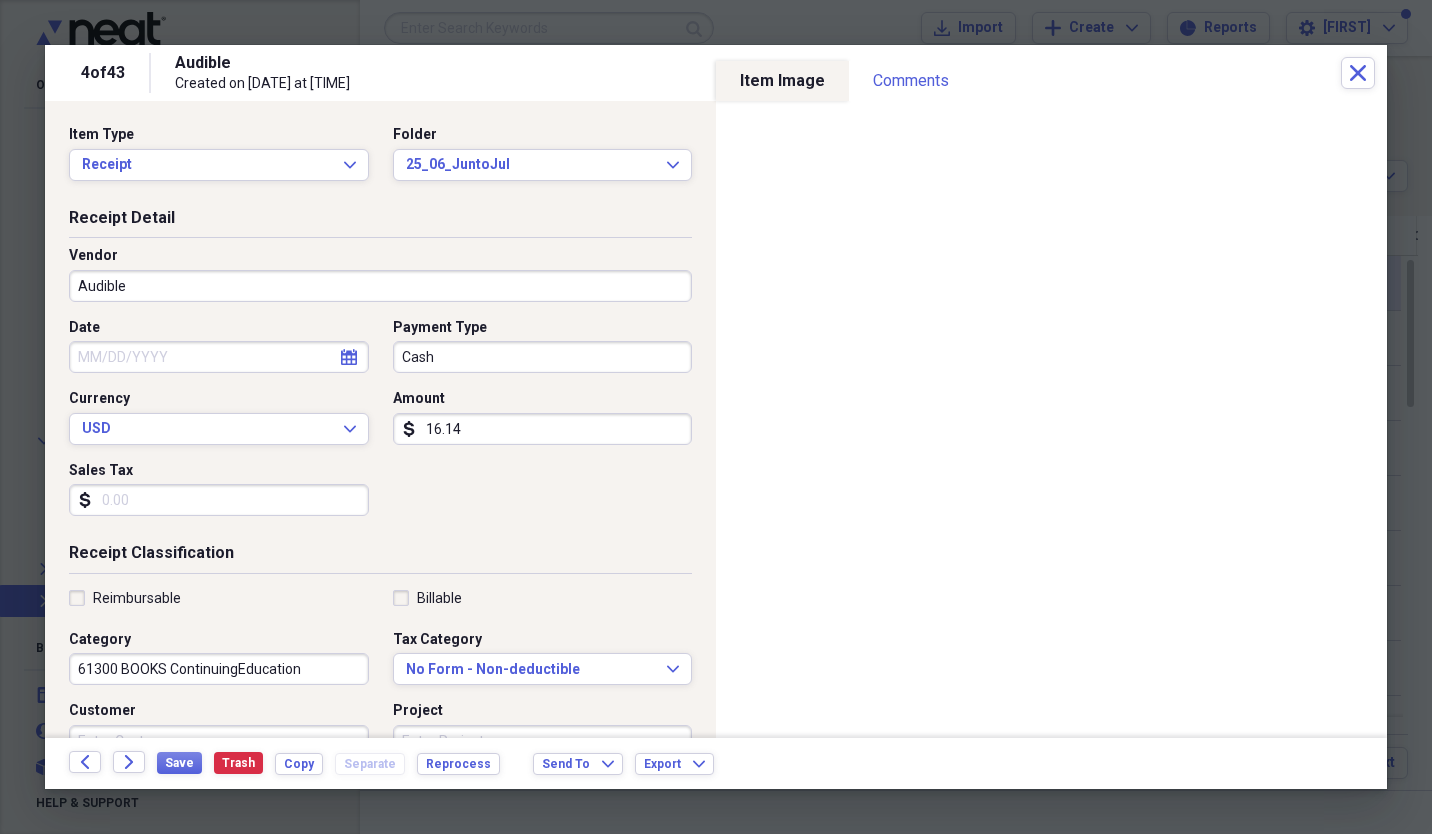 select on "7" 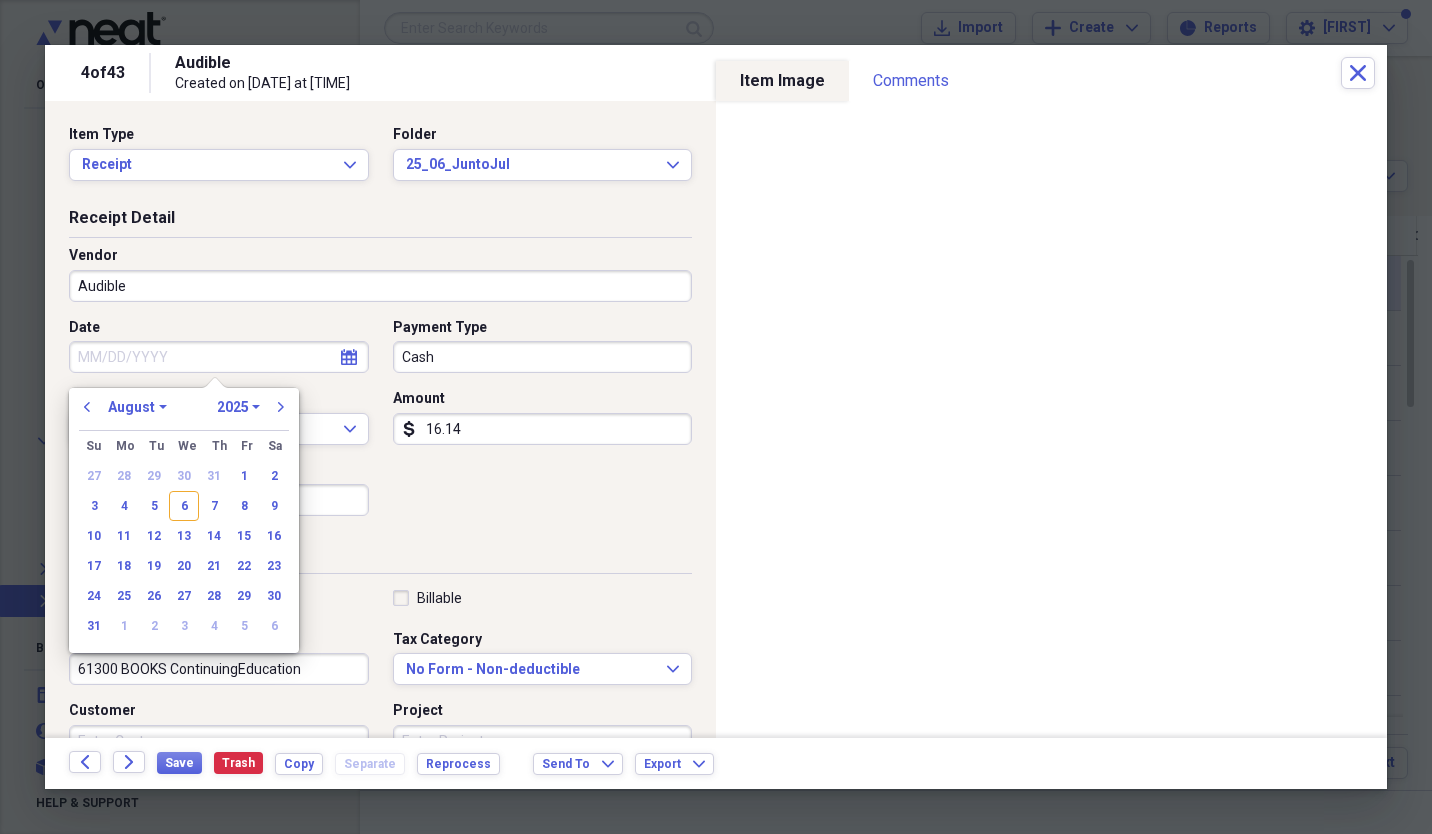 click on "Date" at bounding box center [219, 357] 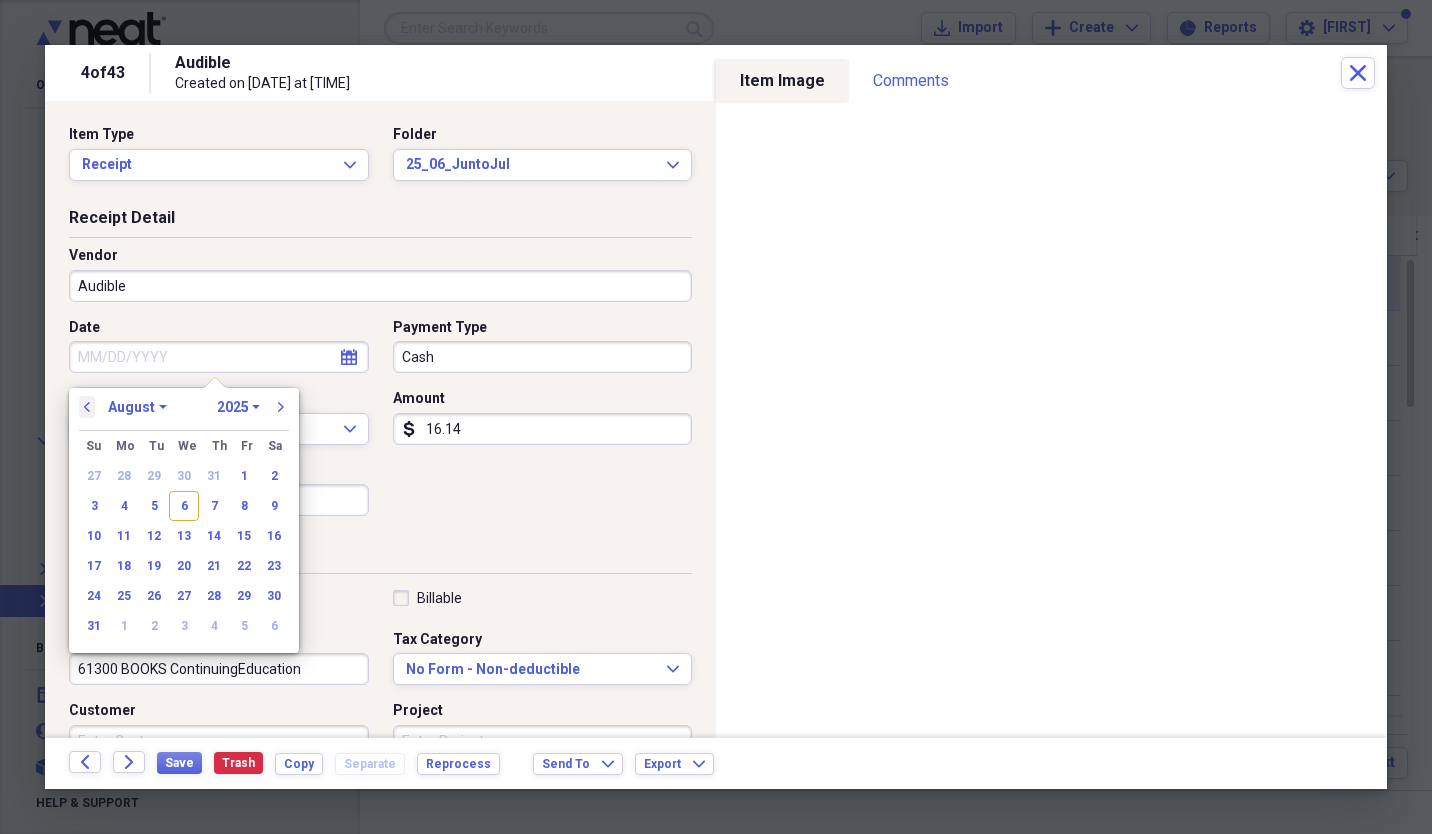 click on "previous" at bounding box center (87, 407) 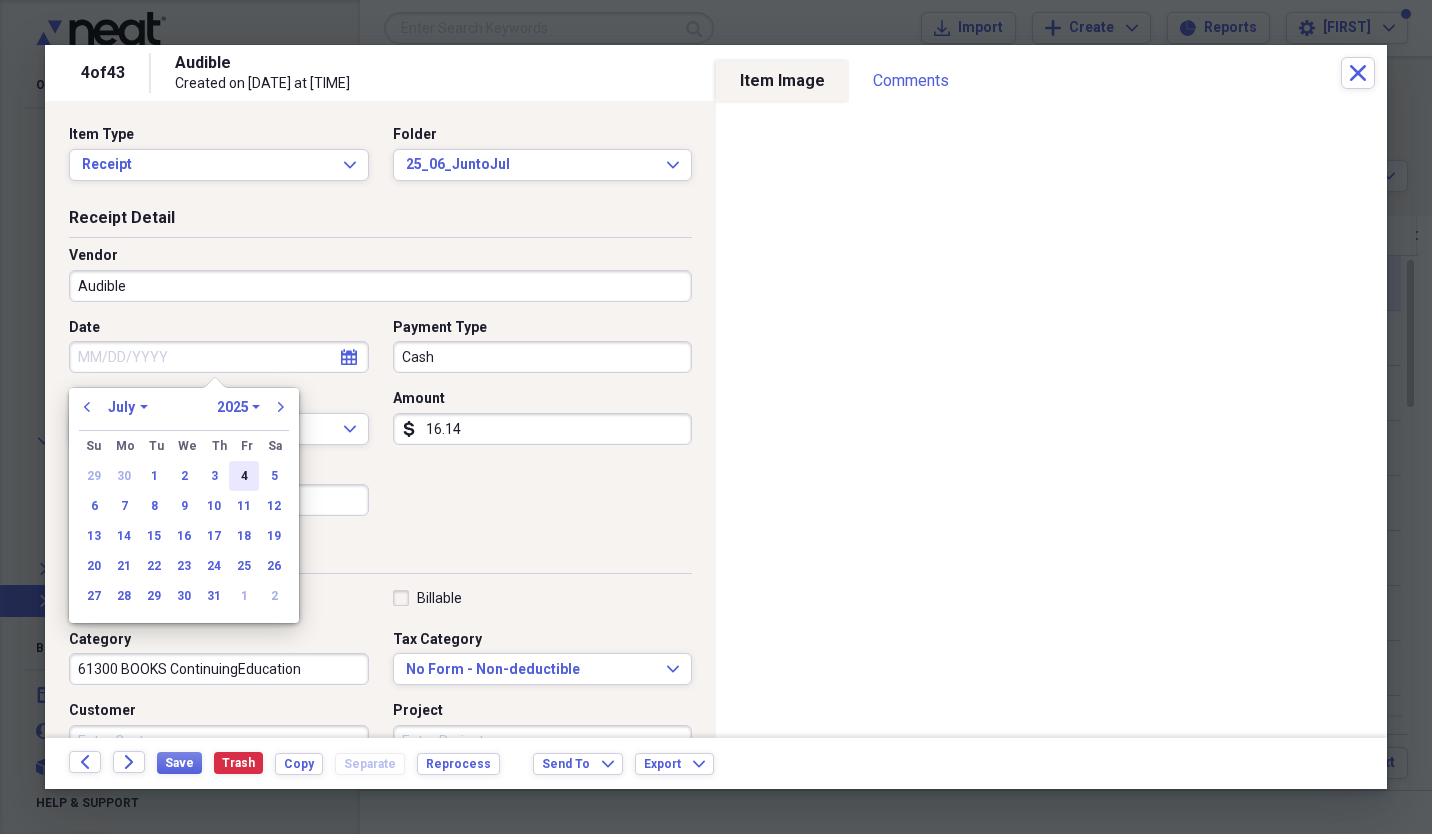 click on "4" at bounding box center [244, 476] 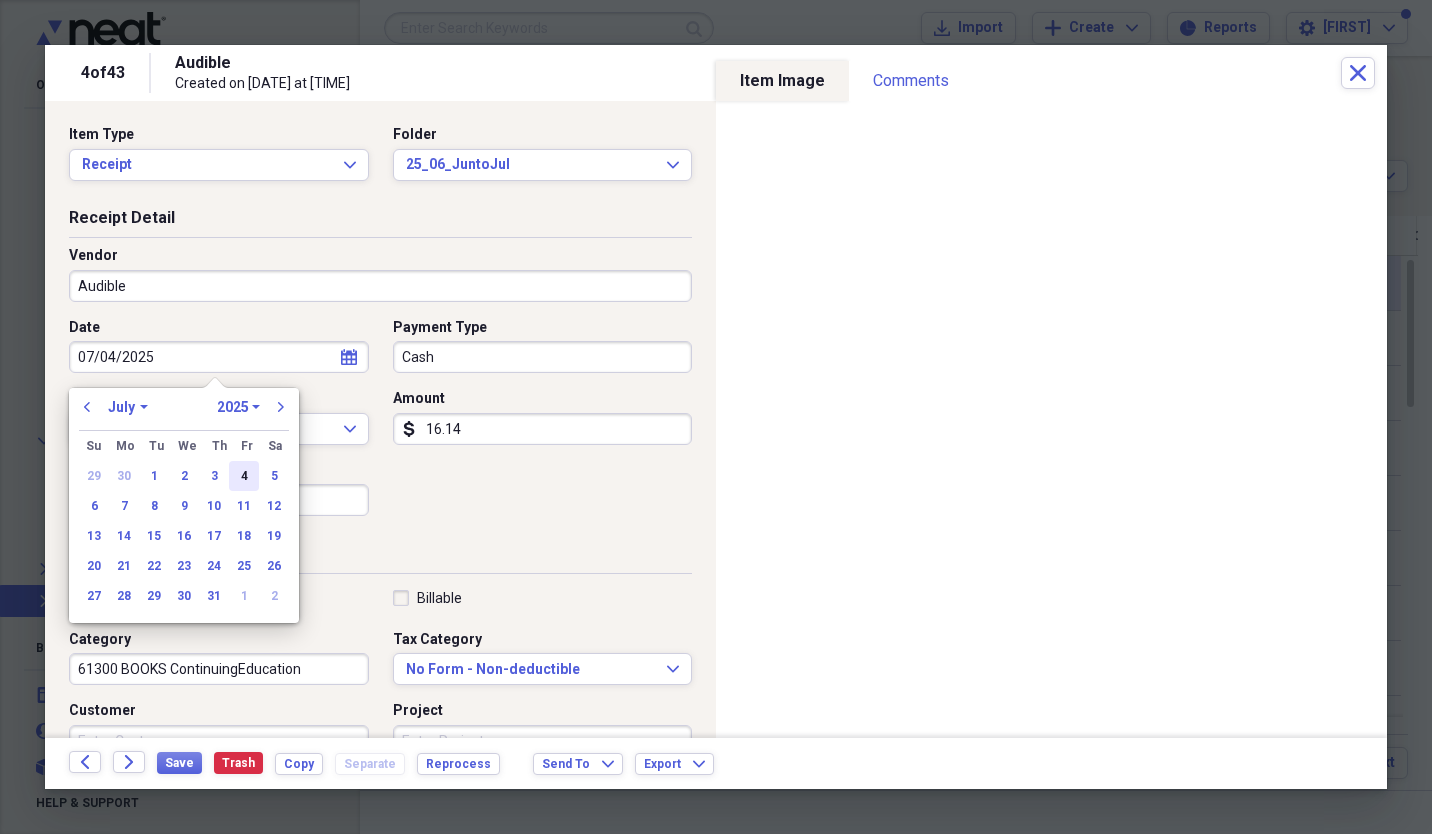 type on "07/04/2025" 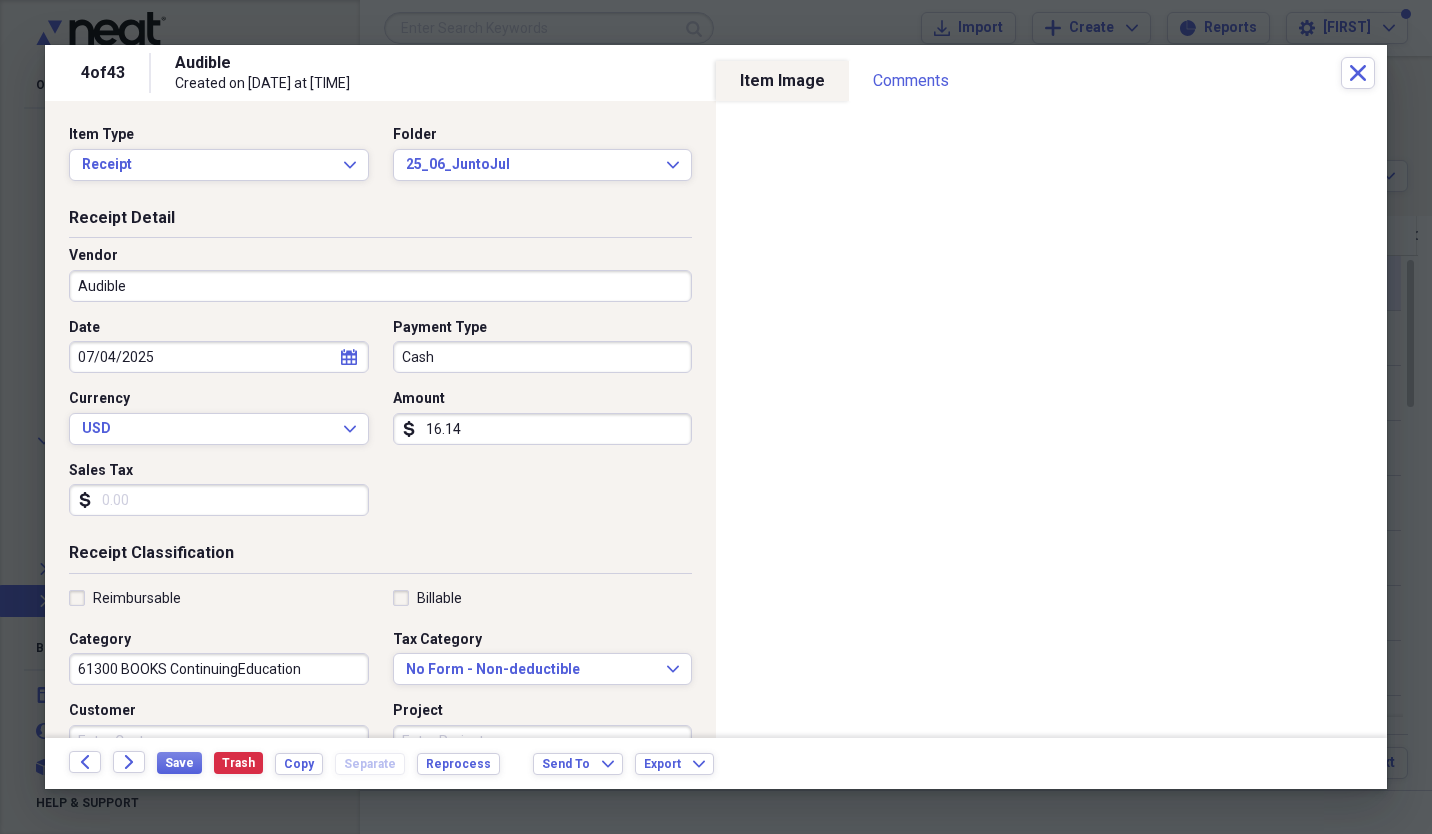 click on "Cash" at bounding box center [543, 357] 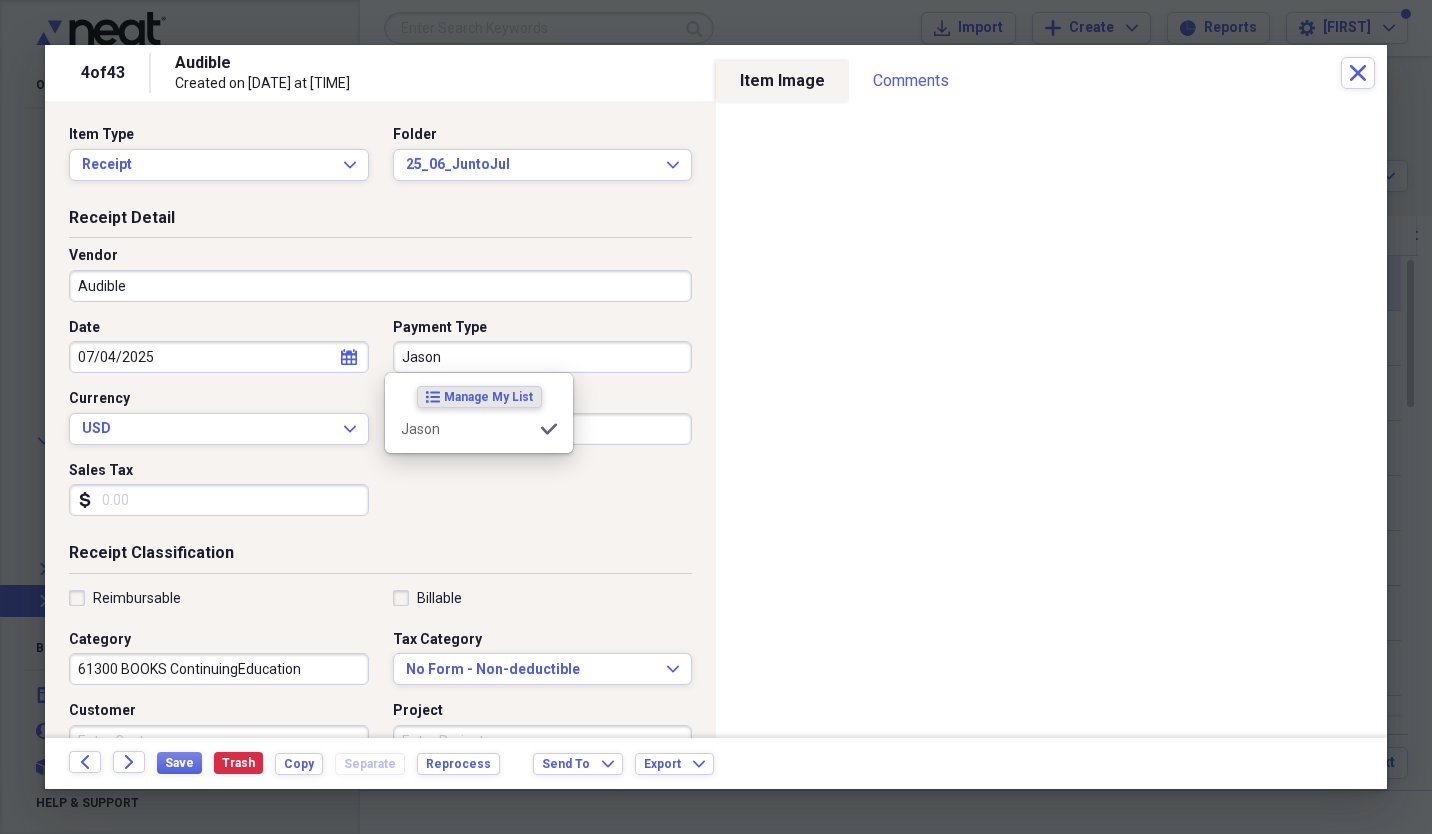 type on "Jason" 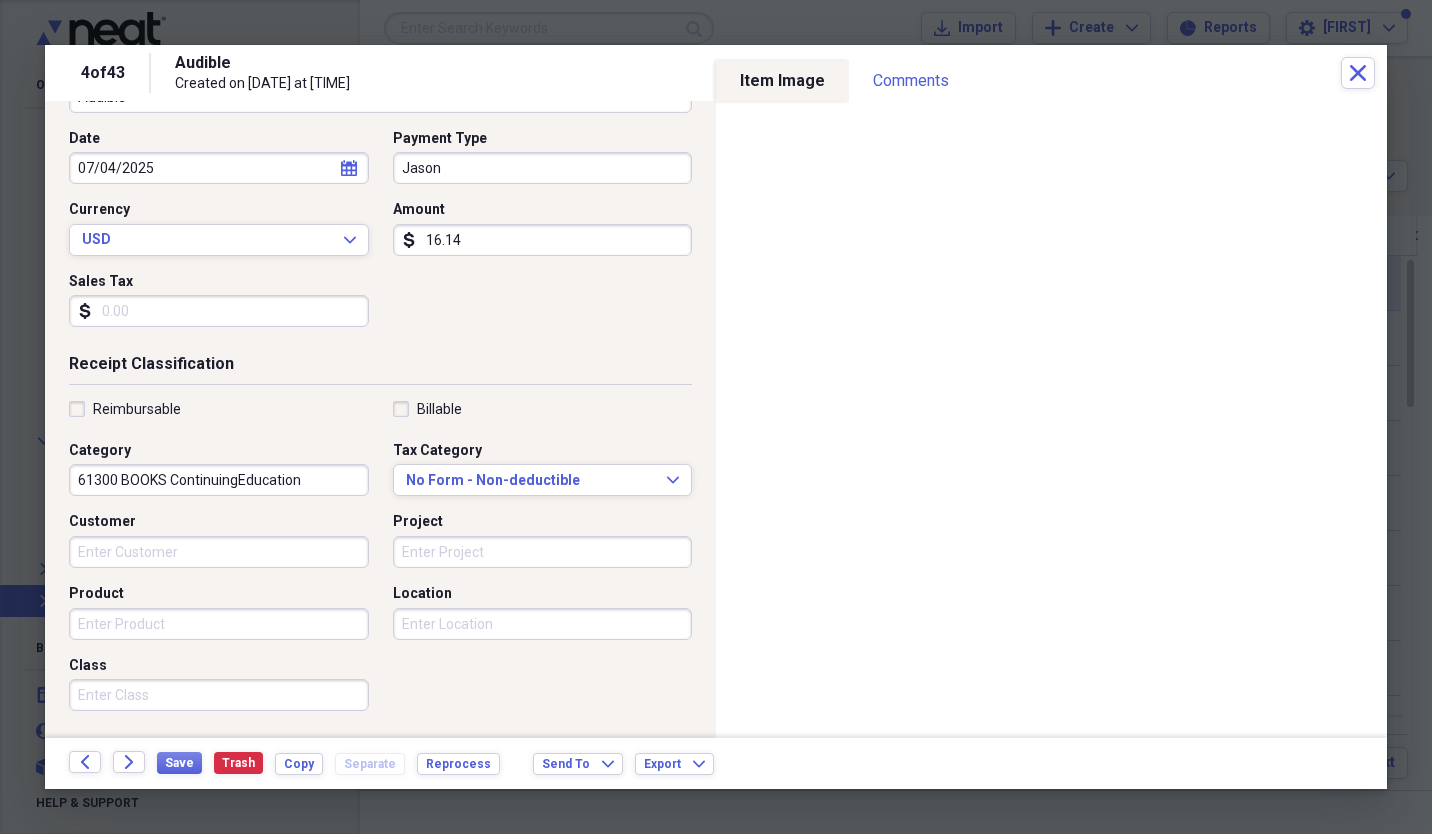 scroll, scrollTop: 384, scrollLeft: 0, axis: vertical 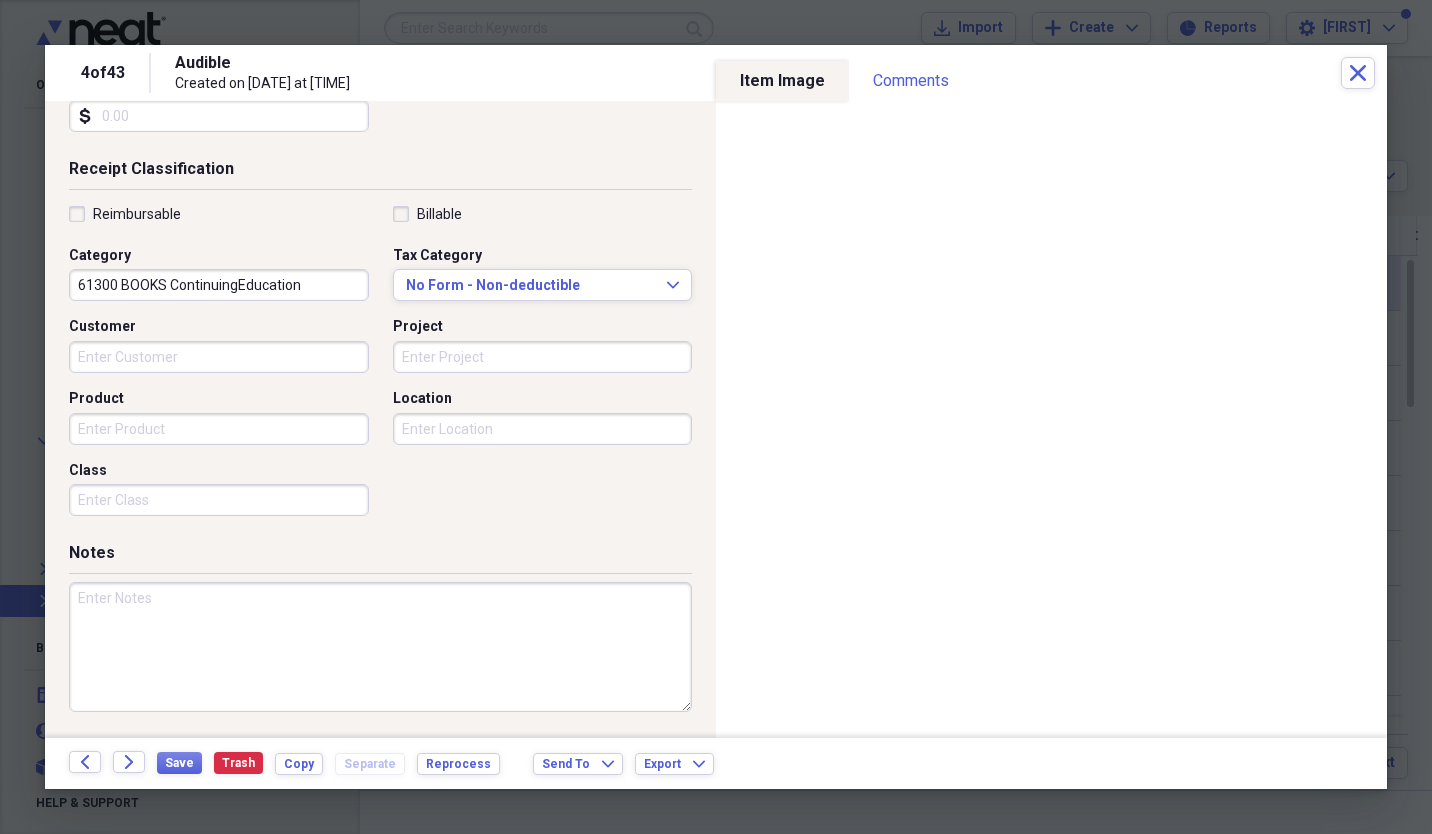 click on "Class" at bounding box center [219, 500] 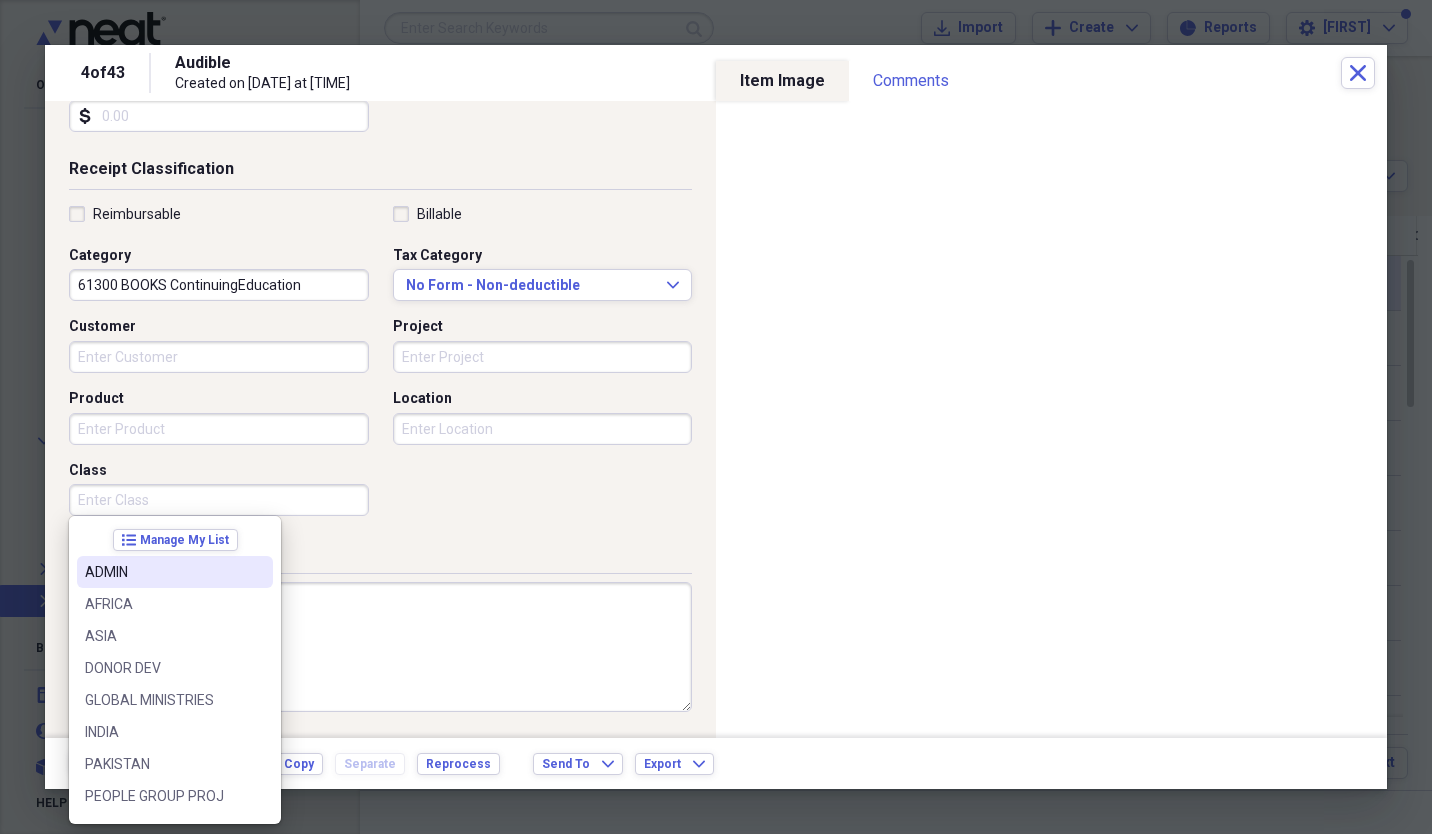 click on "ADMIN" at bounding box center (163, 572) 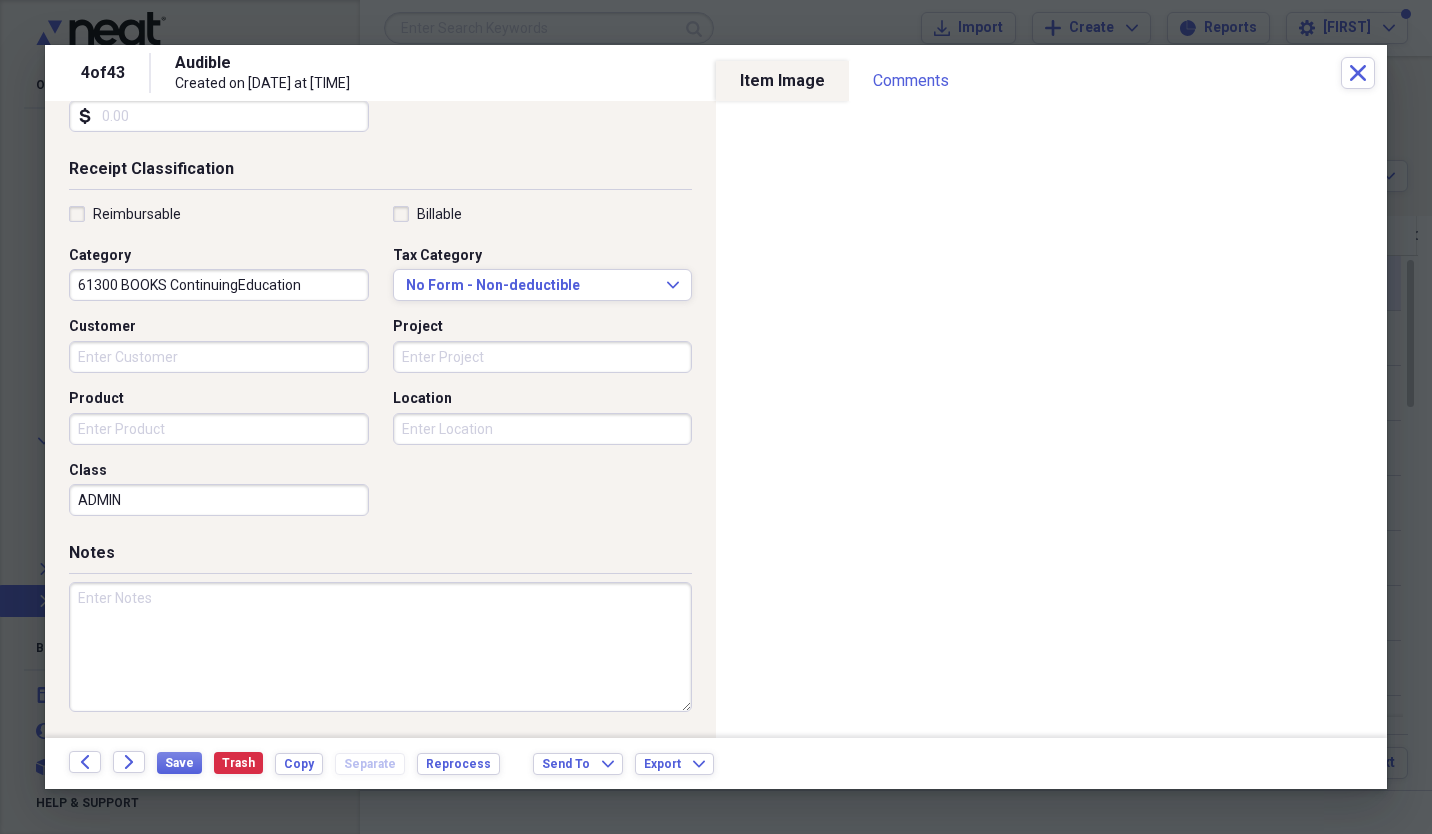 click at bounding box center (380, 647) 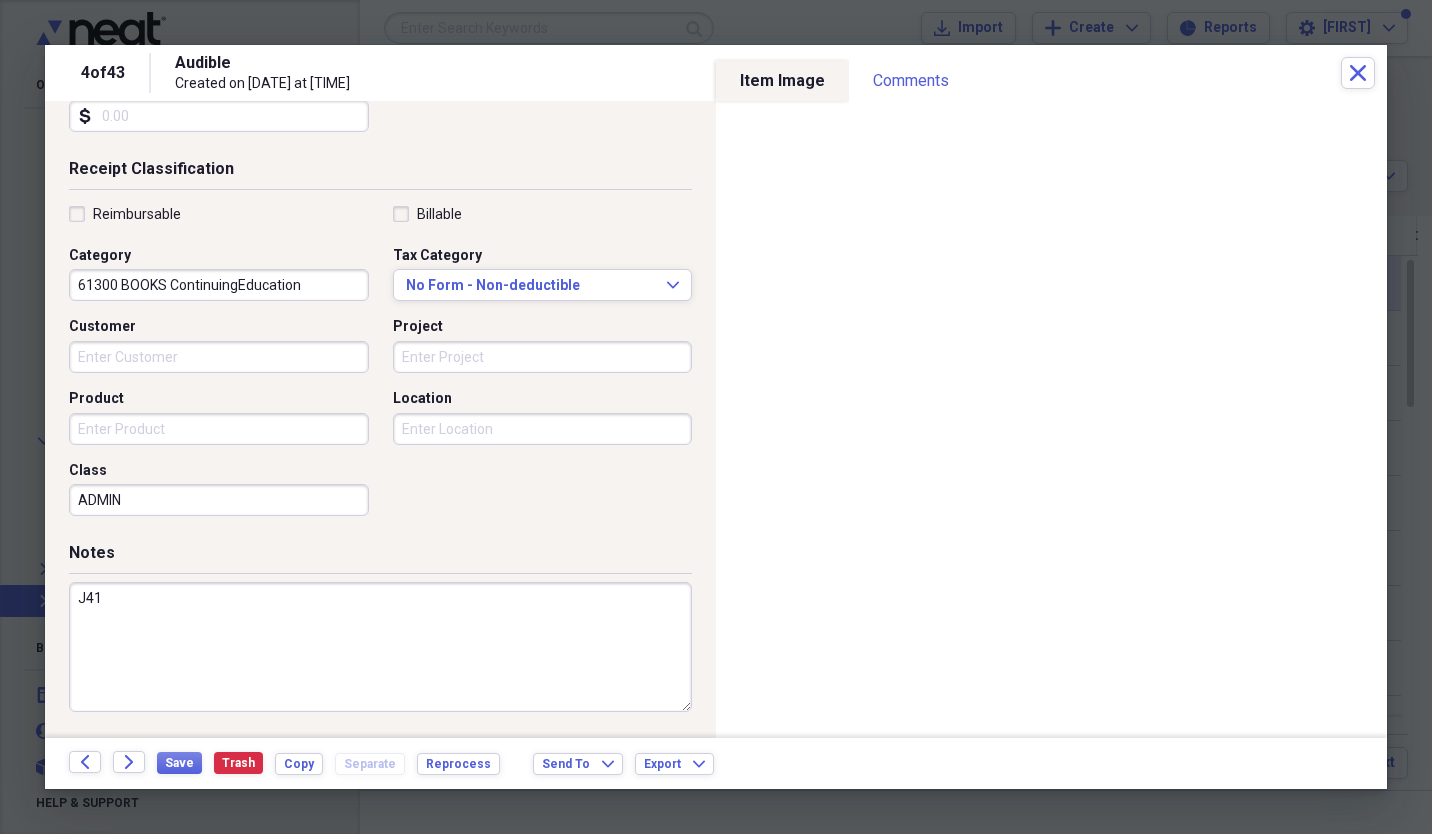 scroll, scrollTop: 0, scrollLeft: 0, axis: both 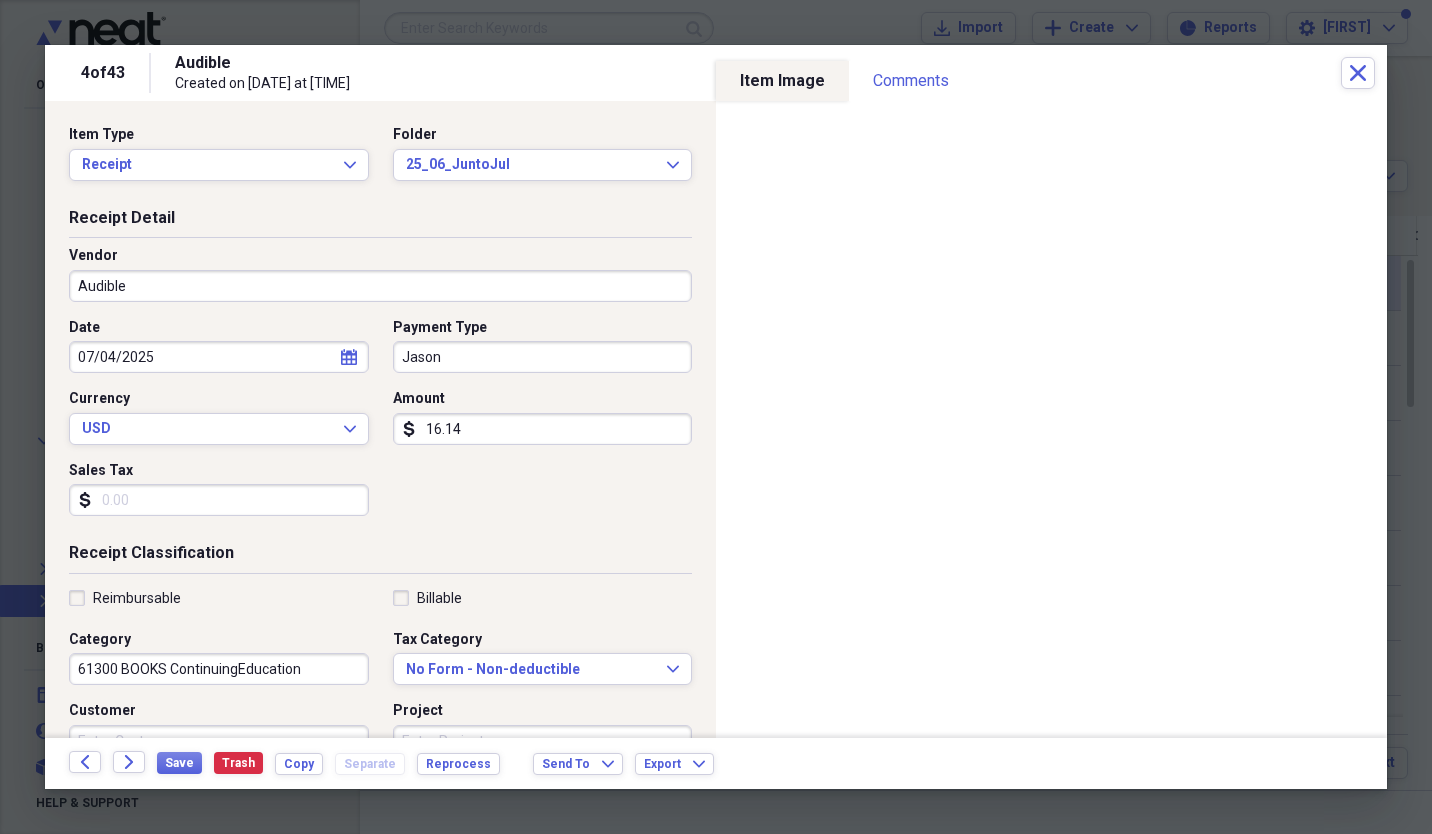 type on "J41" 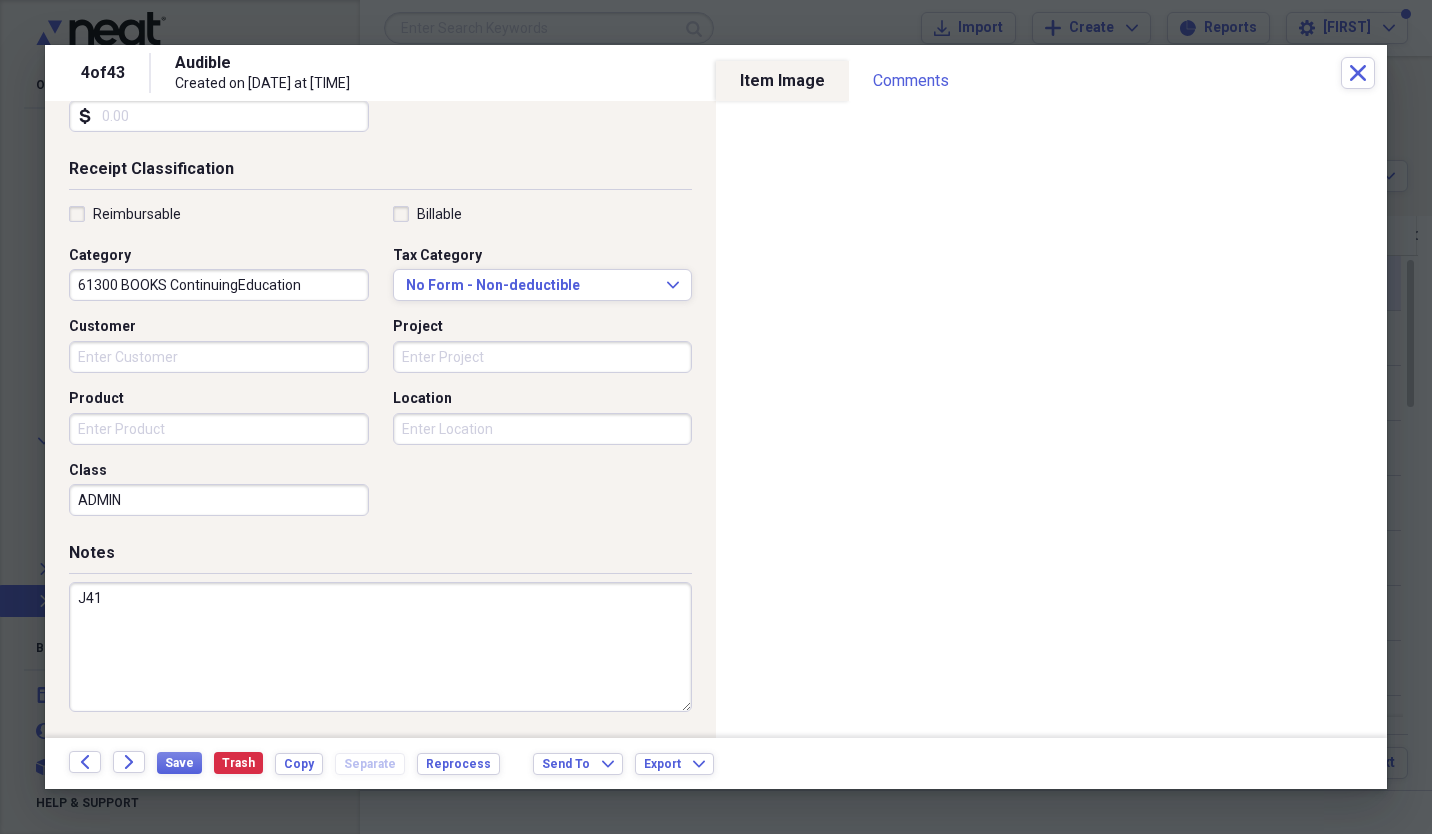 scroll, scrollTop: 0, scrollLeft: 0, axis: both 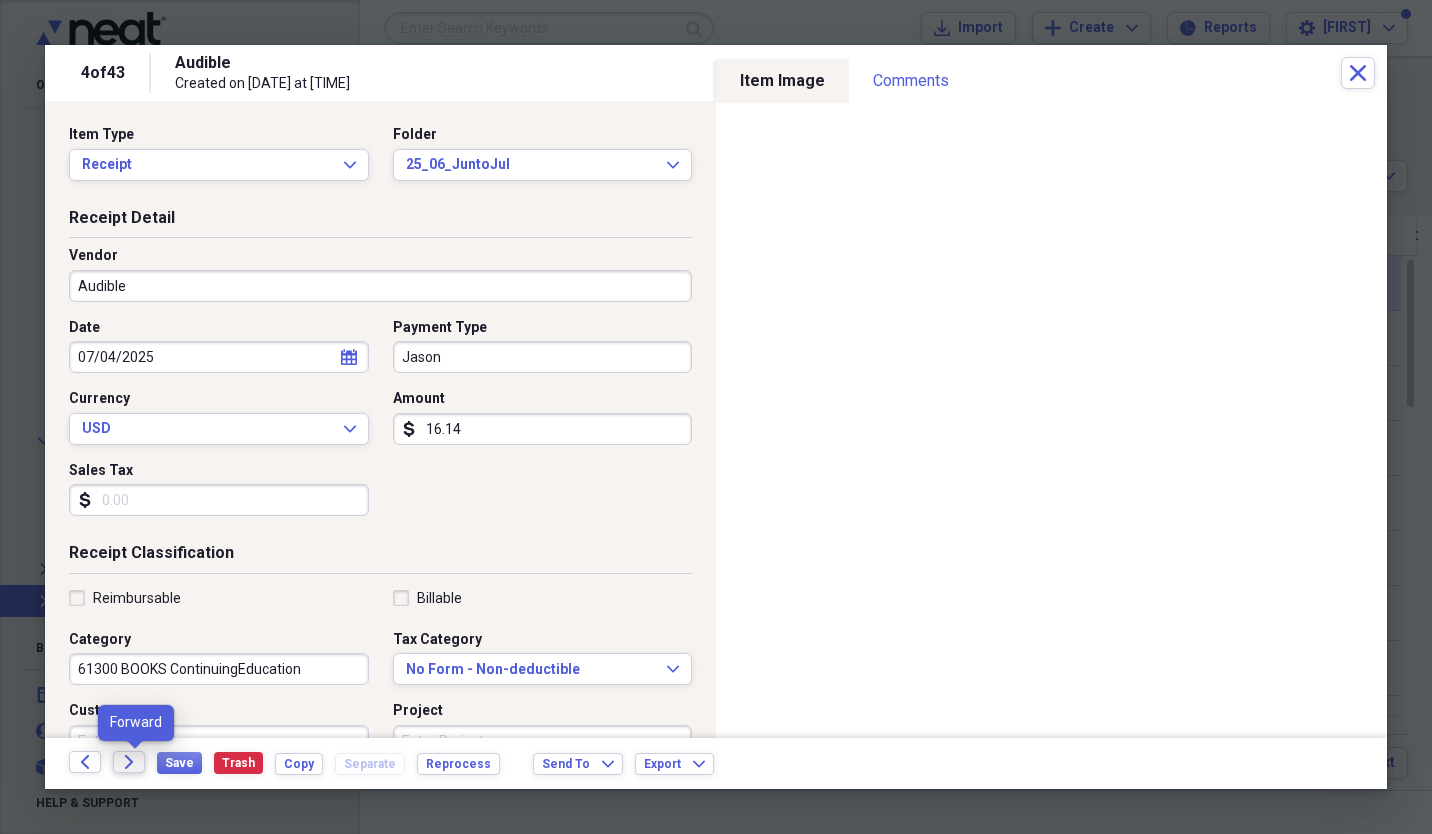 click on "Forward" 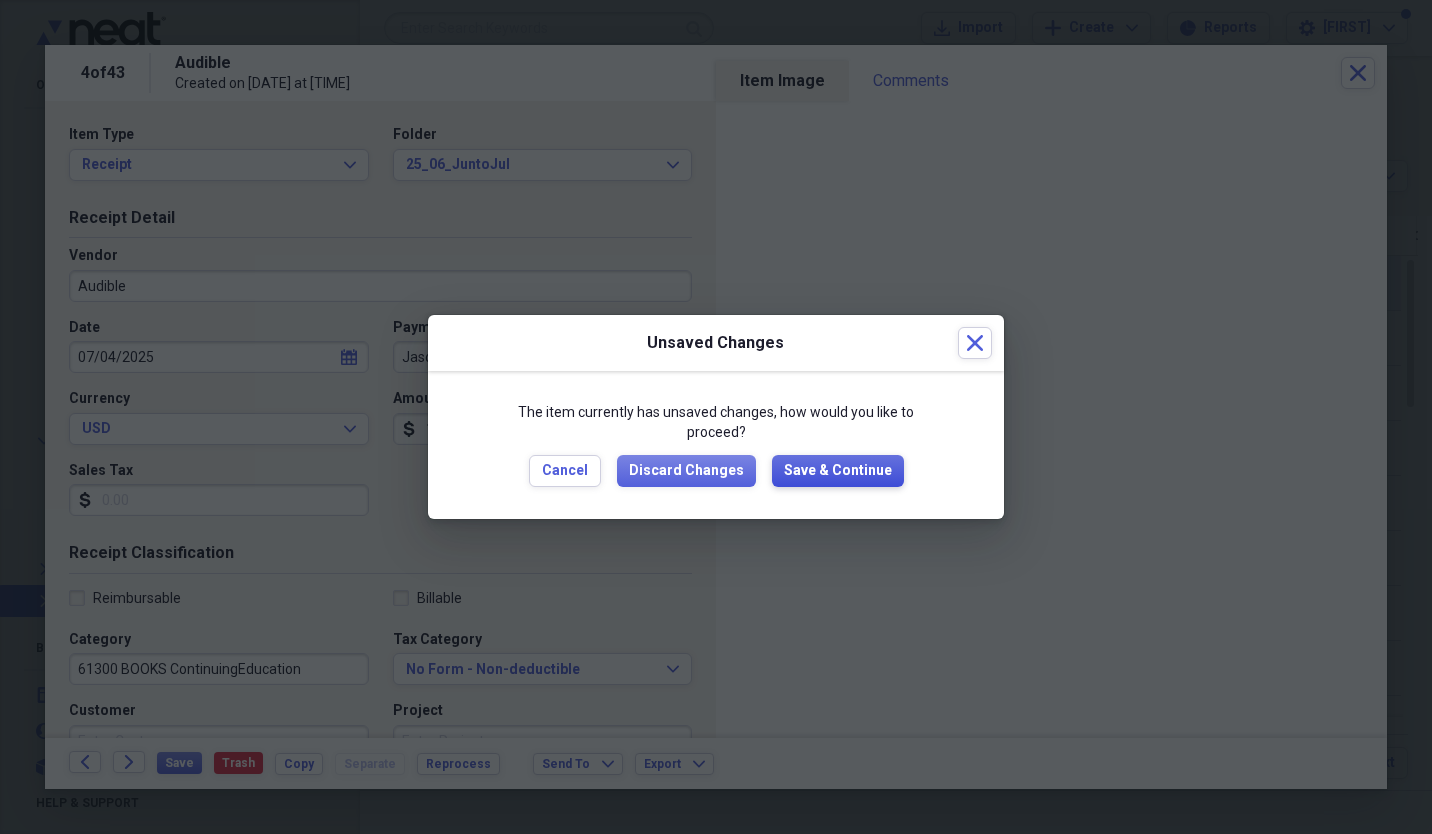 click on "Save & Continue" at bounding box center (838, 471) 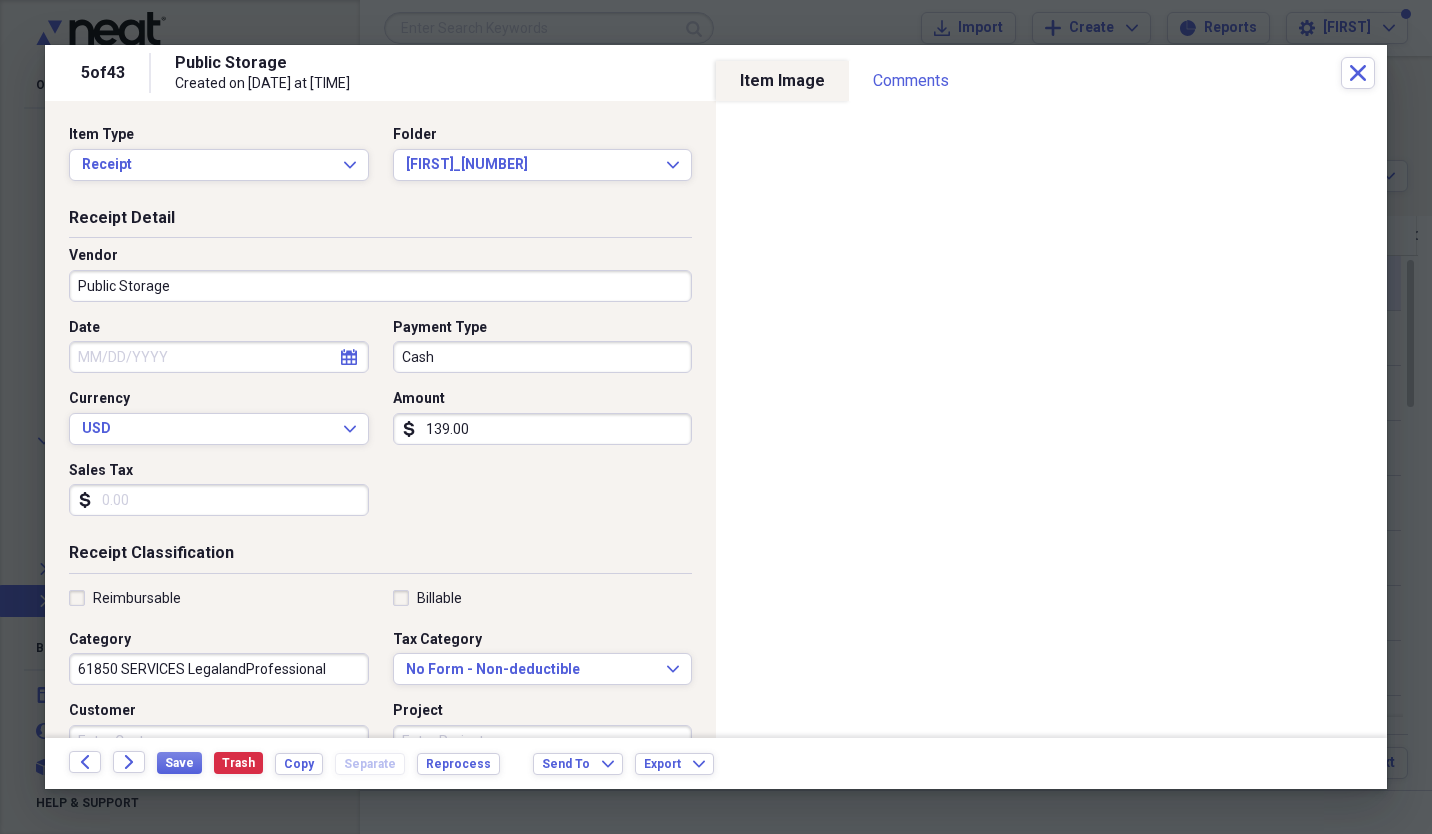 click on "Date" at bounding box center [219, 357] 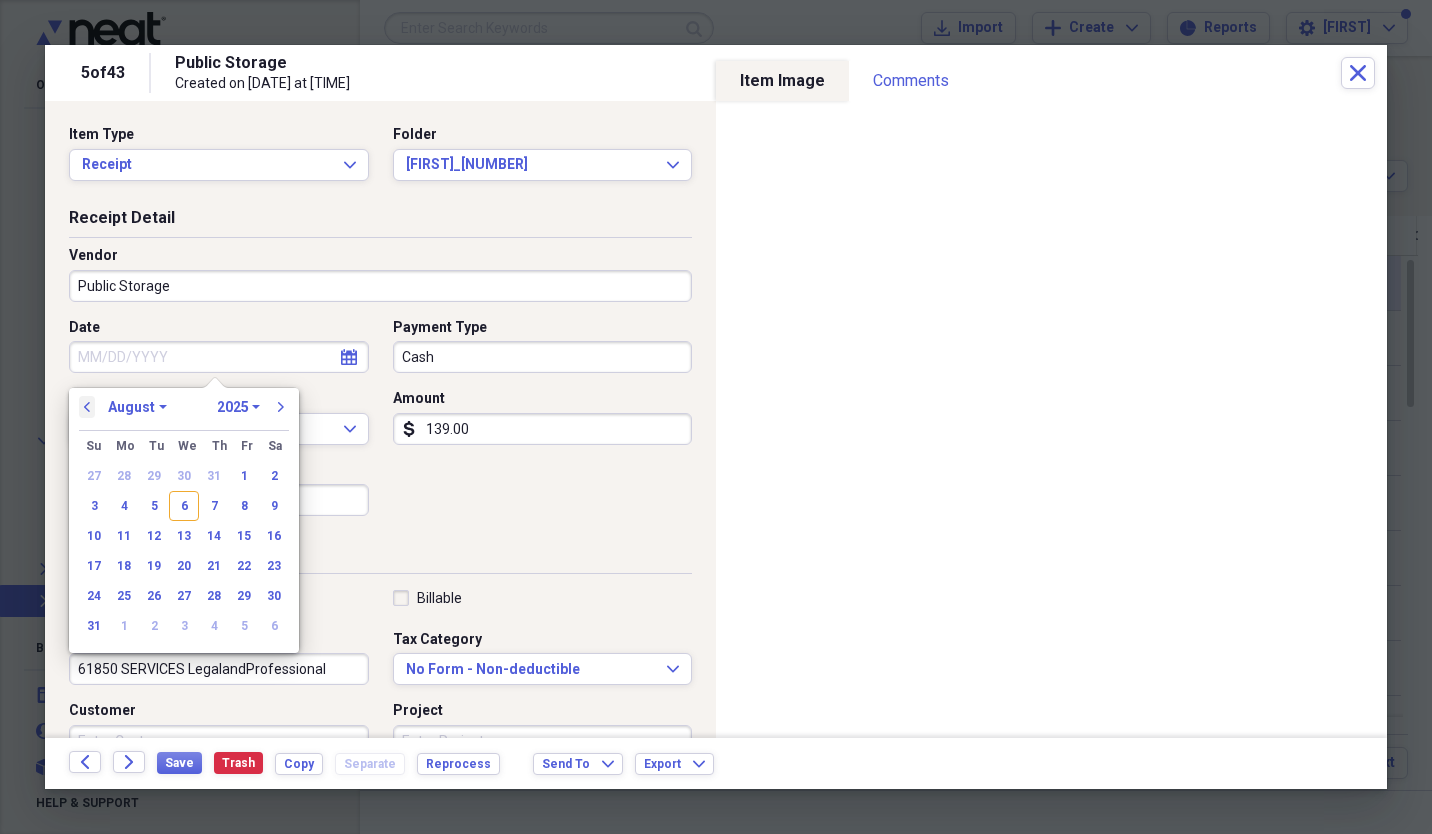 click on "previous" at bounding box center [87, 407] 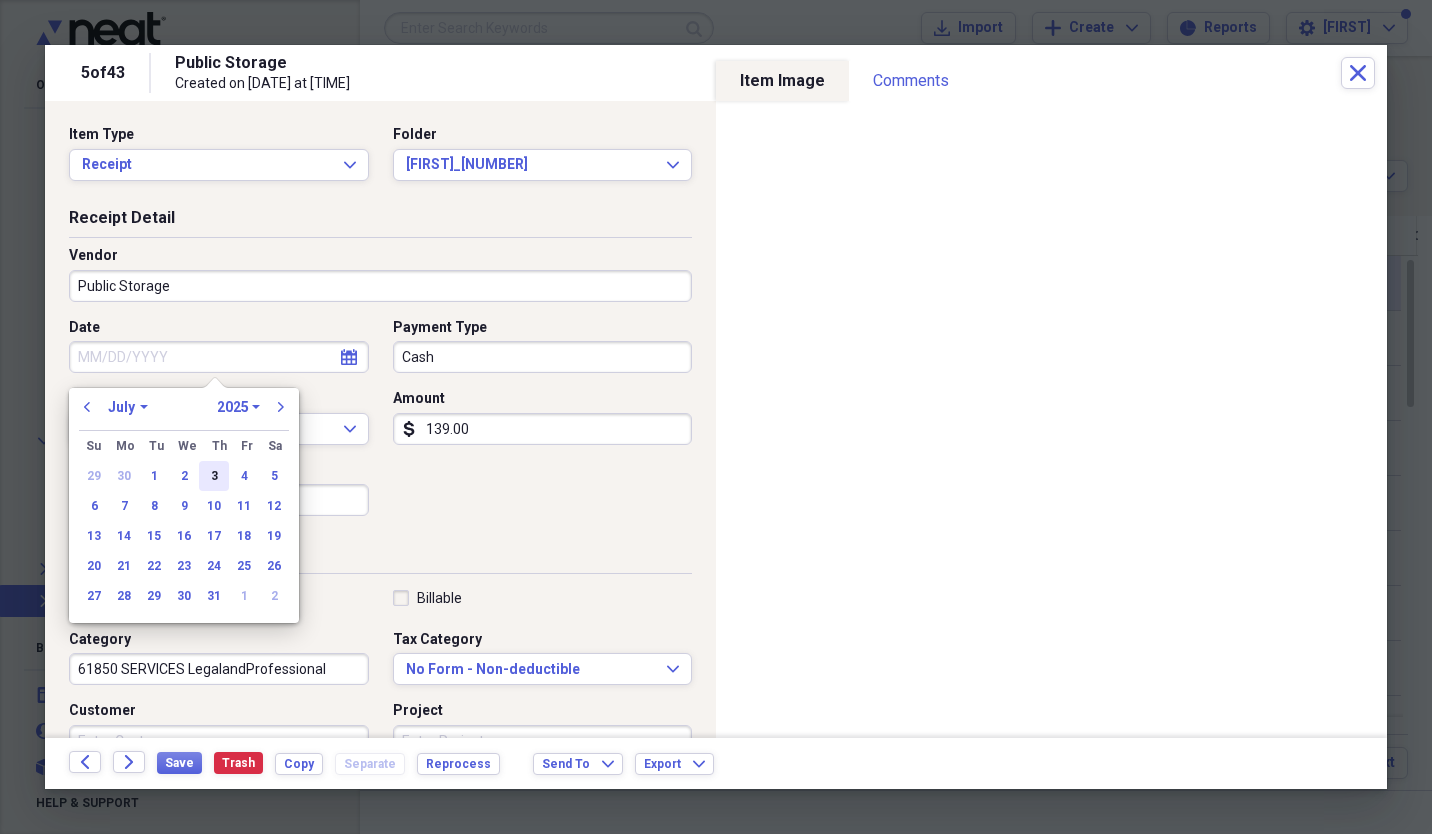 click on "3" at bounding box center (214, 476) 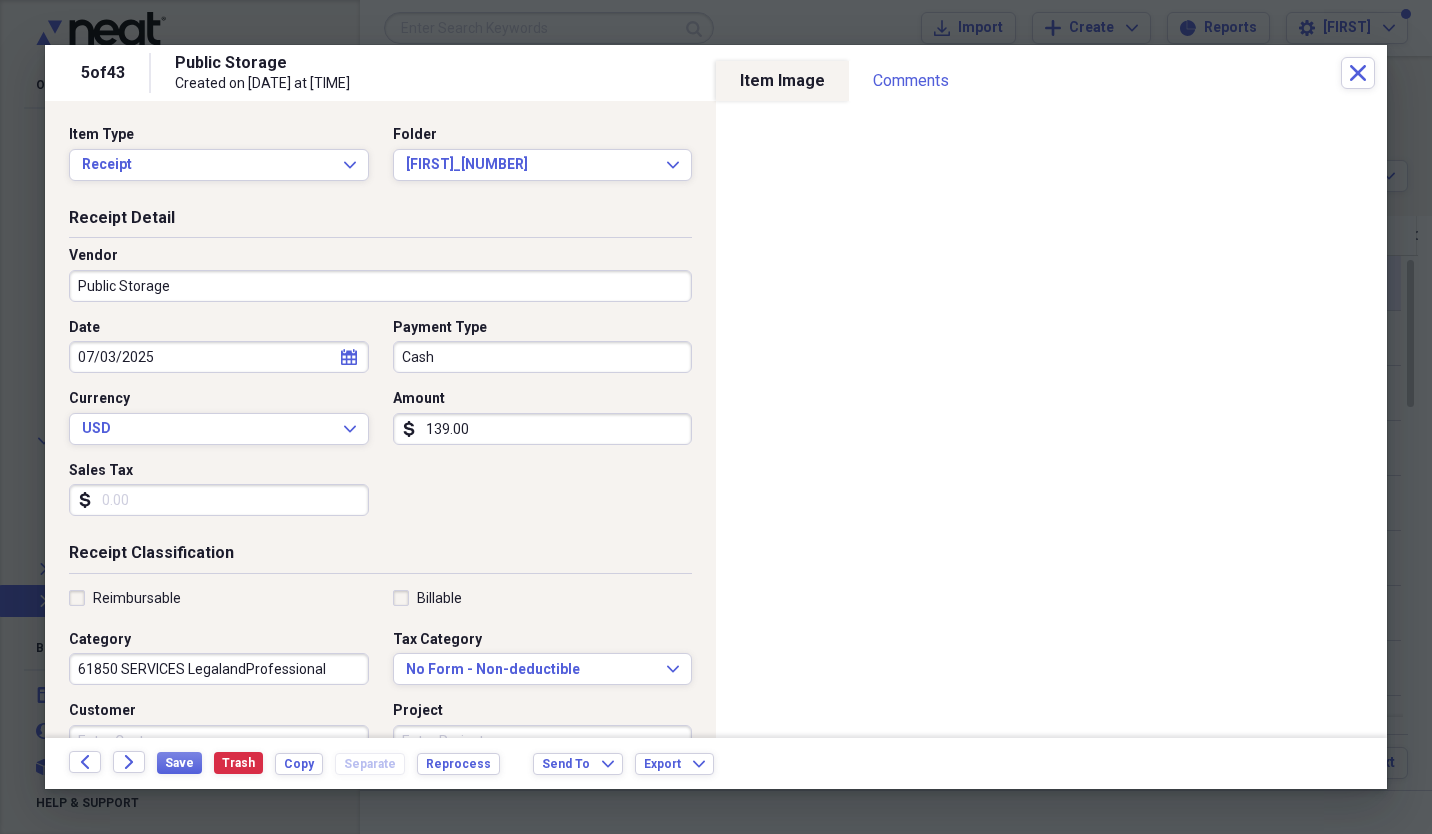click on "Cash" at bounding box center (543, 357) 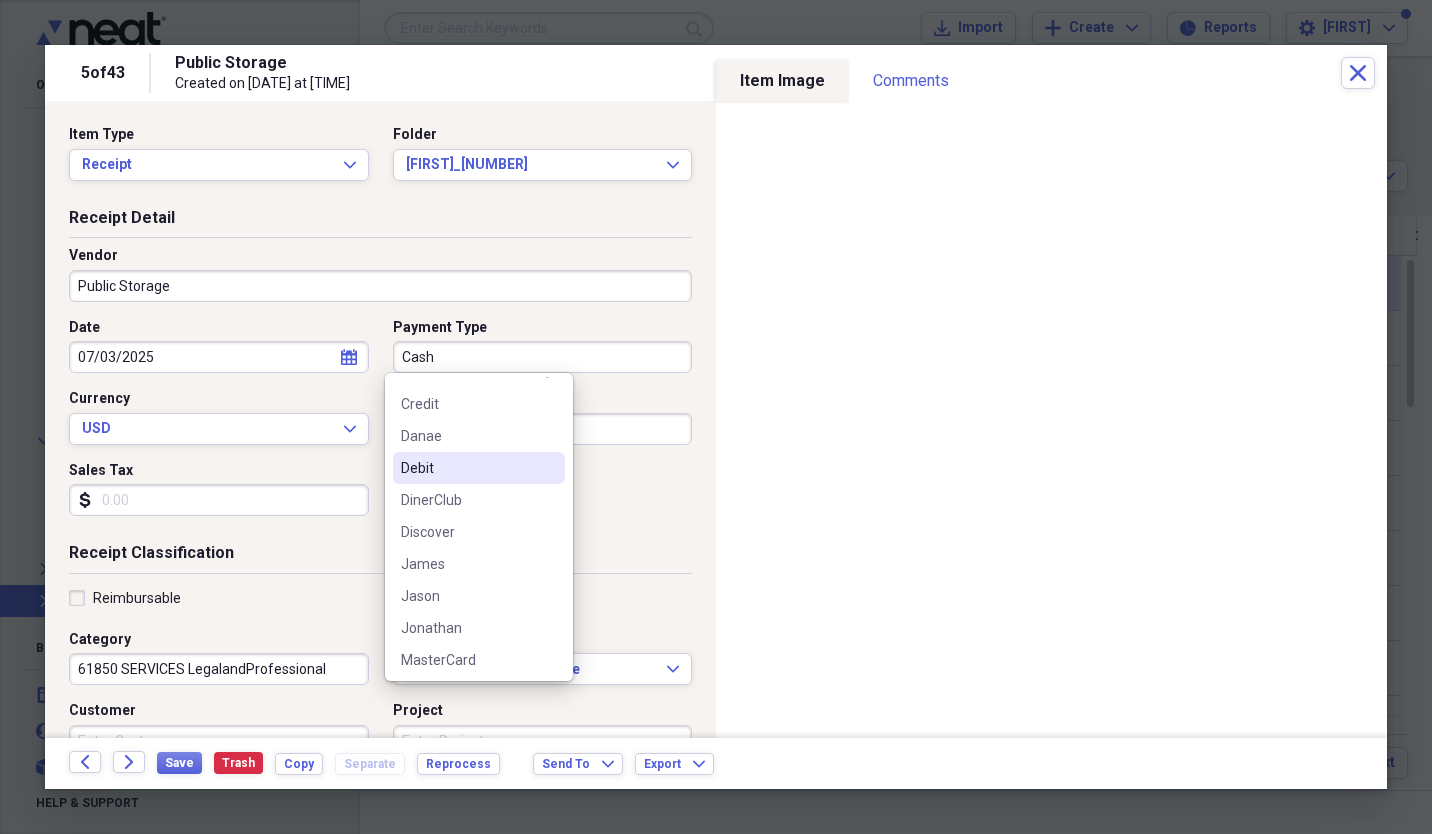 scroll, scrollTop: 124, scrollLeft: 0, axis: vertical 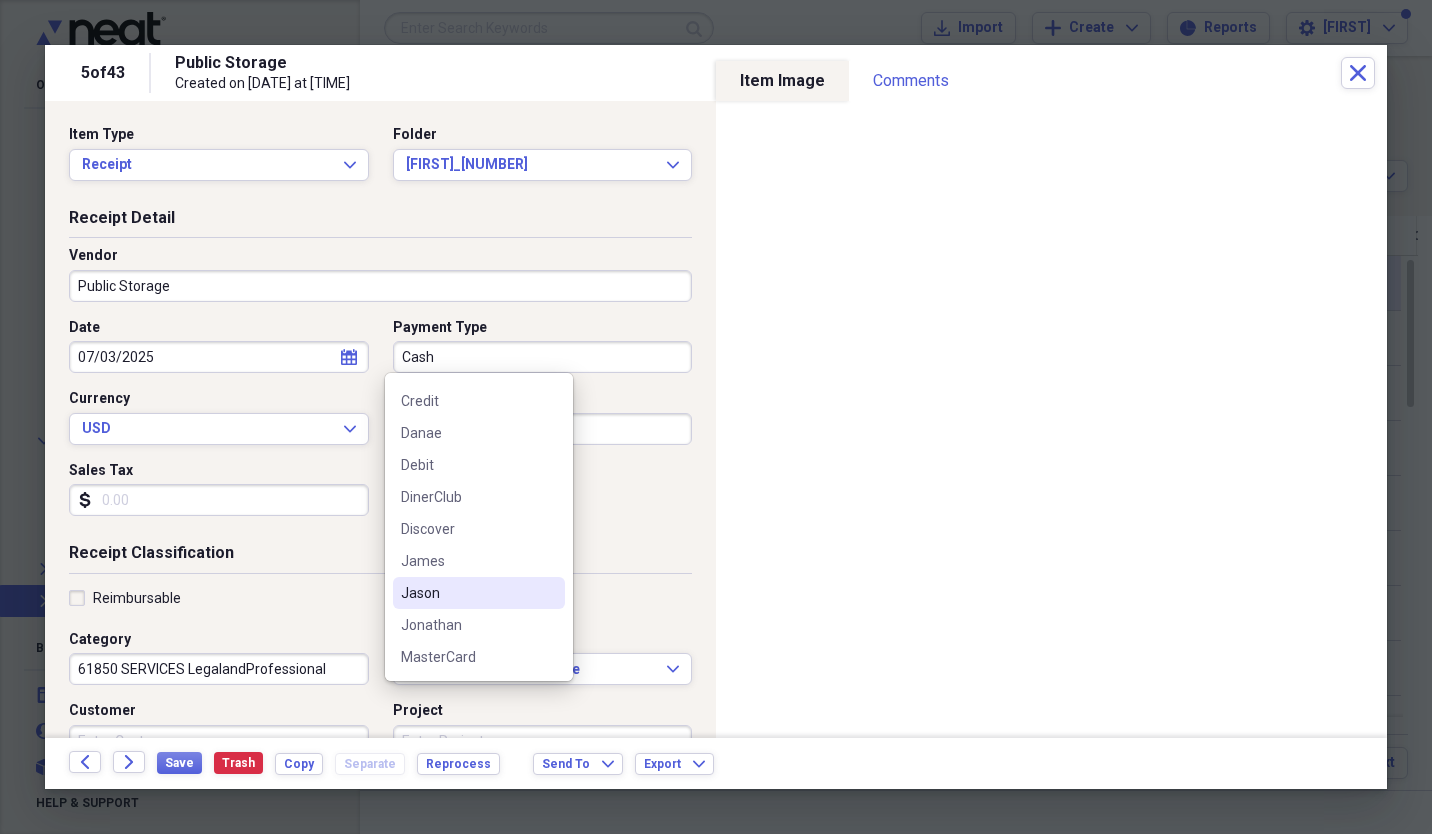 click on "Jason" at bounding box center [467, 593] 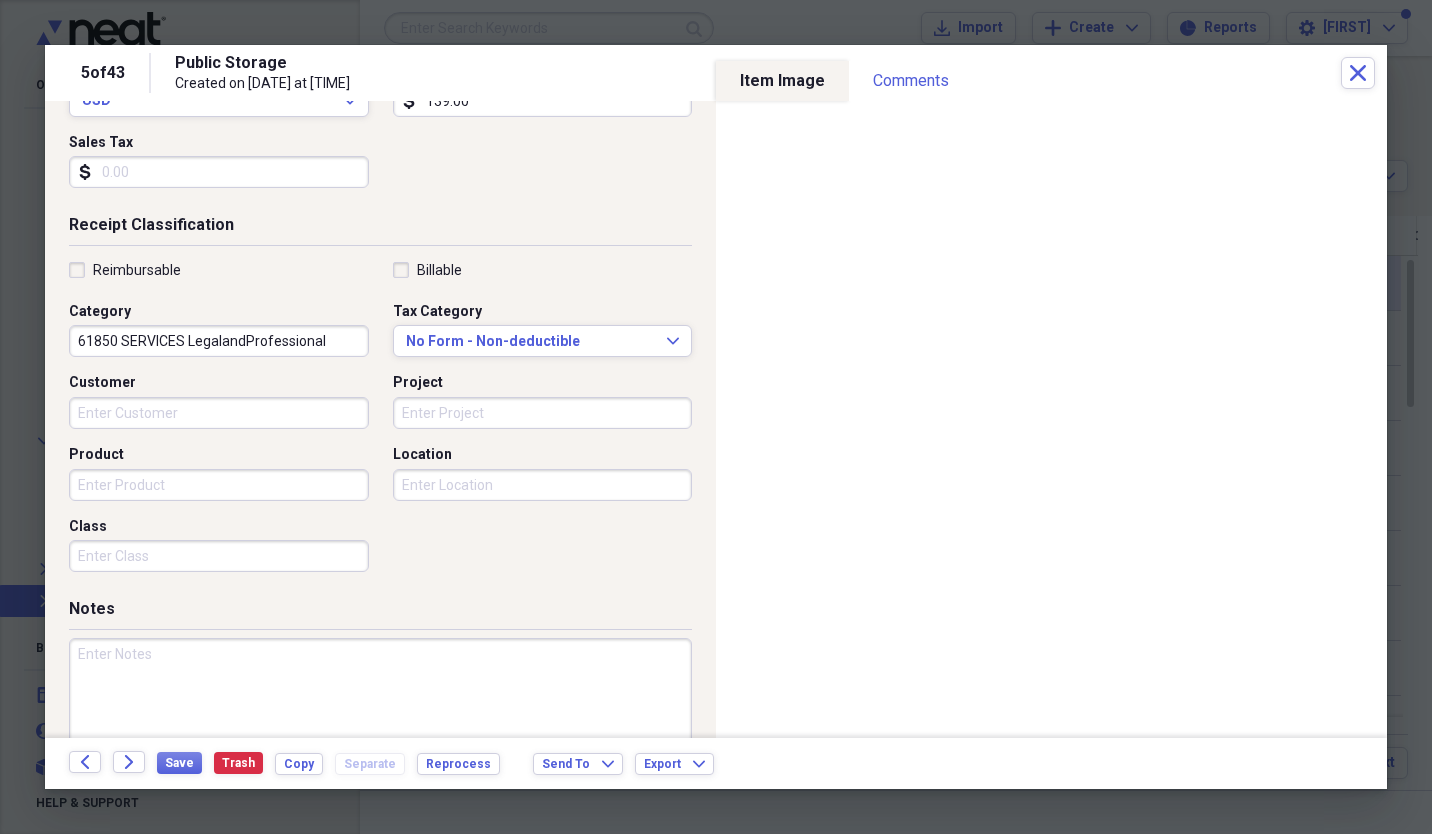 scroll, scrollTop: 366, scrollLeft: 0, axis: vertical 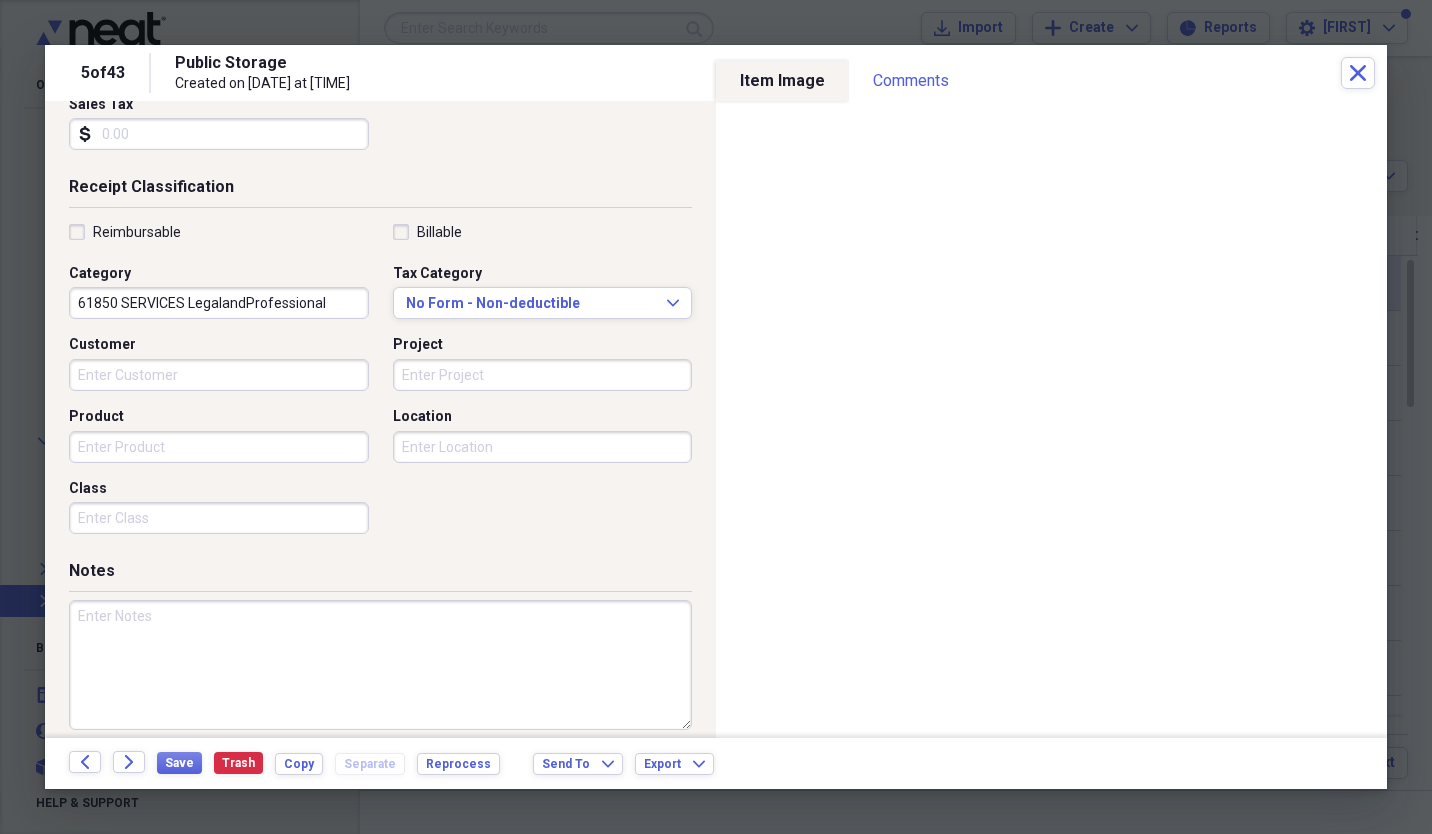 click on "Class" at bounding box center [219, 518] 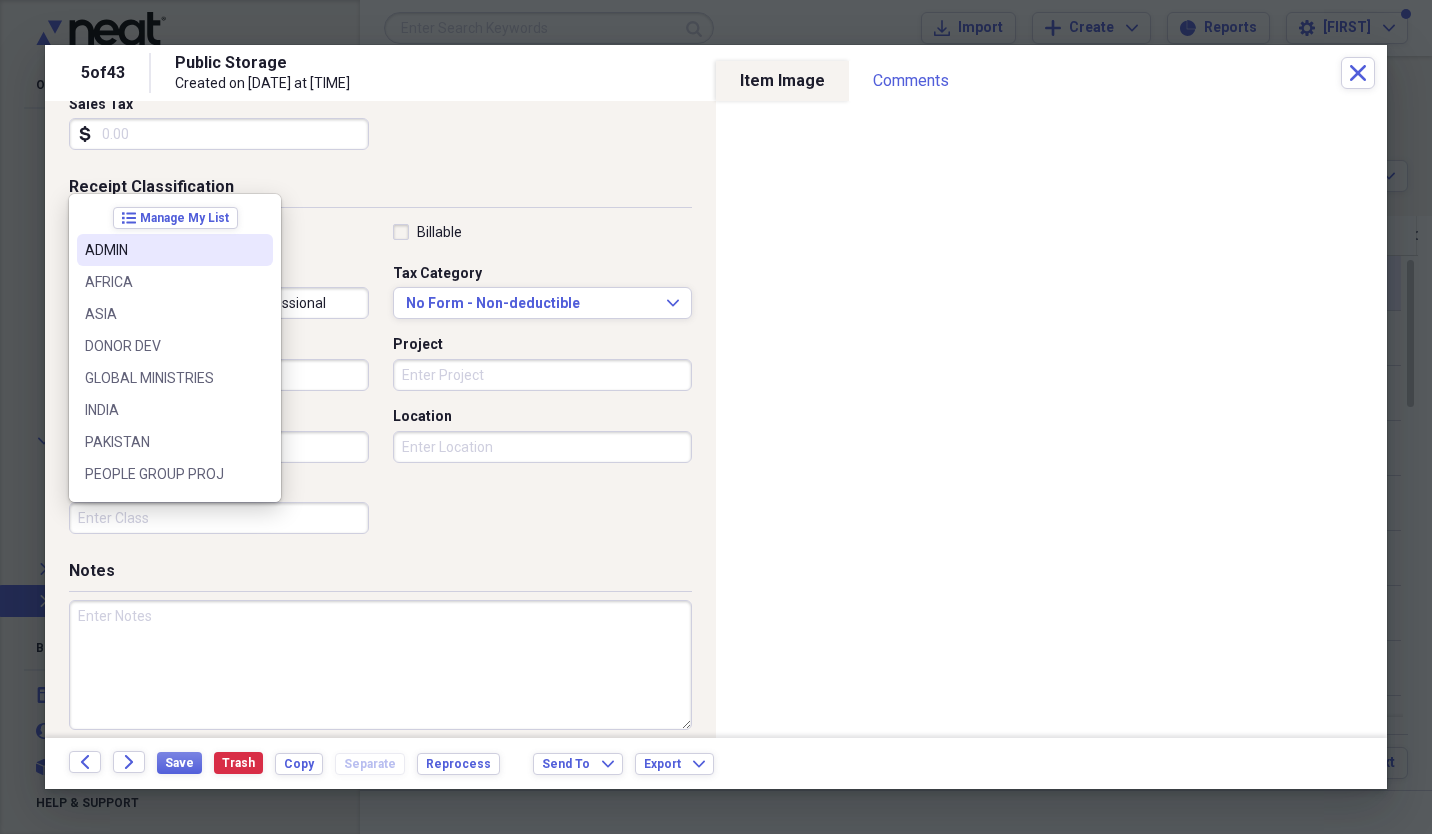 click on "ADMIN" at bounding box center [163, 250] 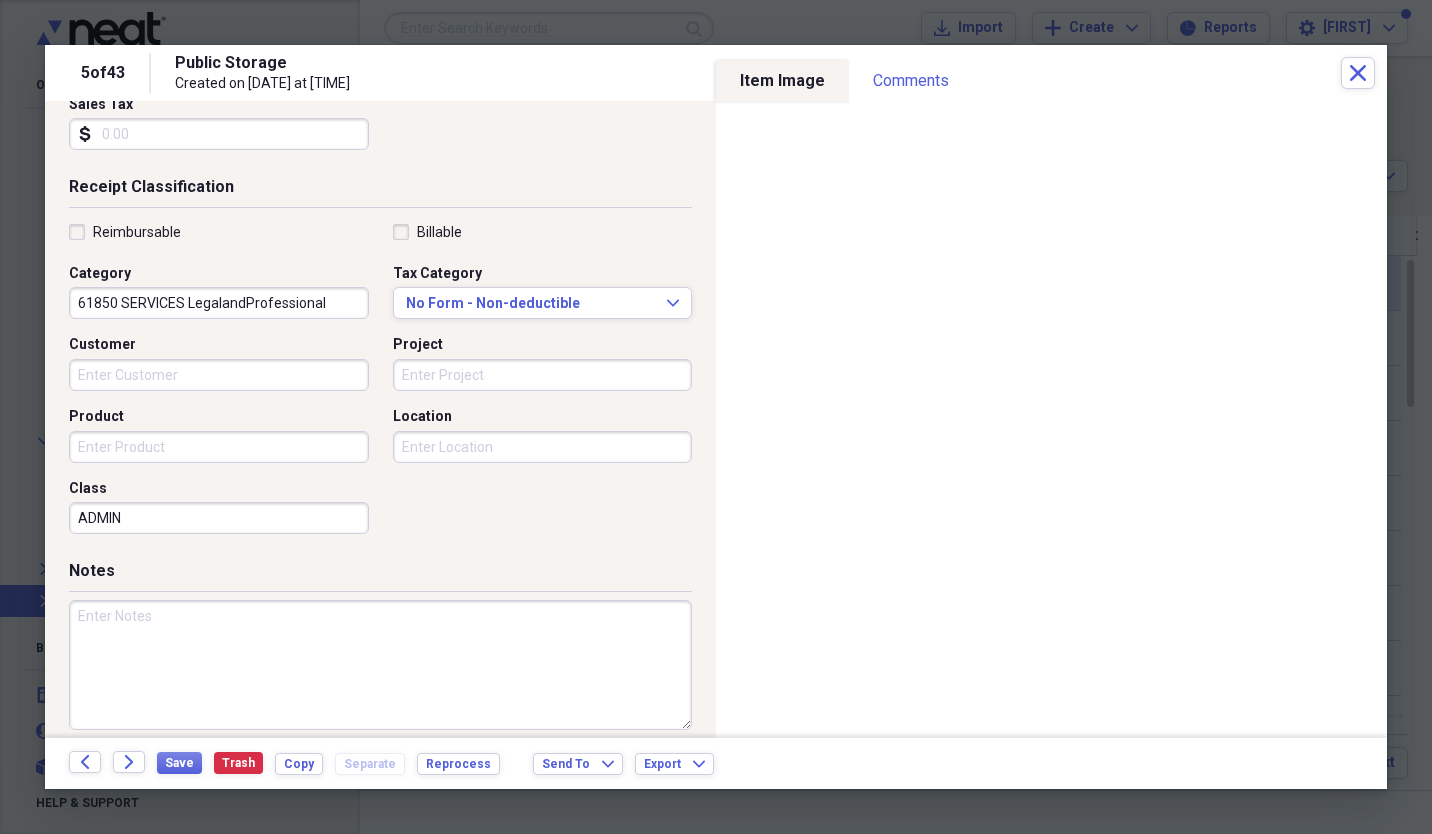 click at bounding box center [380, 665] 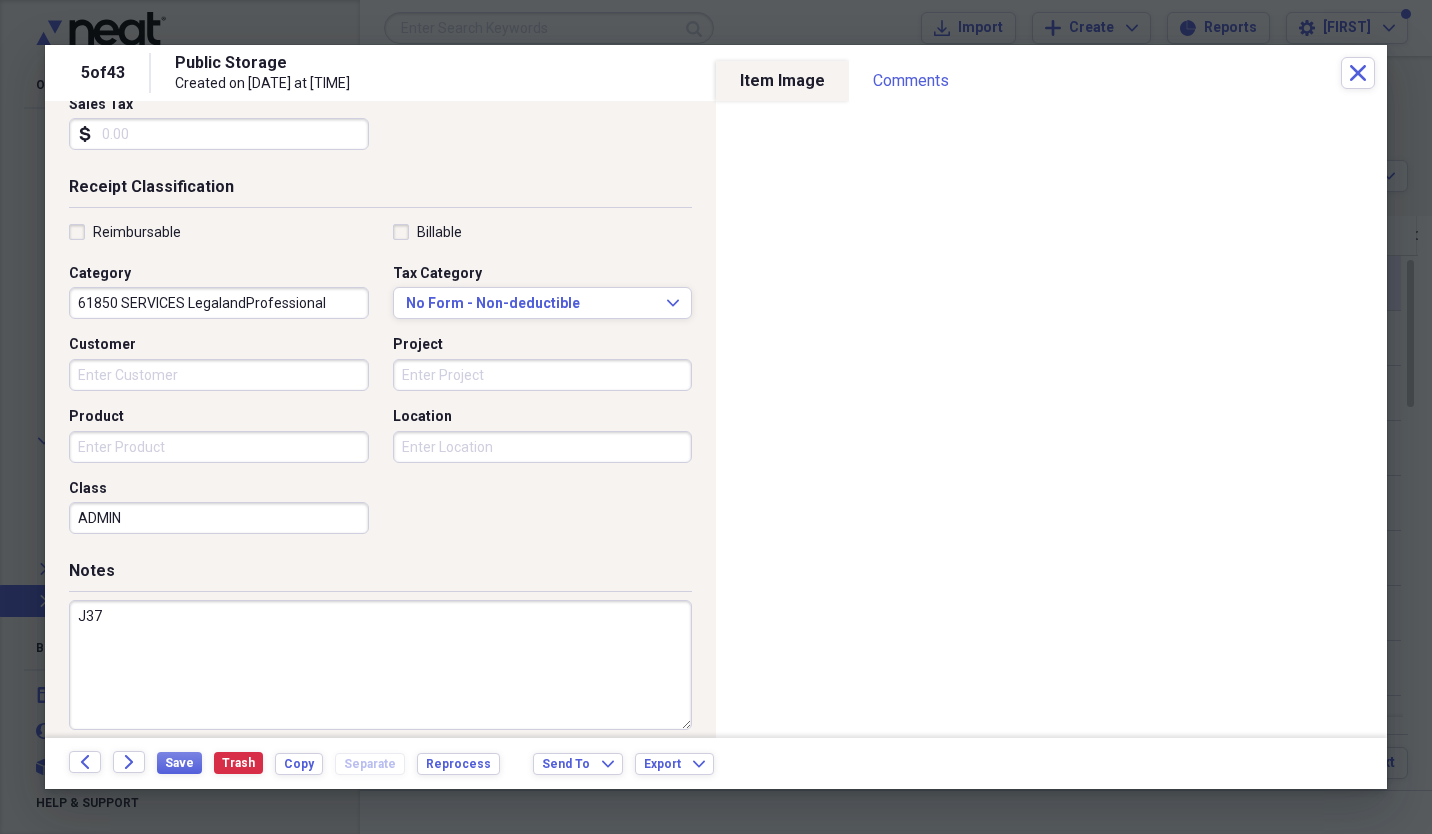 scroll, scrollTop: 0, scrollLeft: 0, axis: both 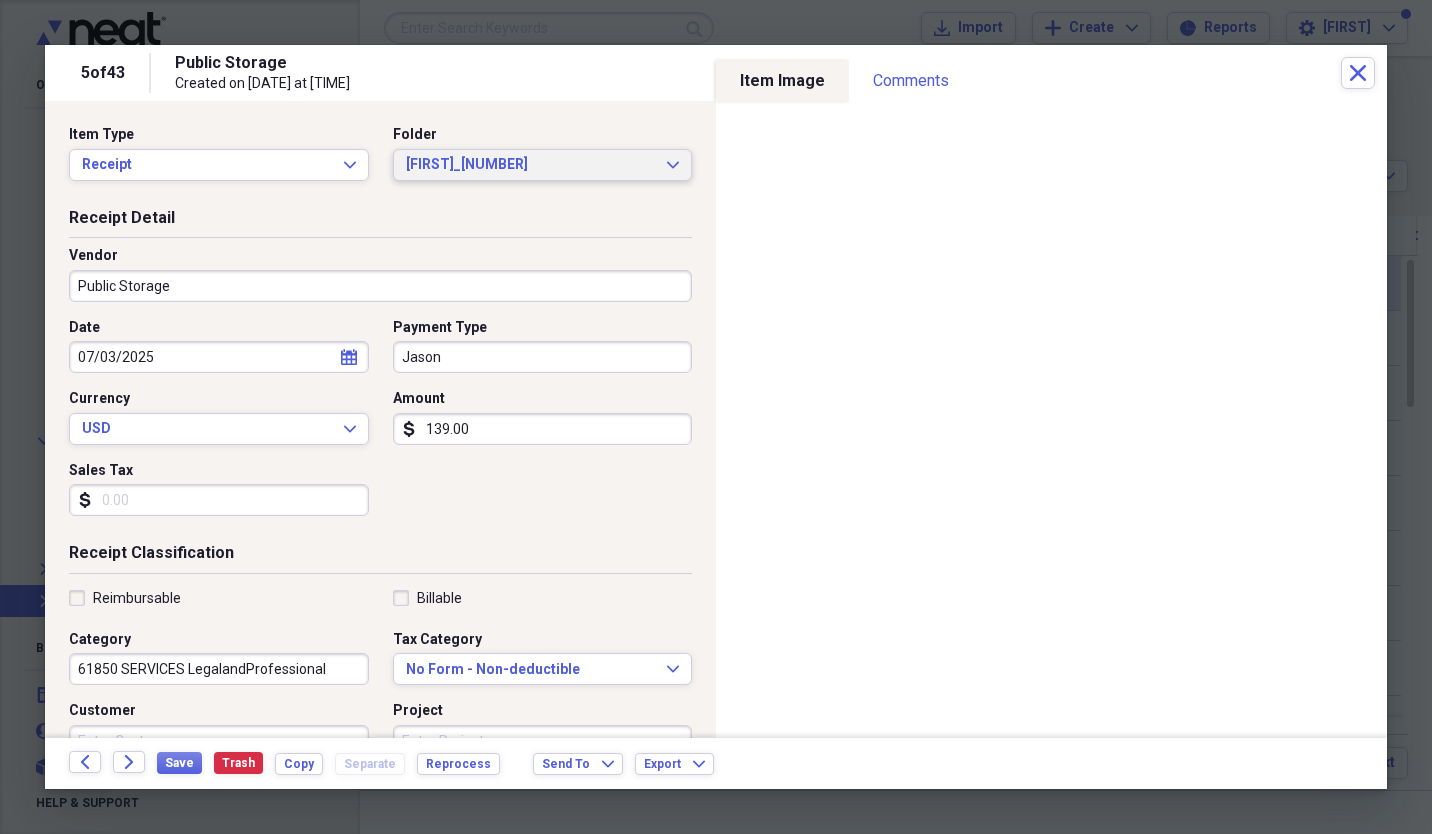 type on "J37" 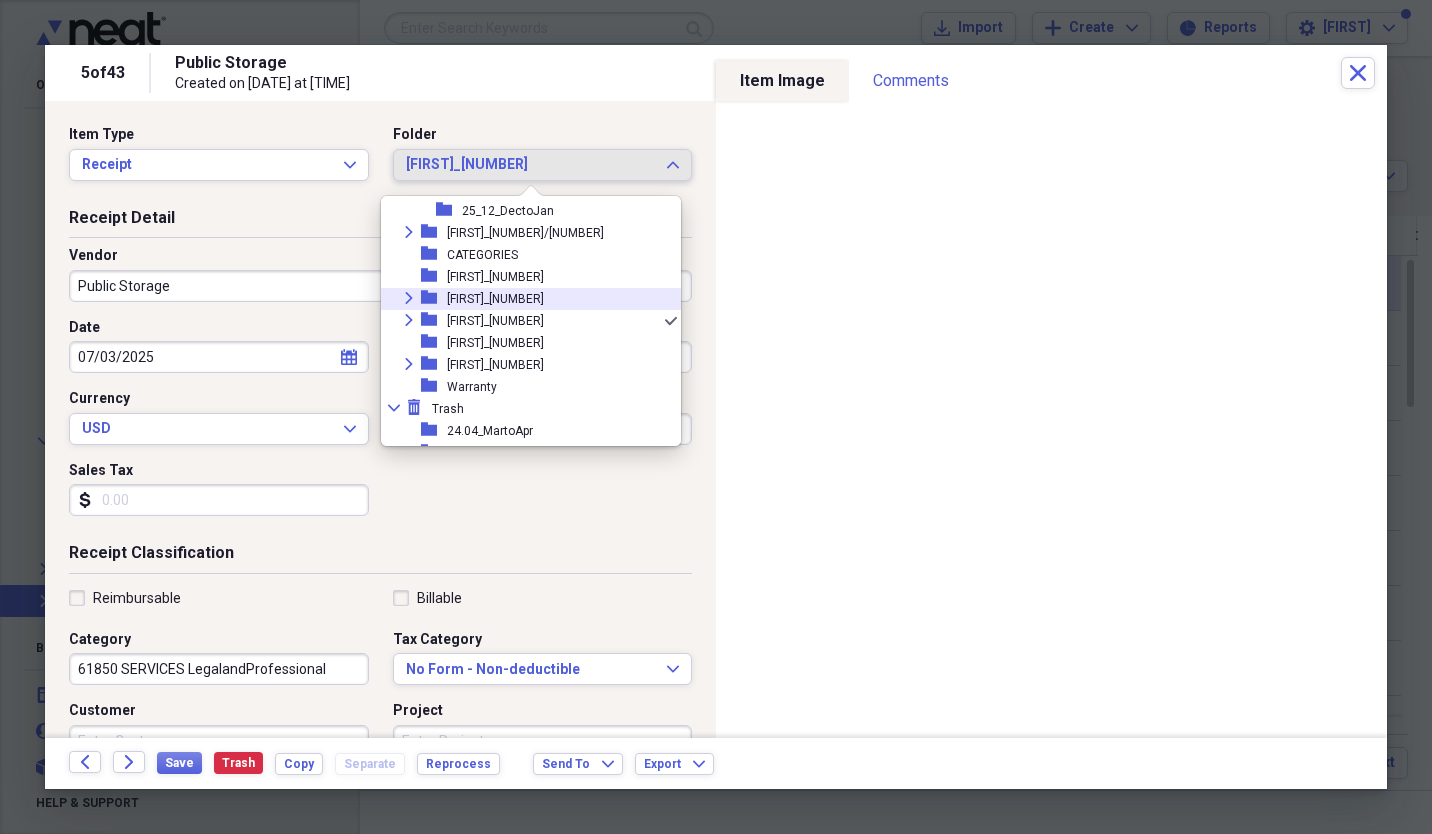 scroll, scrollTop: 117, scrollLeft: 0, axis: vertical 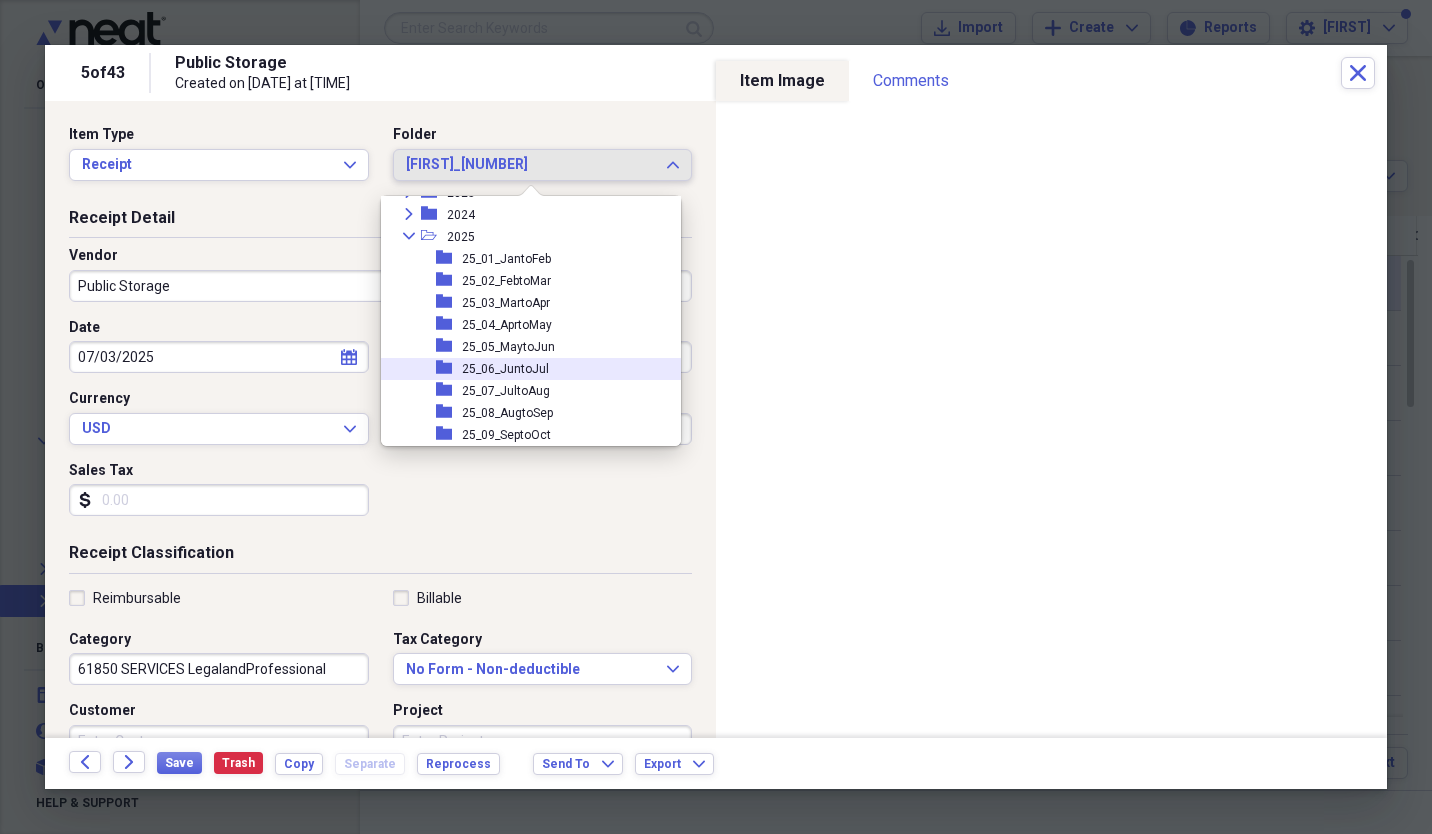 click on "25_06_JuntoJul" at bounding box center (505, 369) 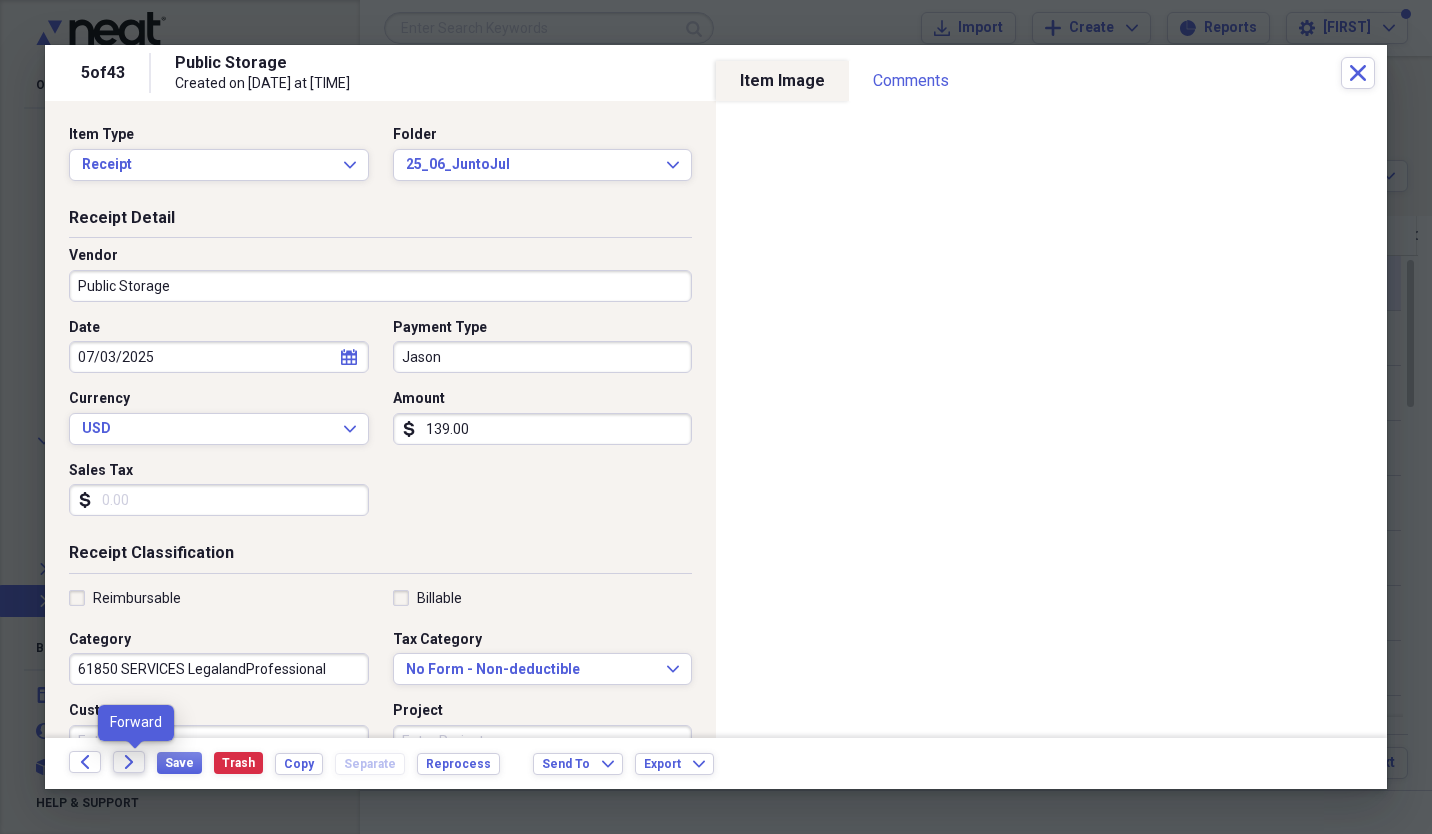 click on "Forward" at bounding box center [129, 762] 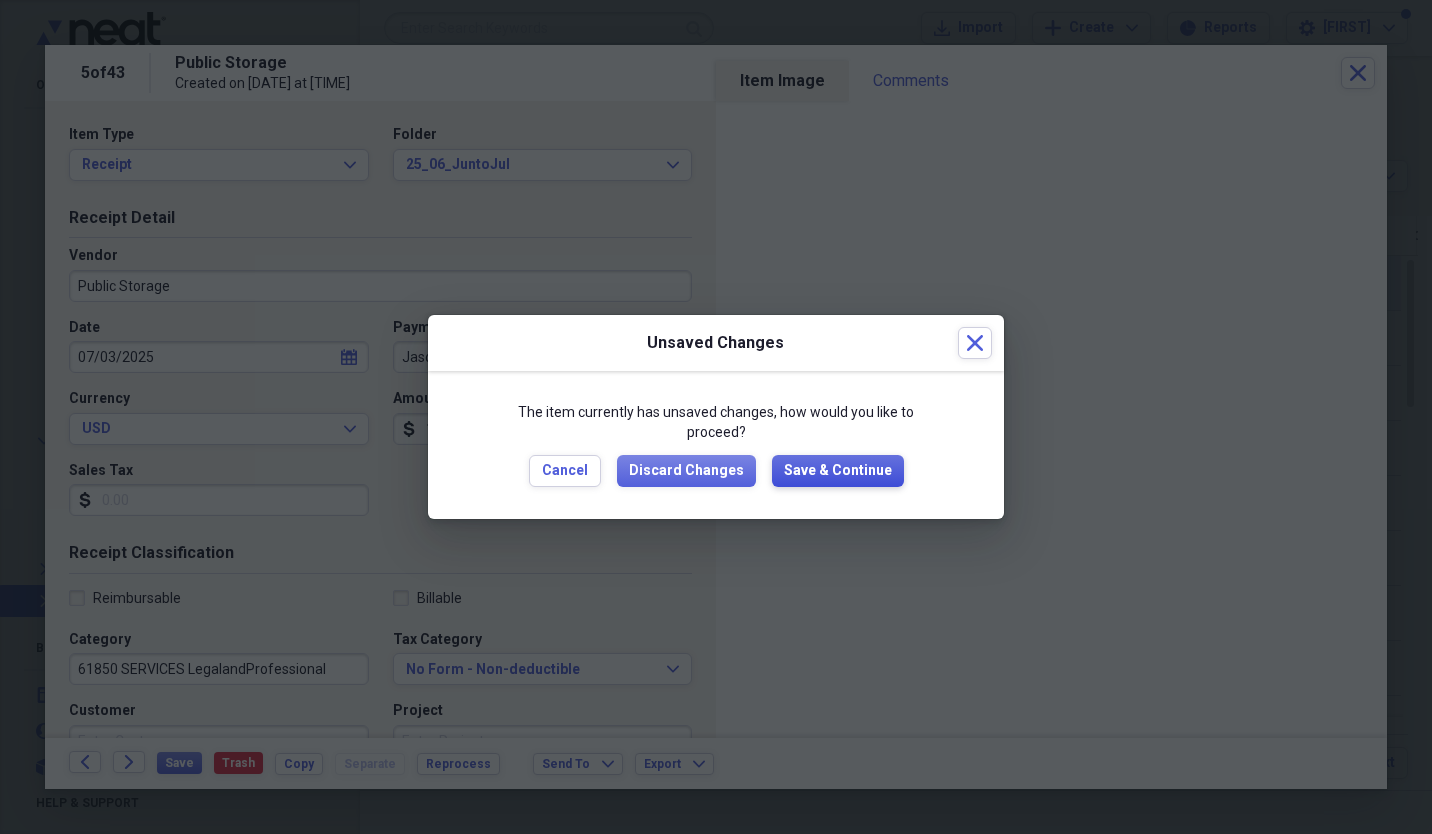 click on "Save & Continue" at bounding box center (838, 471) 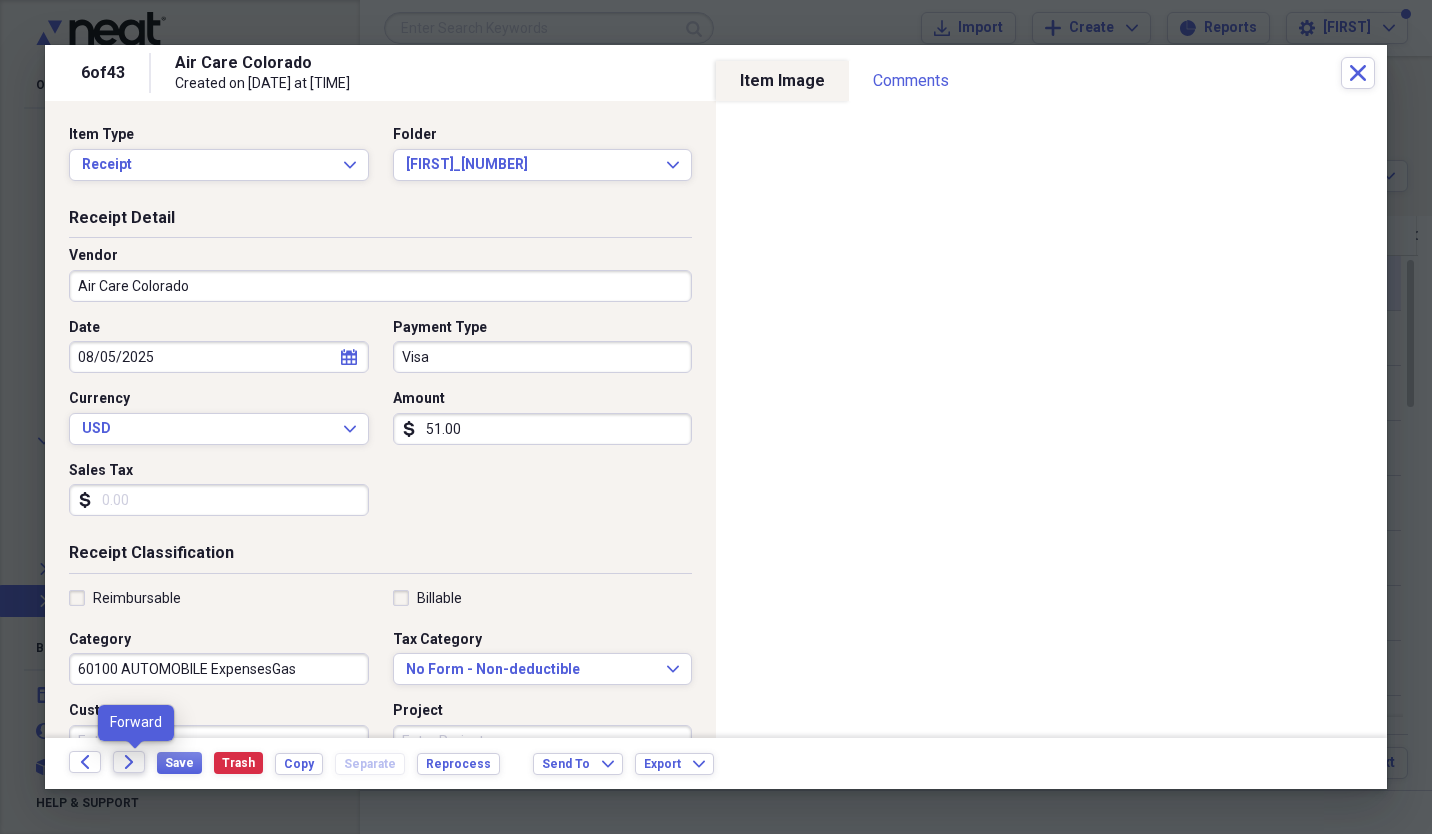 click on "Forward" at bounding box center [129, 762] 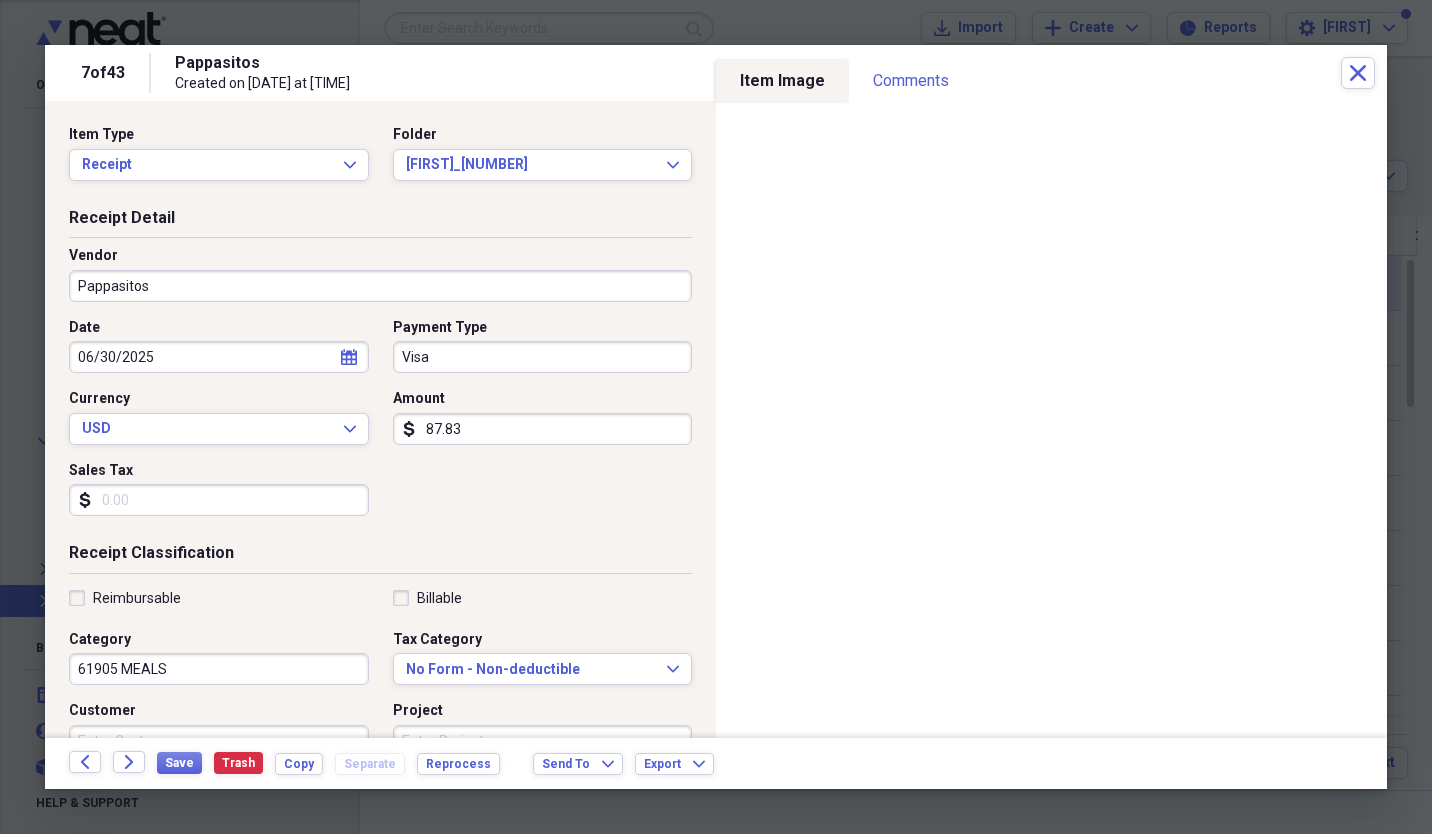 click on "Visa" at bounding box center [543, 357] 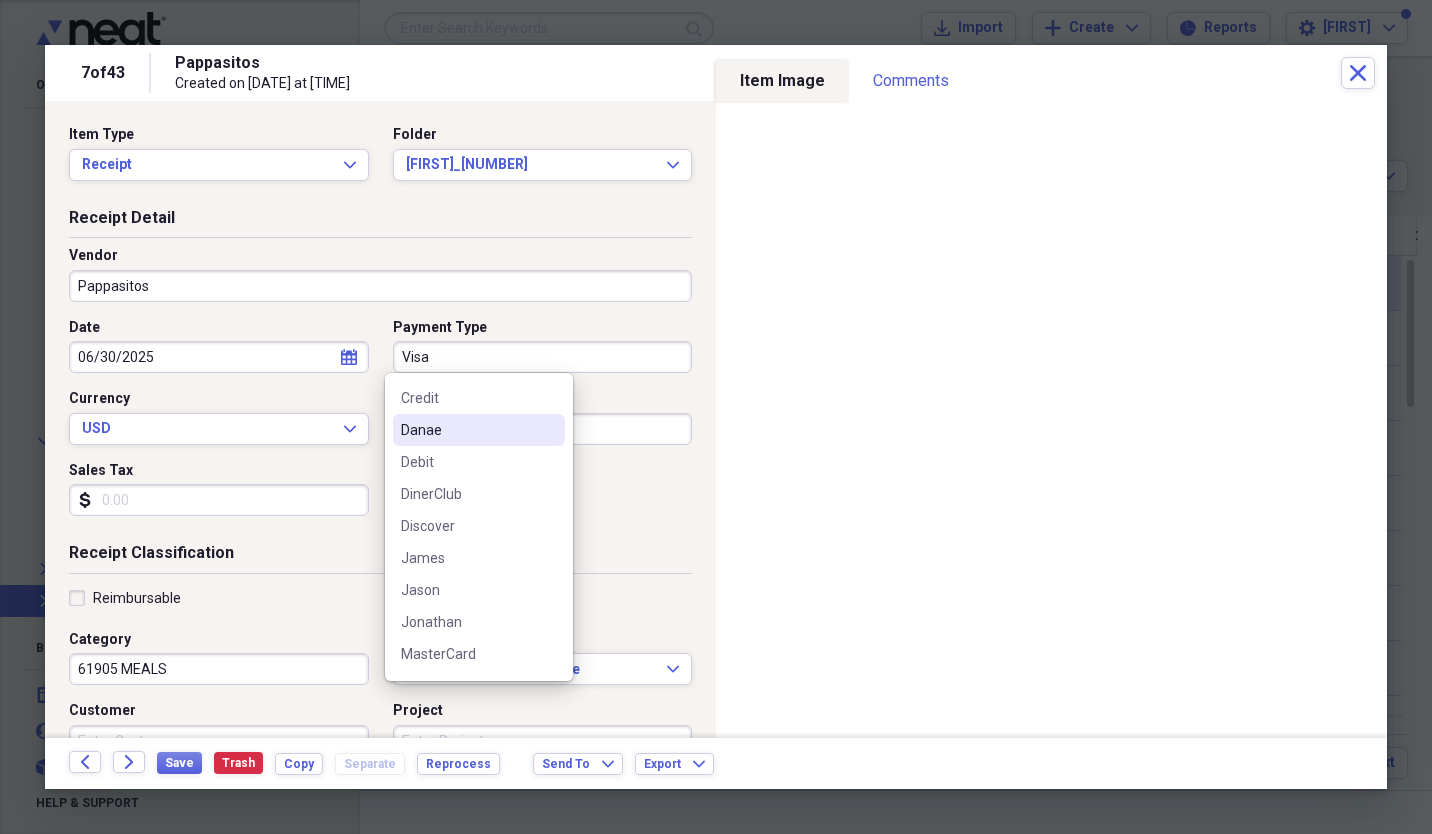 scroll, scrollTop: 131, scrollLeft: 0, axis: vertical 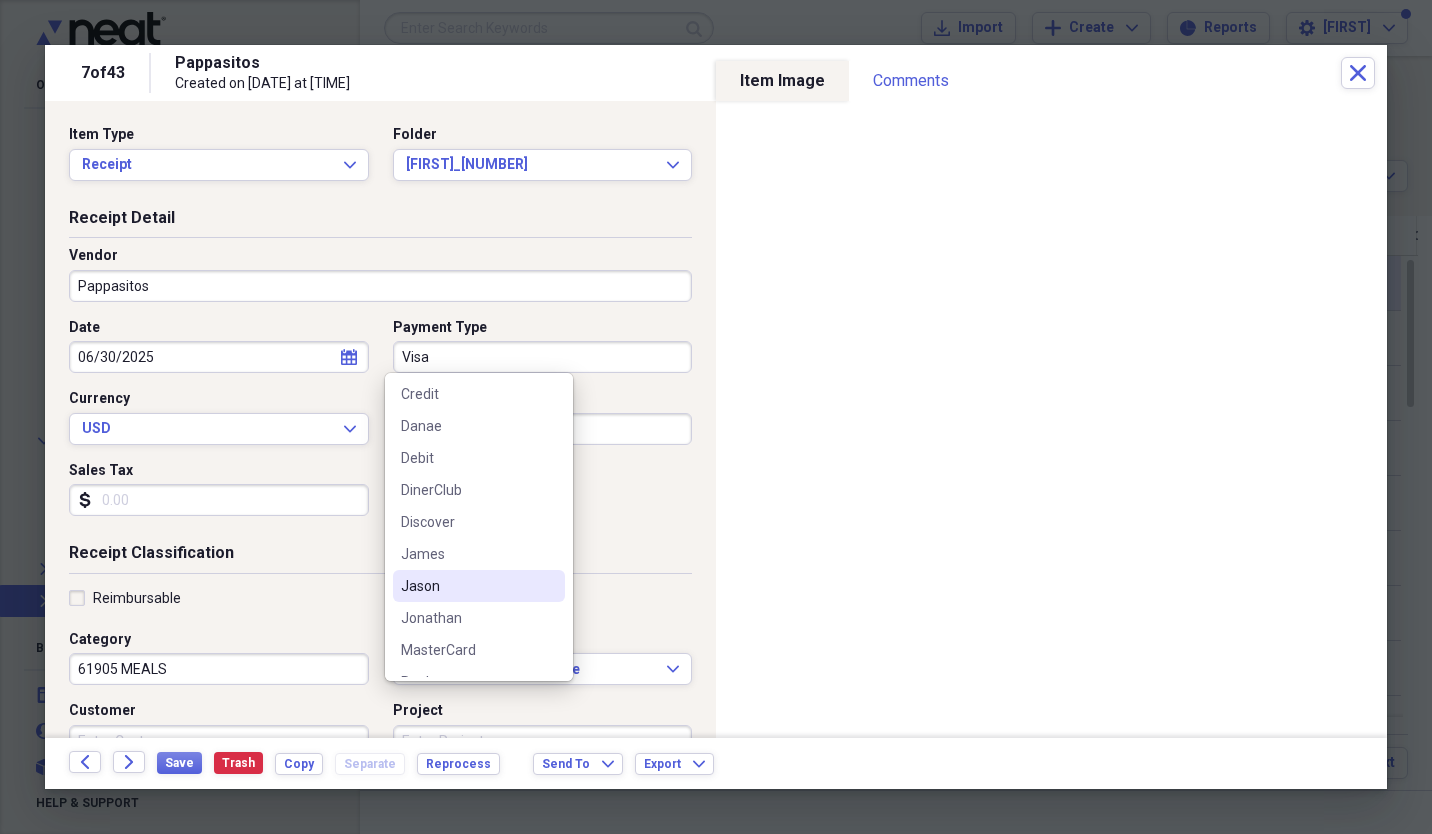 click on "Jason" at bounding box center (467, 586) 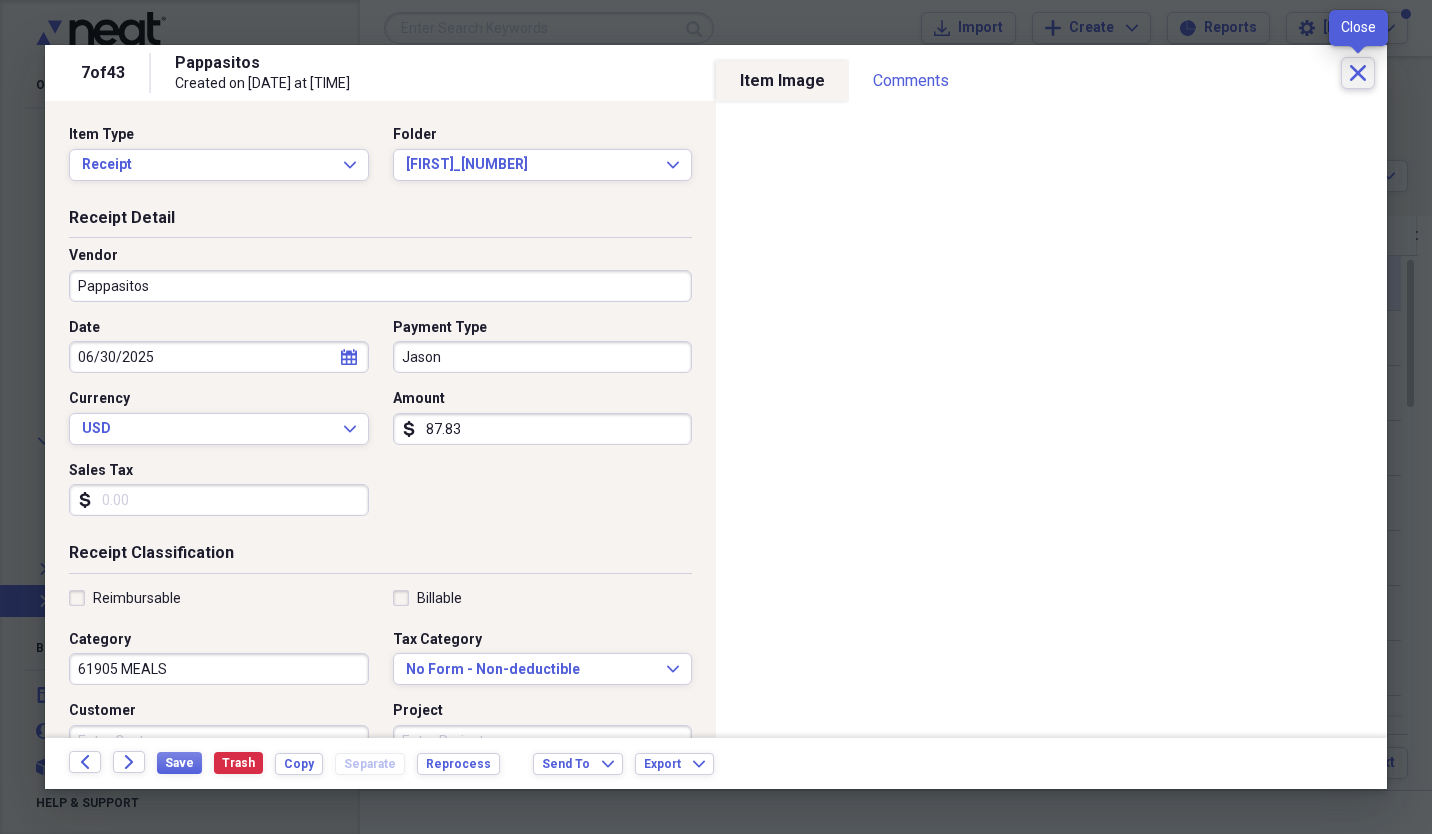 click on "Close" 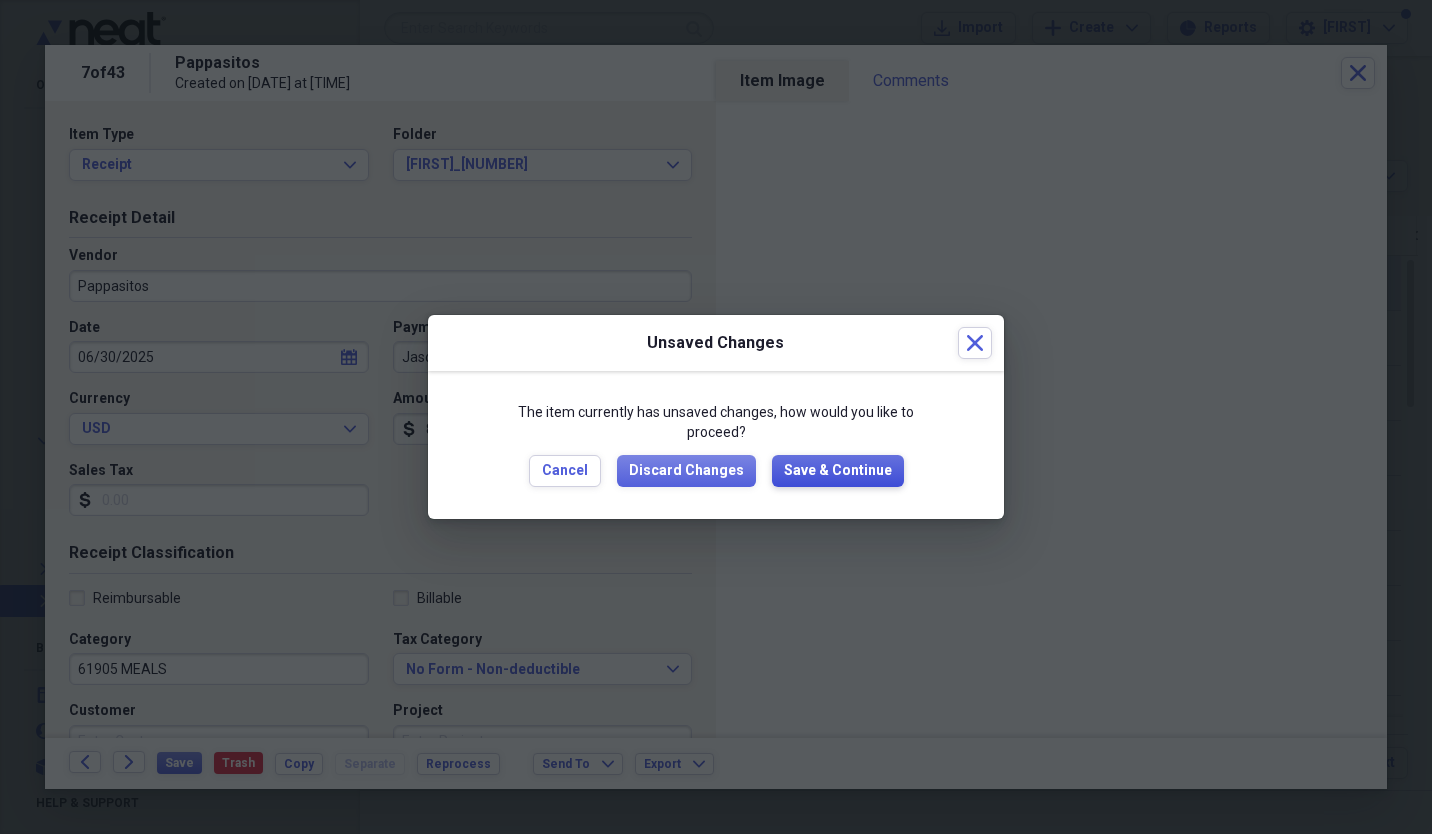 click on "Save & Continue" at bounding box center (838, 471) 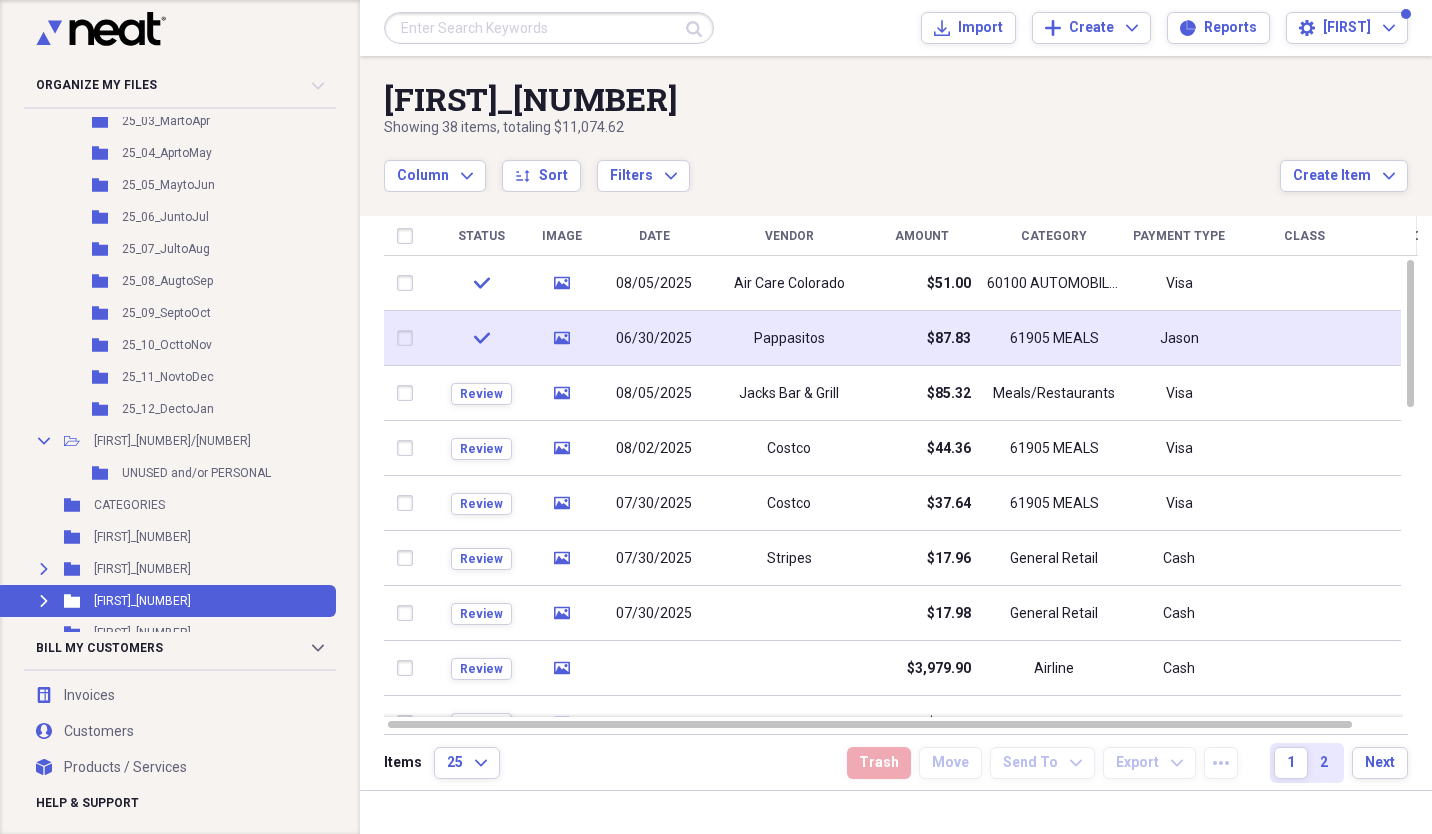 click on "Pappasitos" at bounding box center [789, 338] 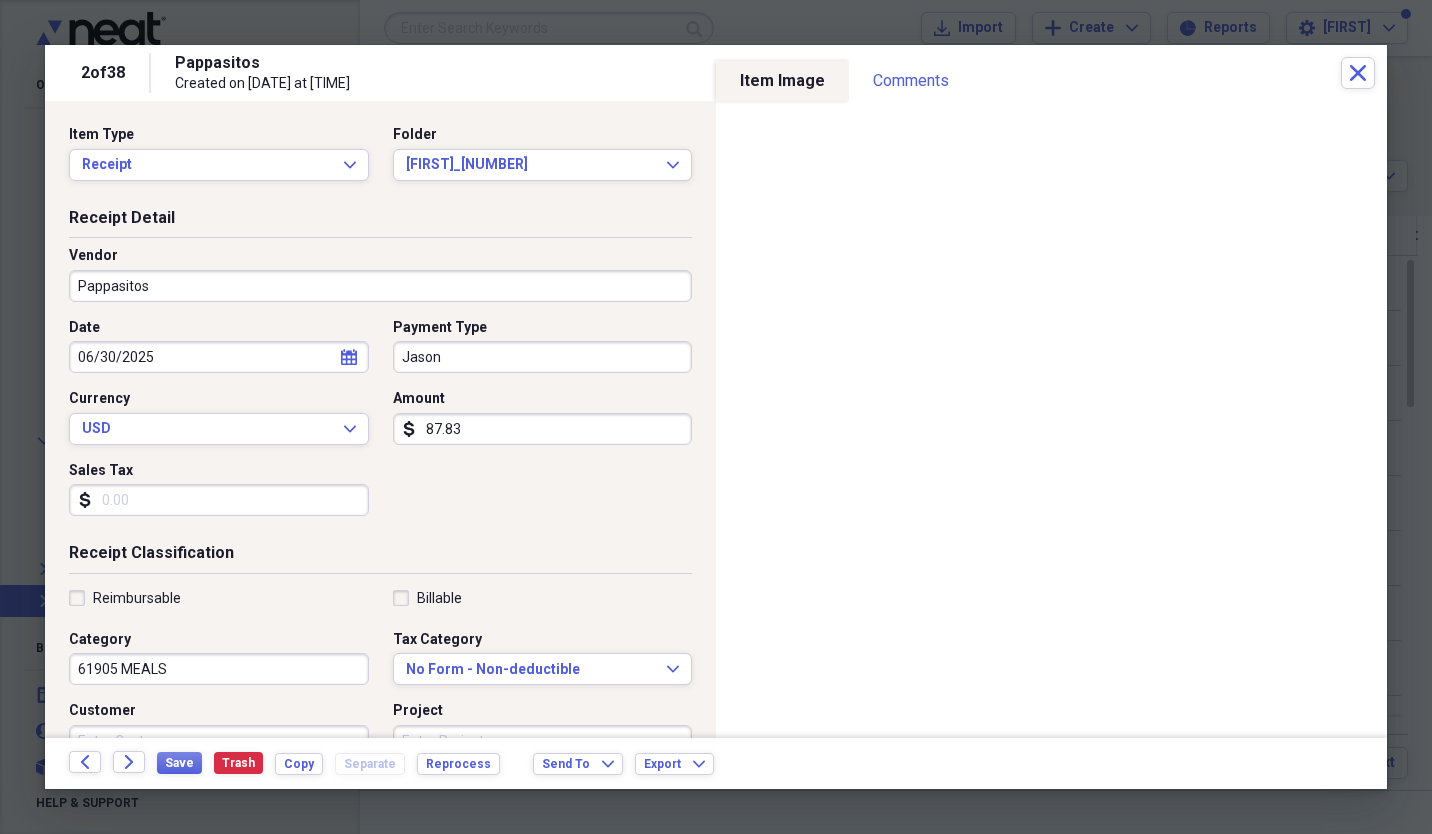 click on "87.83" at bounding box center [543, 429] 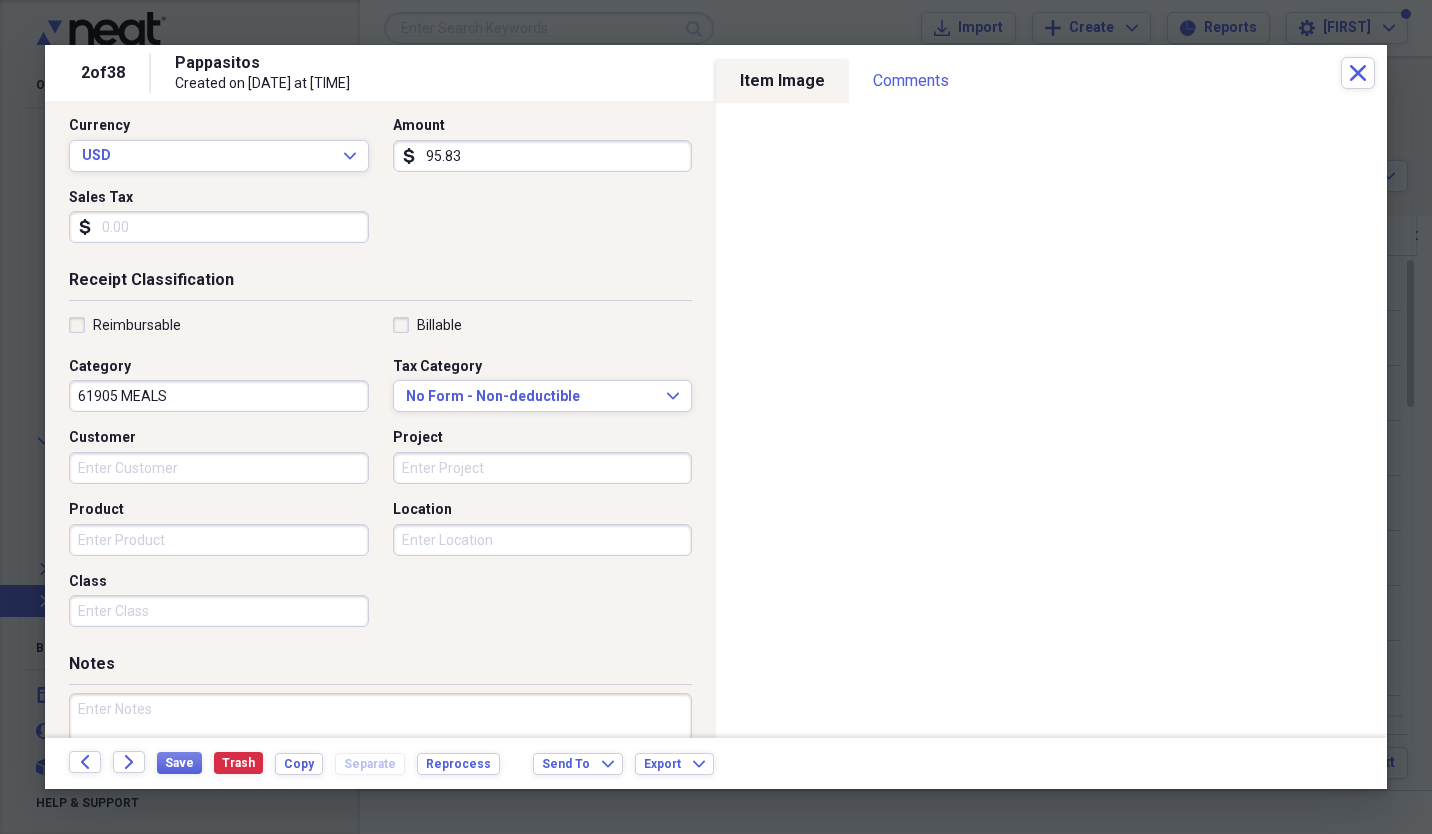 scroll, scrollTop: 277, scrollLeft: 0, axis: vertical 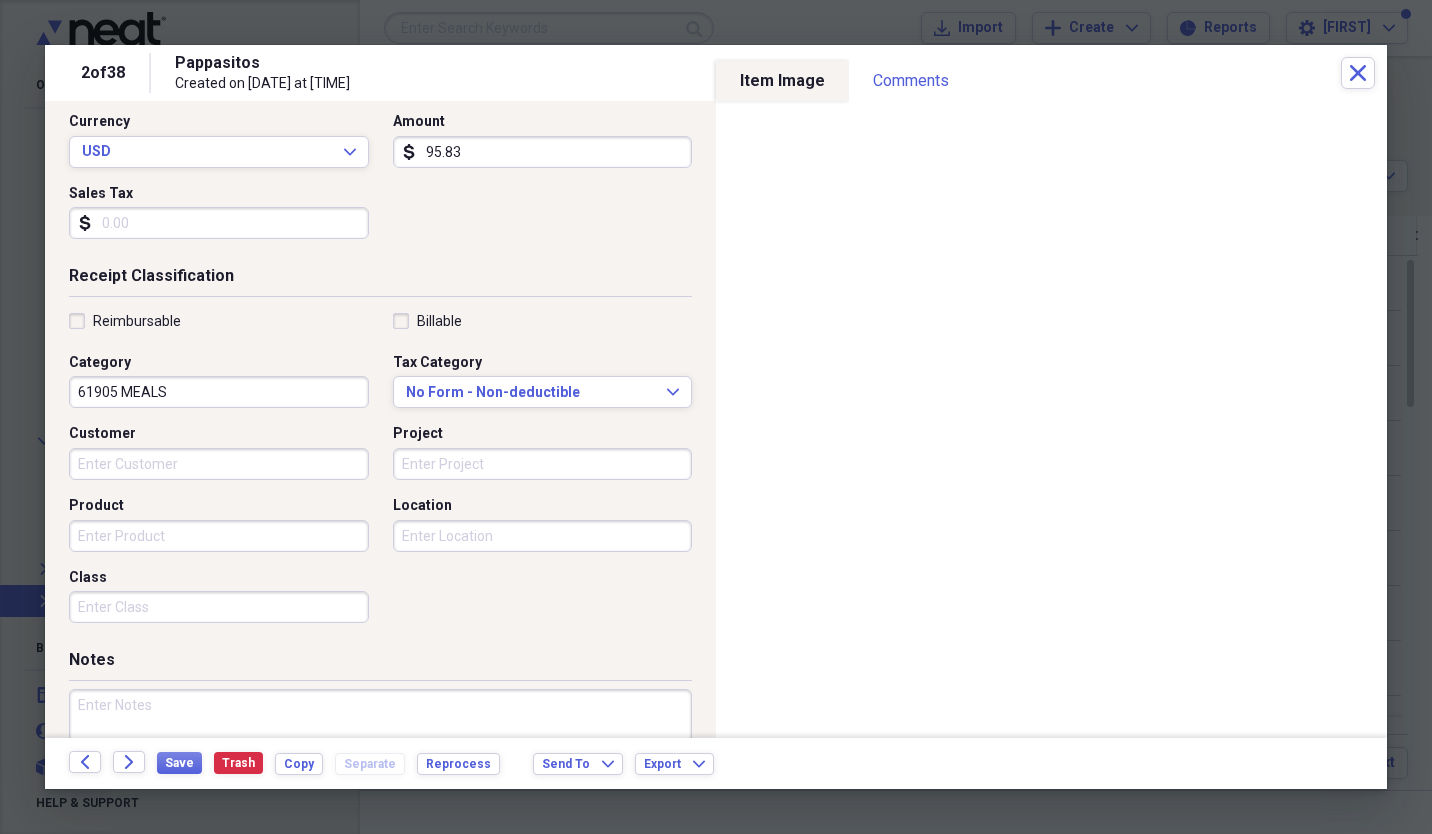 type on "95.83" 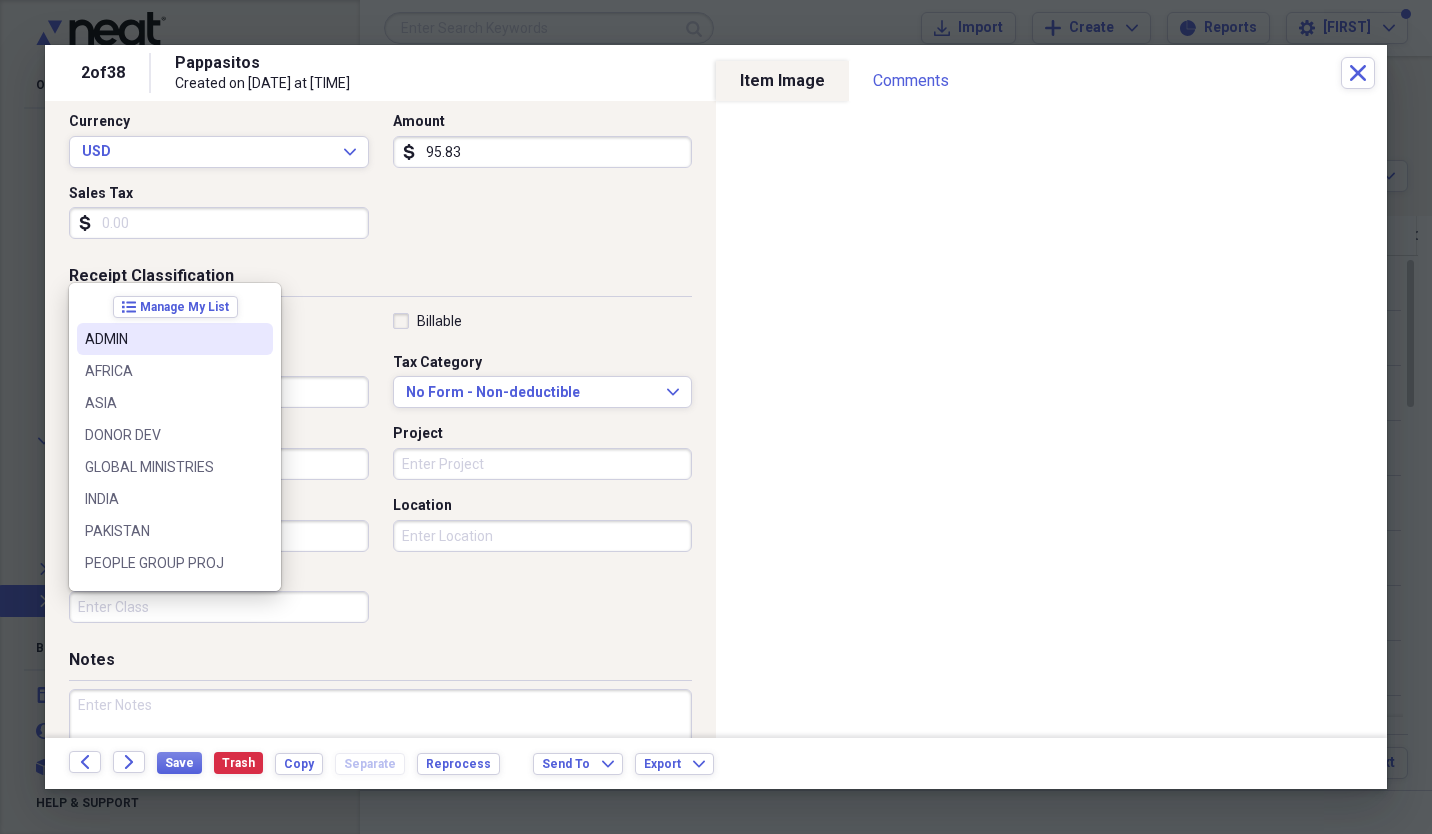 click on "ADMIN" at bounding box center (175, 339) 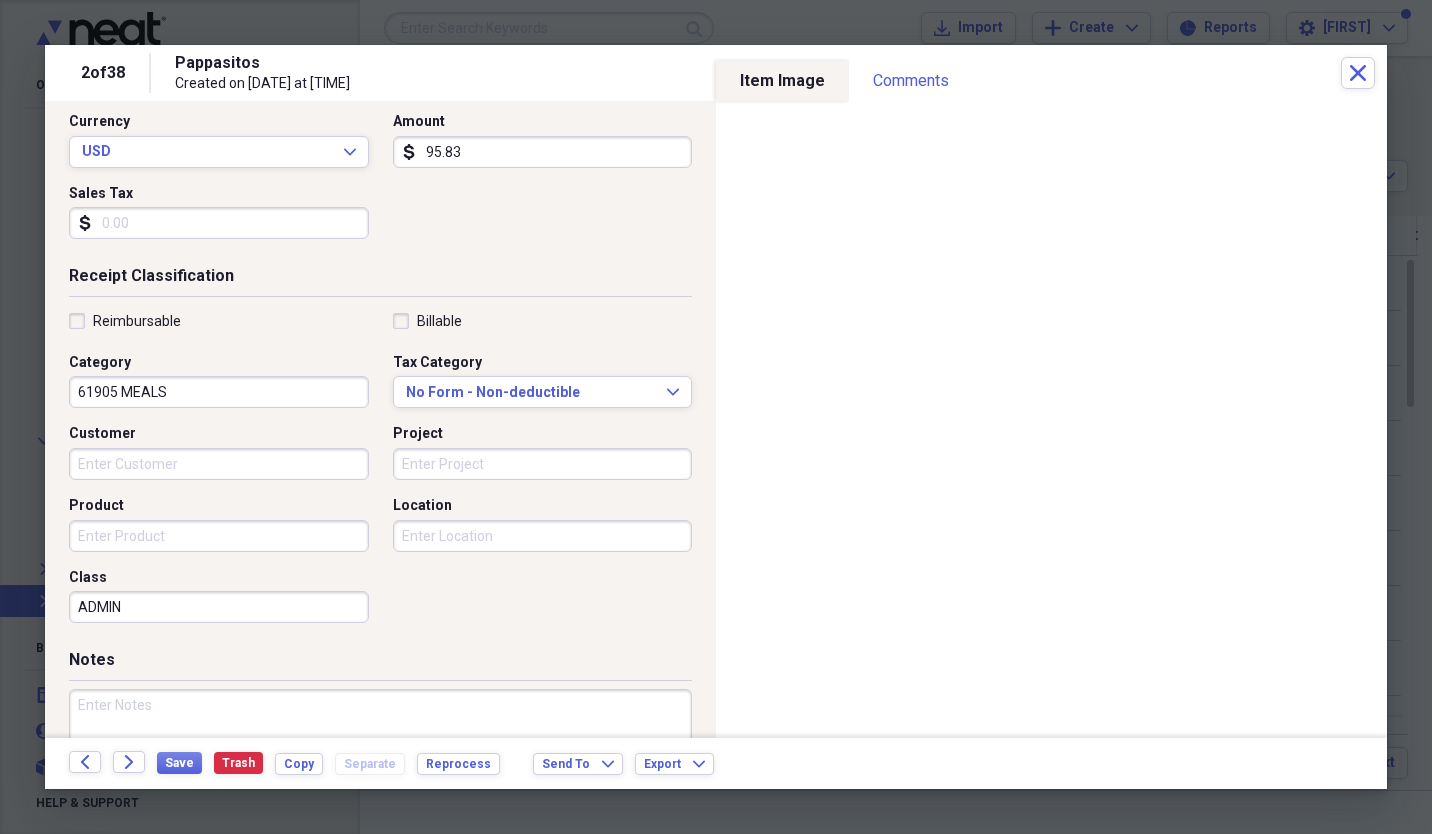 scroll, scrollTop: 384, scrollLeft: 0, axis: vertical 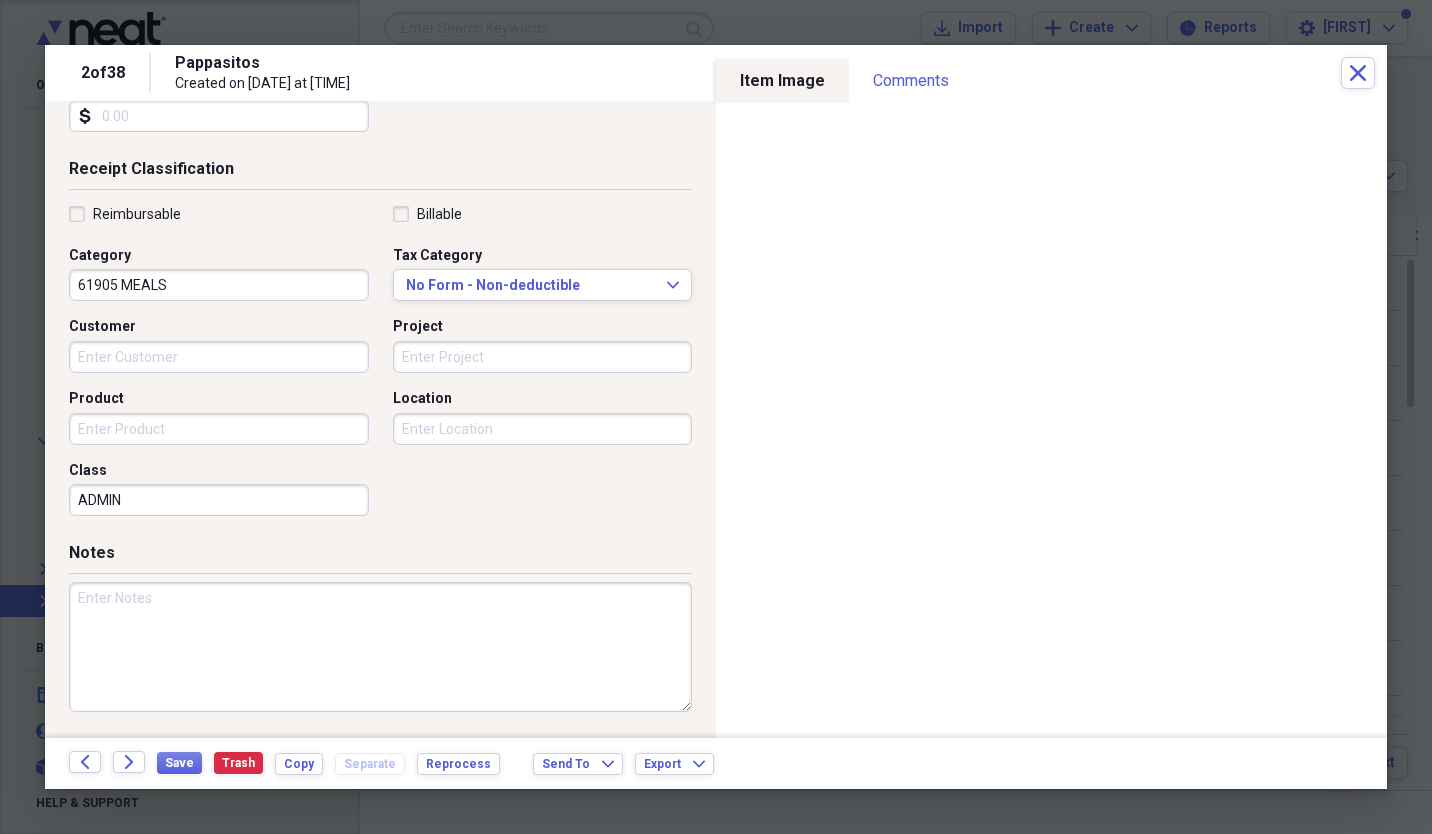 click at bounding box center (380, 647) 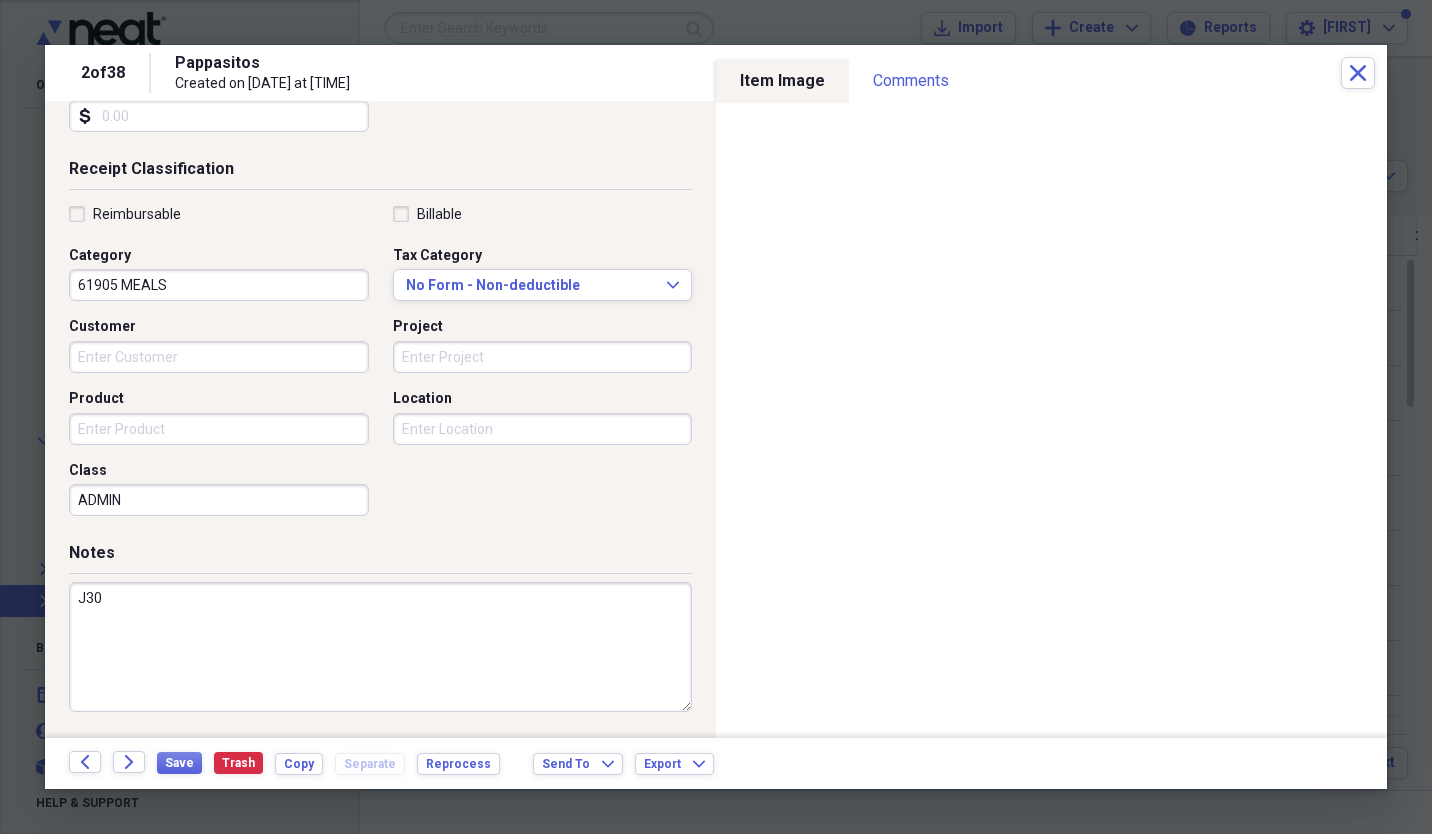 scroll, scrollTop: 0, scrollLeft: 0, axis: both 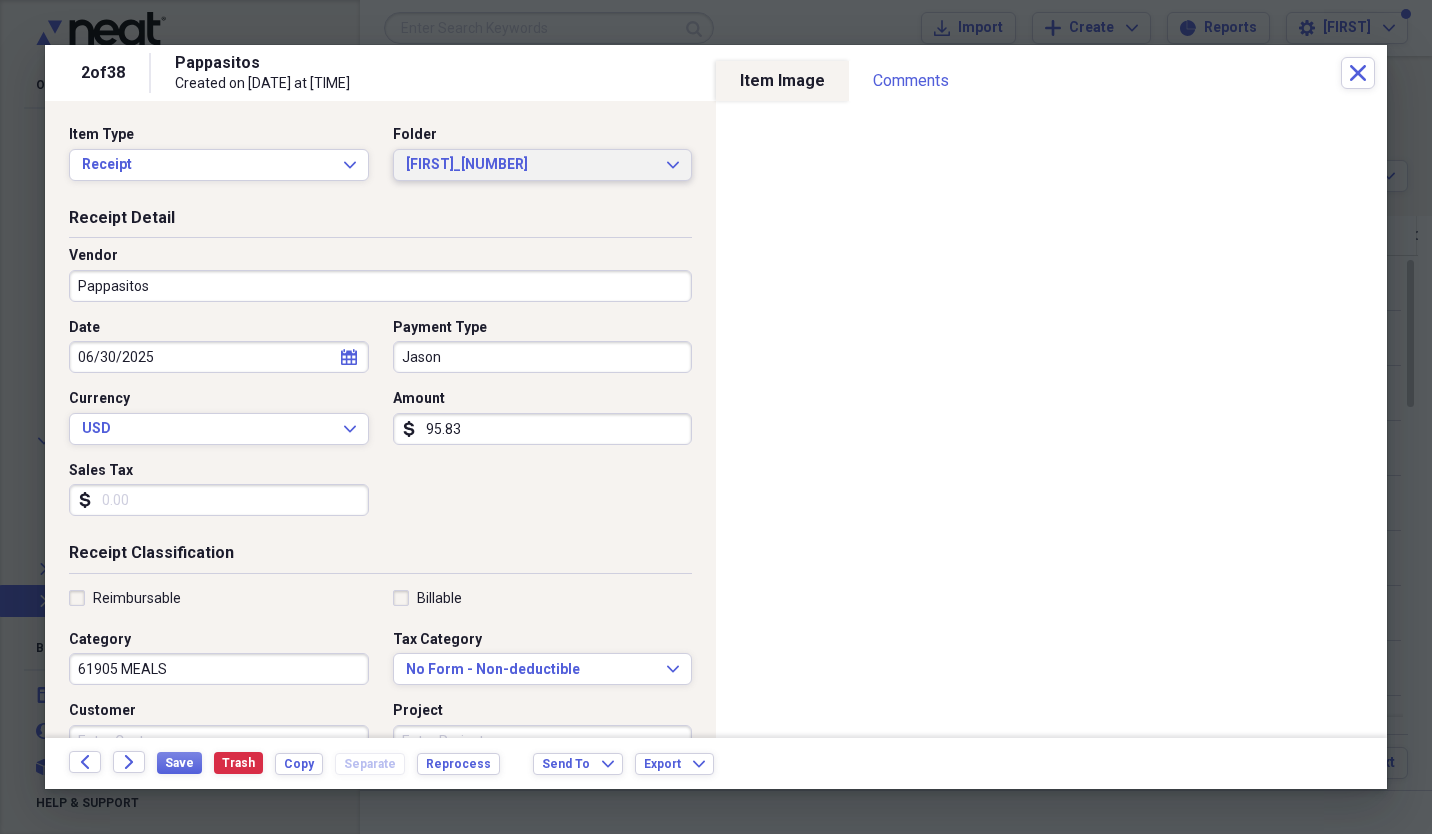 type on "J30" 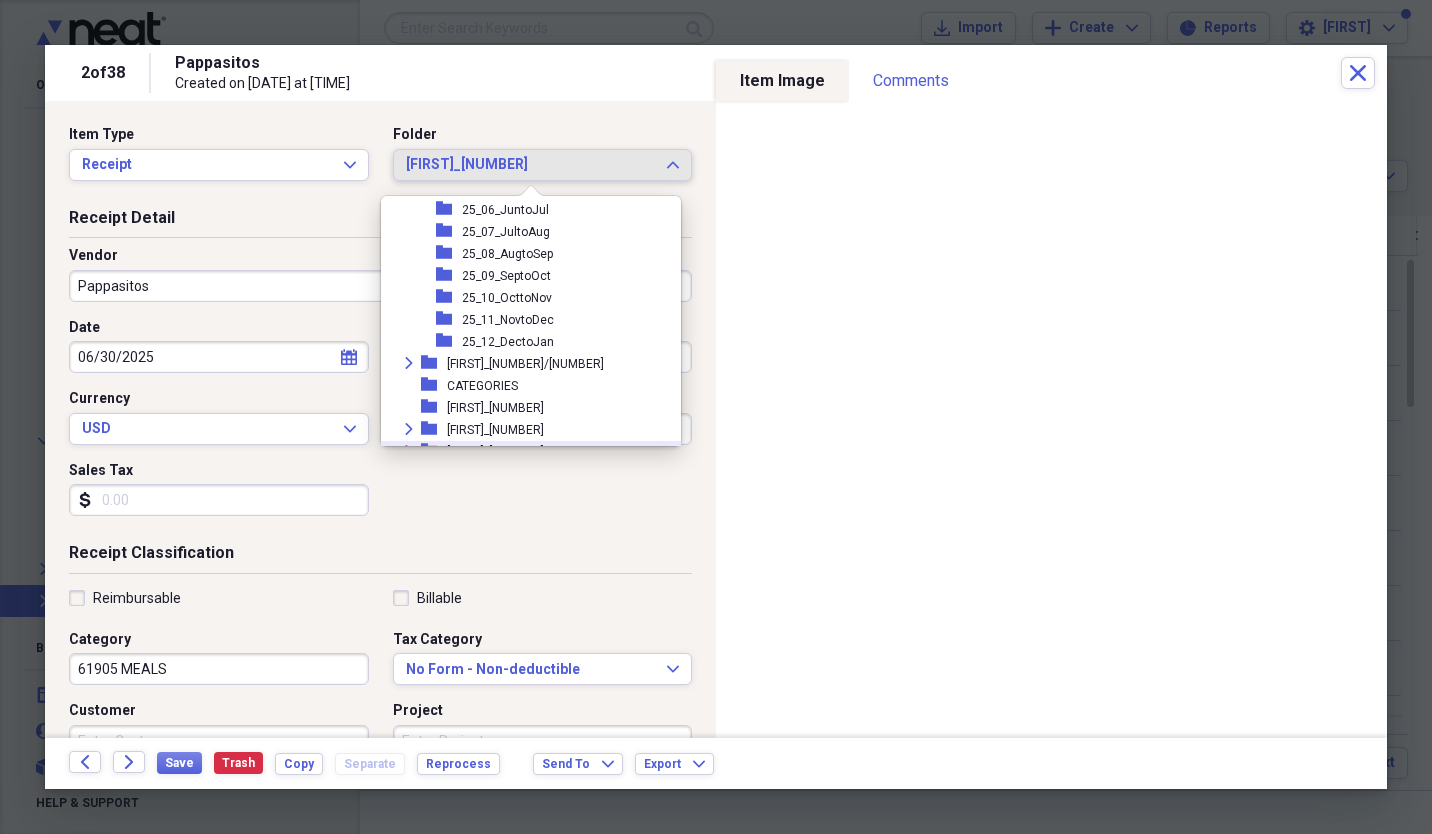 scroll, scrollTop: 275, scrollLeft: 0, axis: vertical 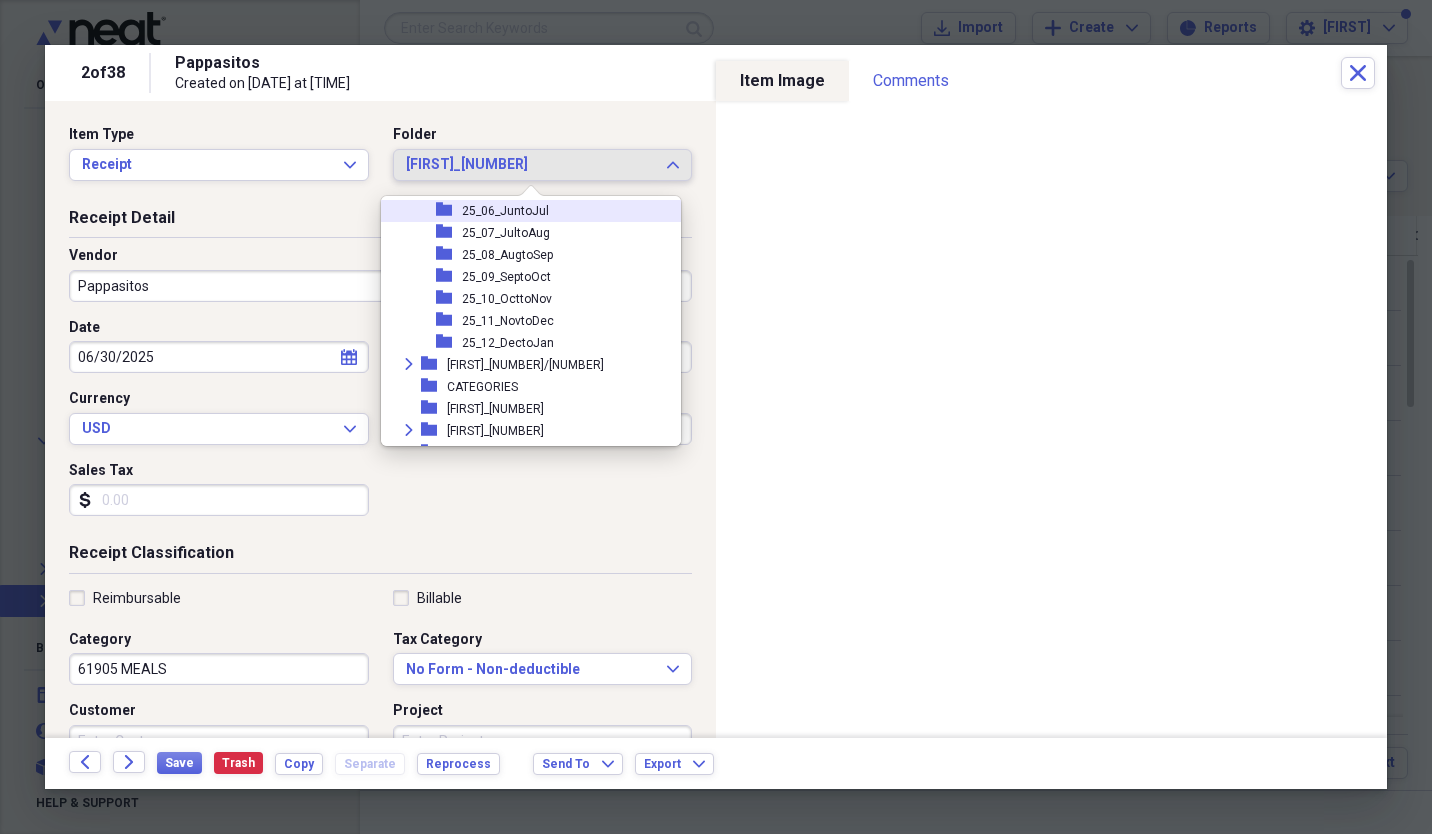 click 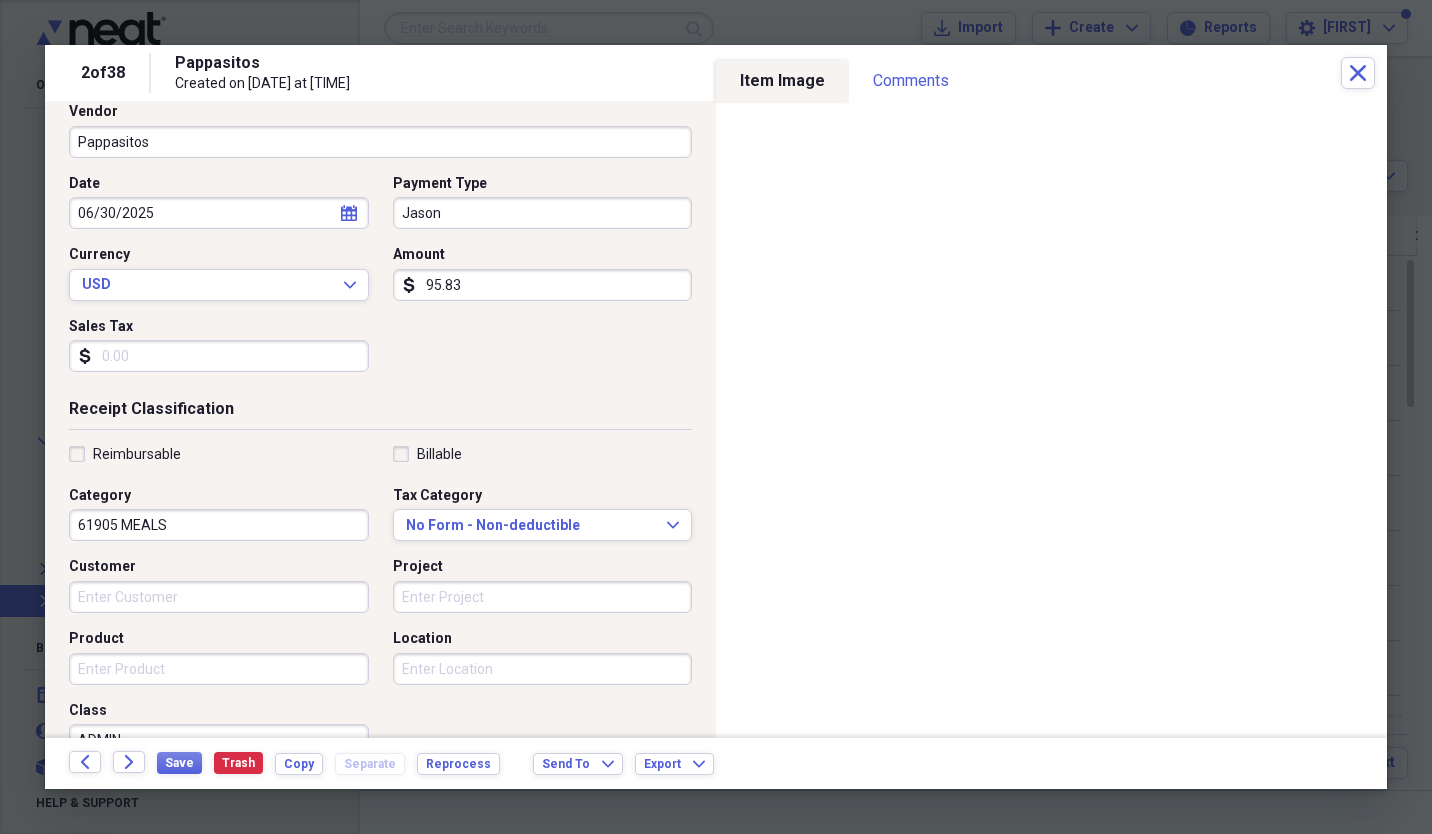 scroll, scrollTop: 0, scrollLeft: 0, axis: both 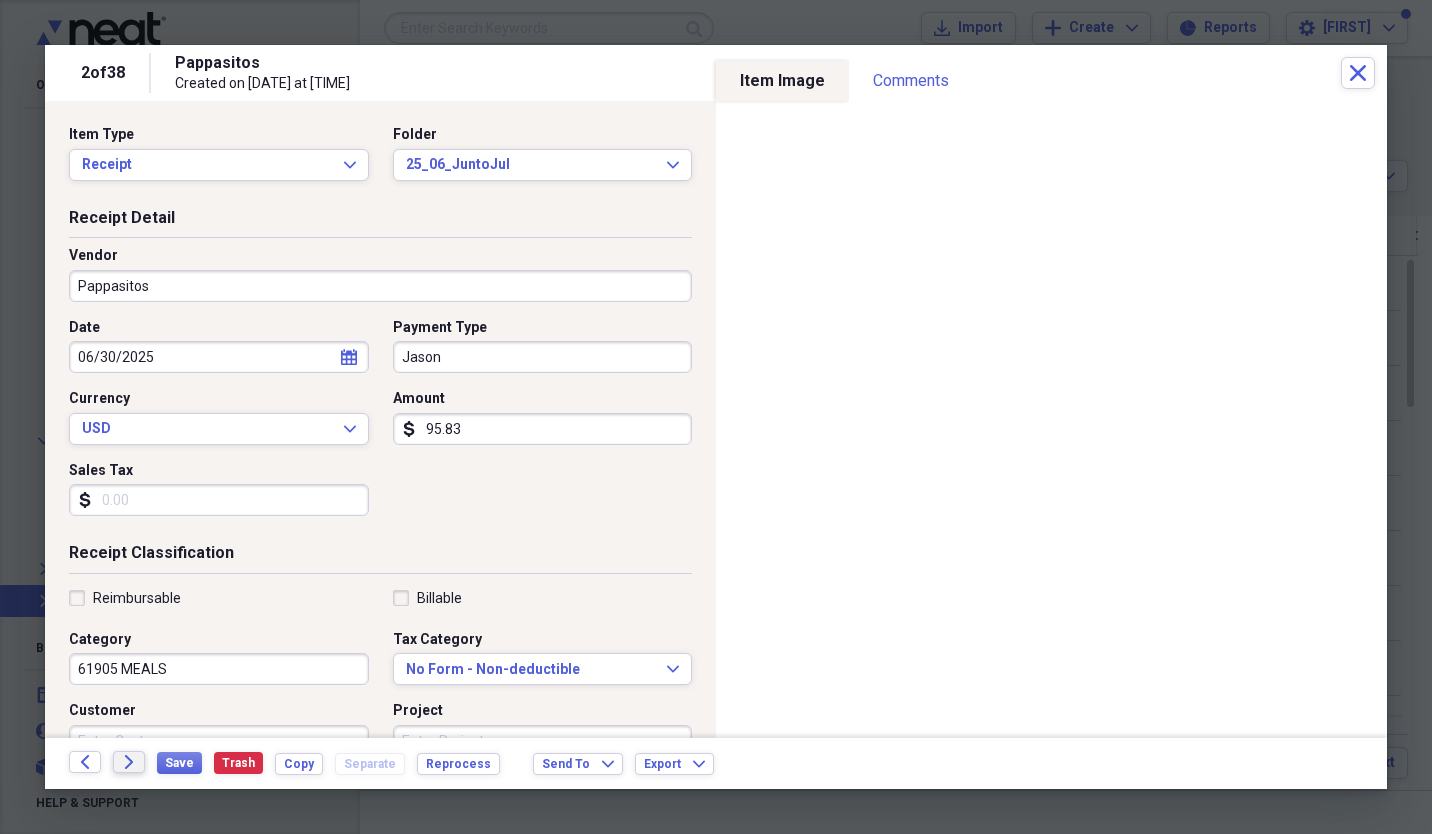 click on "Forward" 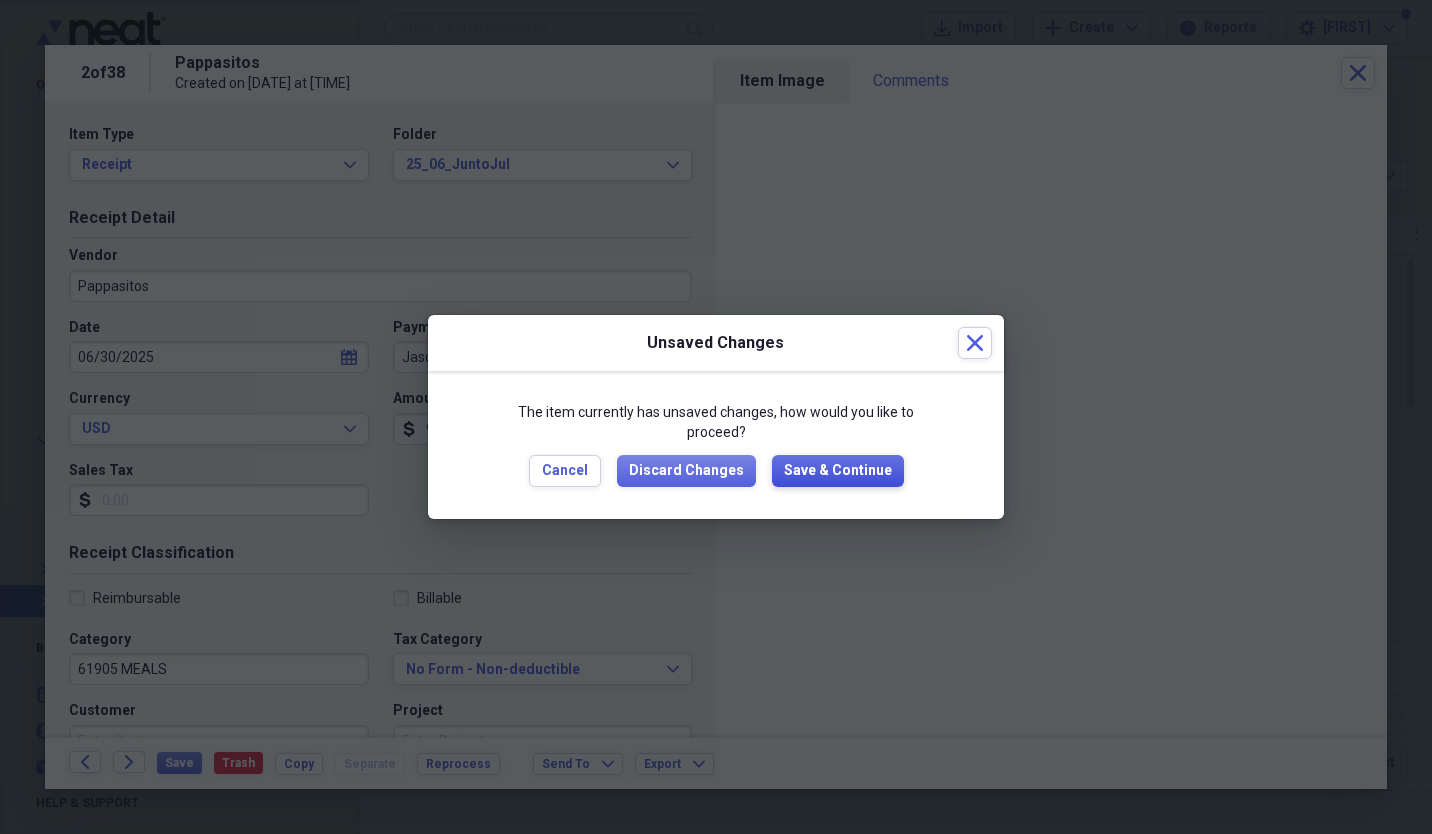 click on "Save & Continue" at bounding box center [838, 471] 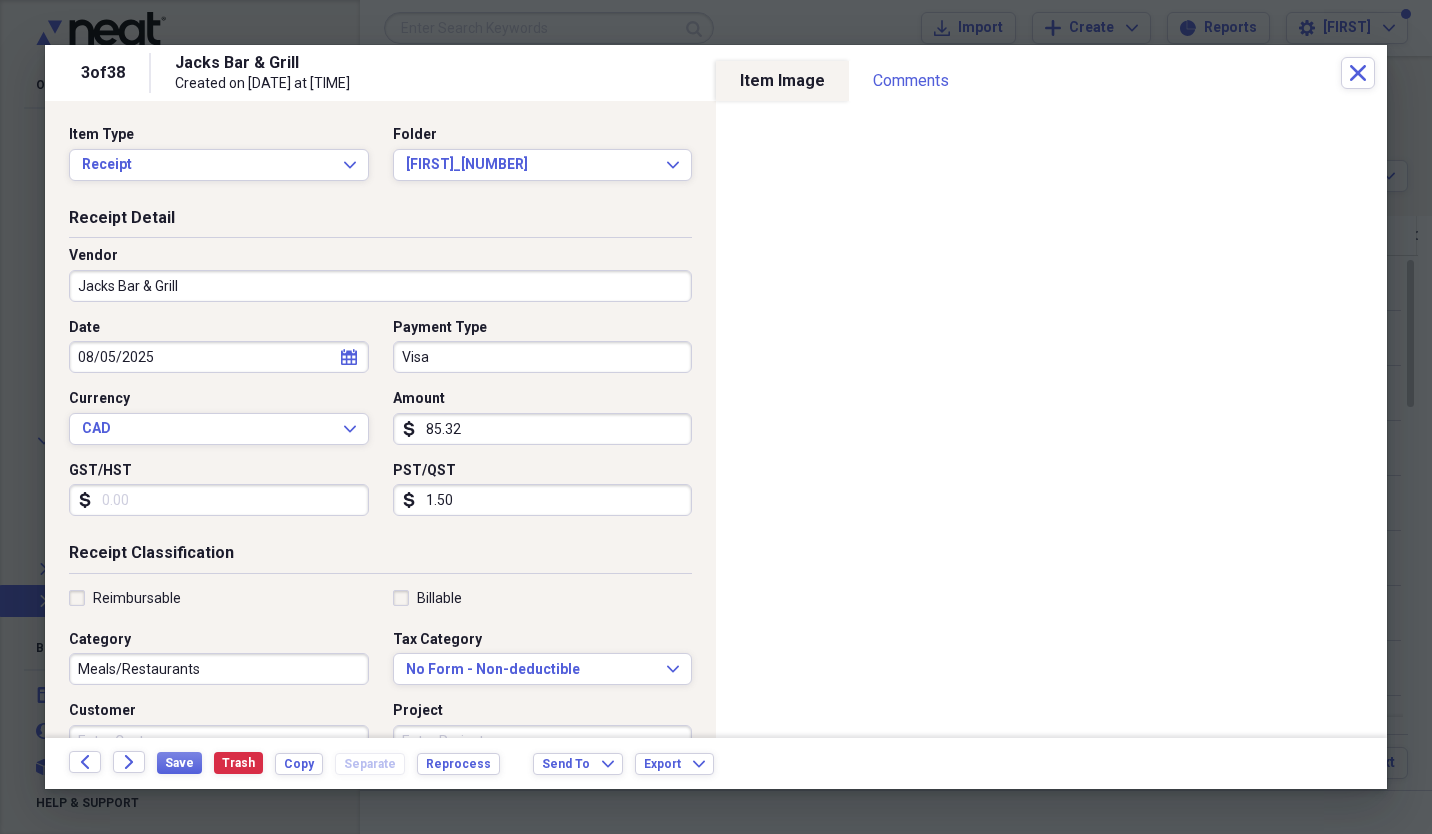 click on "Date [DATE] calendar Calendar Payment Type Visa Currency CAD Expand Amount dollar-sign 85.32 GST/HST dollar-sign PST/QST dollar-sign 1.50" at bounding box center [380, 425] 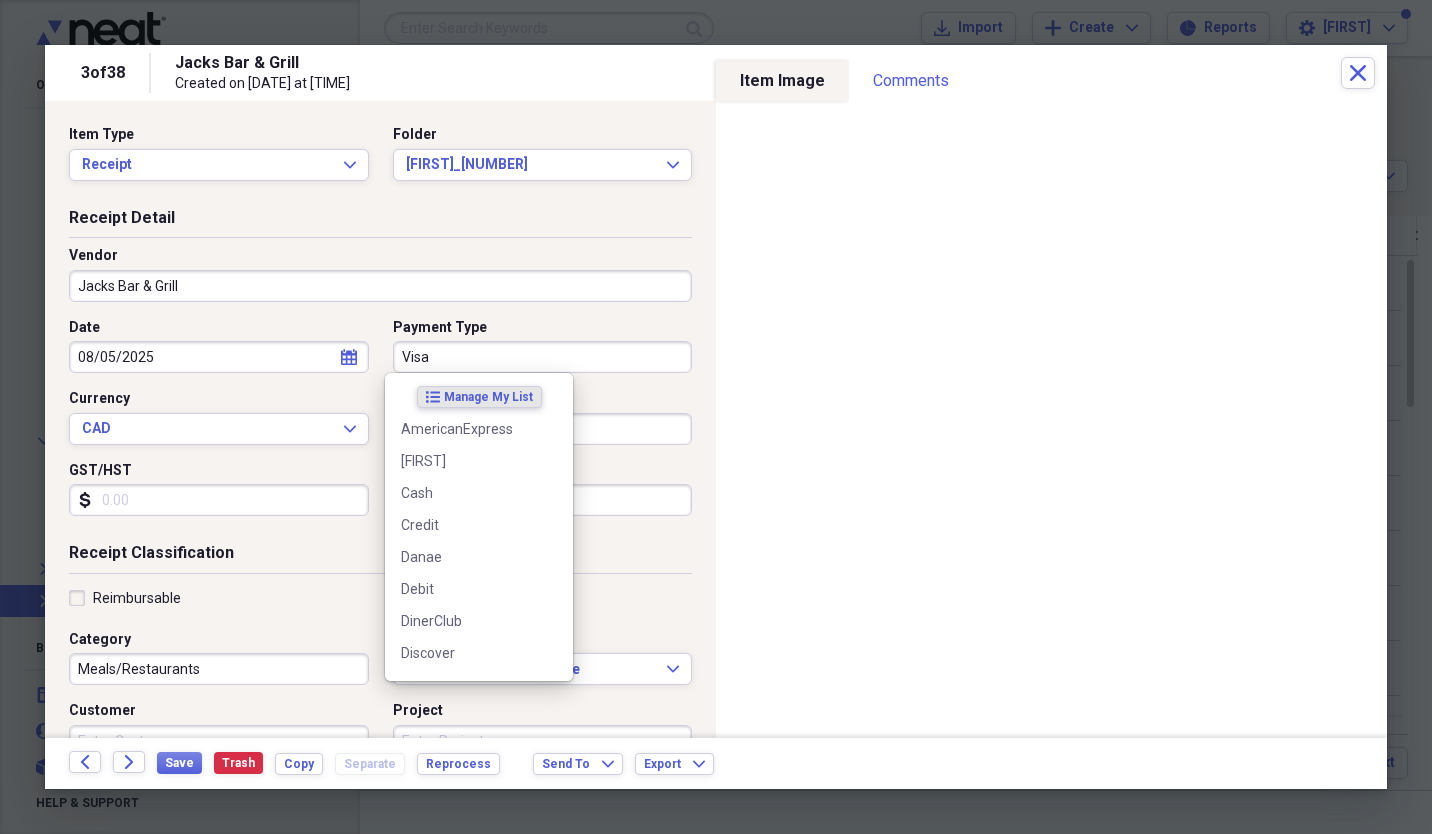 click on "Visa" at bounding box center (543, 357) 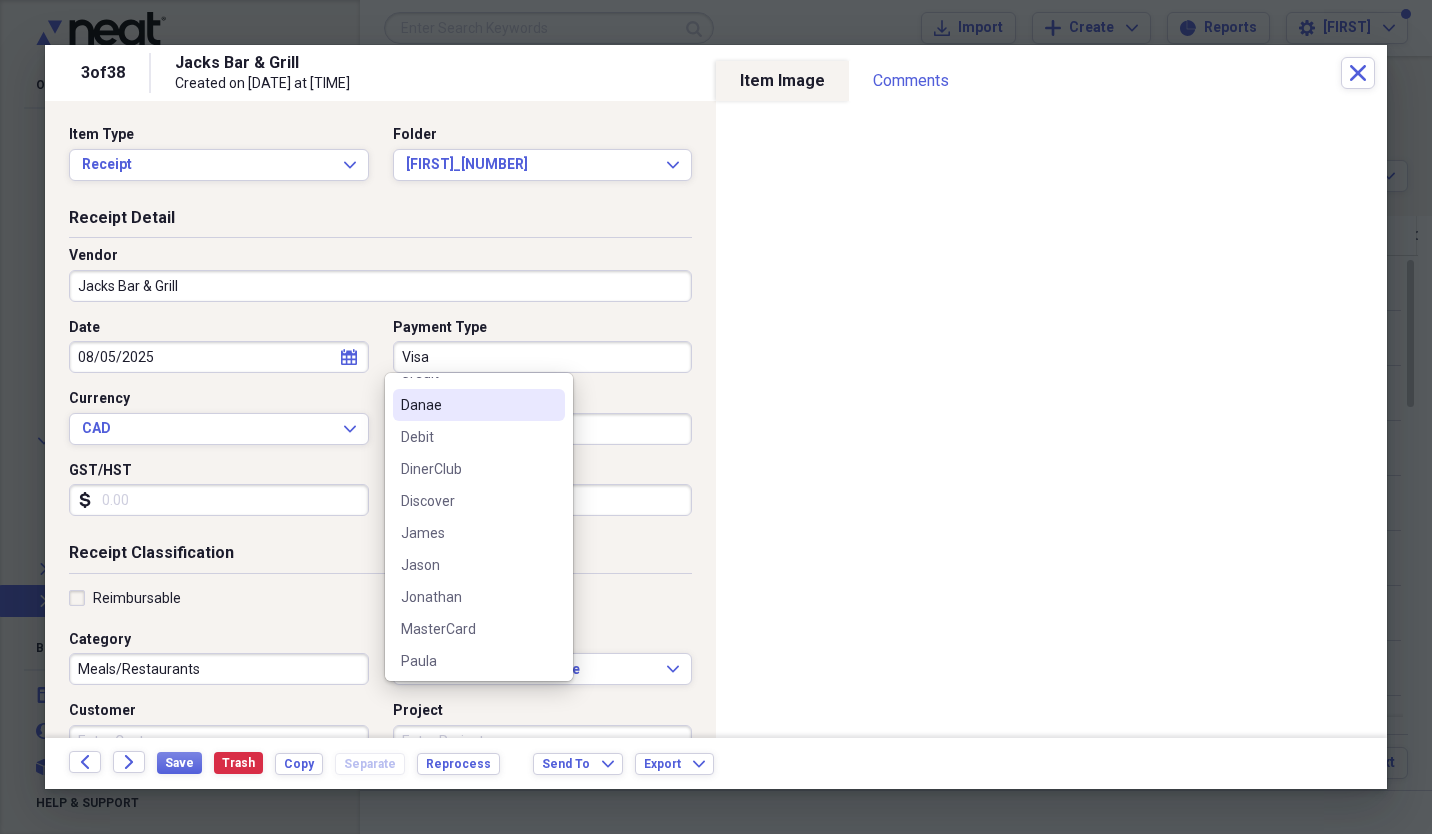 scroll, scrollTop: 160, scrollLeft: 0, axis: vertical 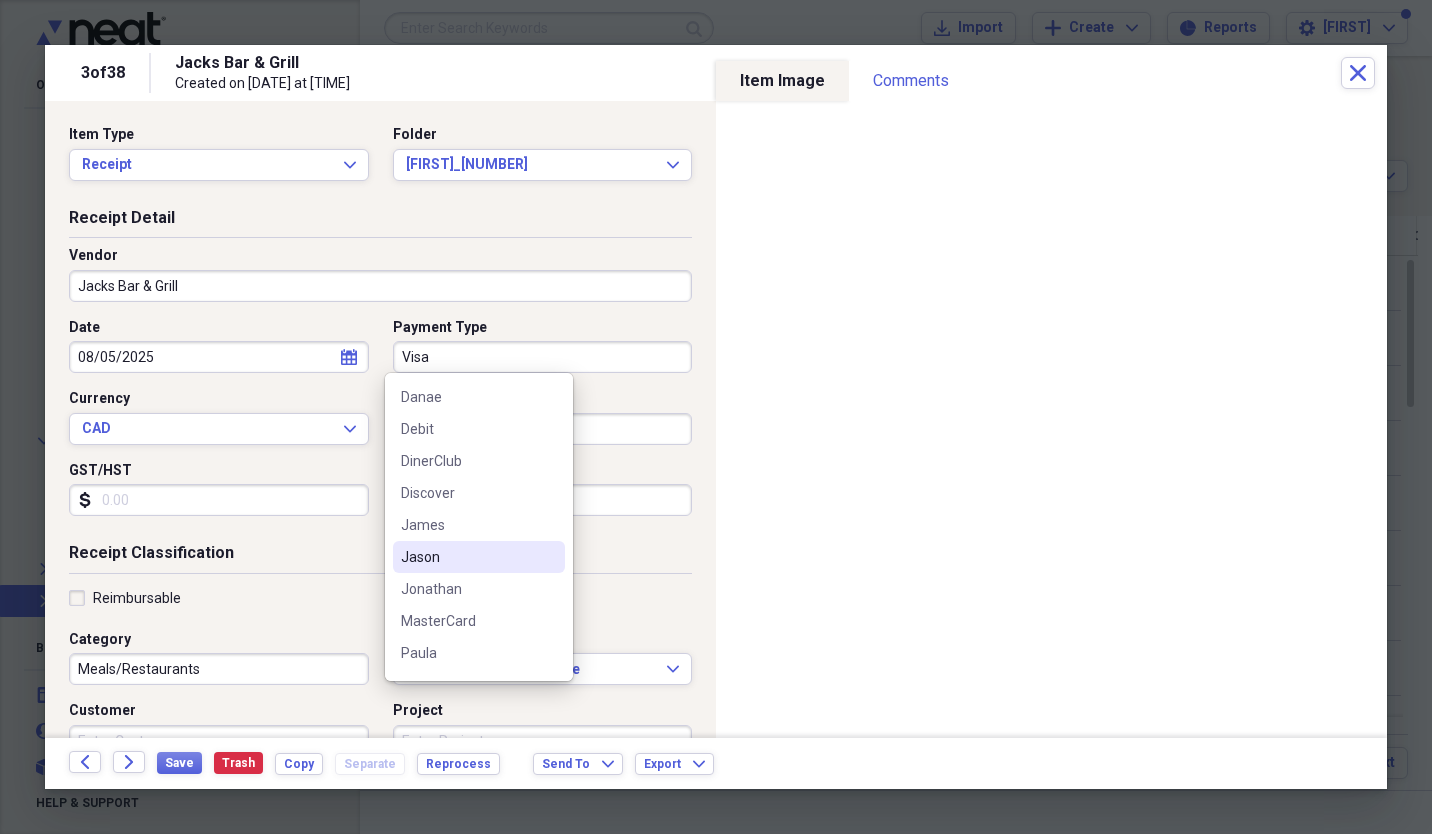 click on "Jason" at bounding box center (467, 557) 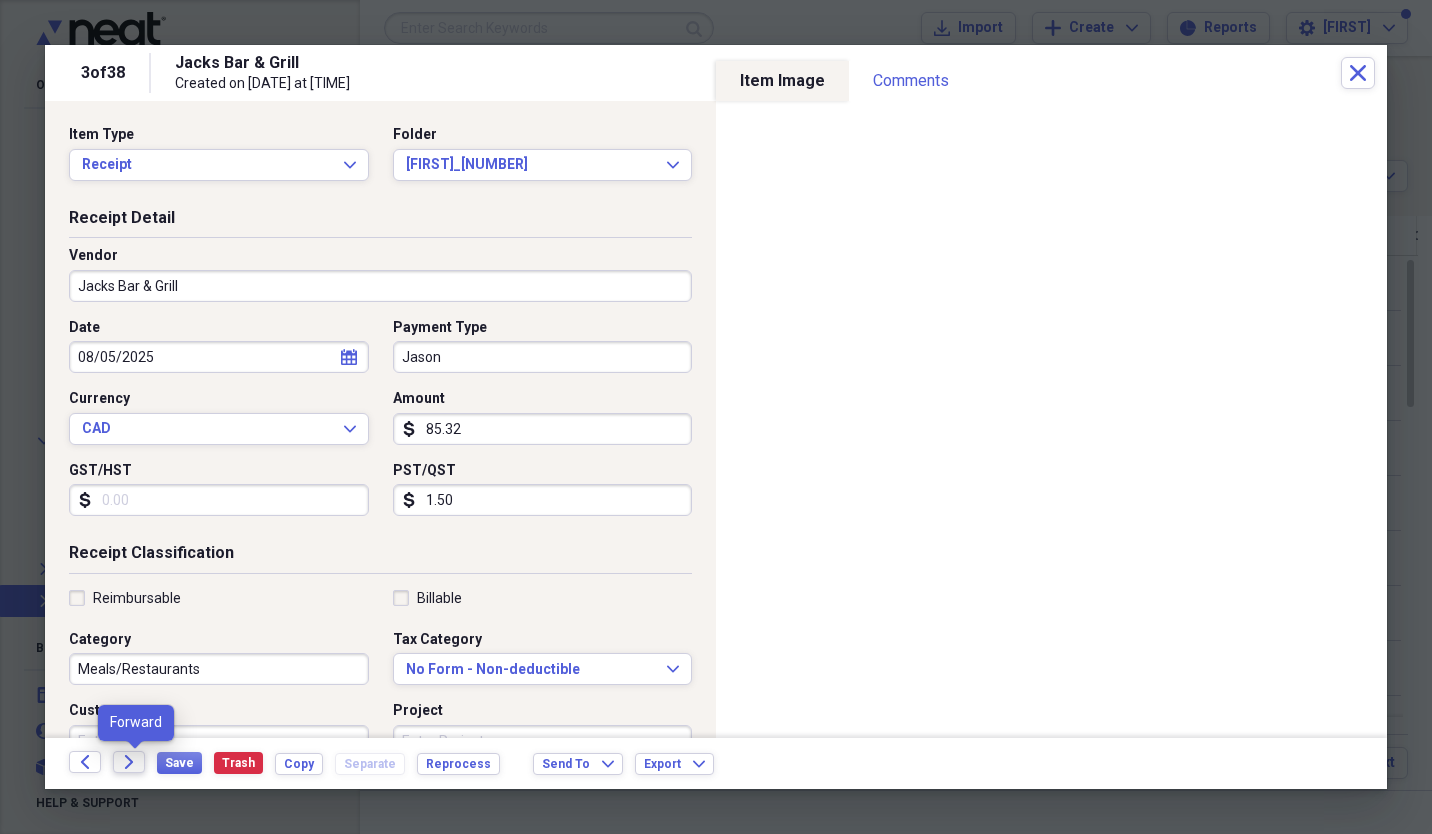 click on "Forward" 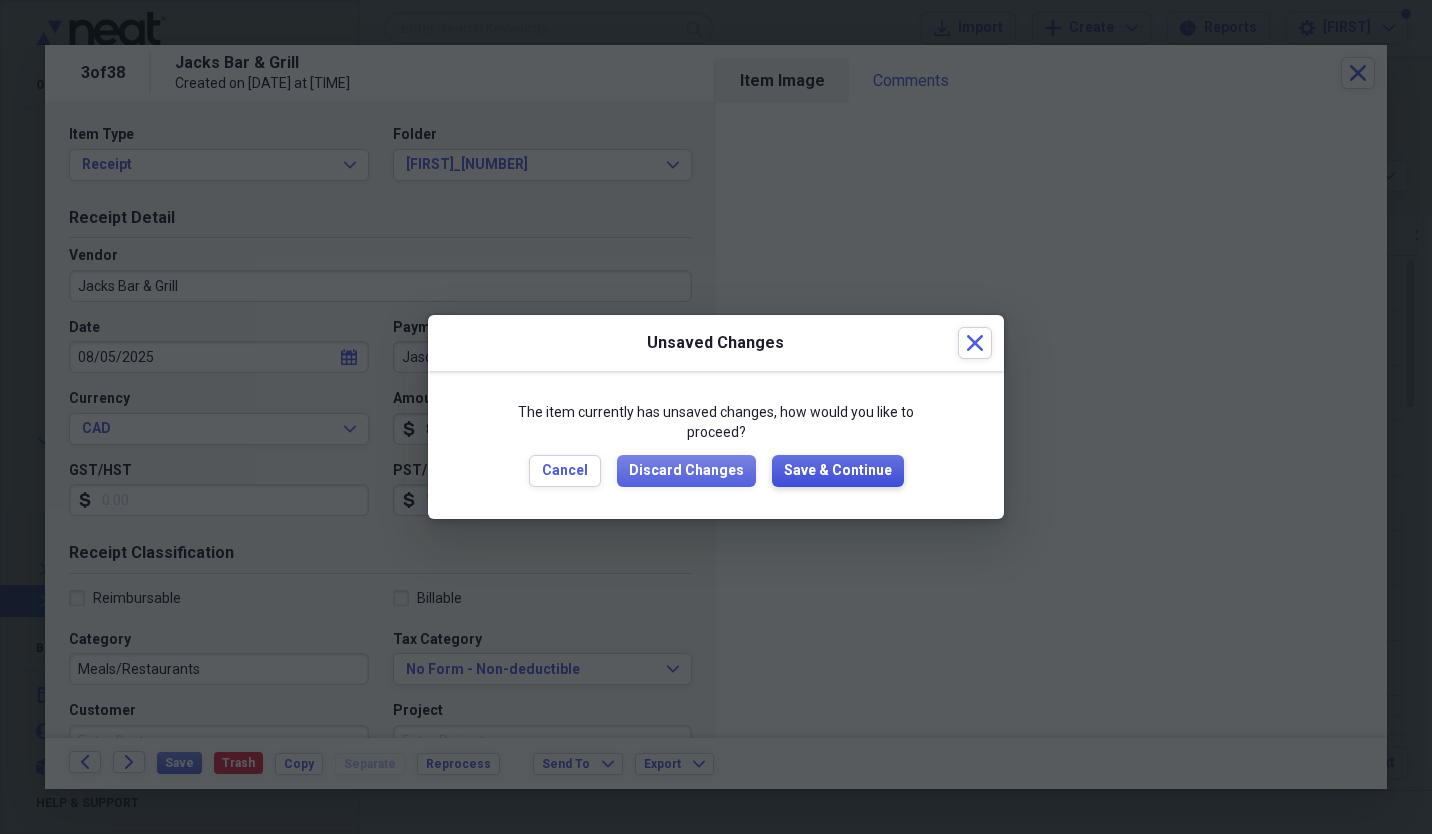 click on "Save & Continue" at bounding box center (838, 471) 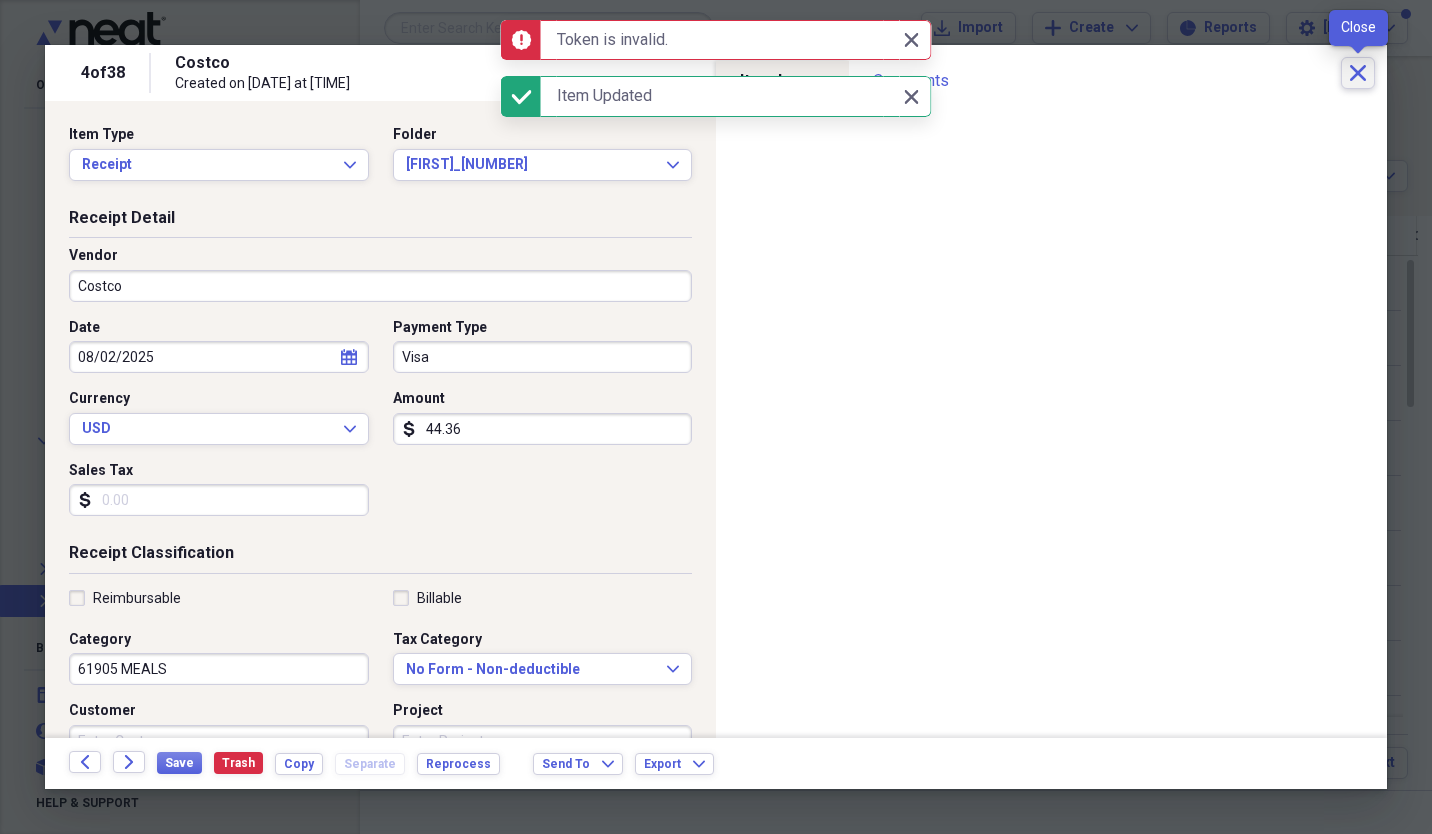 click 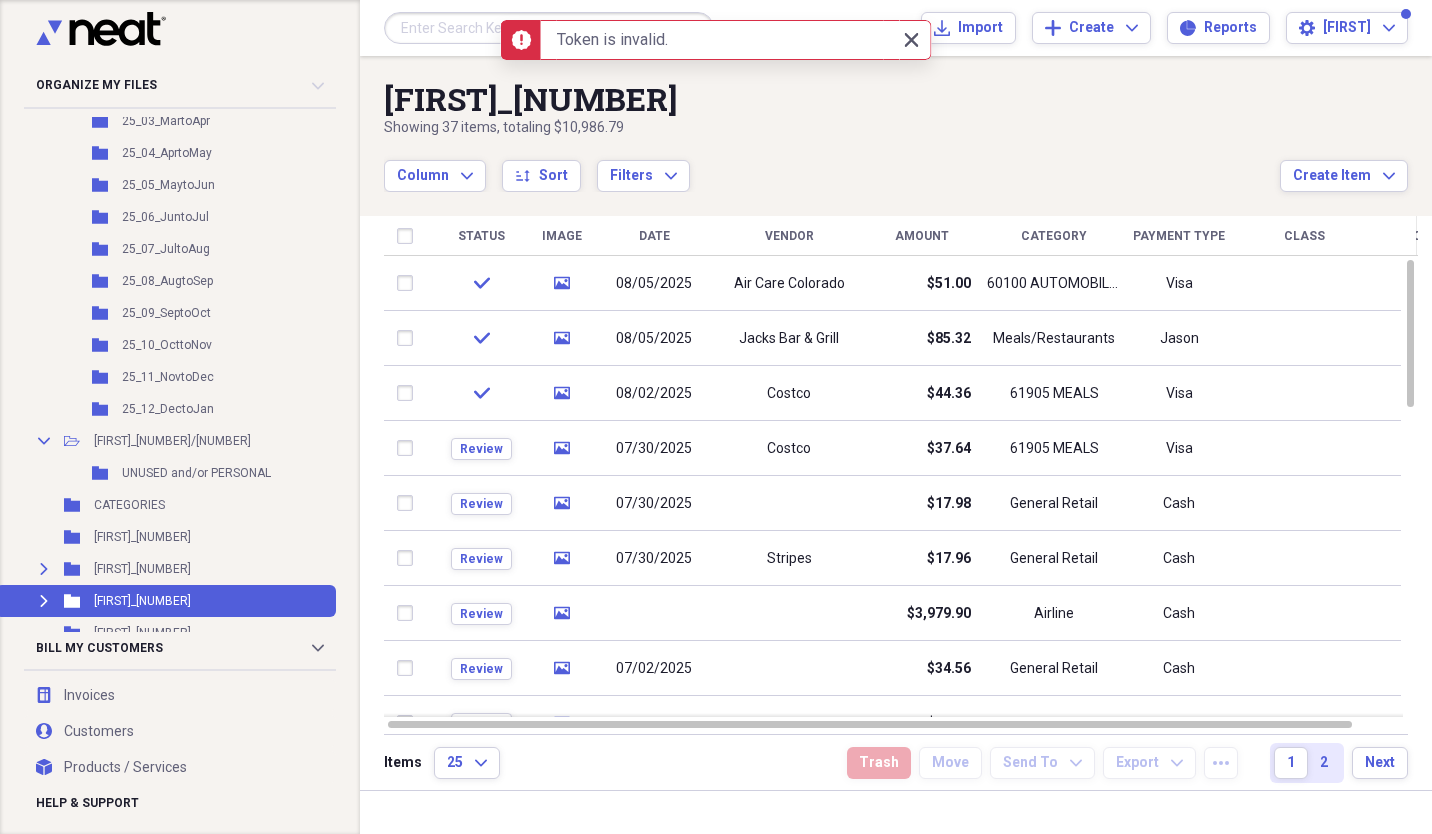 click 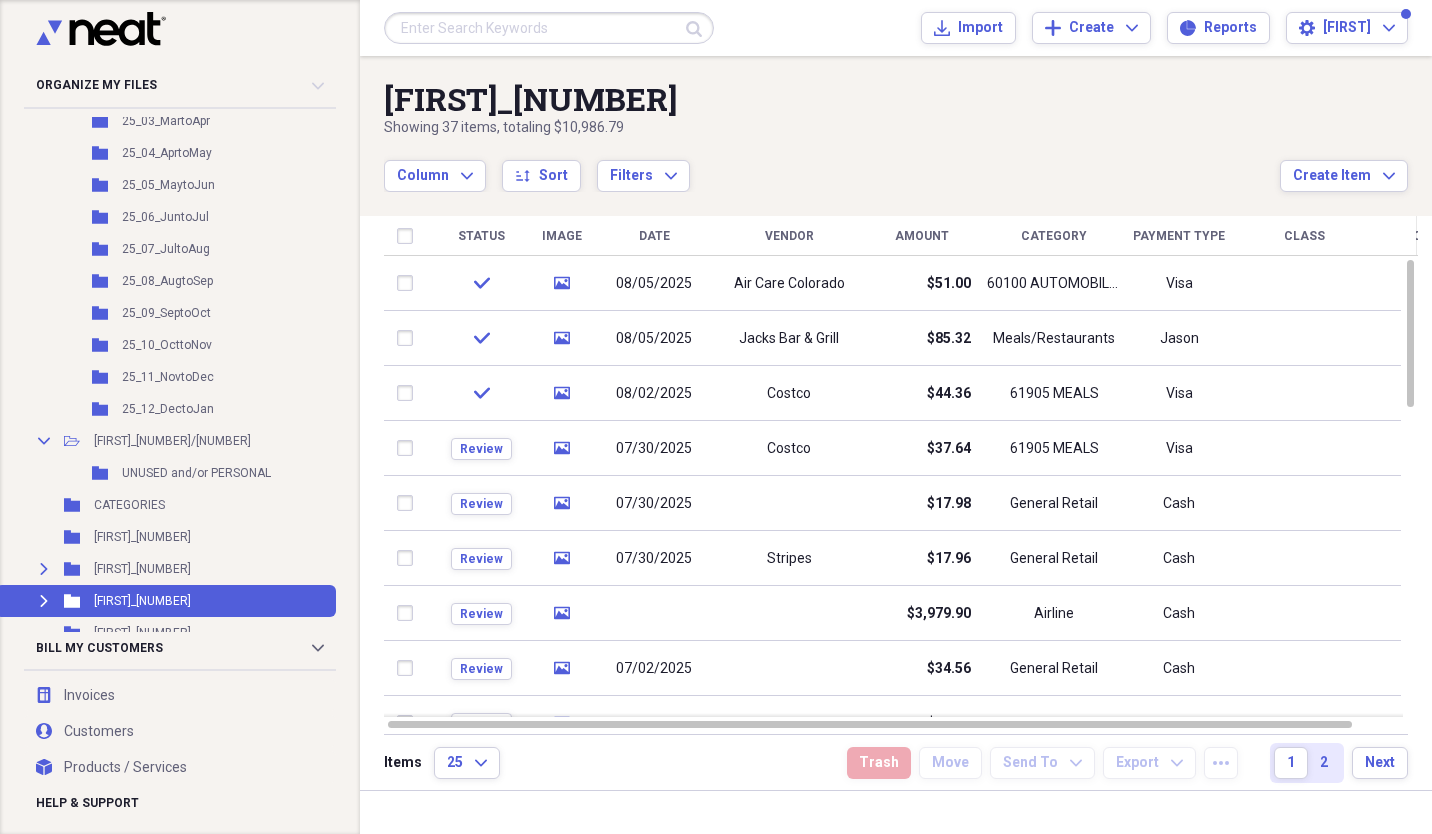 click on "Vendor" at bounding box center [789, 236] 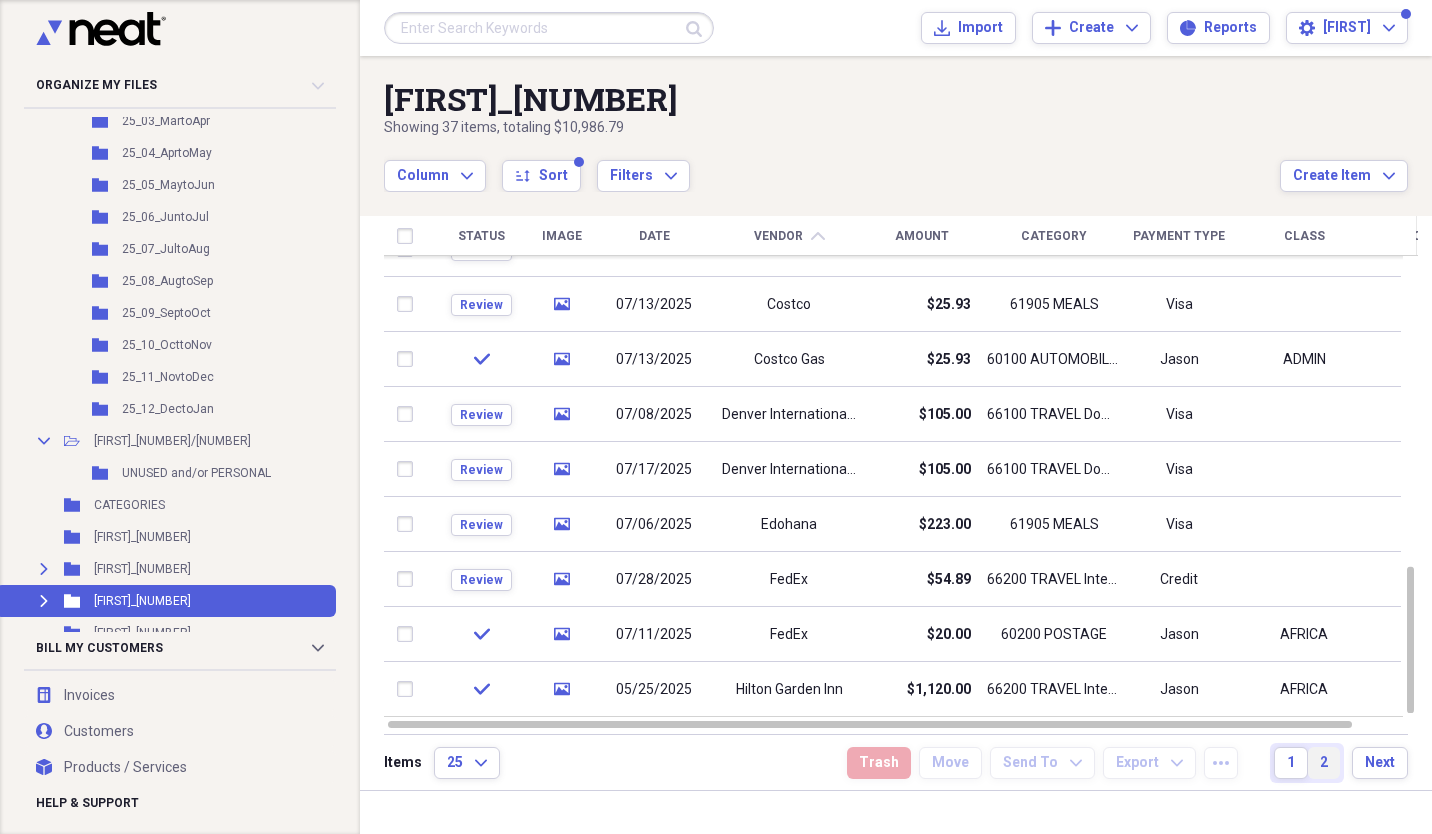 click on "2" at bounding box center [1324, 763] 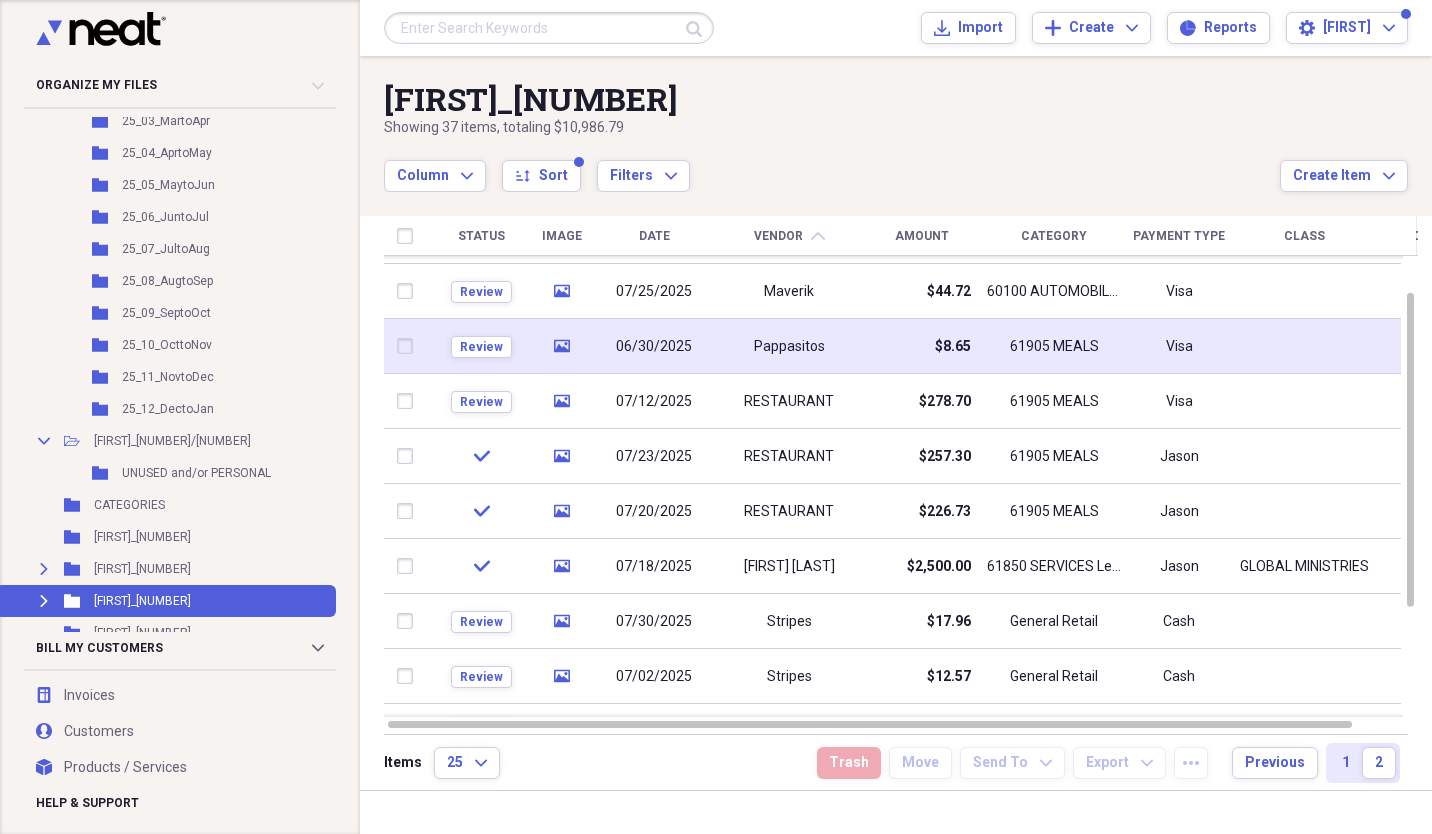 click on "Pappasitos" at bounding box center (789, 347) 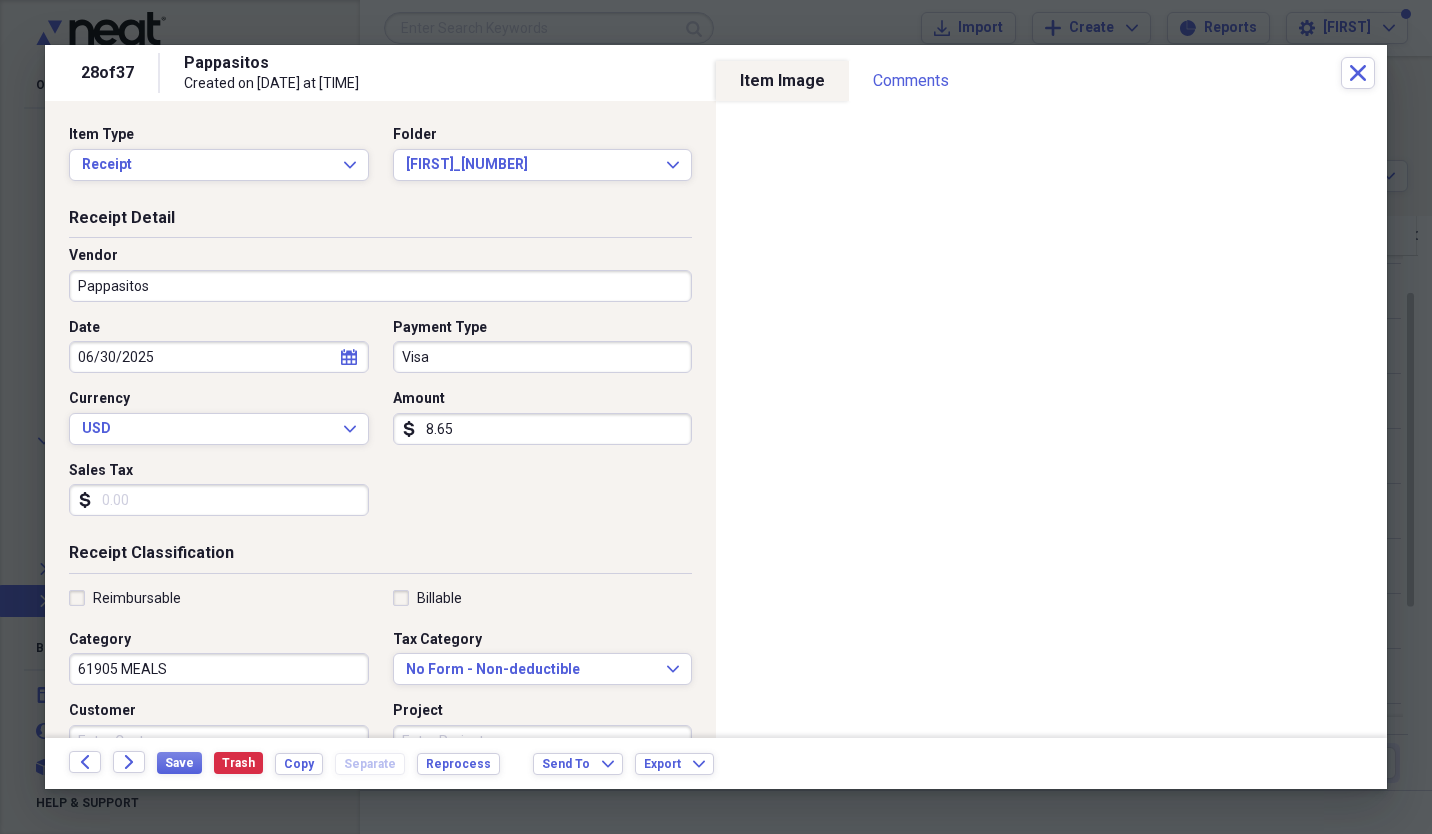 click on "Visa" at bounding box center [543, 357] 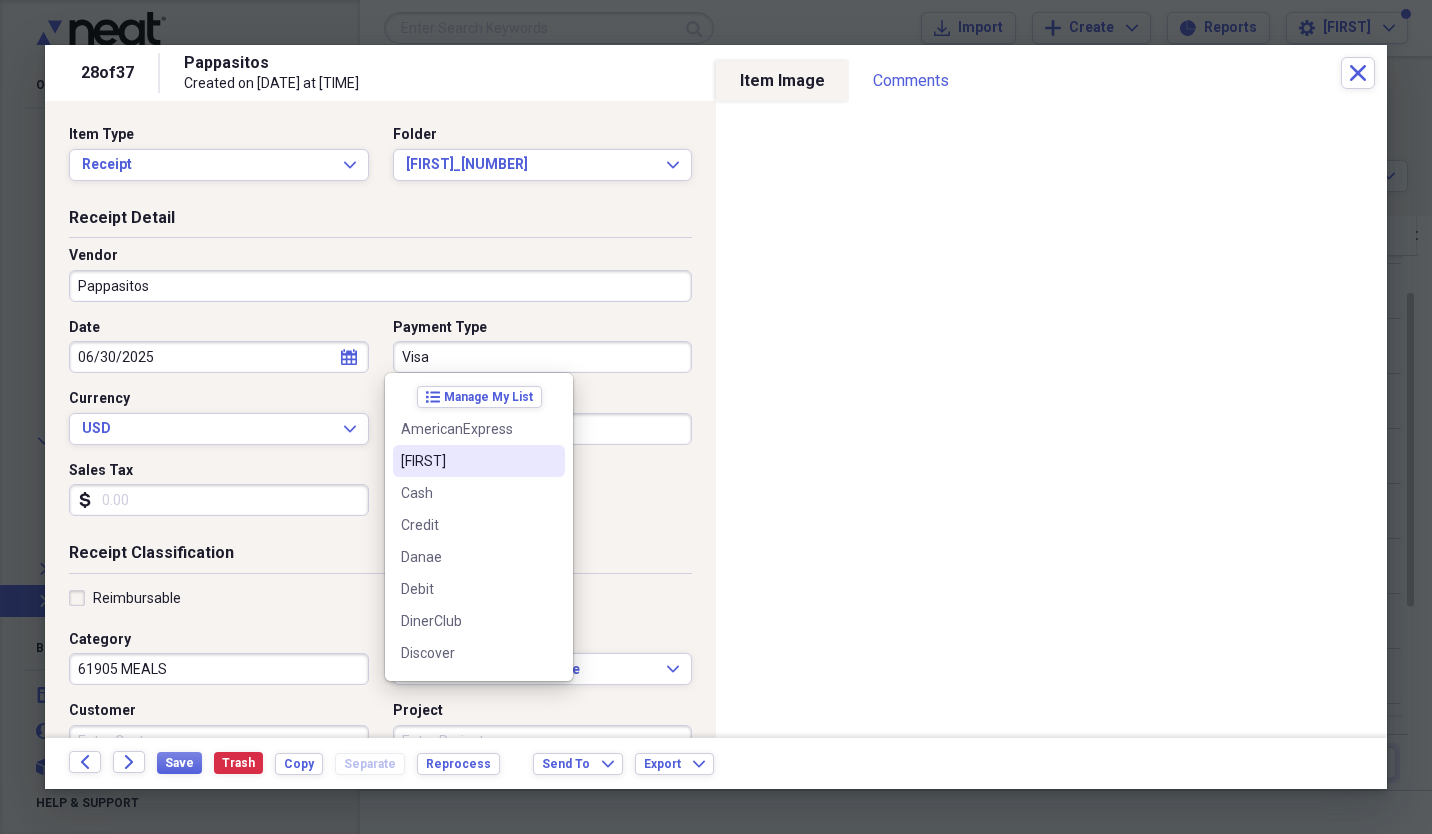 click on "[FIRST]" at bounding box center [479, 461] 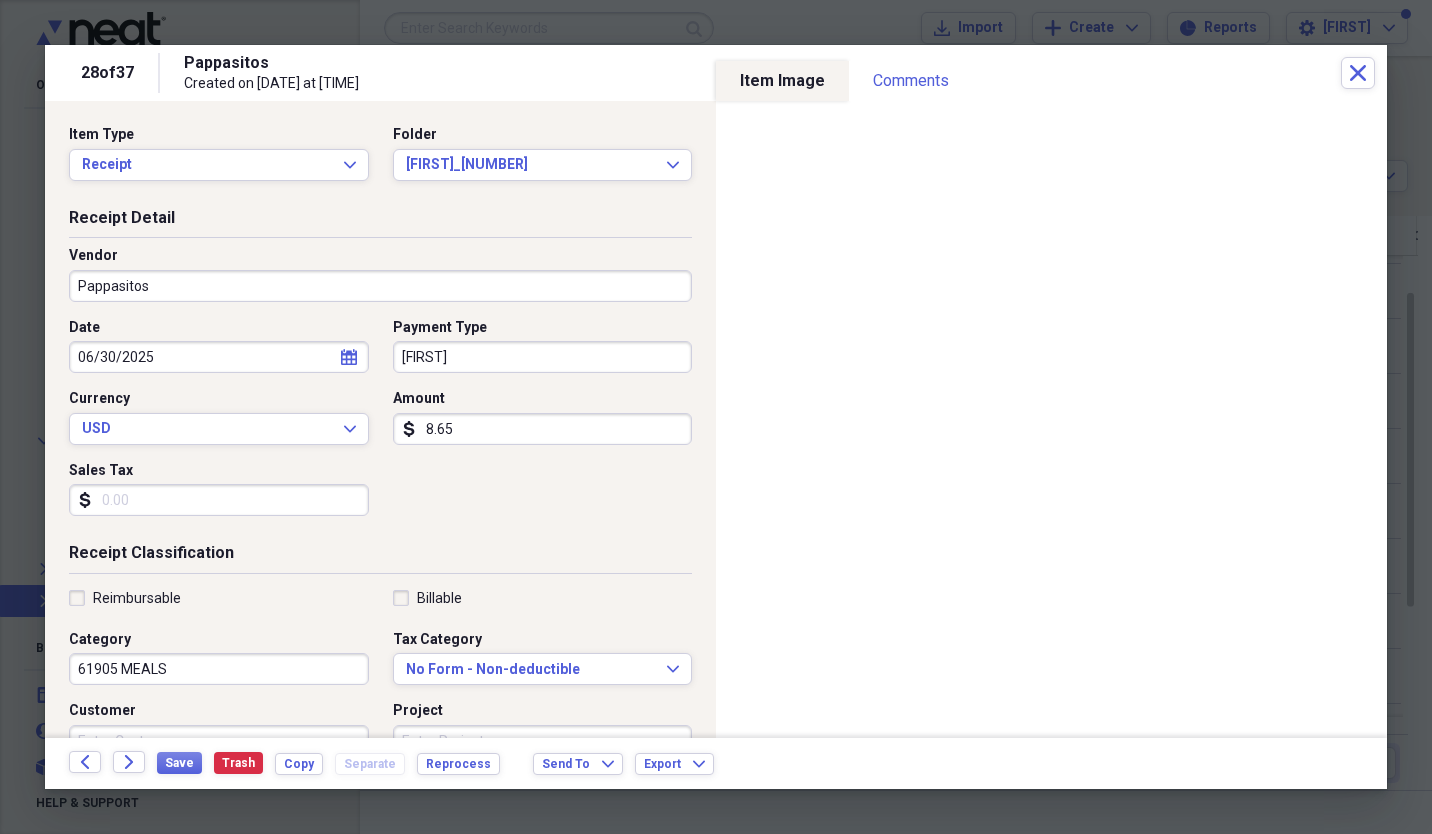 click on "[FIRST]" at bounding box center (543, 357) 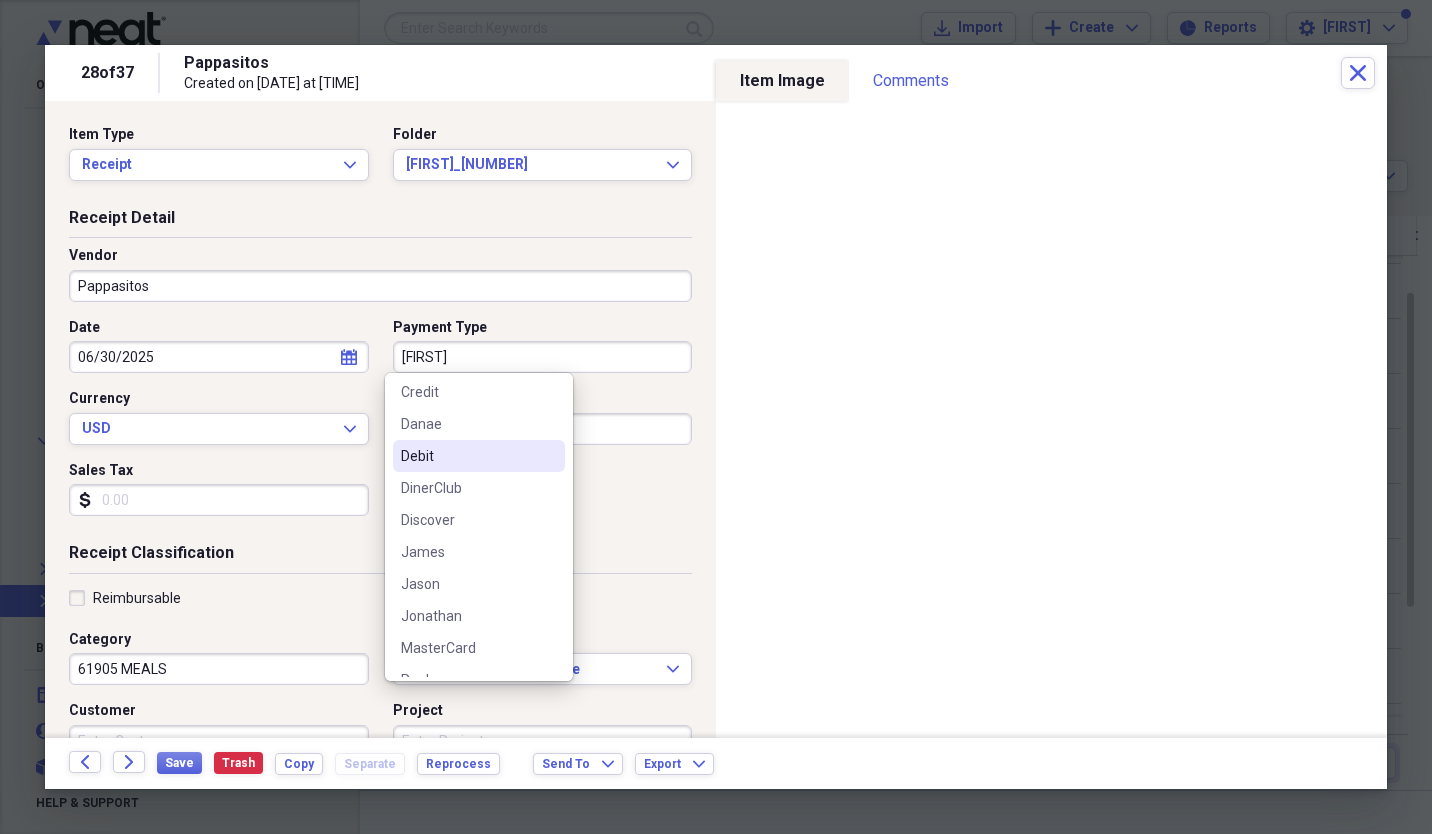 scroll, scrollTop: 159, scrollLeft: 0, axis: vertical 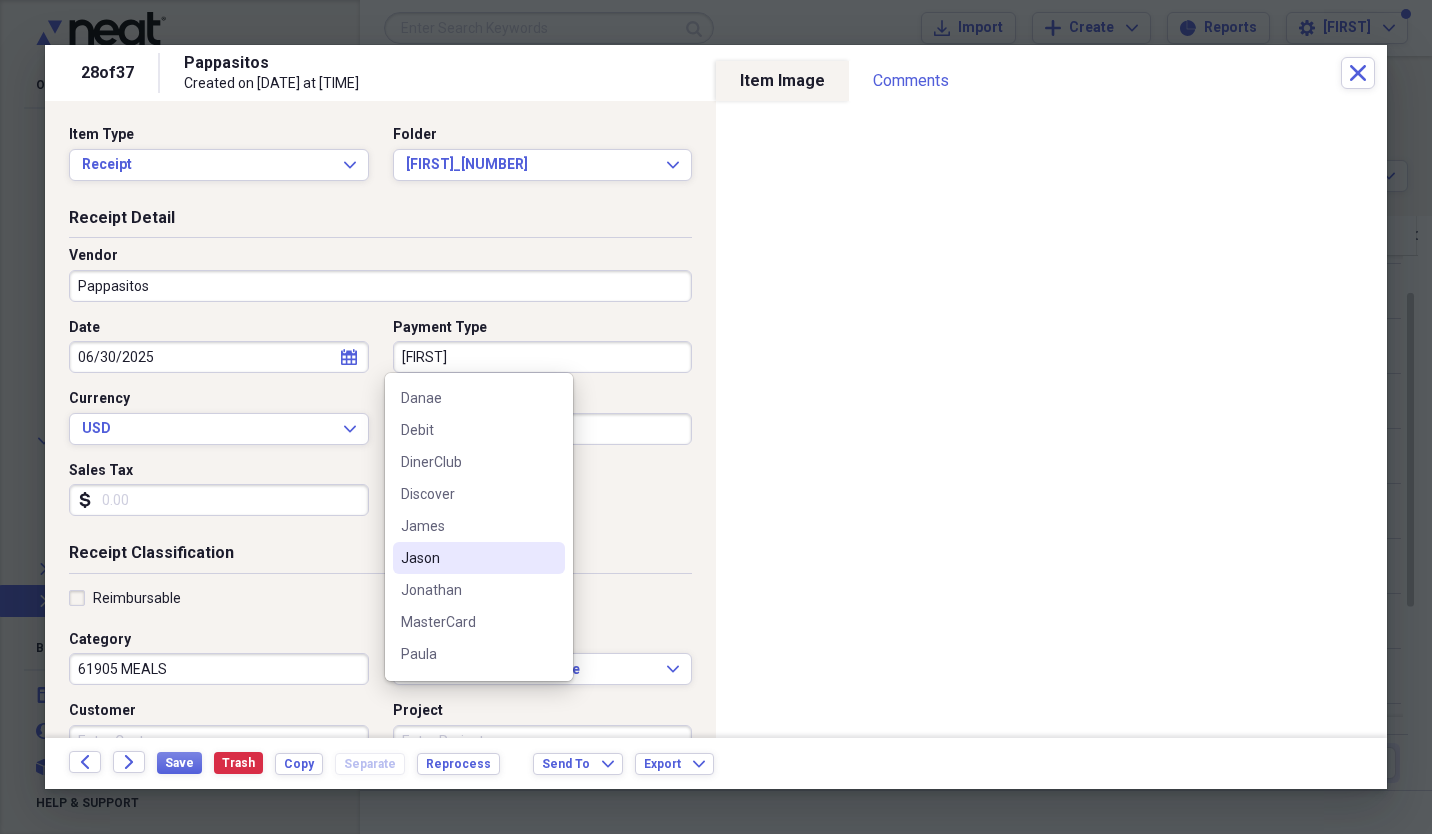 click on "Jason" at bounding box center [479, 558] 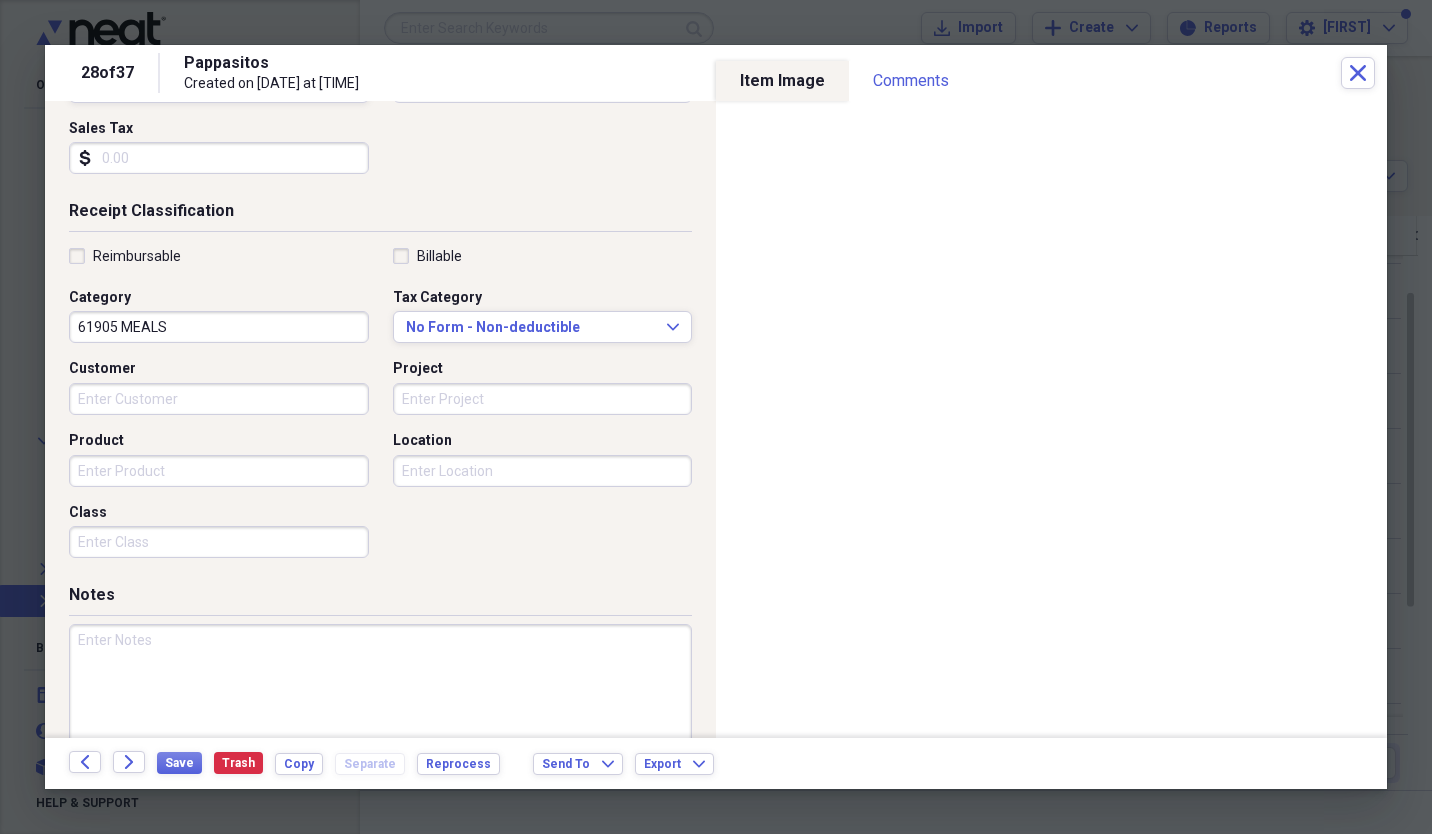 scroll, scrollTop: 344, scrollLeft: 0, axis: vertical 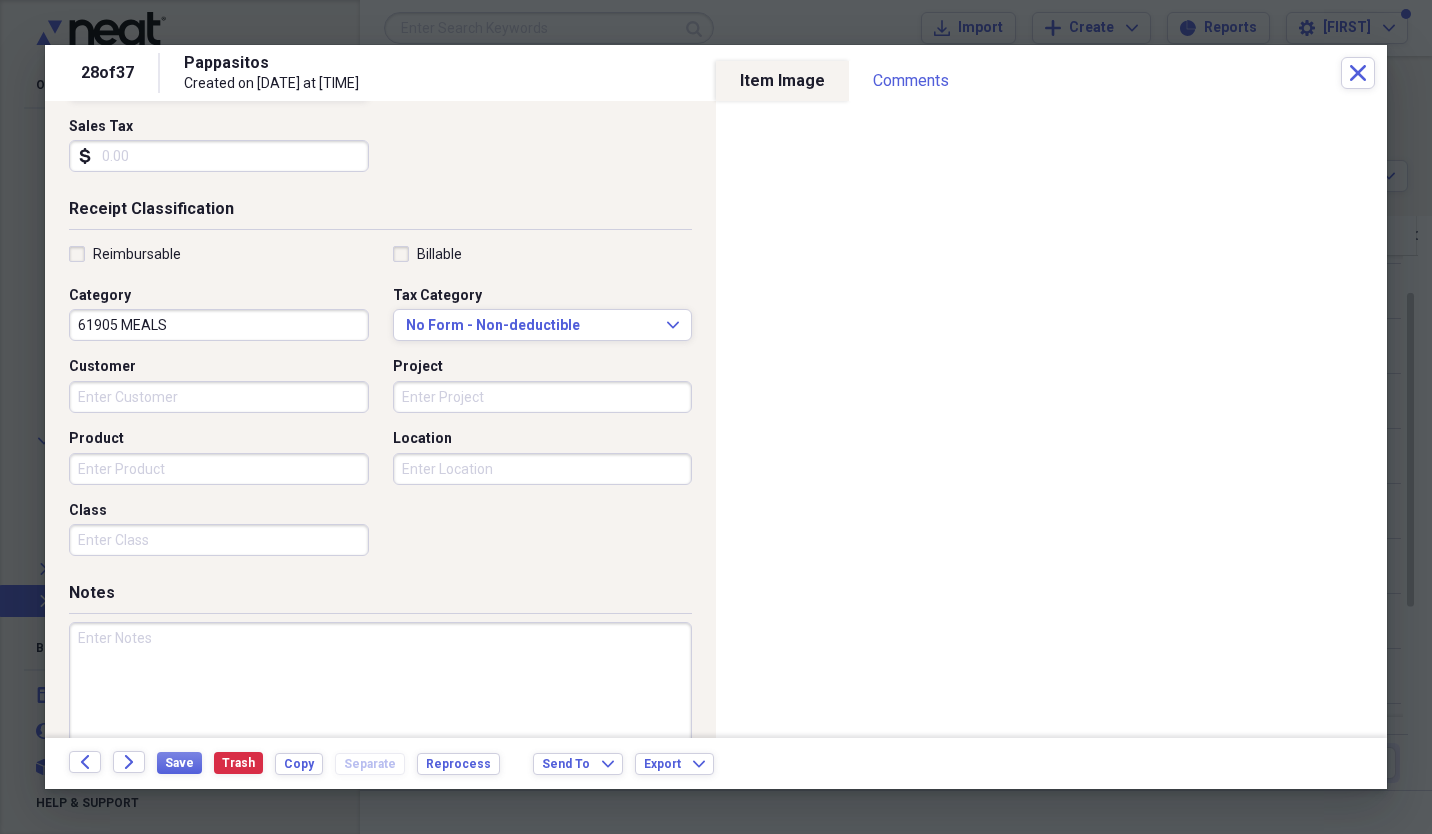 click on "Class" at bounding box center [225, 529] 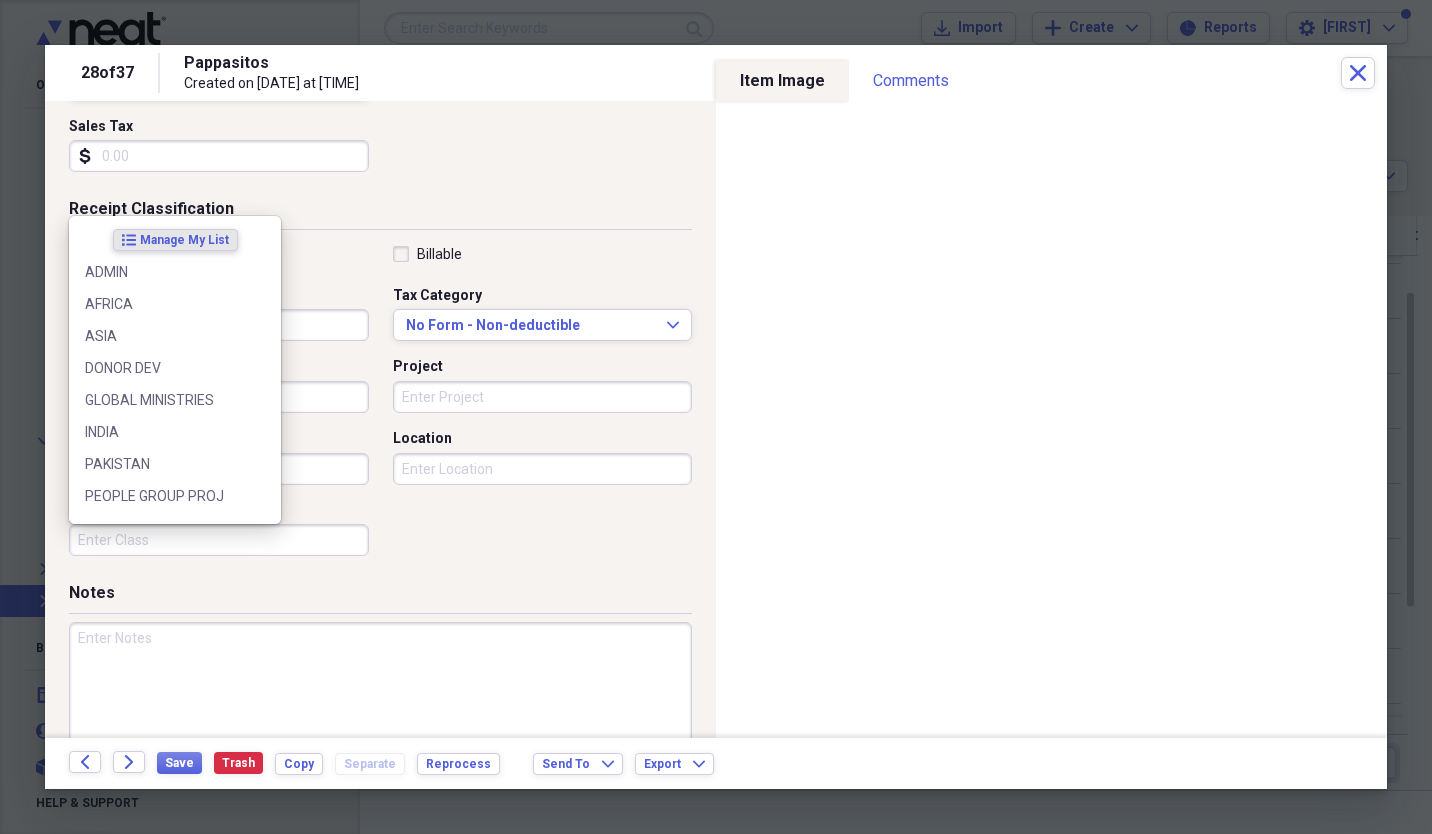 click on "Class" at bounding box center (219, 540) 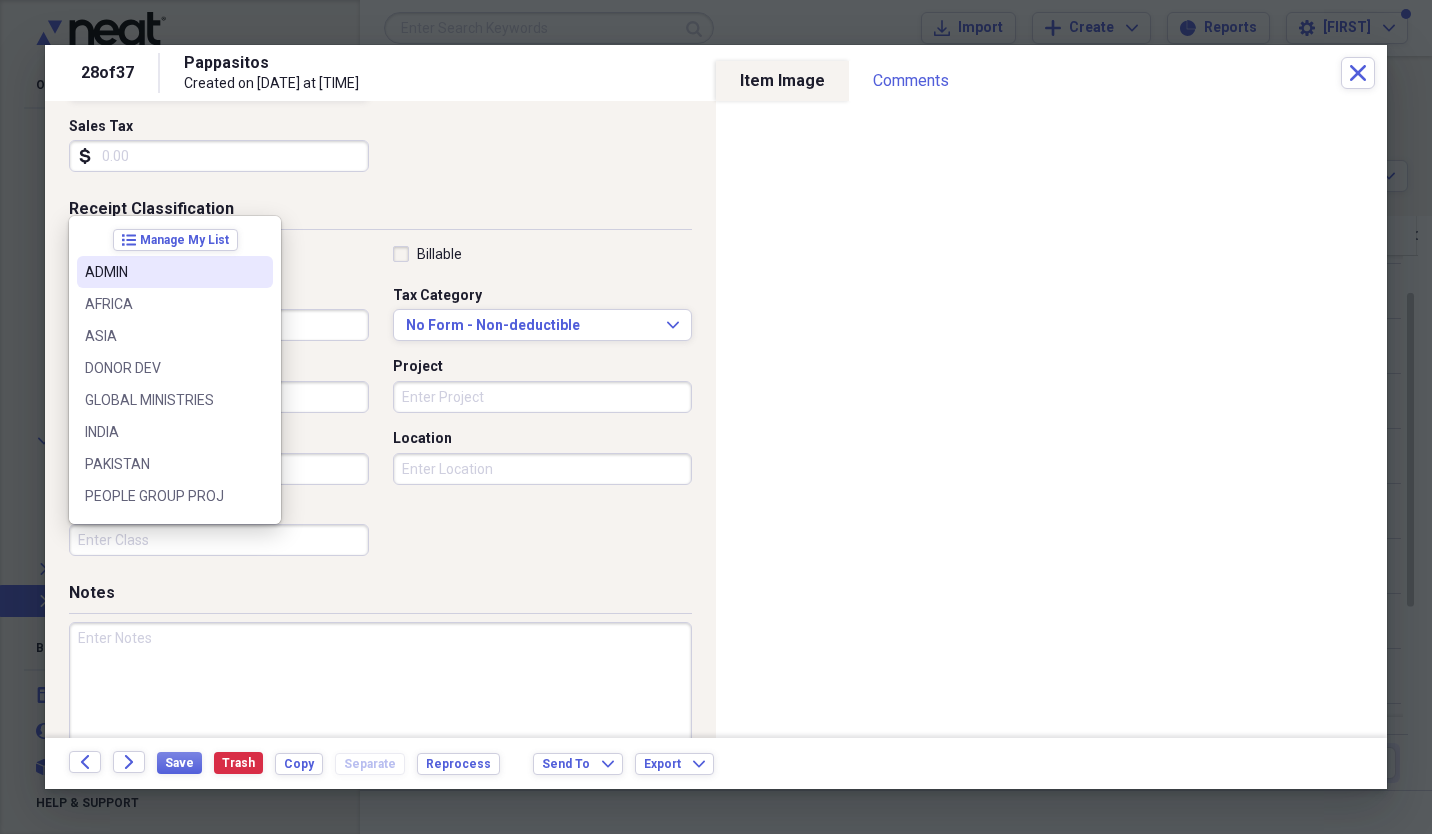click on "ADMIN" at bounding box center [175, 272] 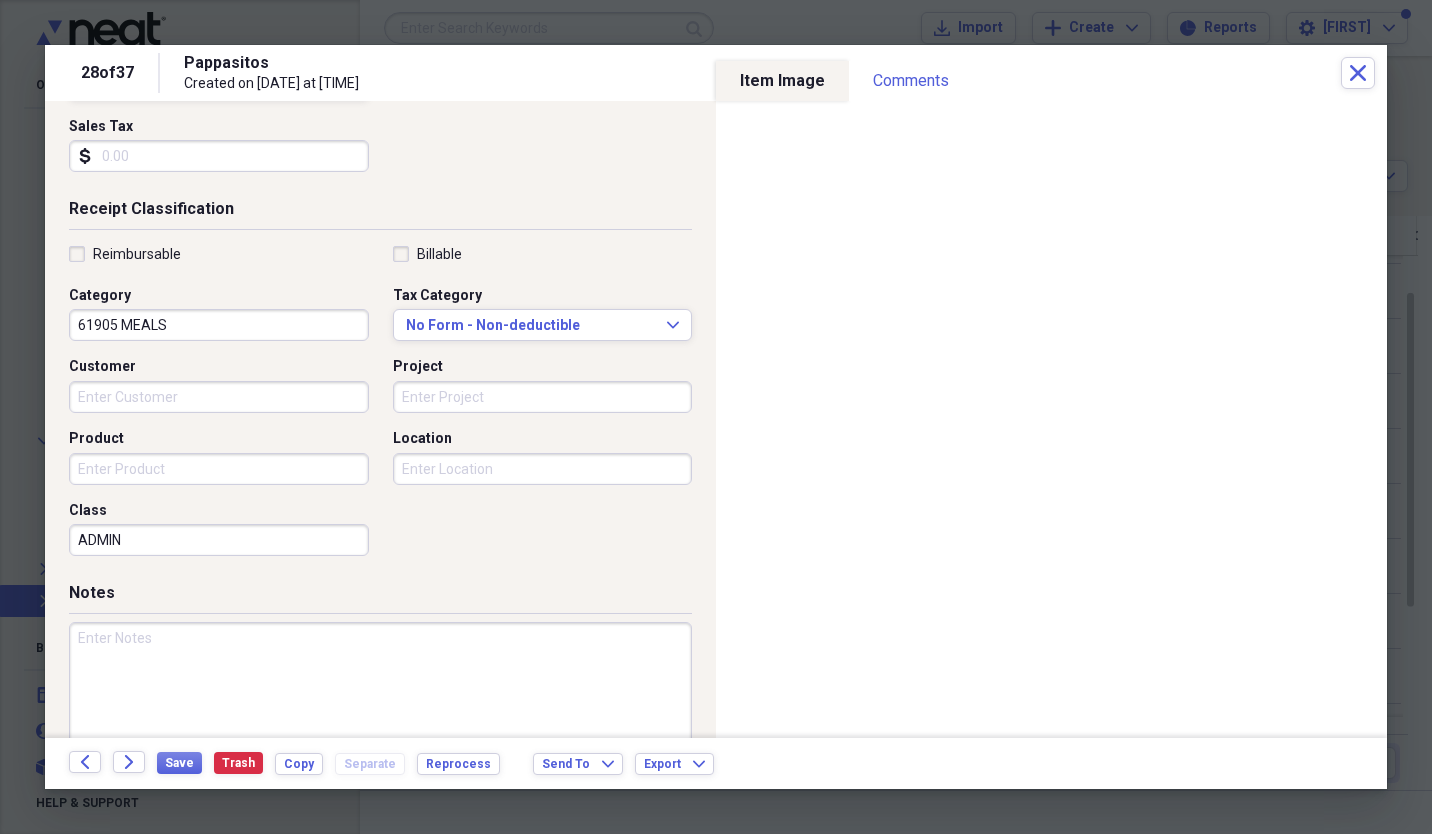 click at bounding box center [380, 687] 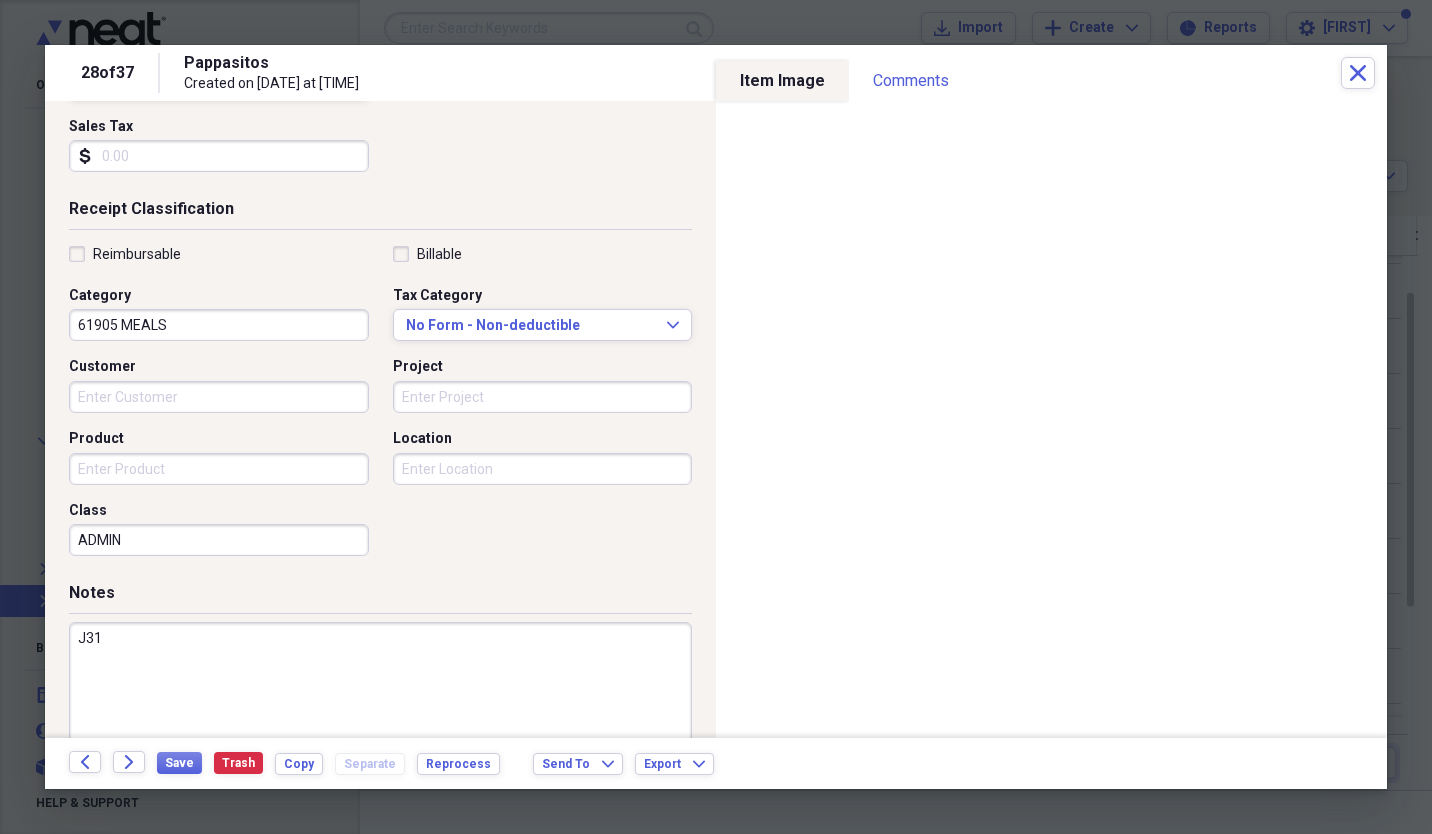 scroll, scrollTop: 0, scrollLeft: 0, axis: both 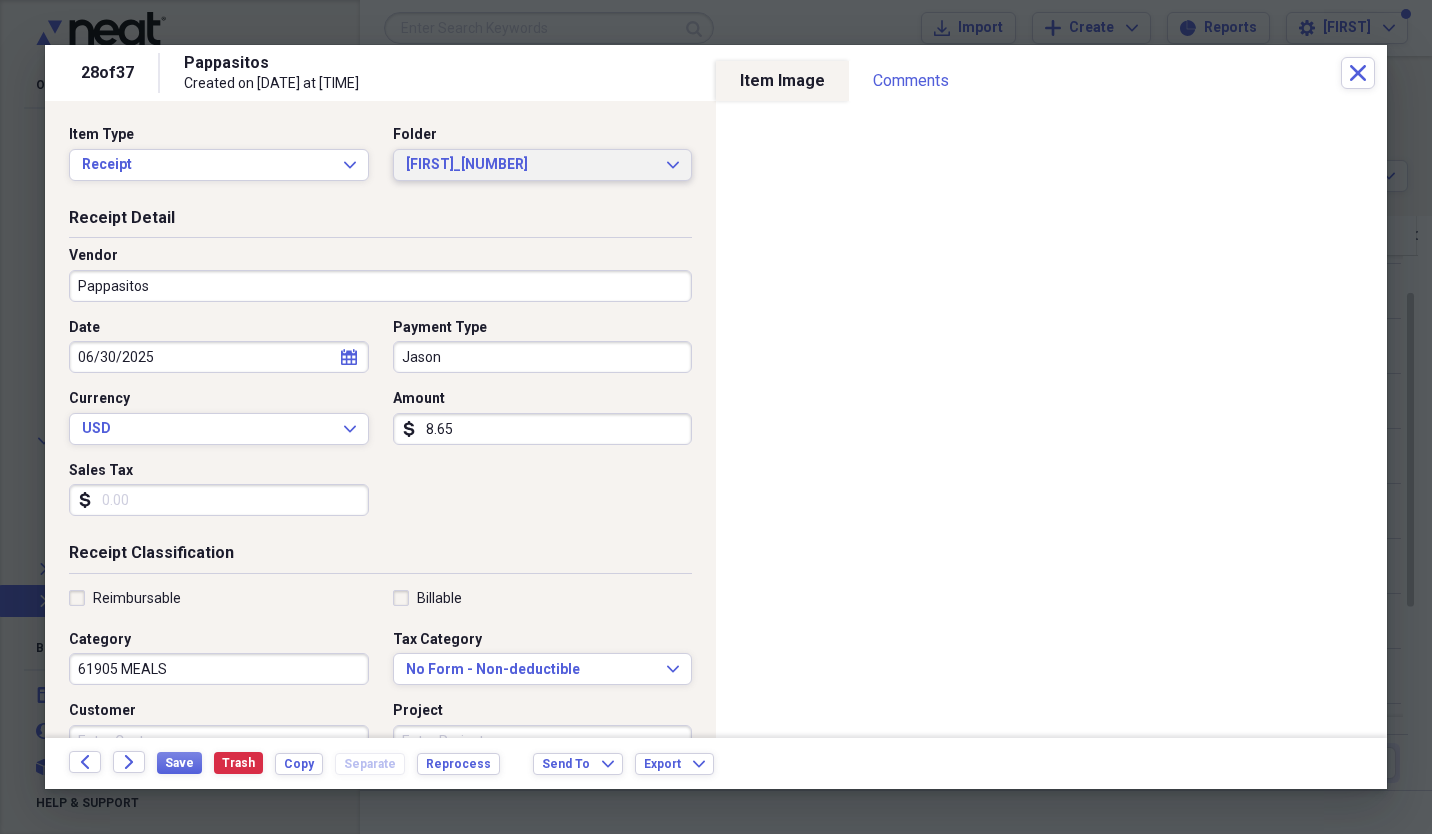type on "J31" 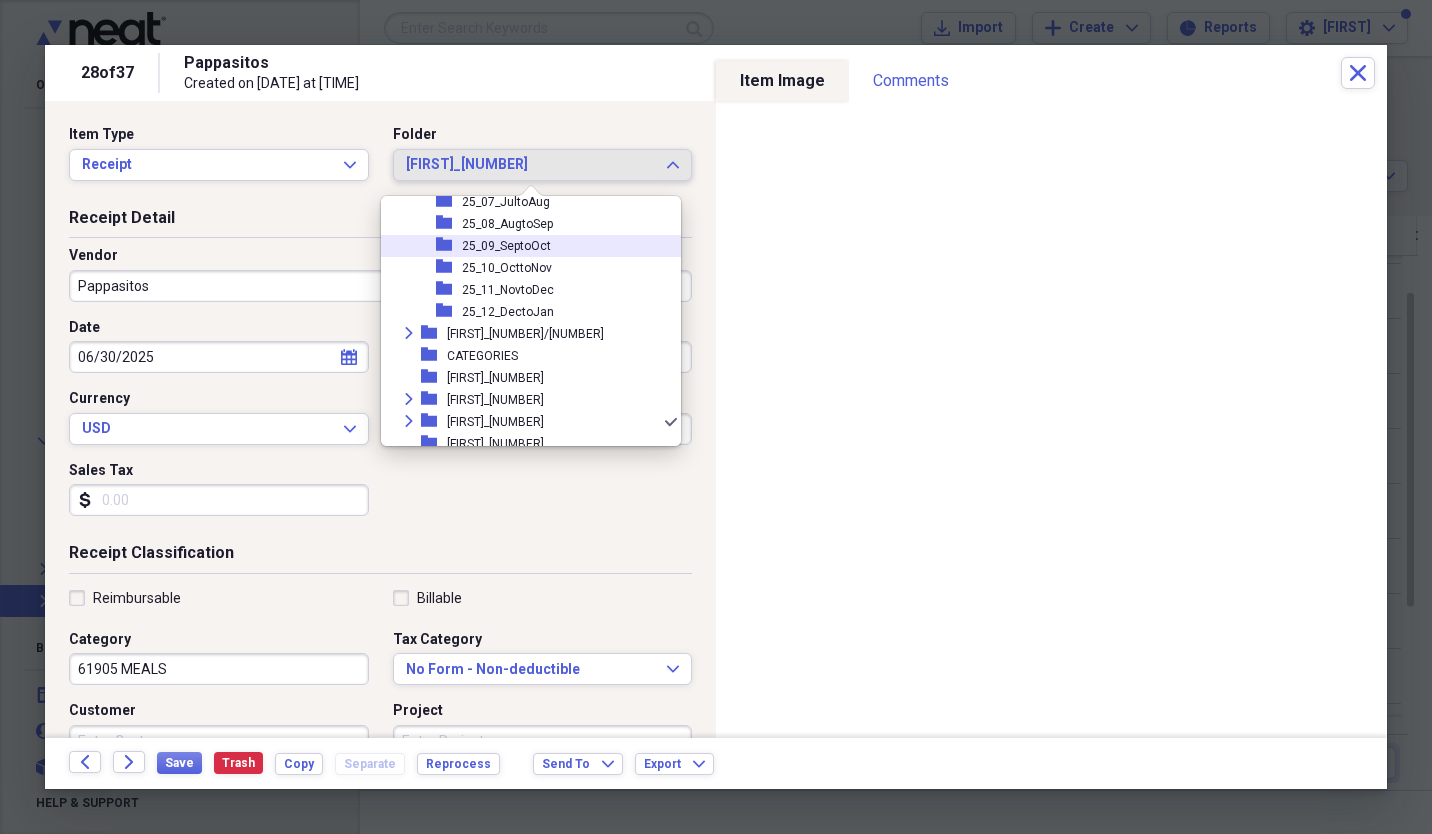 scroll, scrollTop: 270, scrollLeft: 0, axis: vertical 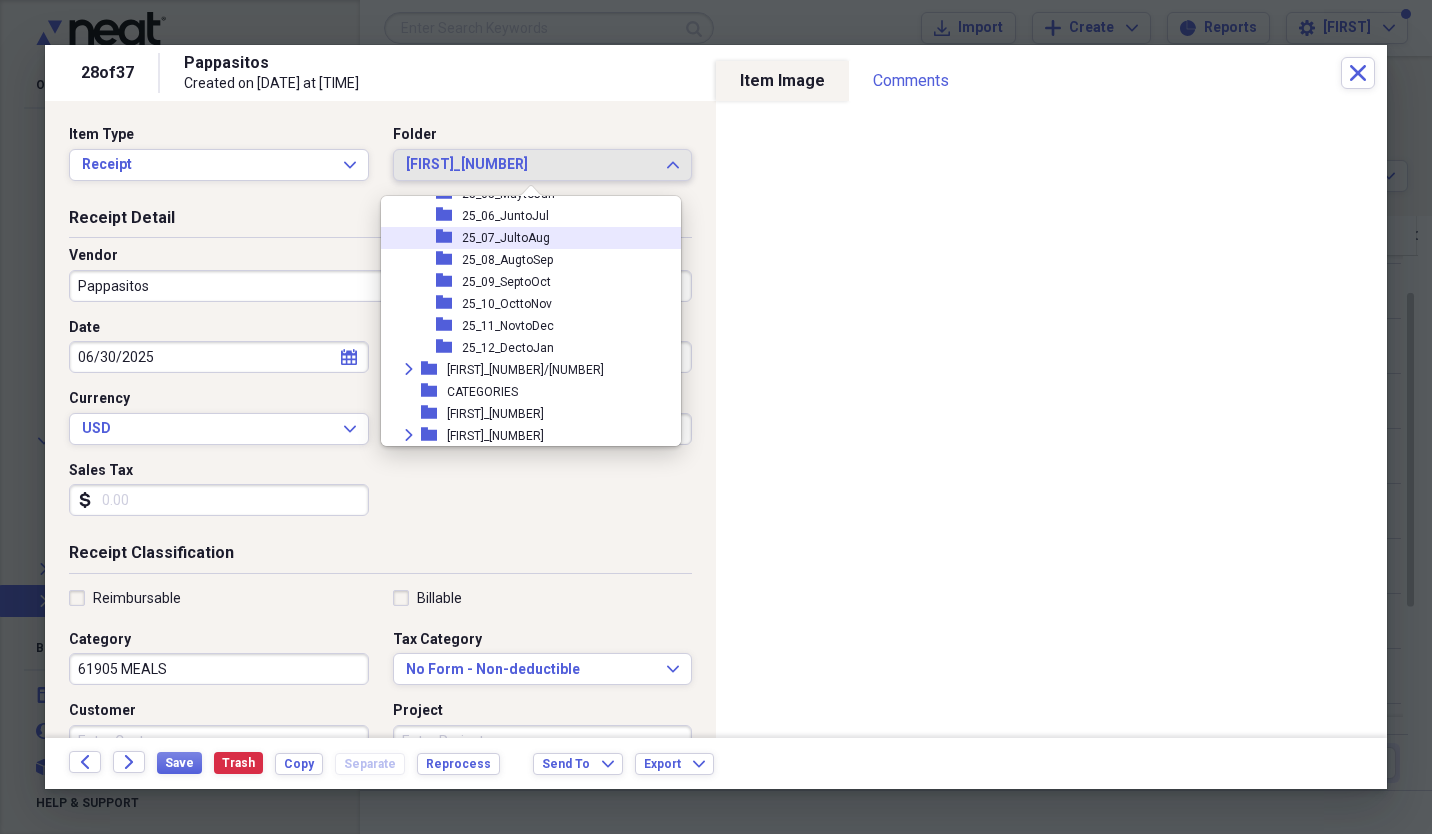 click 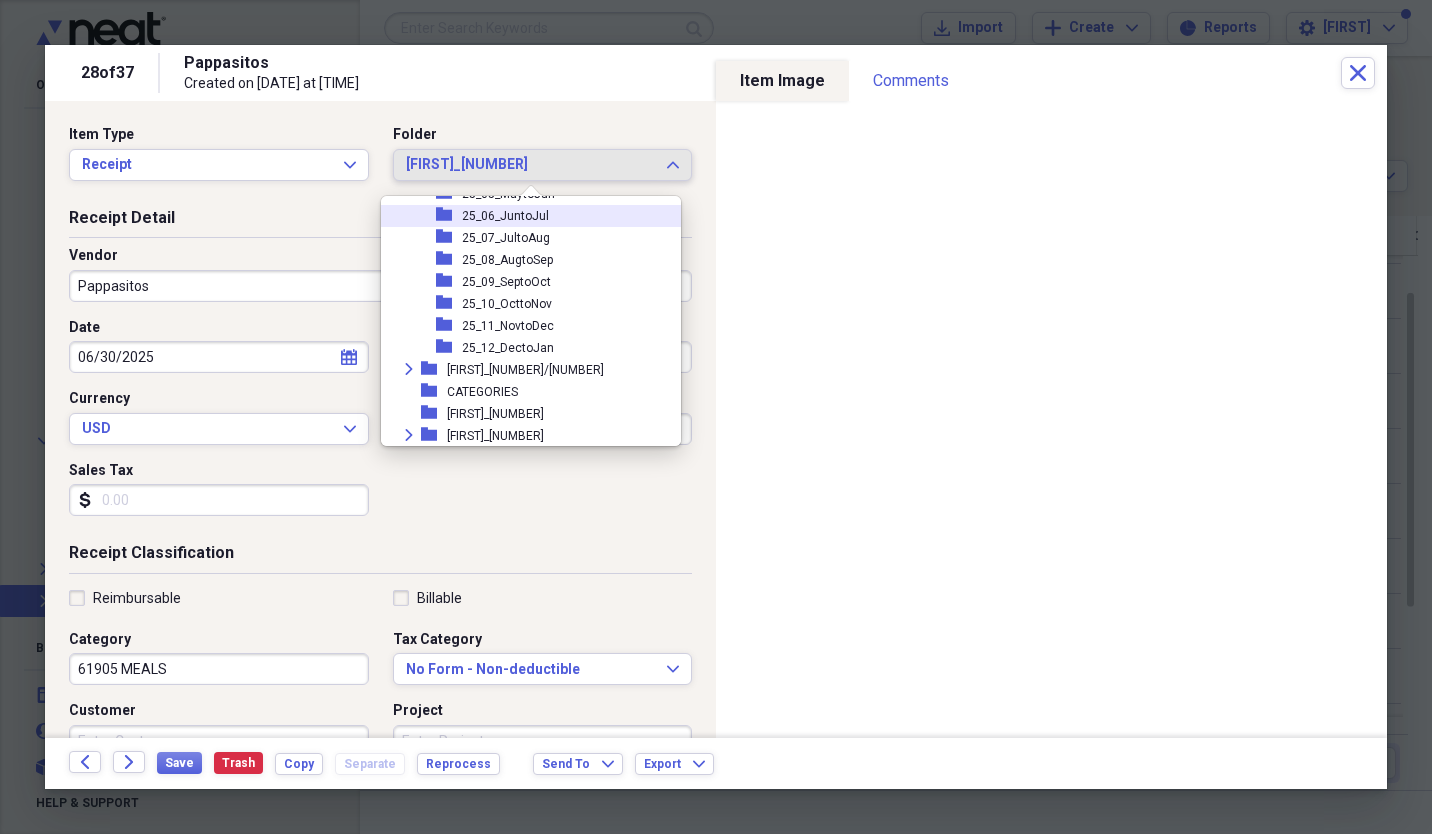 click on "25_06_JuntoJul" at bounding box center [505, 216] 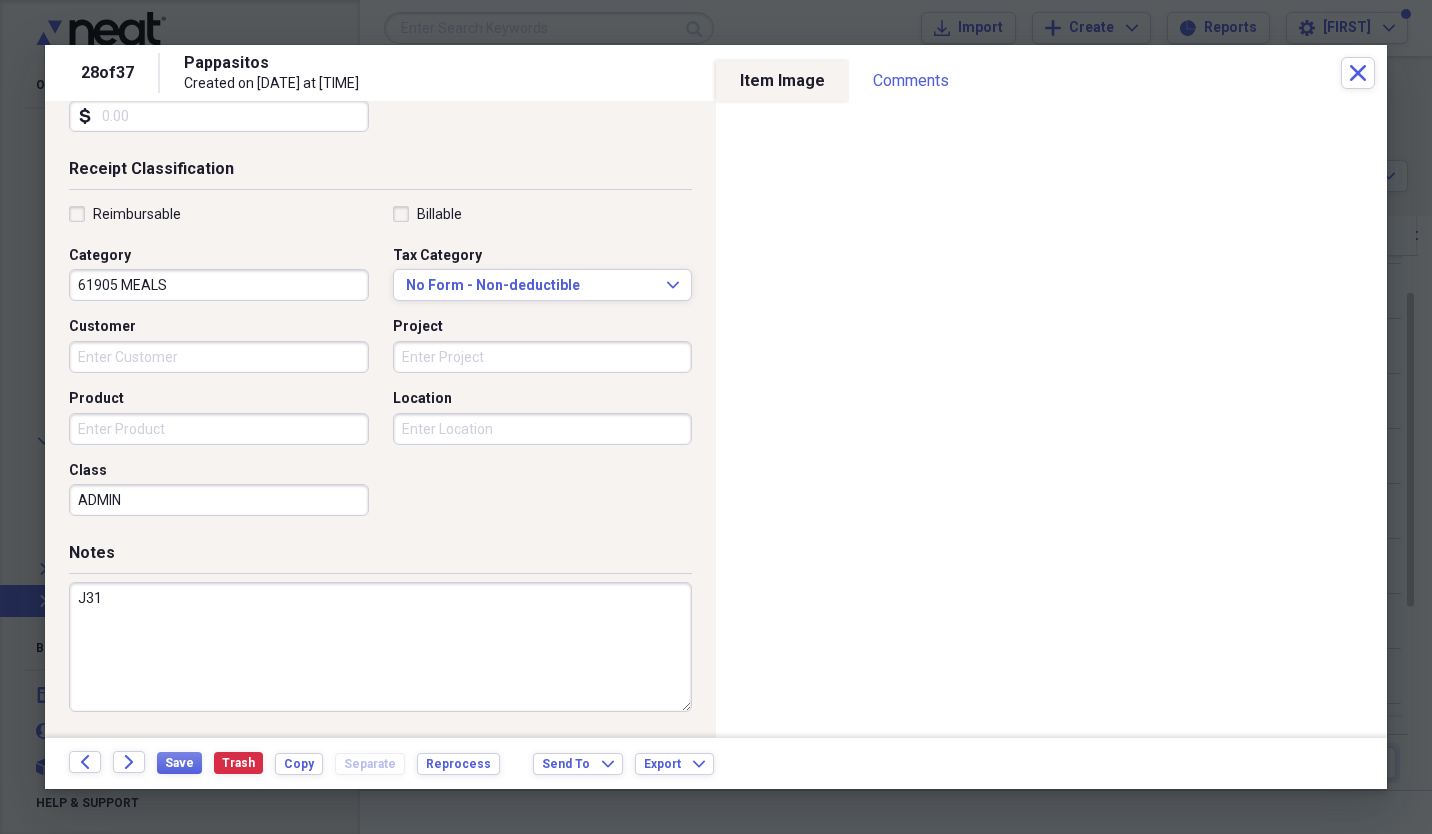 scroll, scrollTop: 0, scrollLeft: 0, axis: both 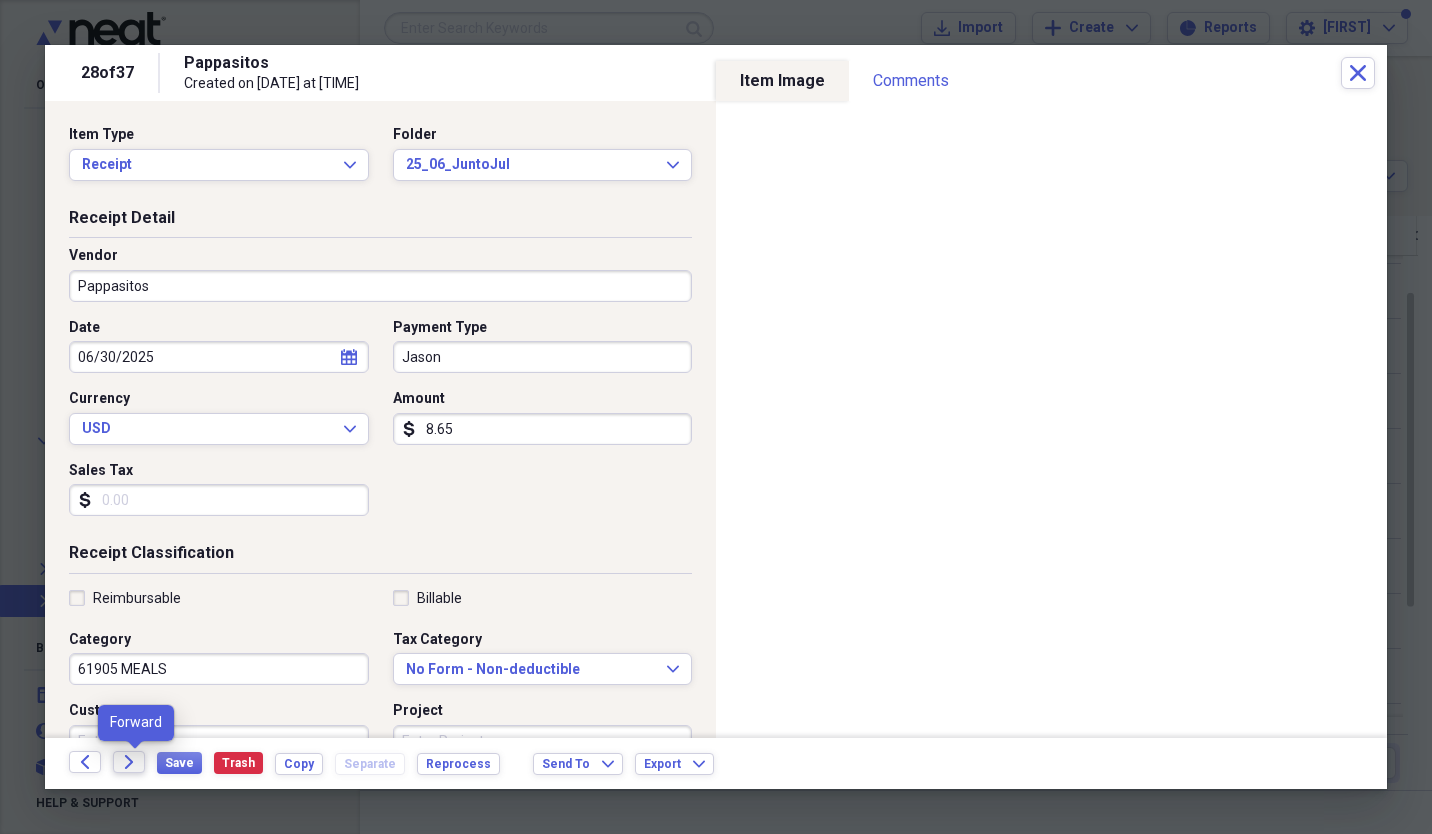 click on "Forward" 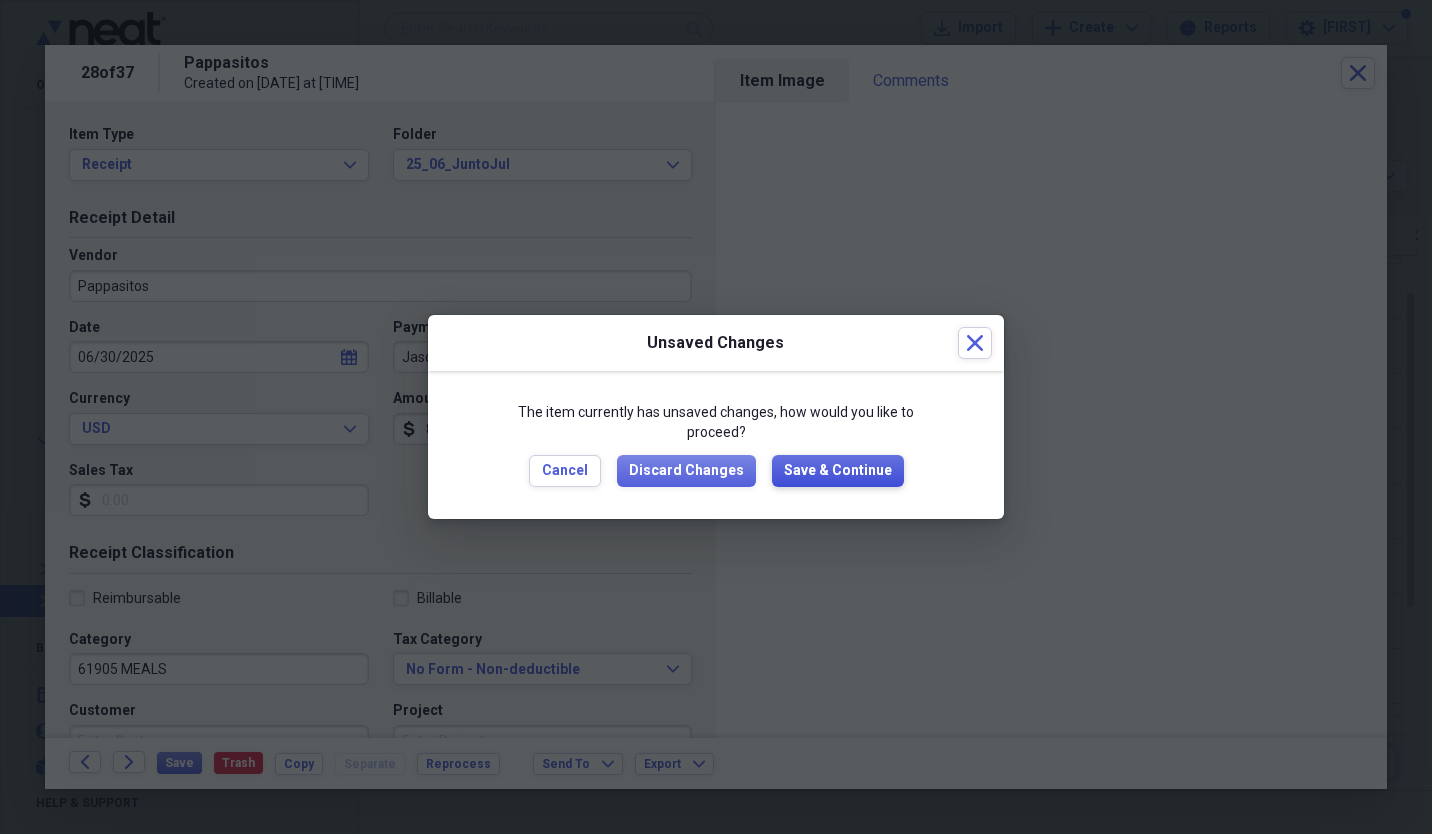 click on "Save & Continue" at bounding box center [838, 471] 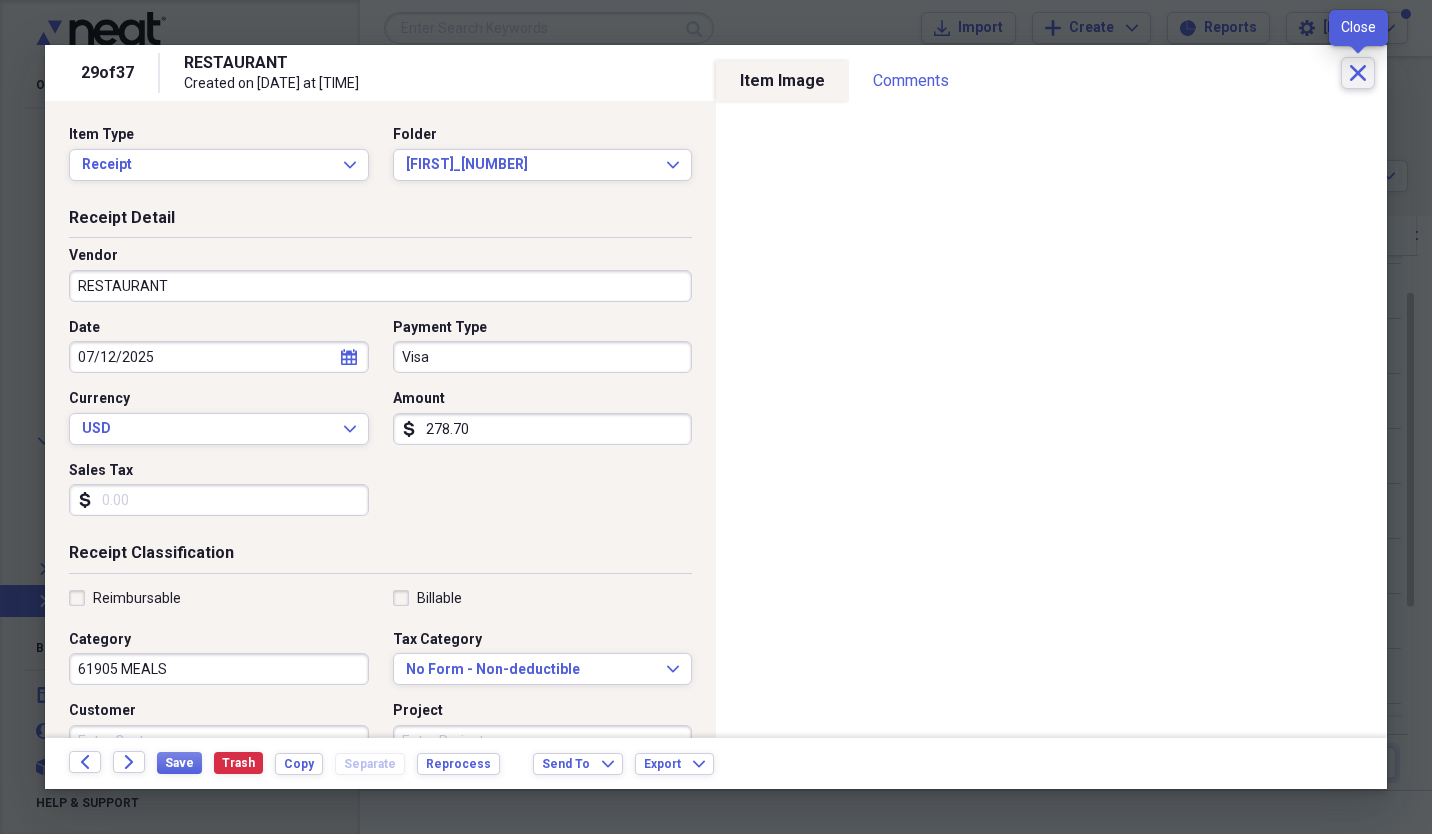 click 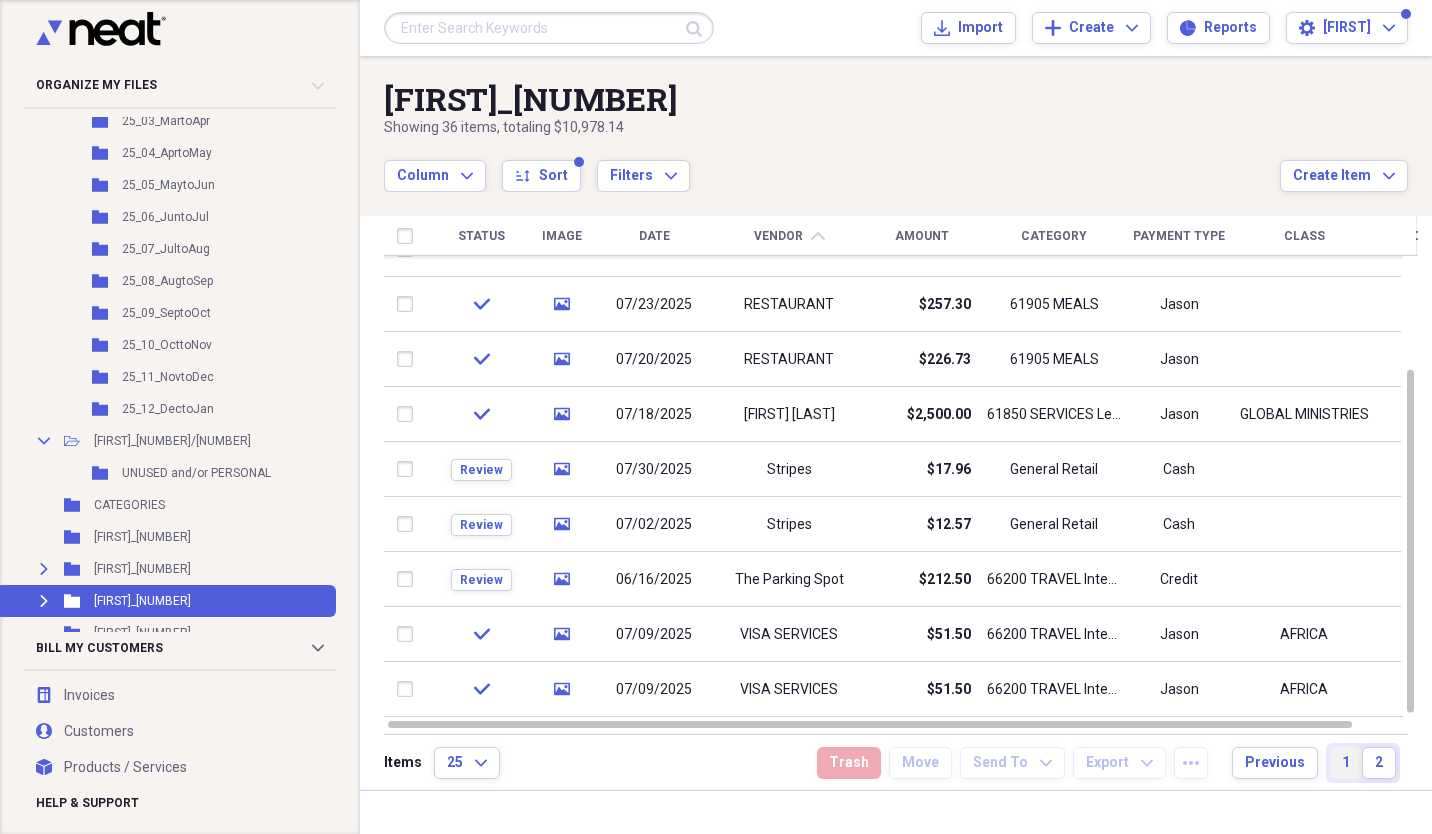 click on "1" at bounding box center (1346, 763) 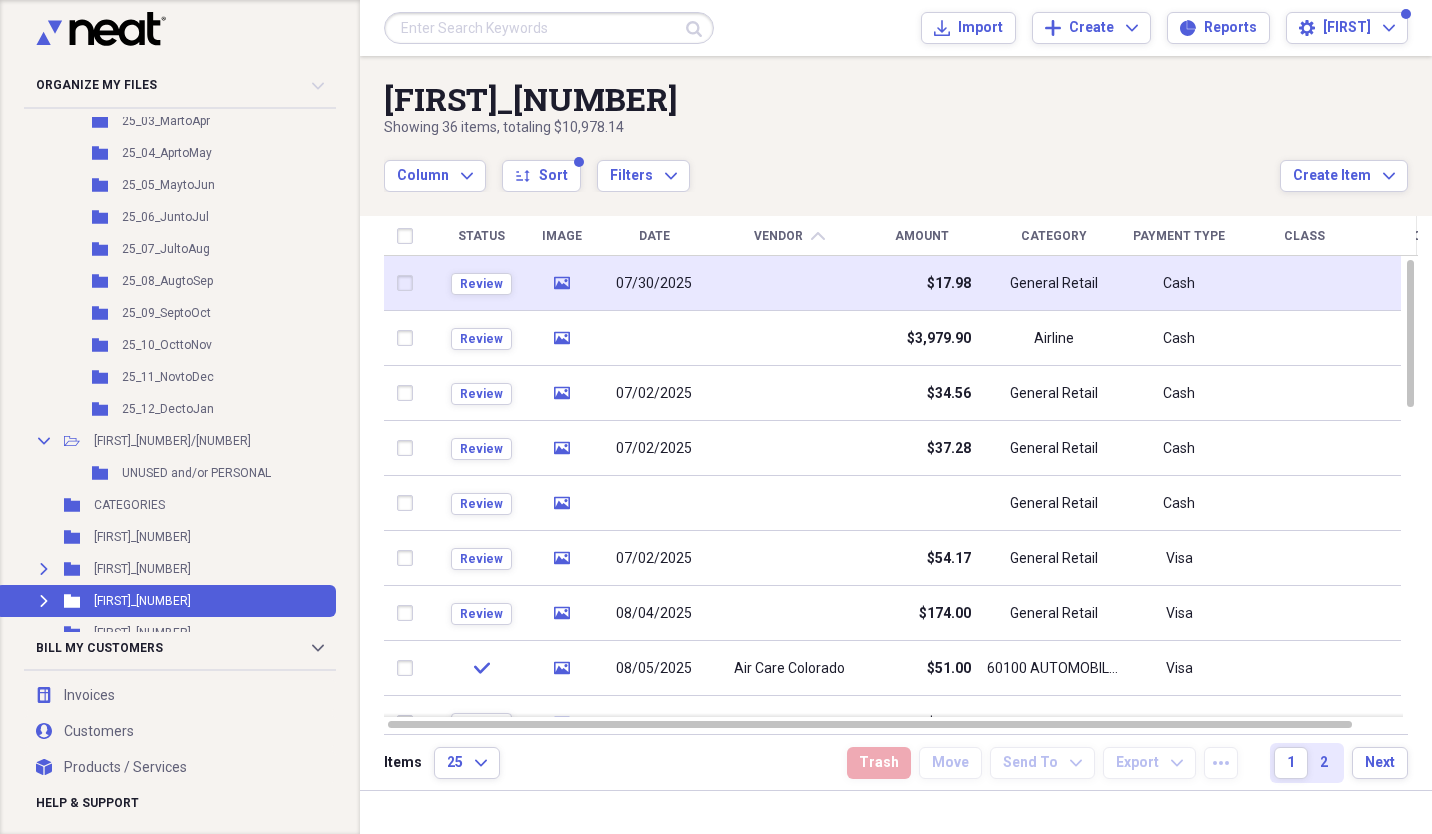 click at bounding box center [789, 283] 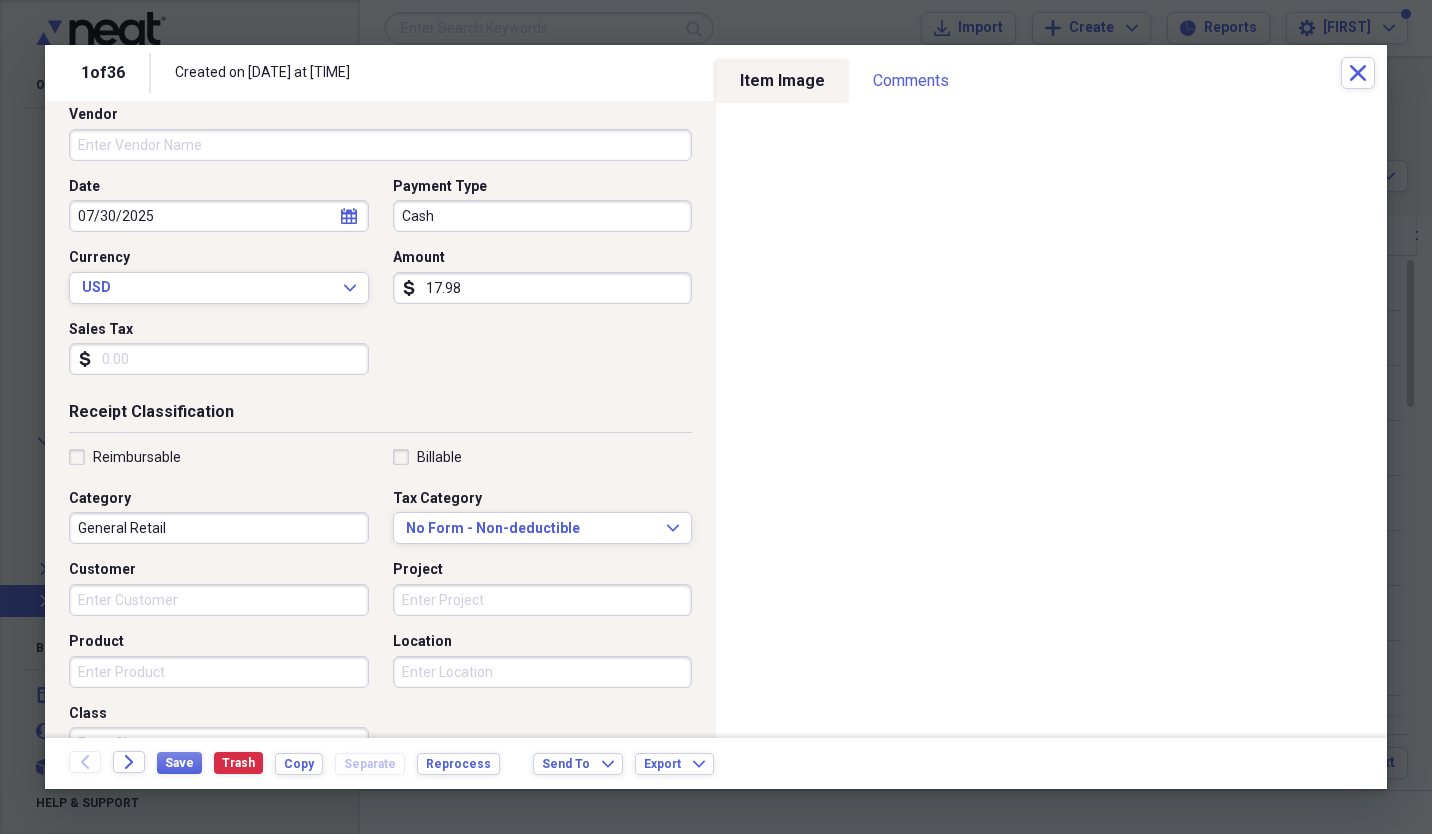 scroll, scrollTop: 142, scrollLeft: 0, axis: vertical 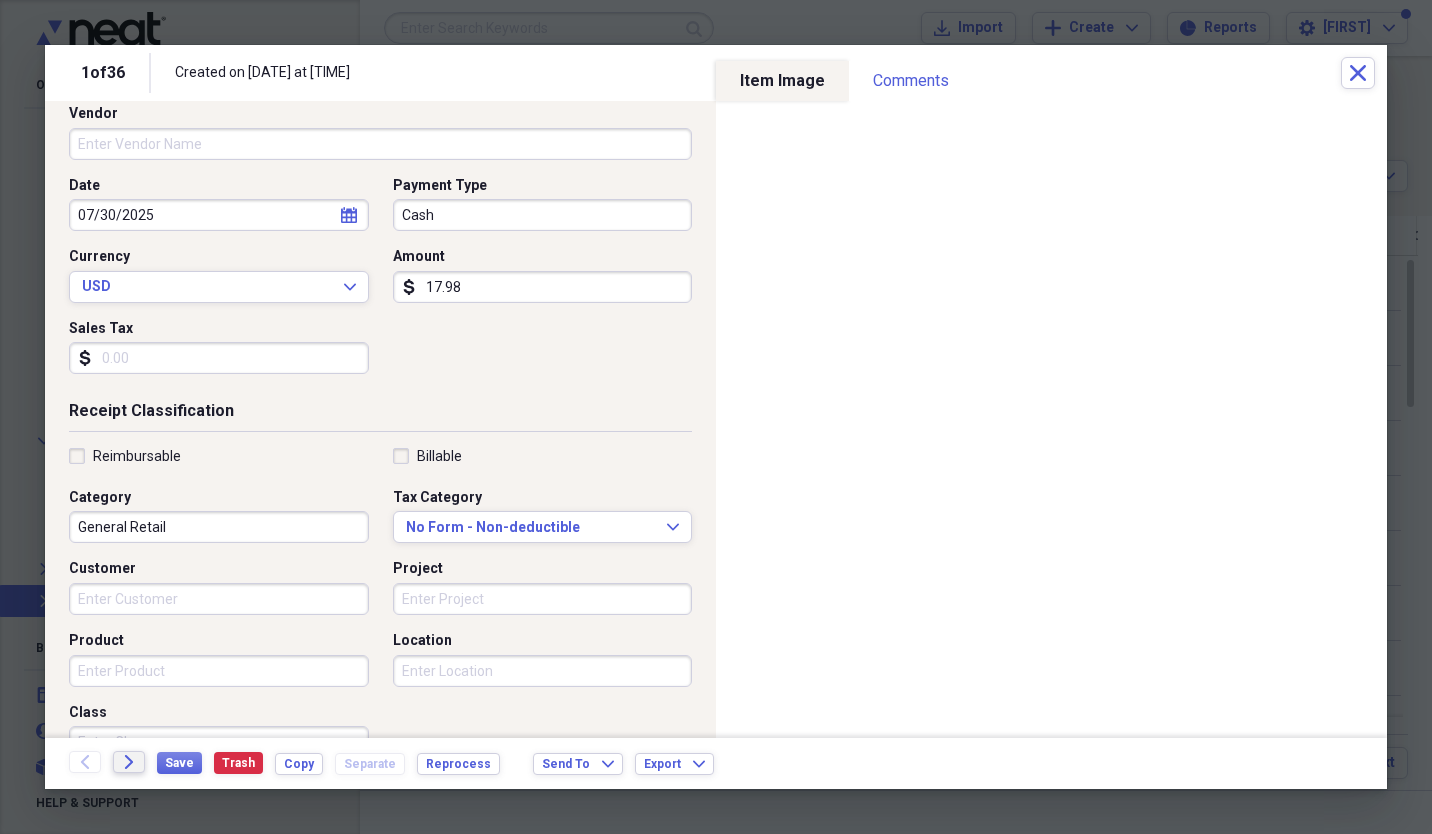 click on "Forward" at bounding box center [129, 762] 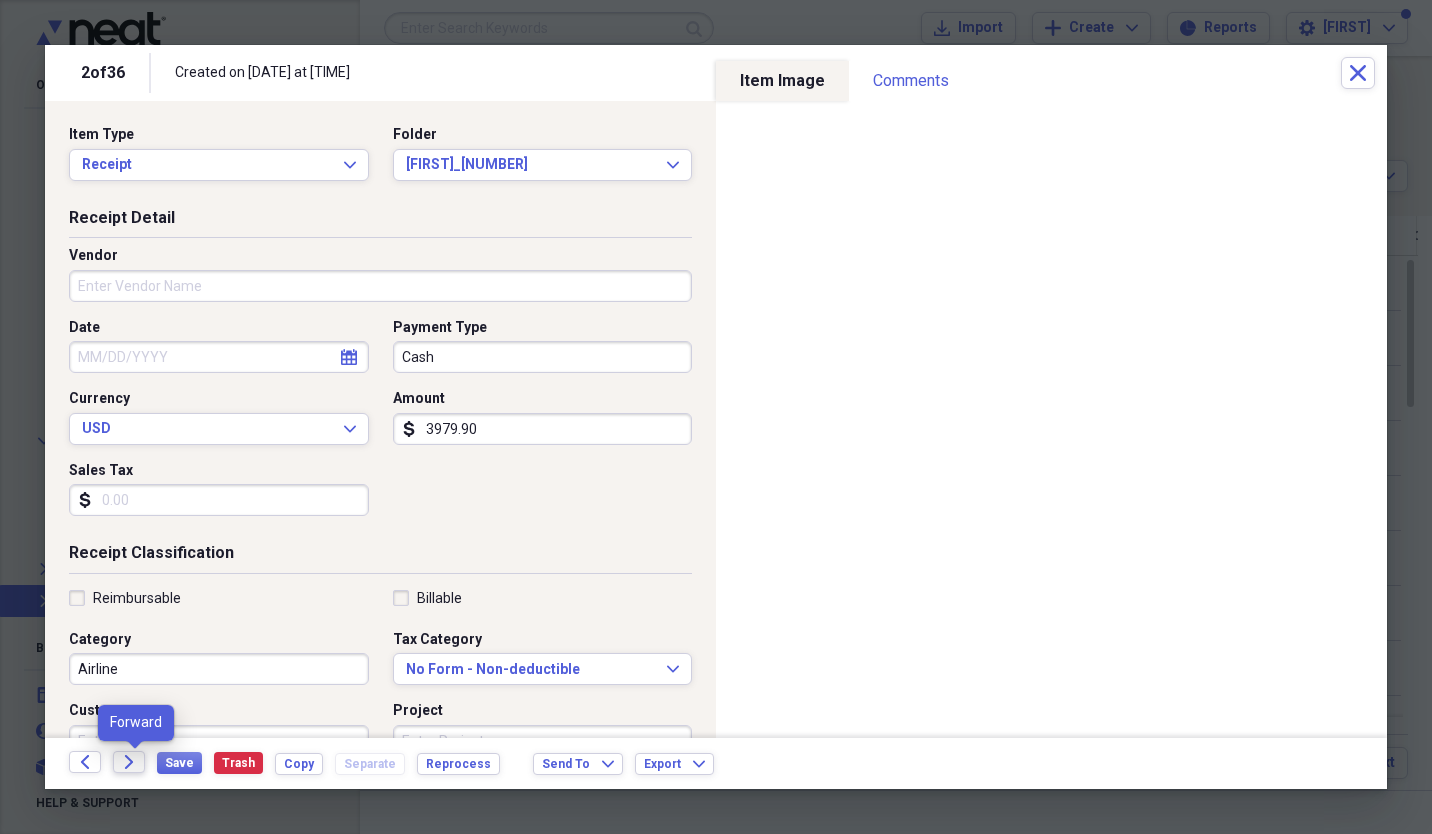 click on "Forward" at bounding box center (129, 762) 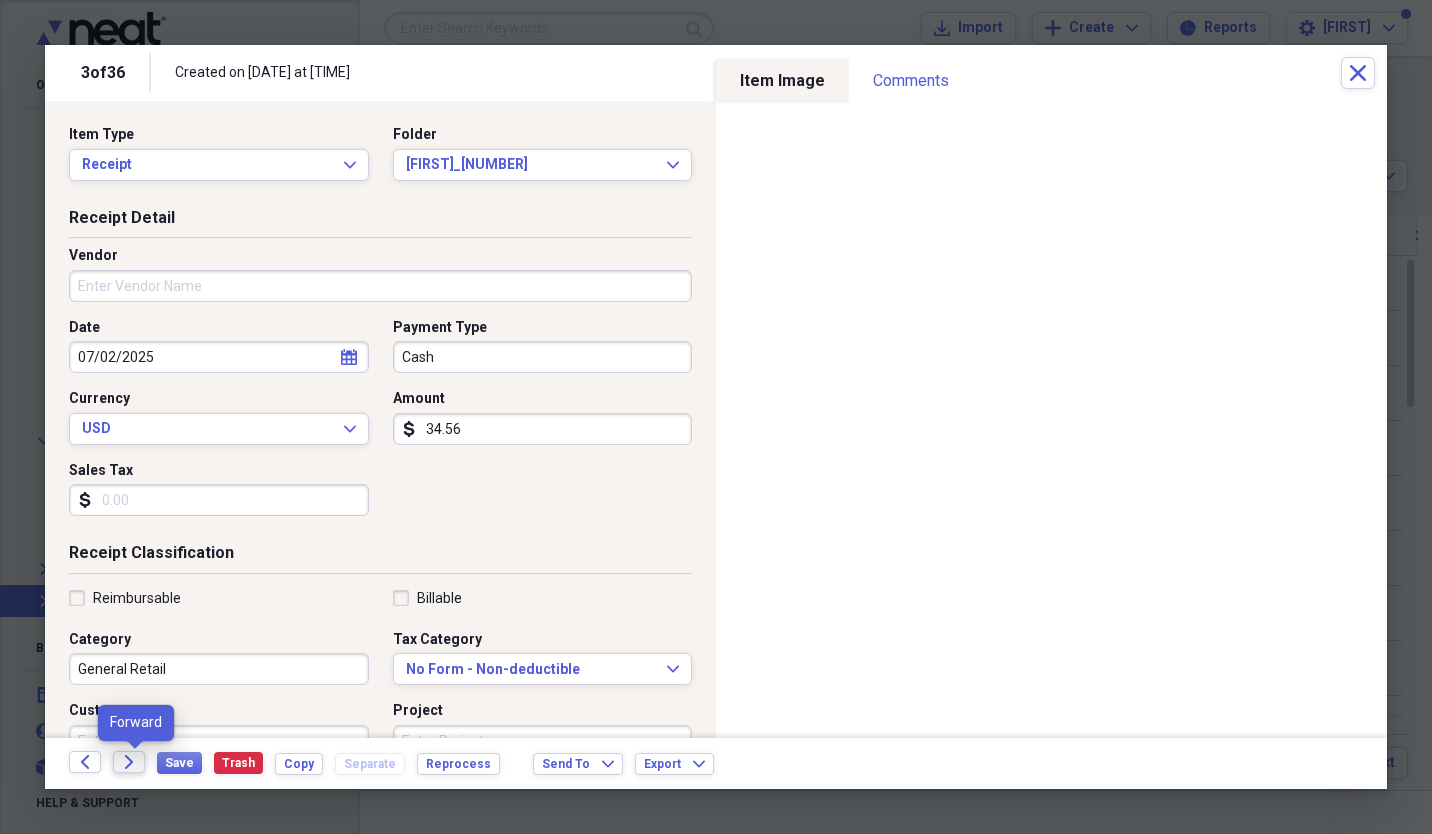 click on "Forward" at bounding box center (129, 762) 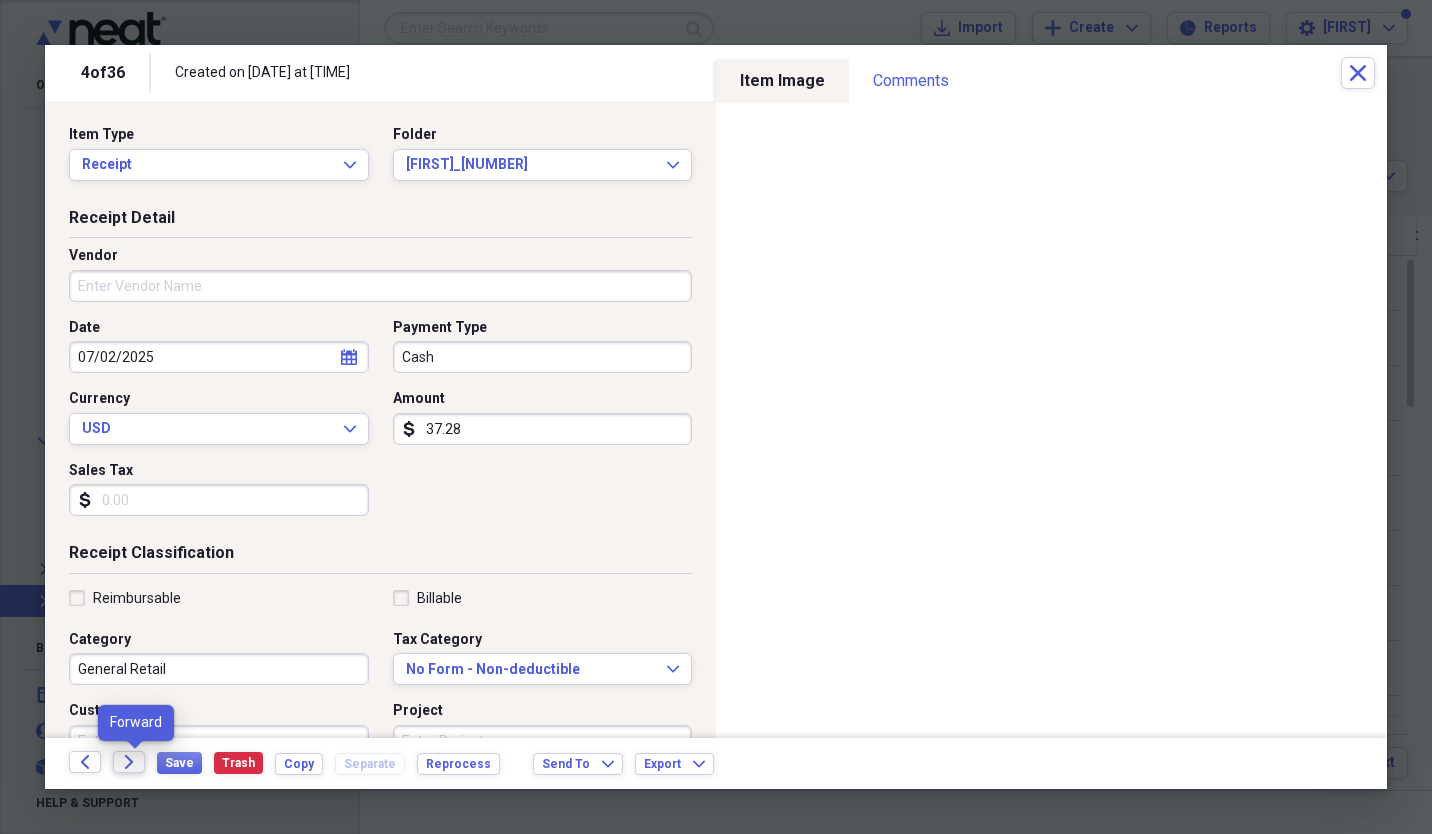 click on "Forward" at bounding box center [129, 762] 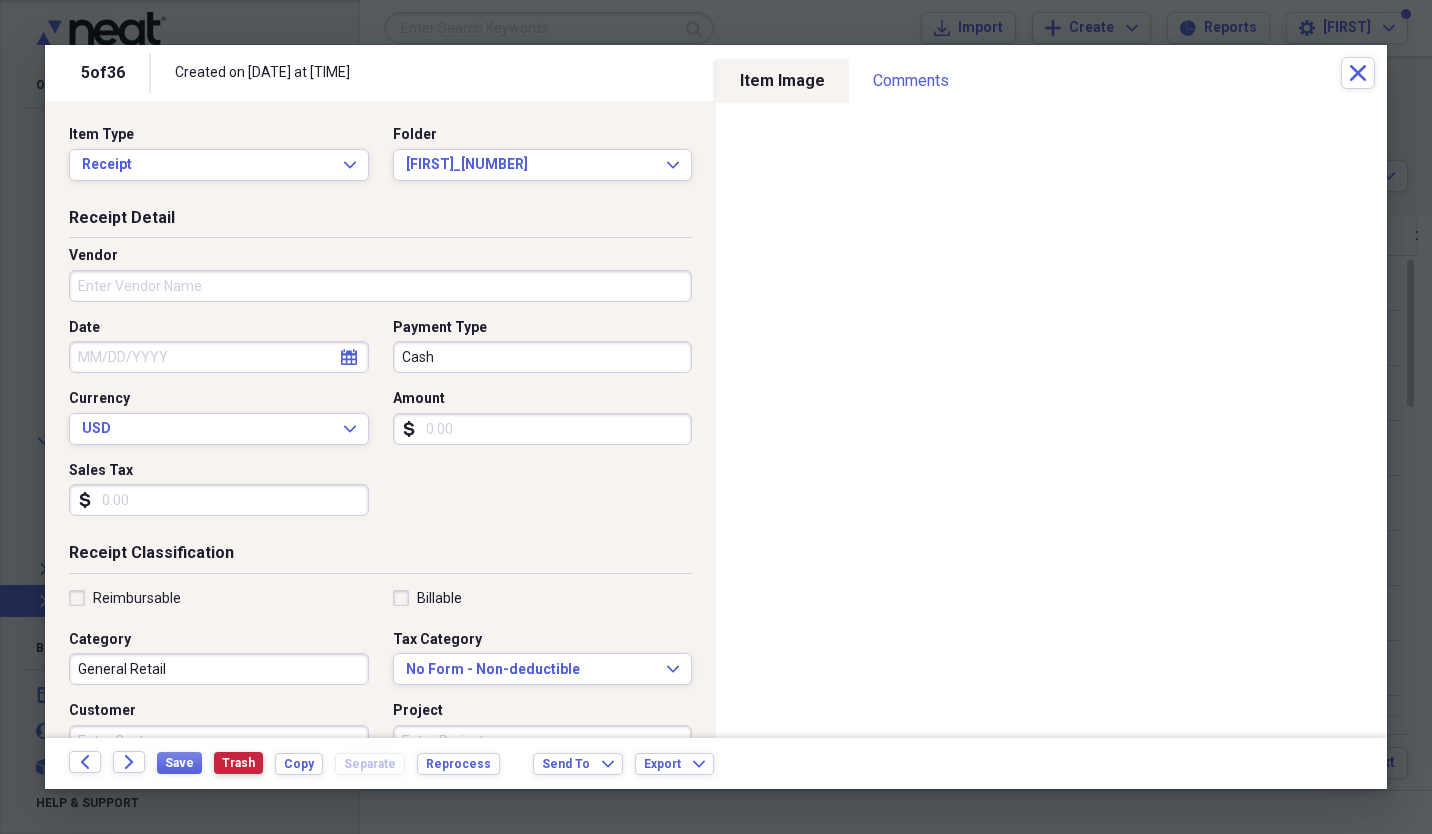 click on "Trash" at bounding box center (238, 763) 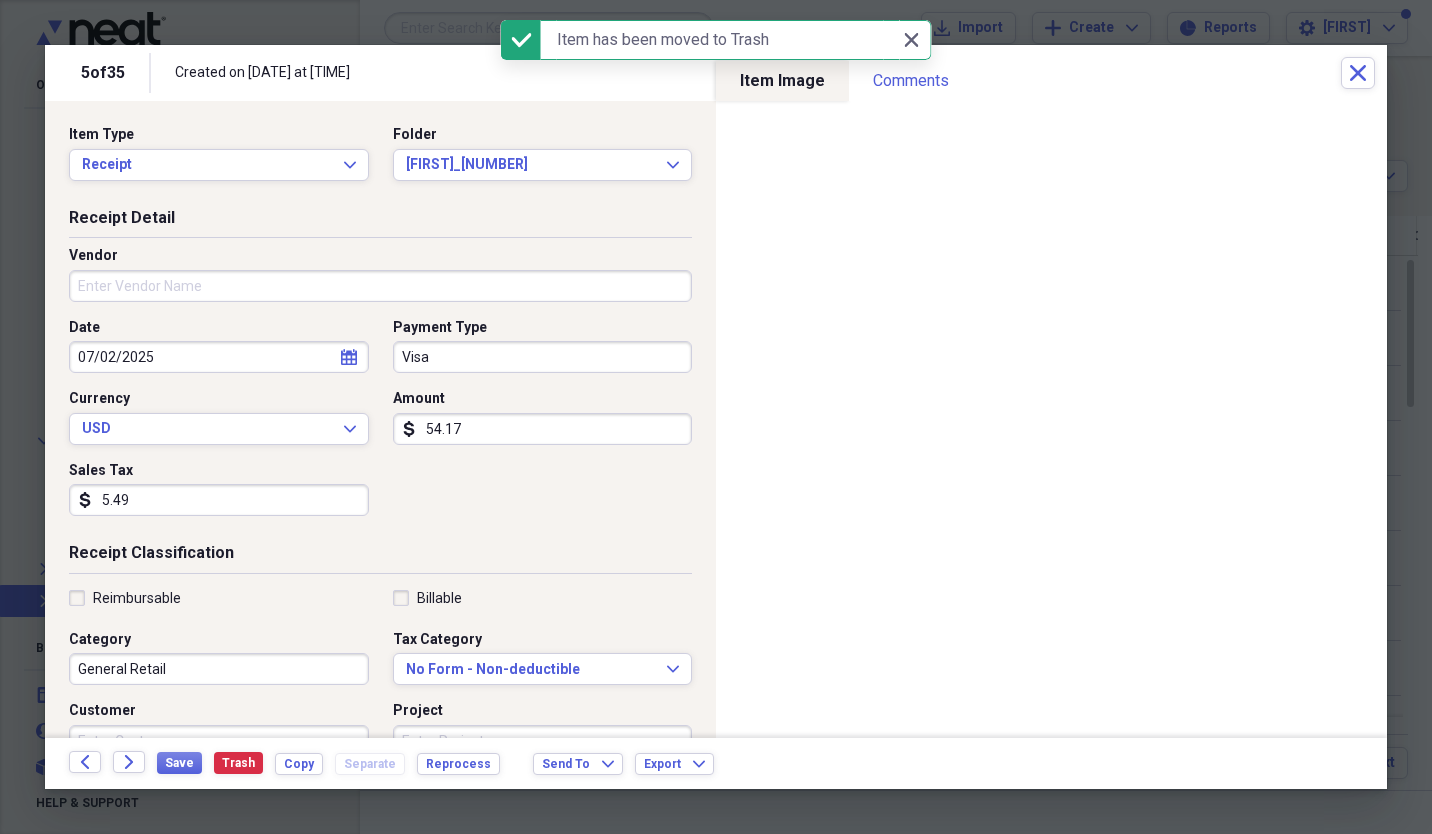 click on "Vendor" at bounding box center (380, 286) 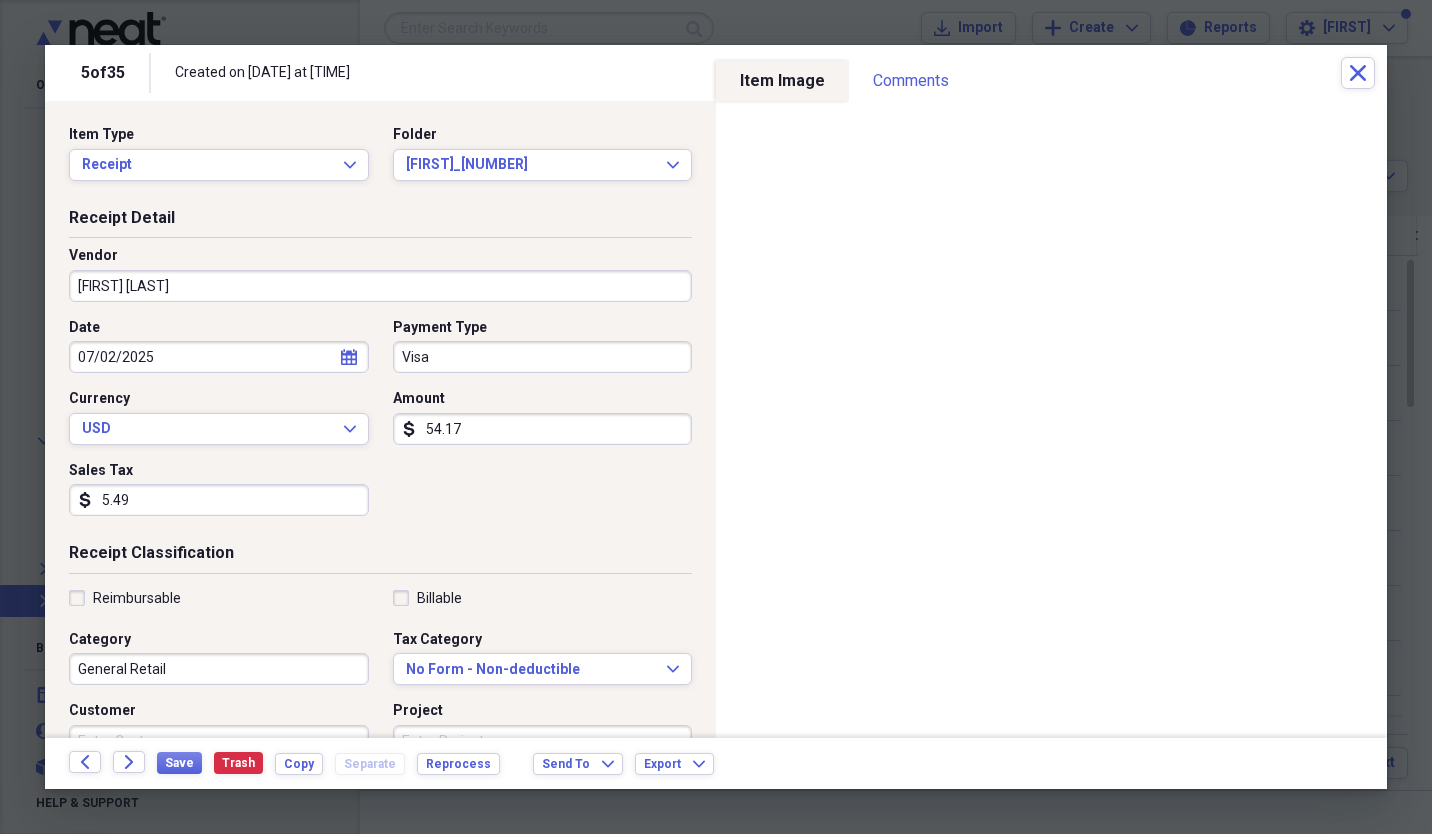 type on "[FIRST] [LAST]" 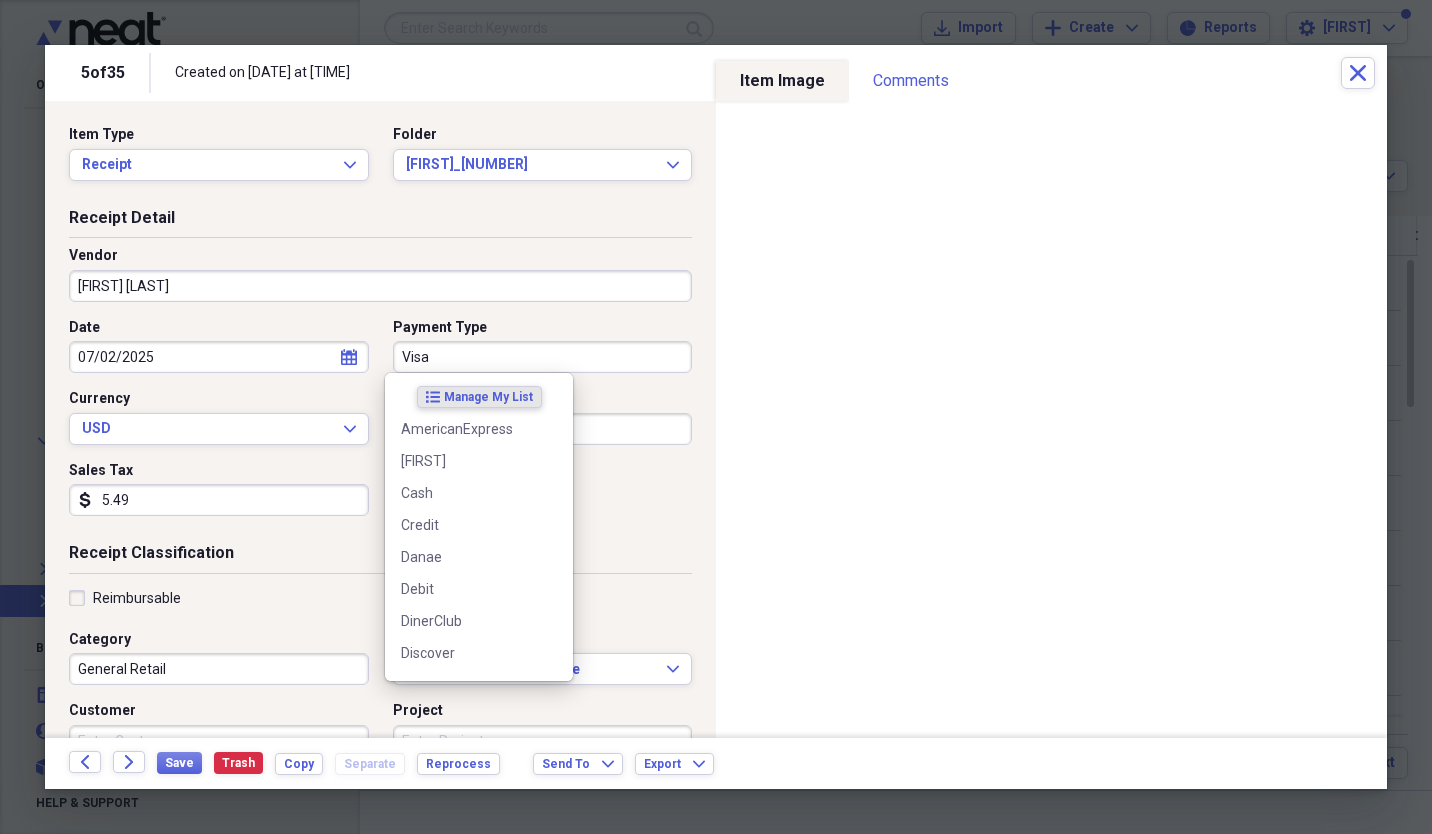 click on "Visa" at bounding box center (543, 357) 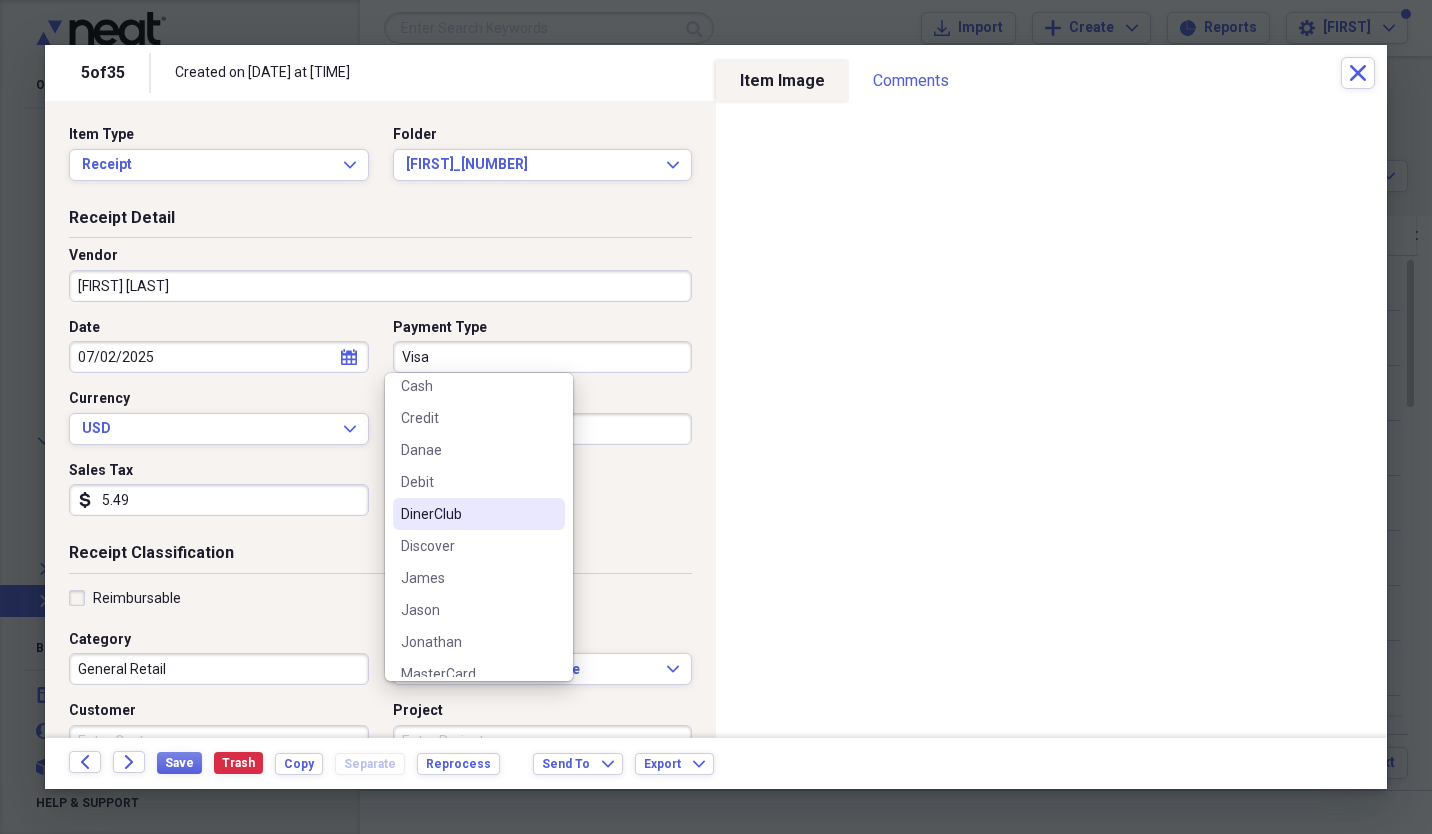 scroll, scrollTop: 121, scrollLeft: 0, axis: vertical 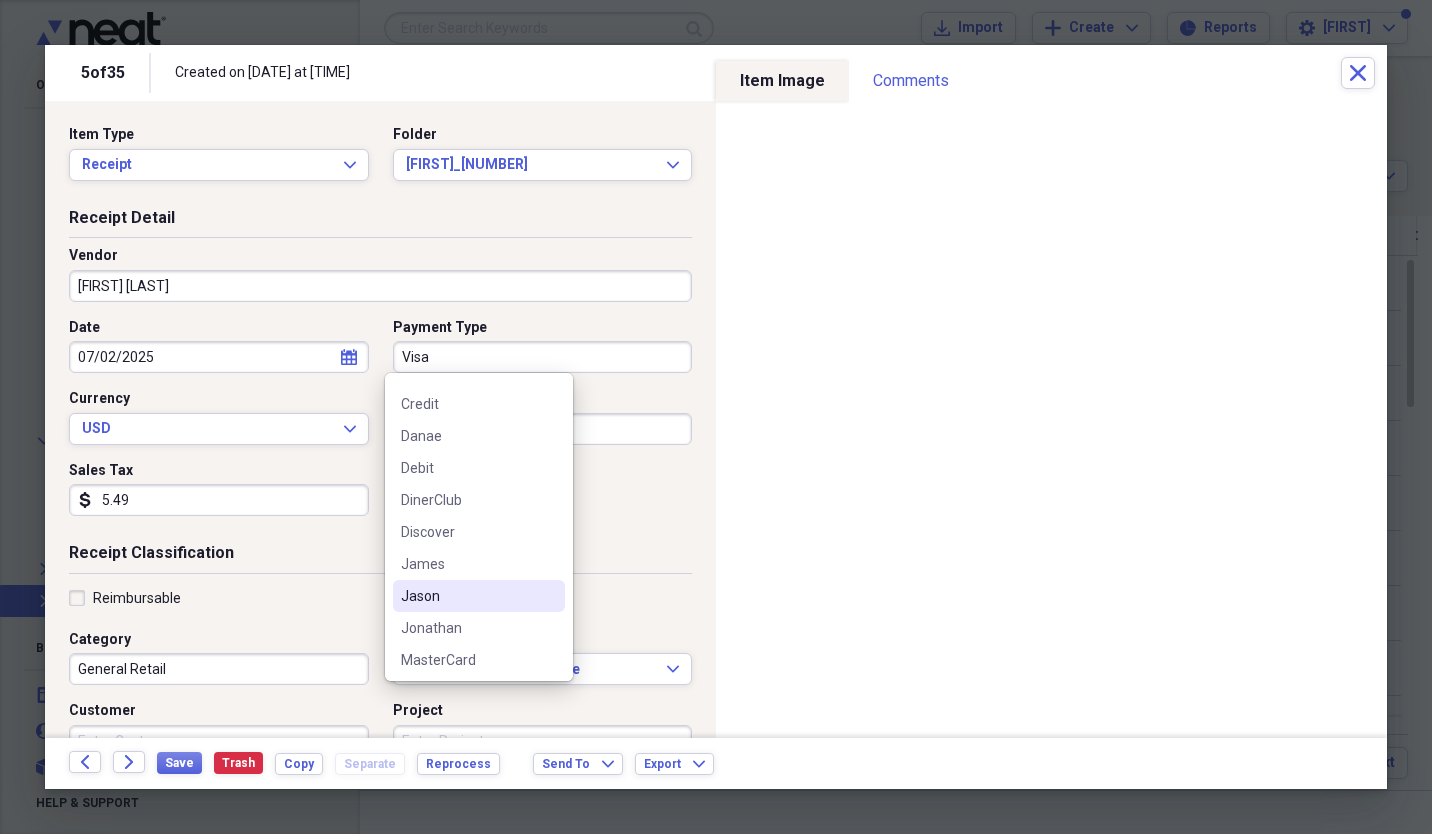 click on "Jason" at bounding box center [467, 596] 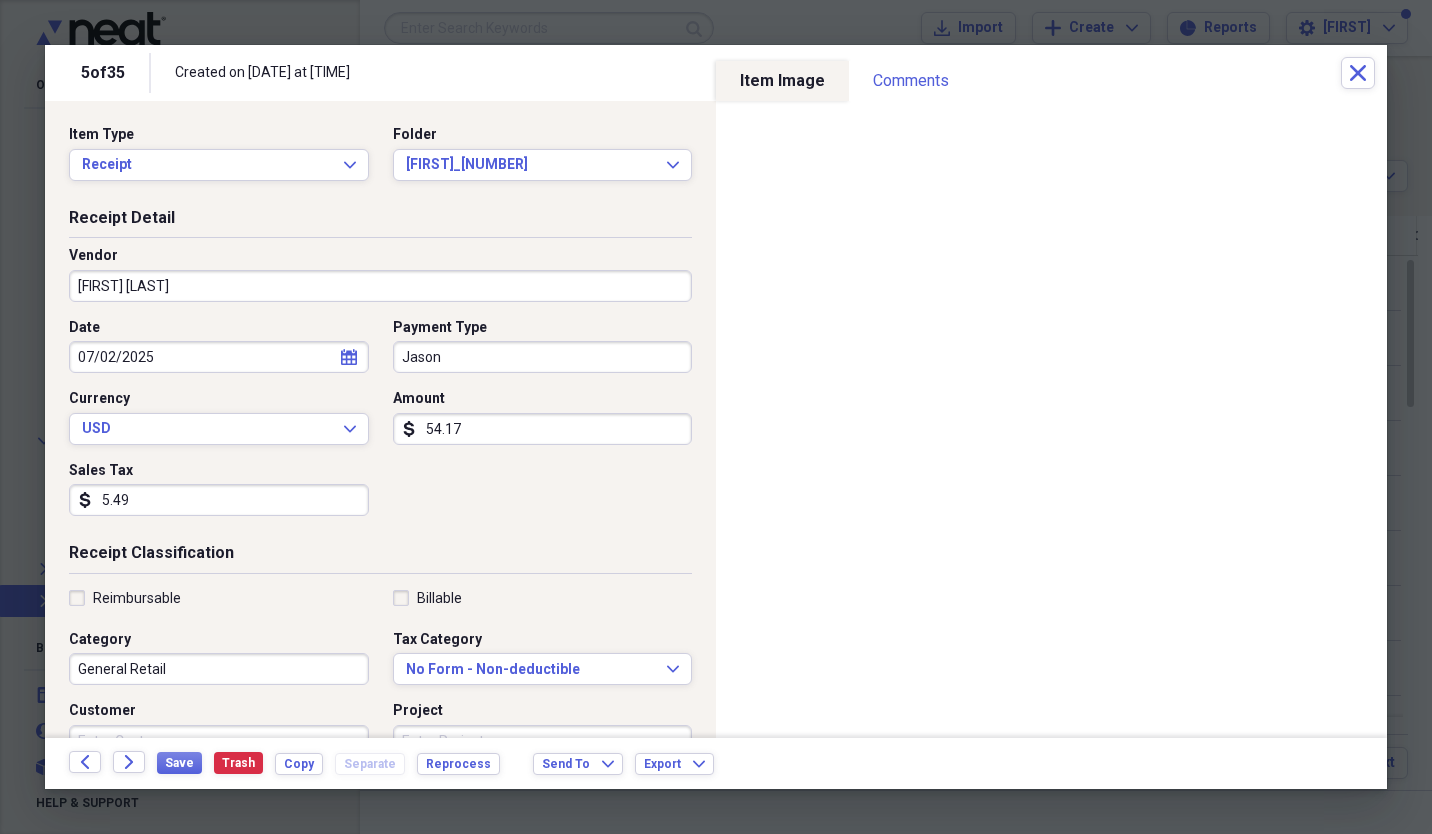 scroll, scrollTop: 384, scrollLeft: 0, axis: vertical 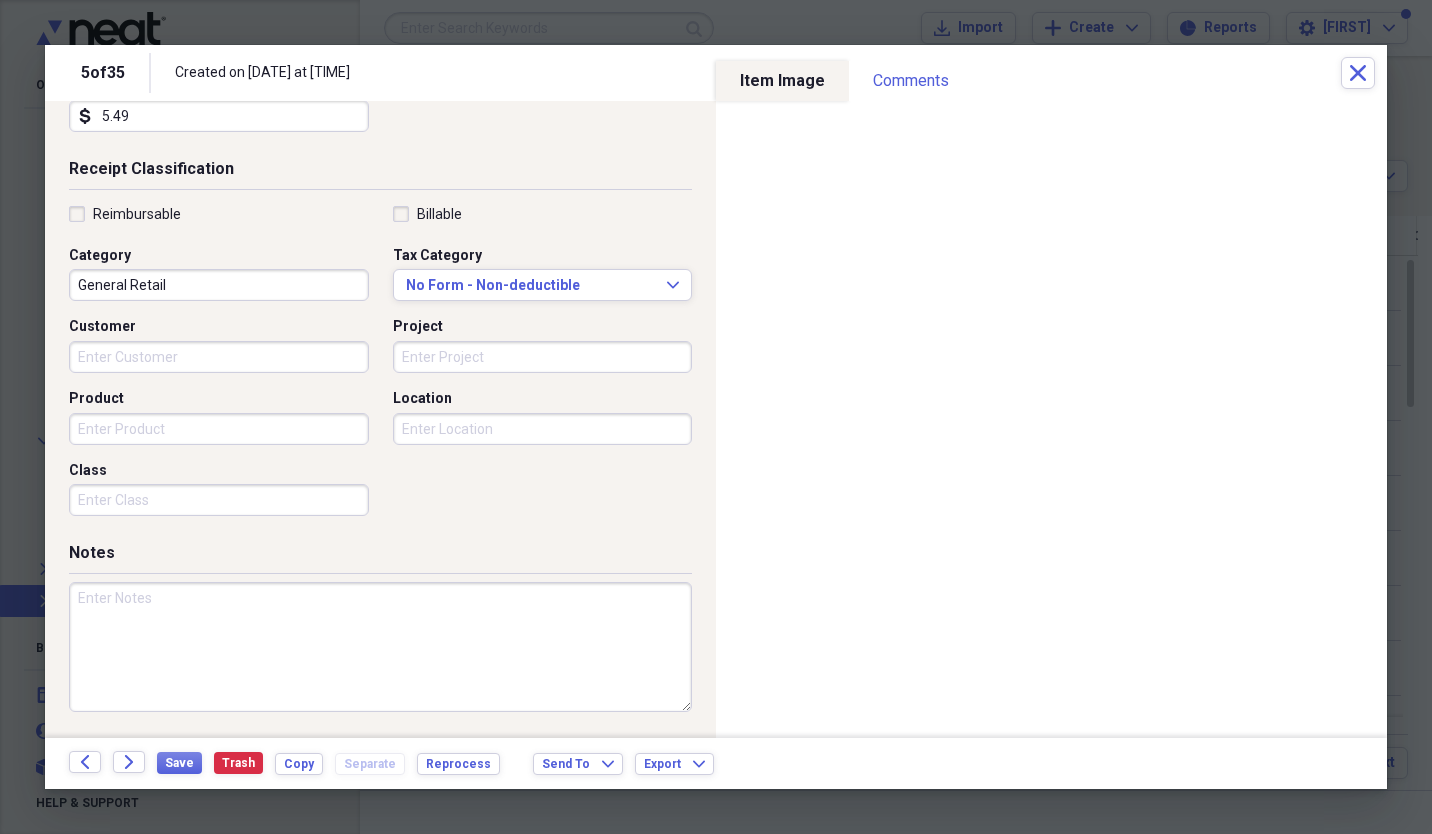 click at bounding box center [380, 647] 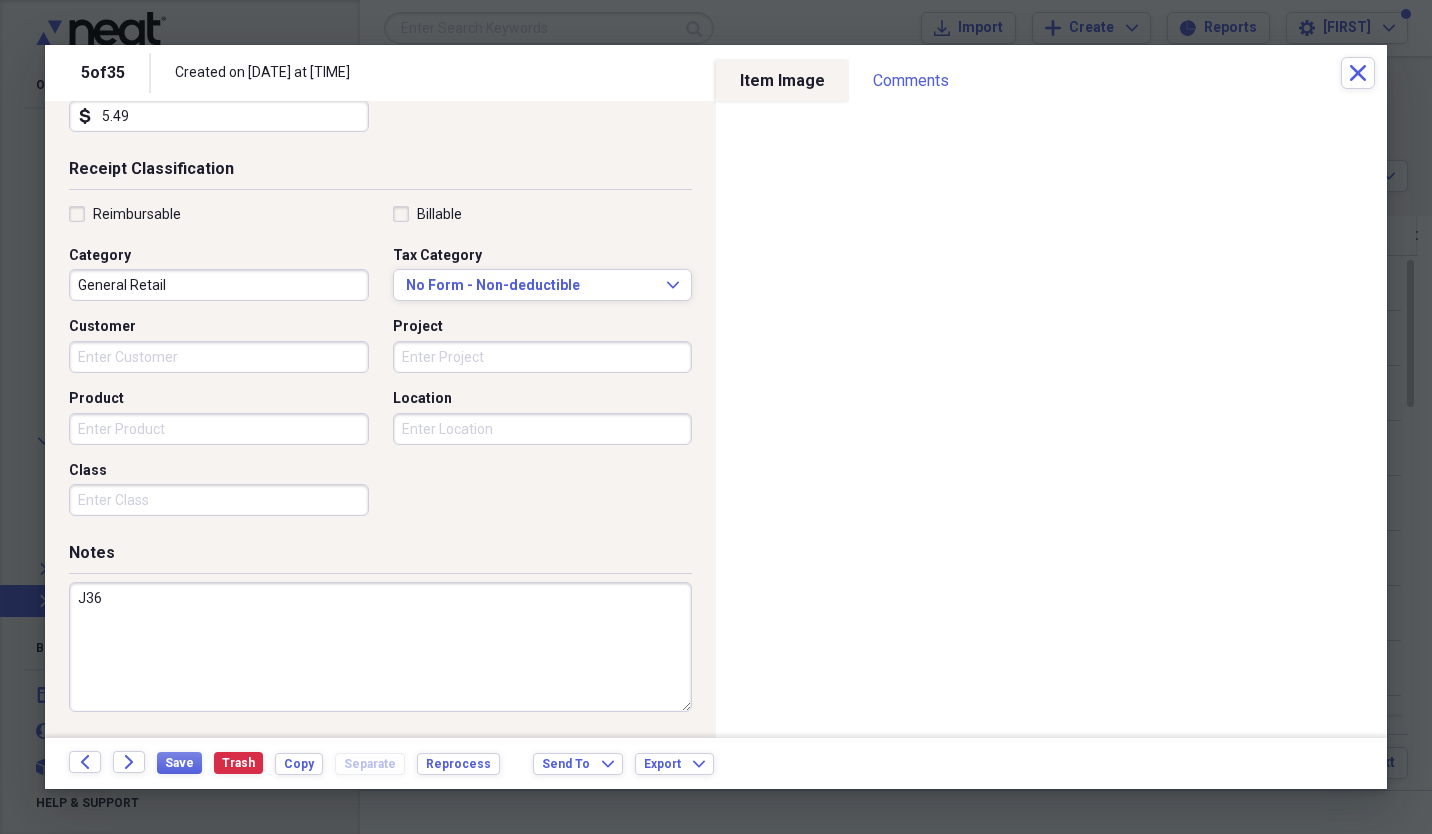 type on "J36" 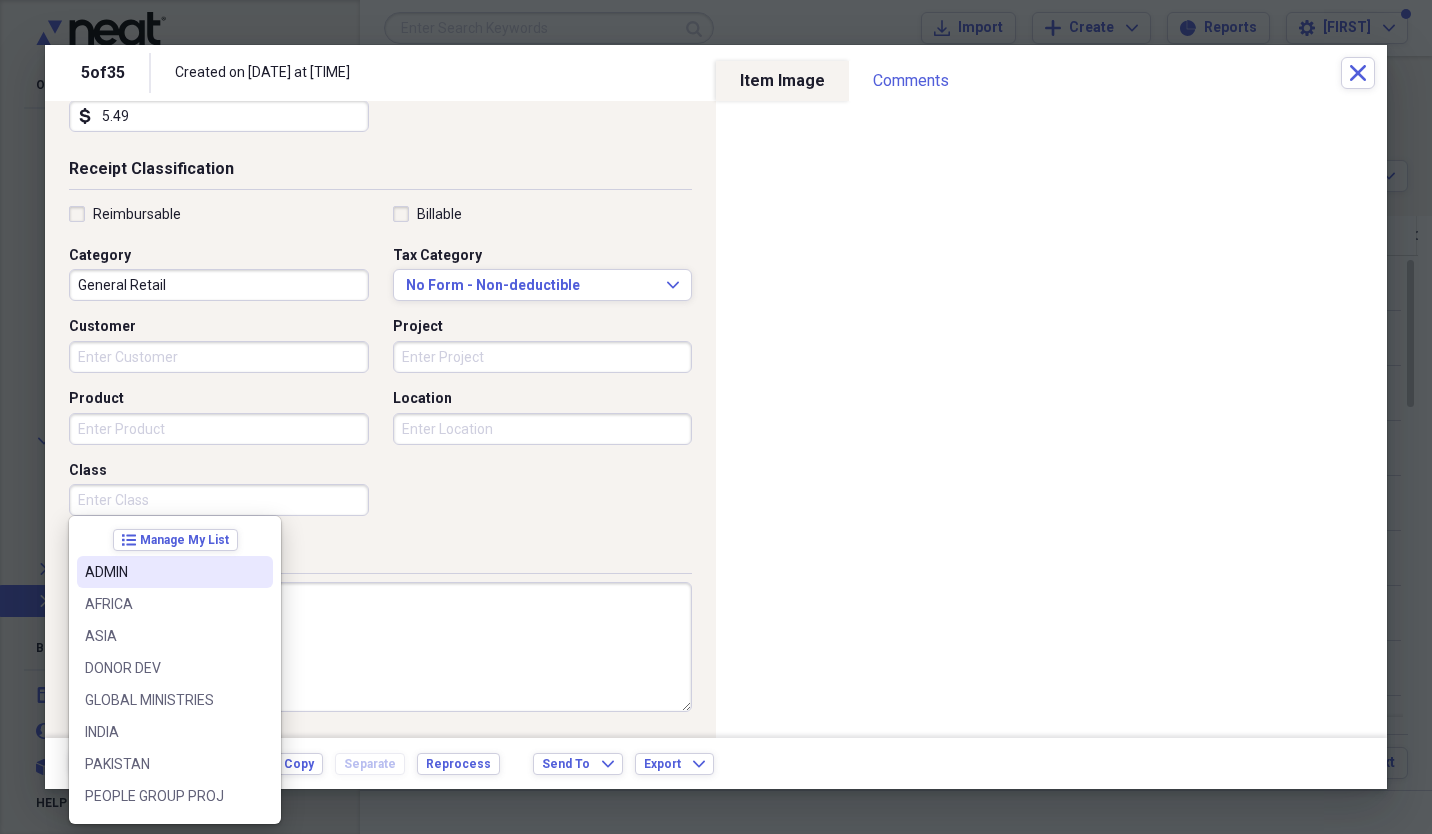 click on "ADMIN" at bounding box center (163, 572) 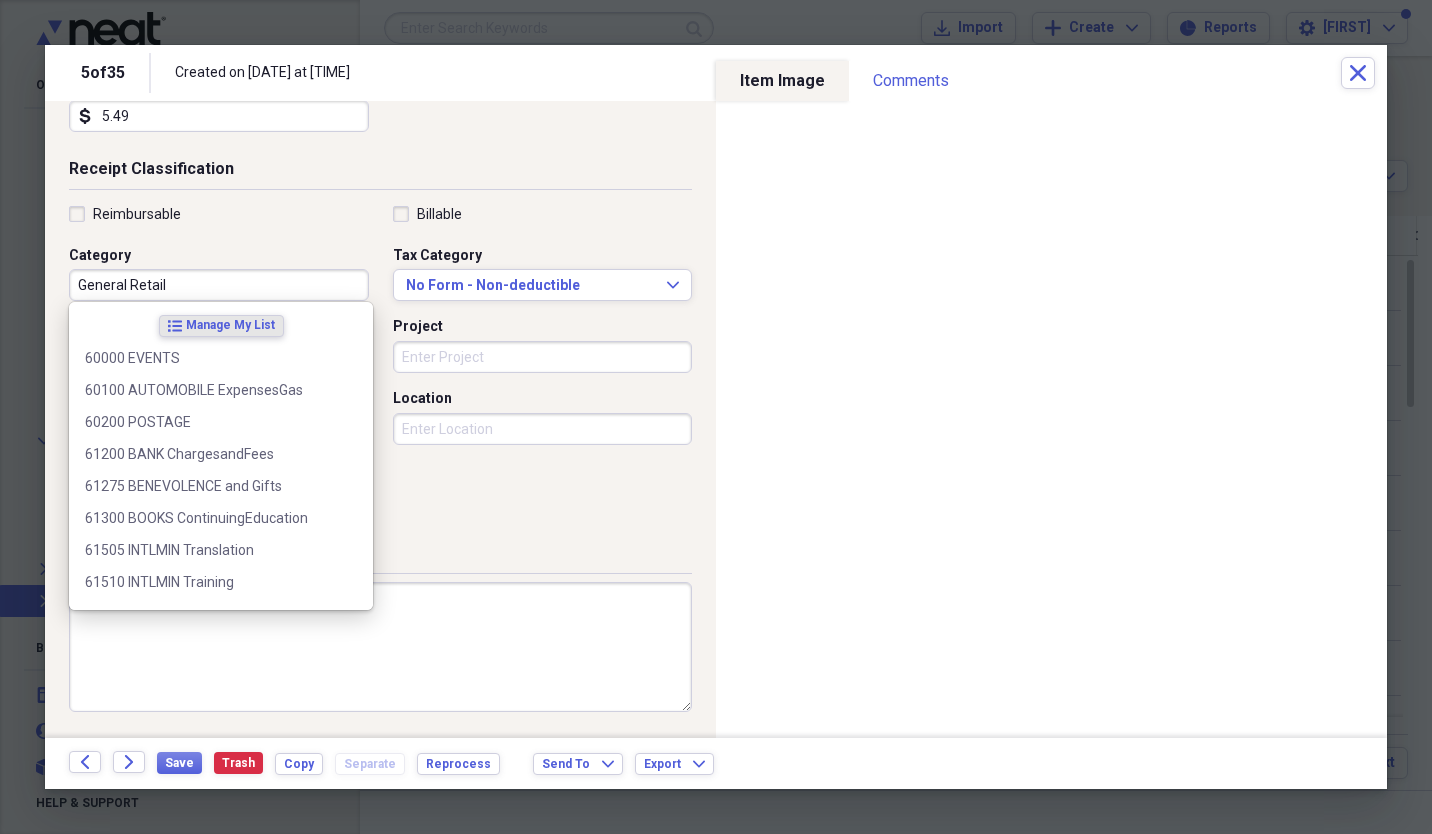 click on "General Retail" at bounding box center (219, 285) 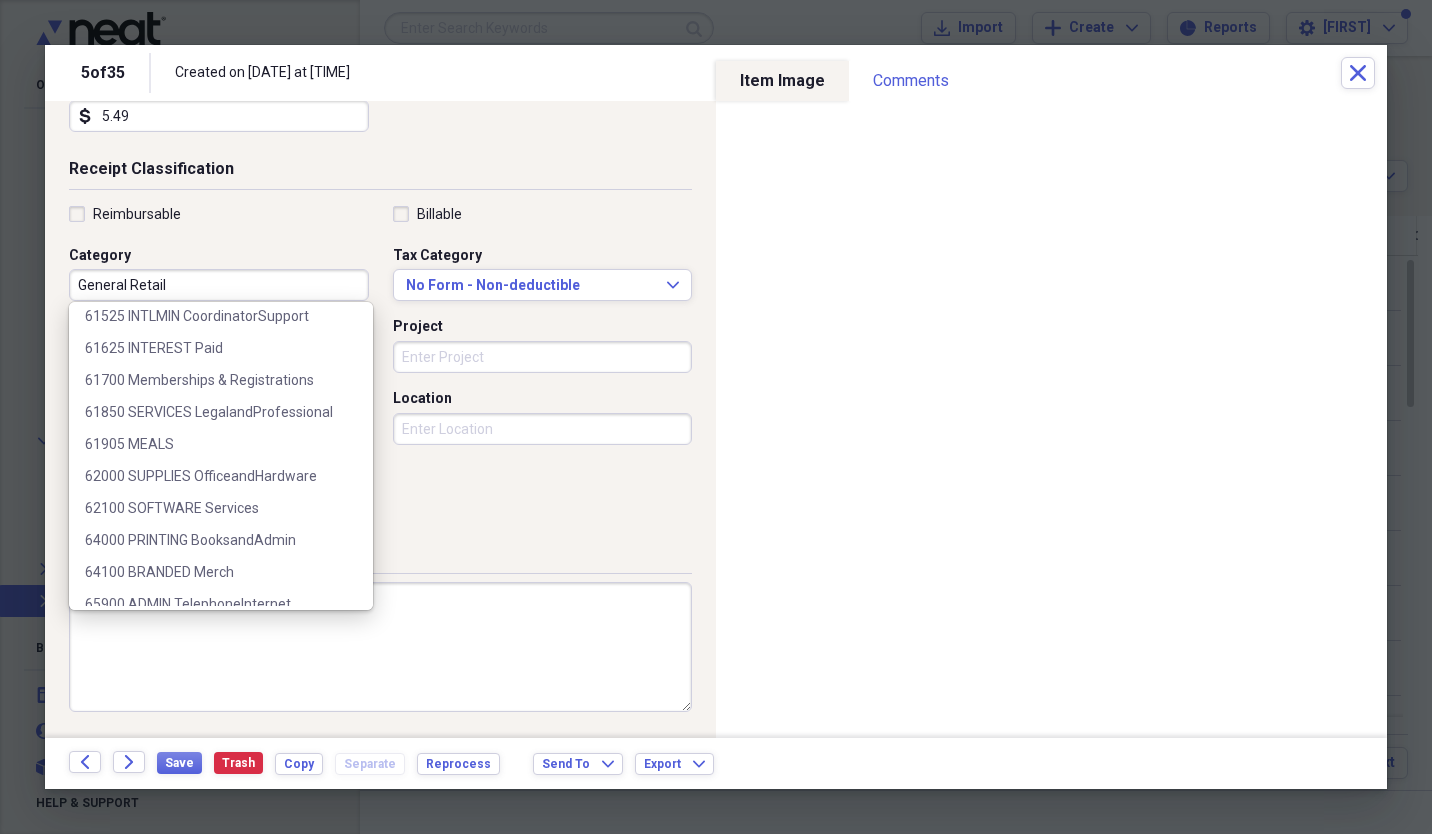 scroll, scrollTop: 363, scrollLeft: 0, axis: vertical 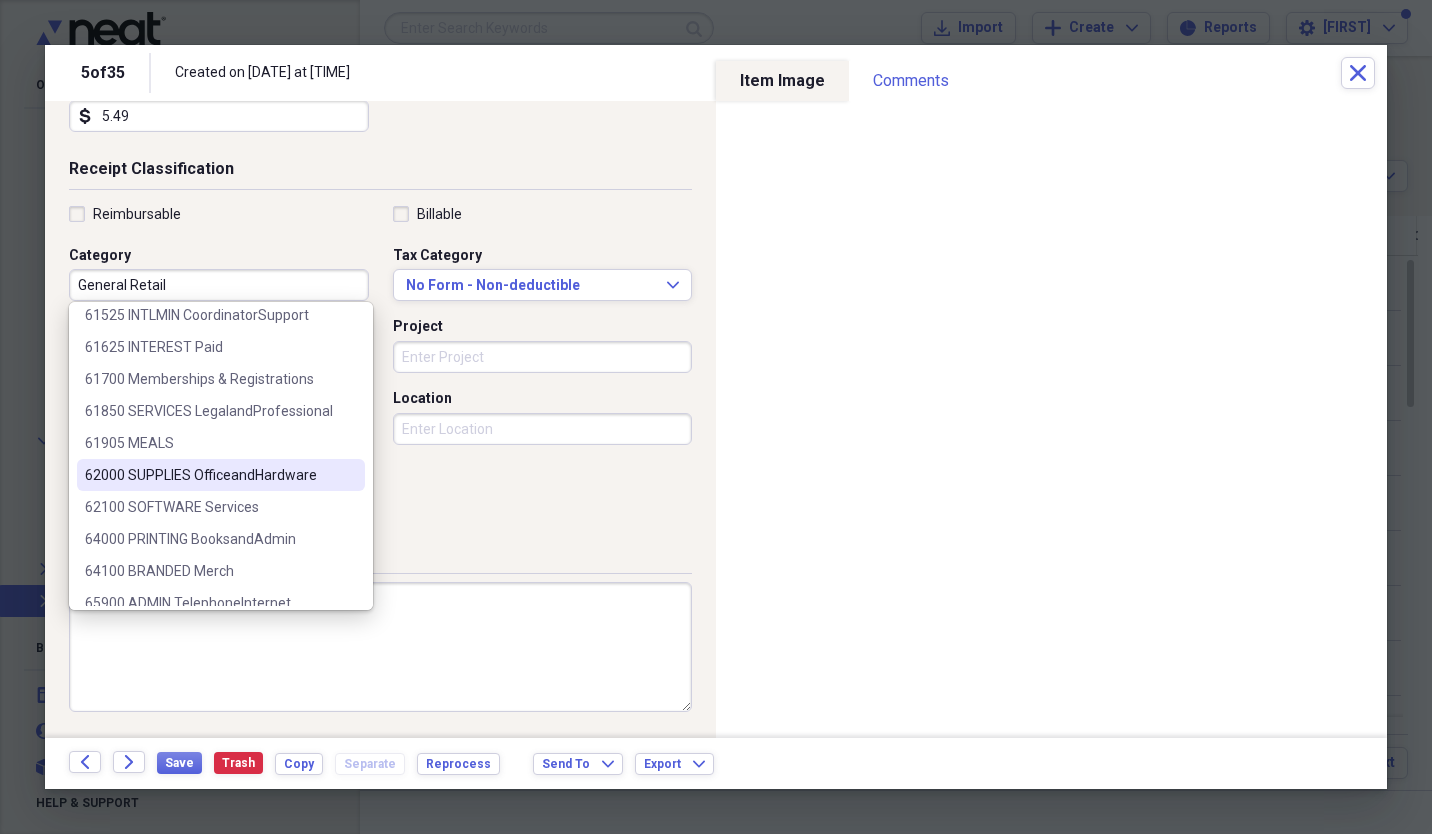 click on "62000 SUPPLIES OfficeandHardware" at bounding box center (209, 475) 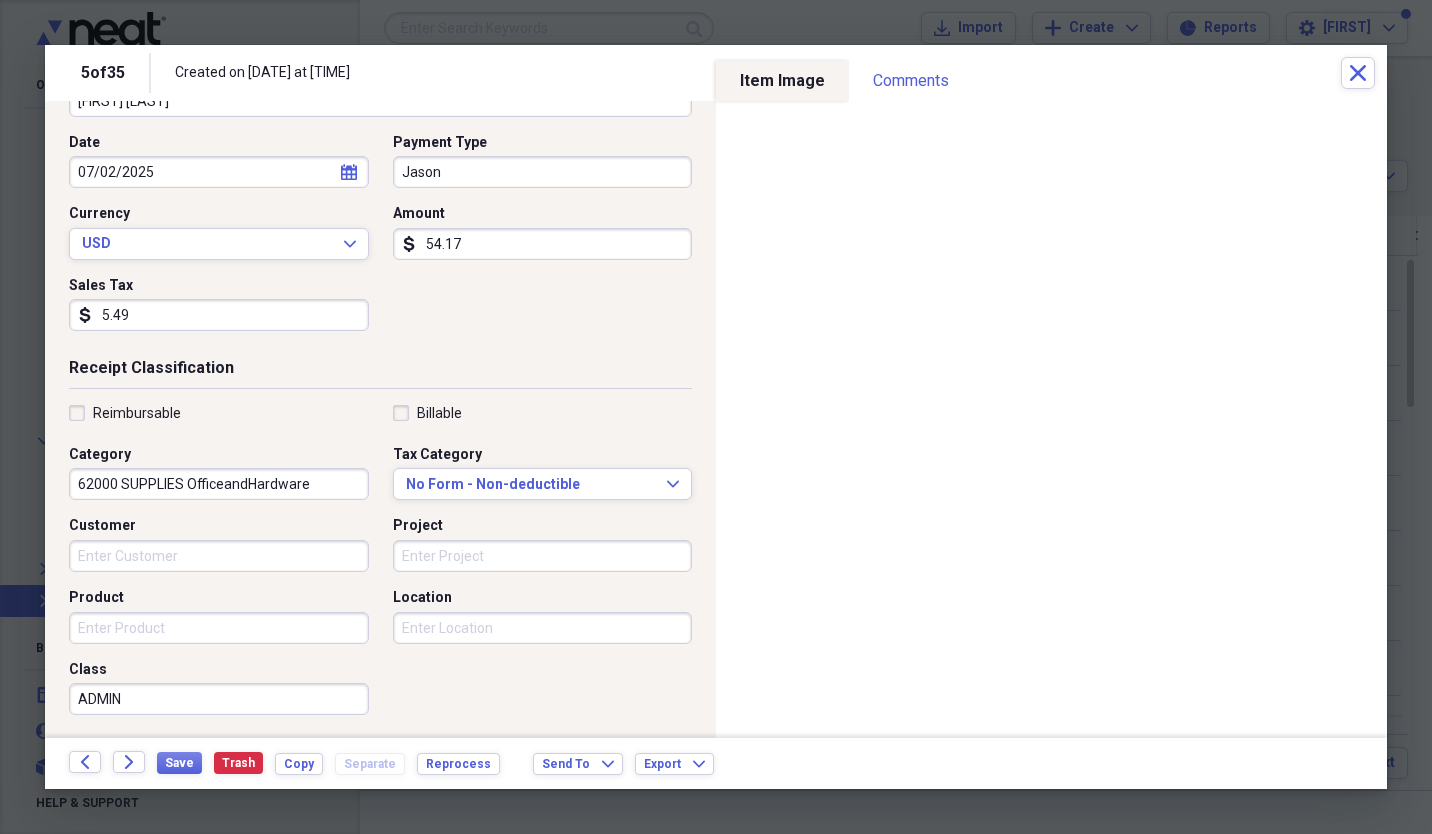 scroll, scrollTop: 0, scrollLeft: 0, axis: both 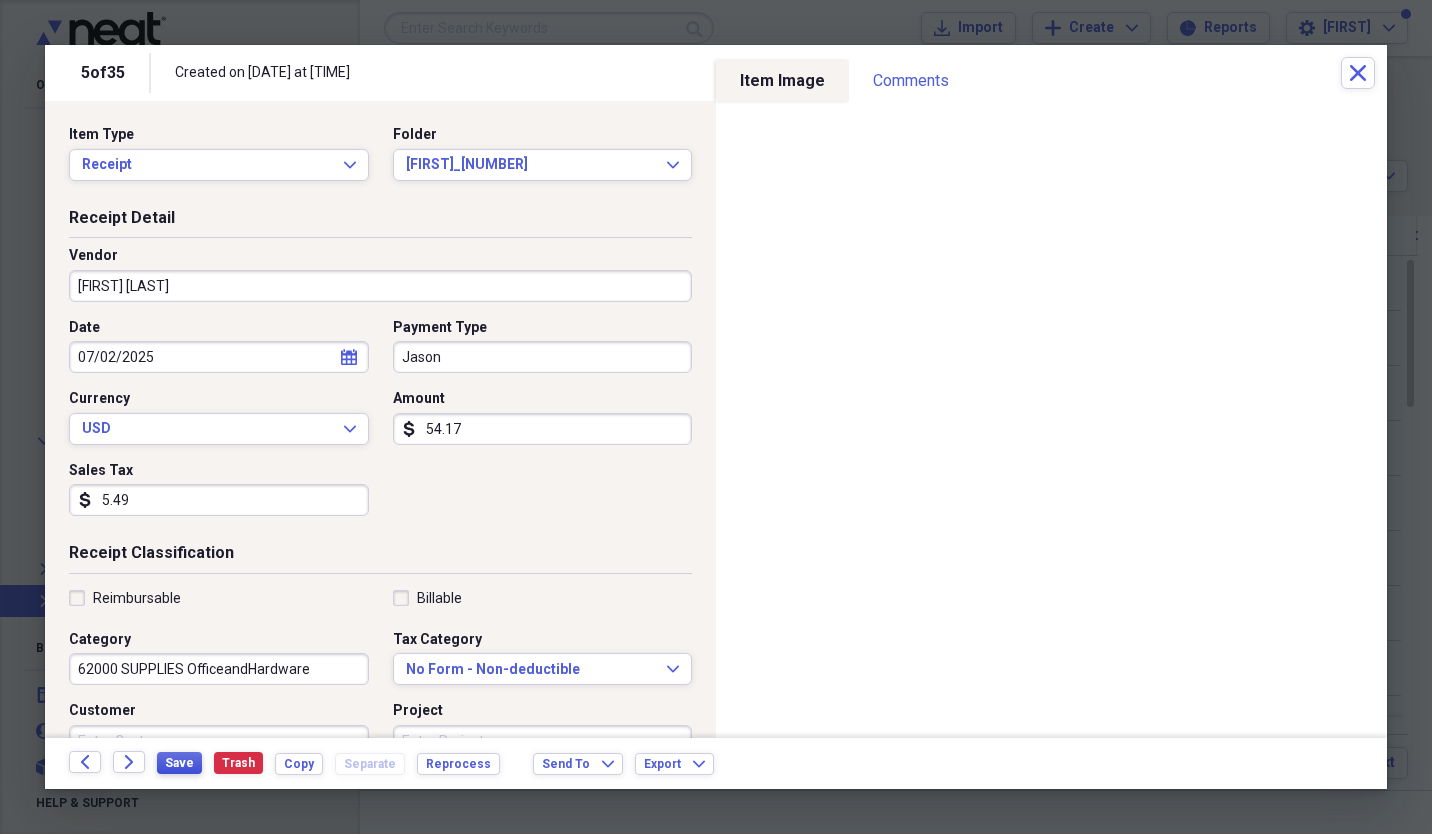 click on "Save" at bounding box center (179, 763) 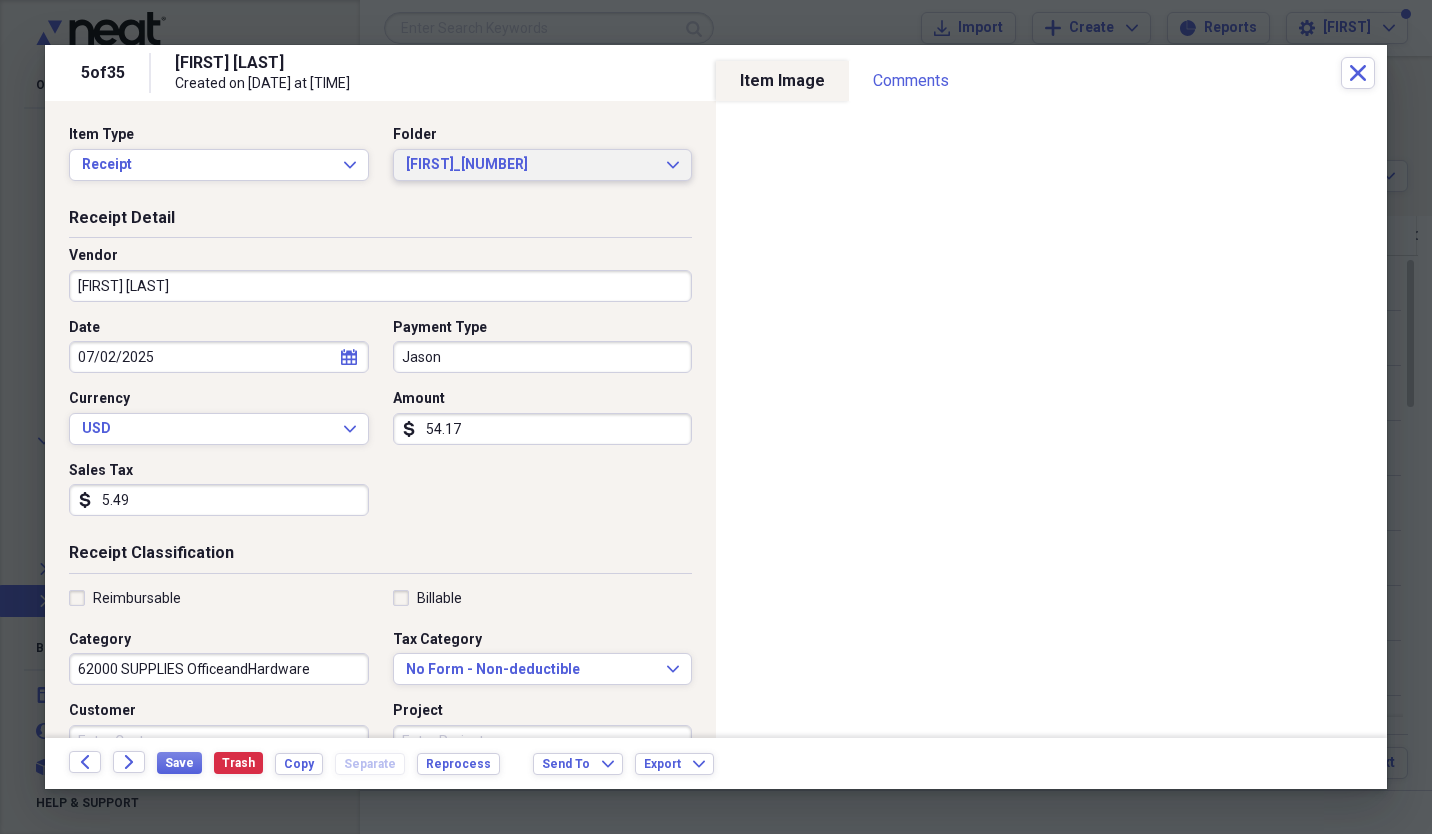 click on "[FIRST]_[NUMBER] Expand" at bounding box center (543, 165) 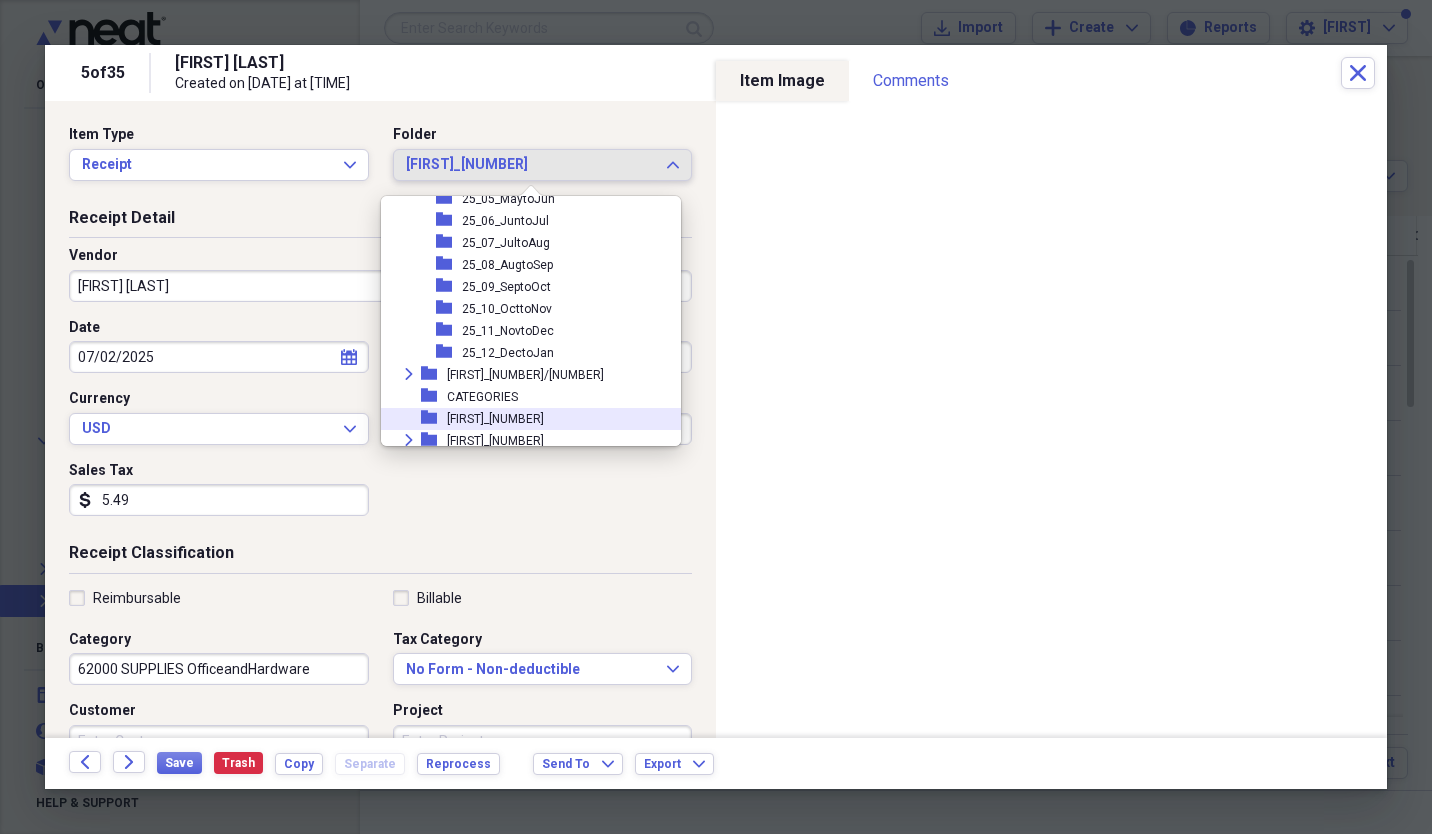 scroll, scrollTop: 264, scrollLeft: 0, axis: vertical 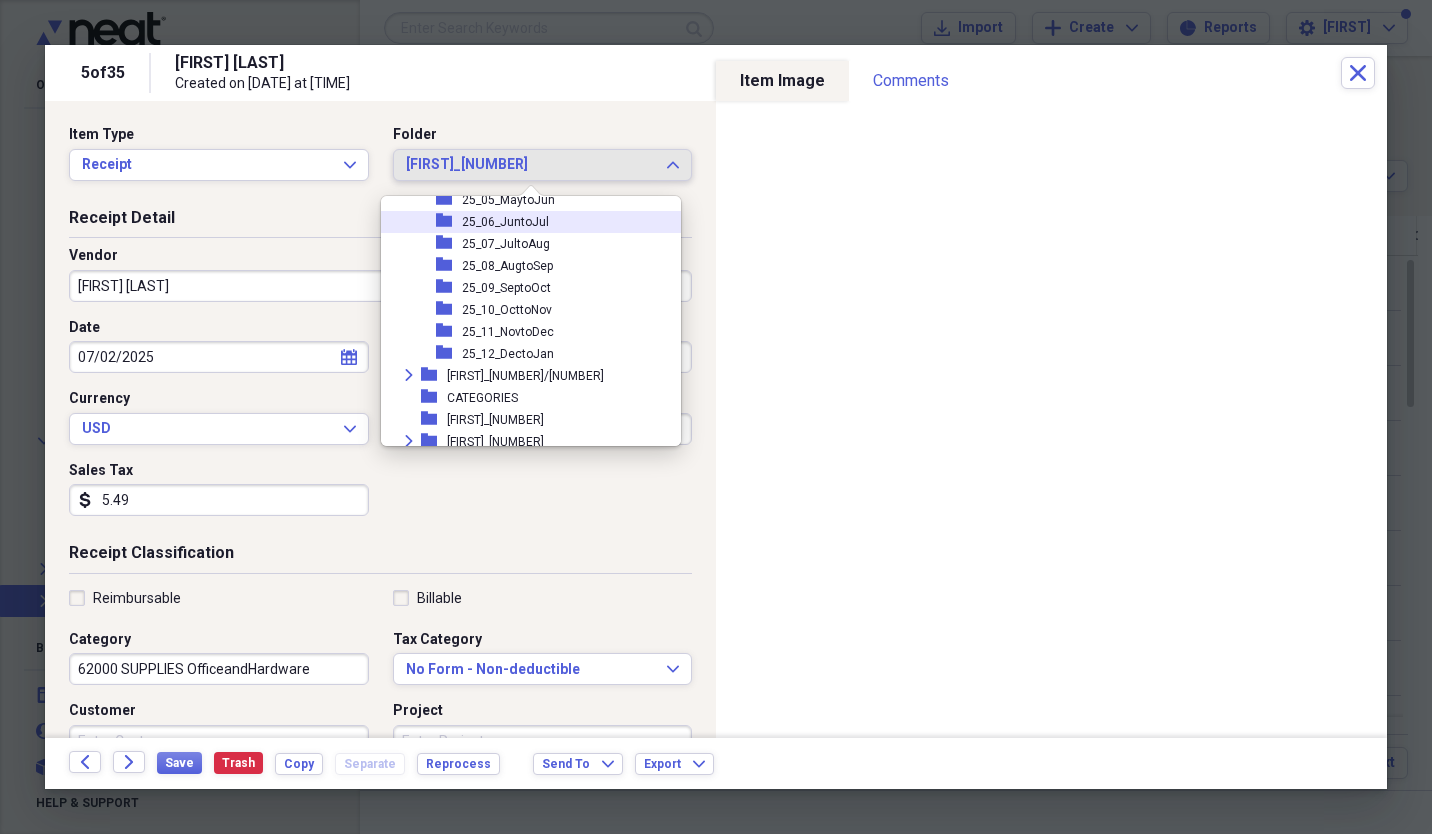 click on "25_06_JuntoJul" at bounding box center [505, 222] 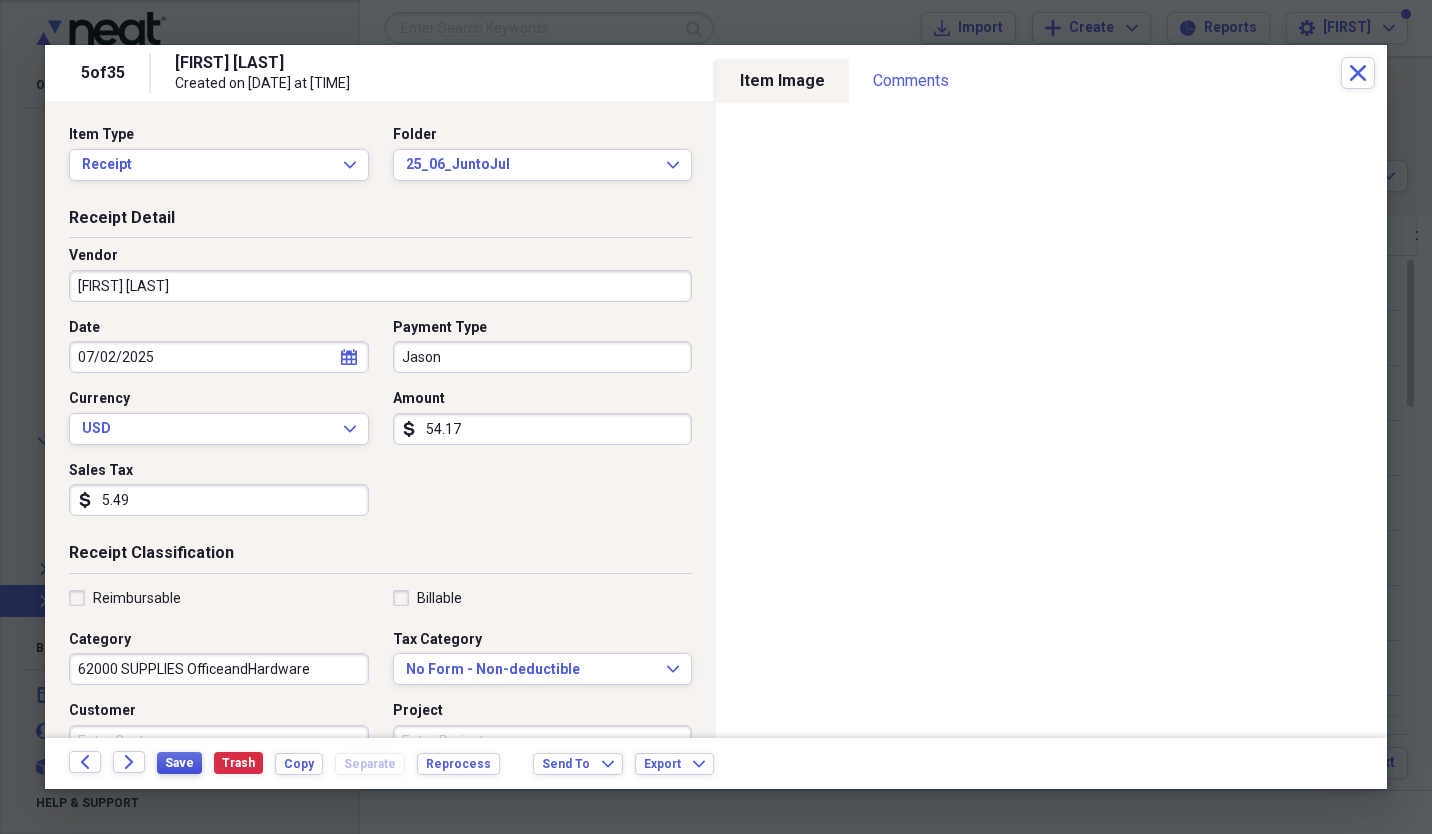 click on "Save" at bounding box center [179, 763] 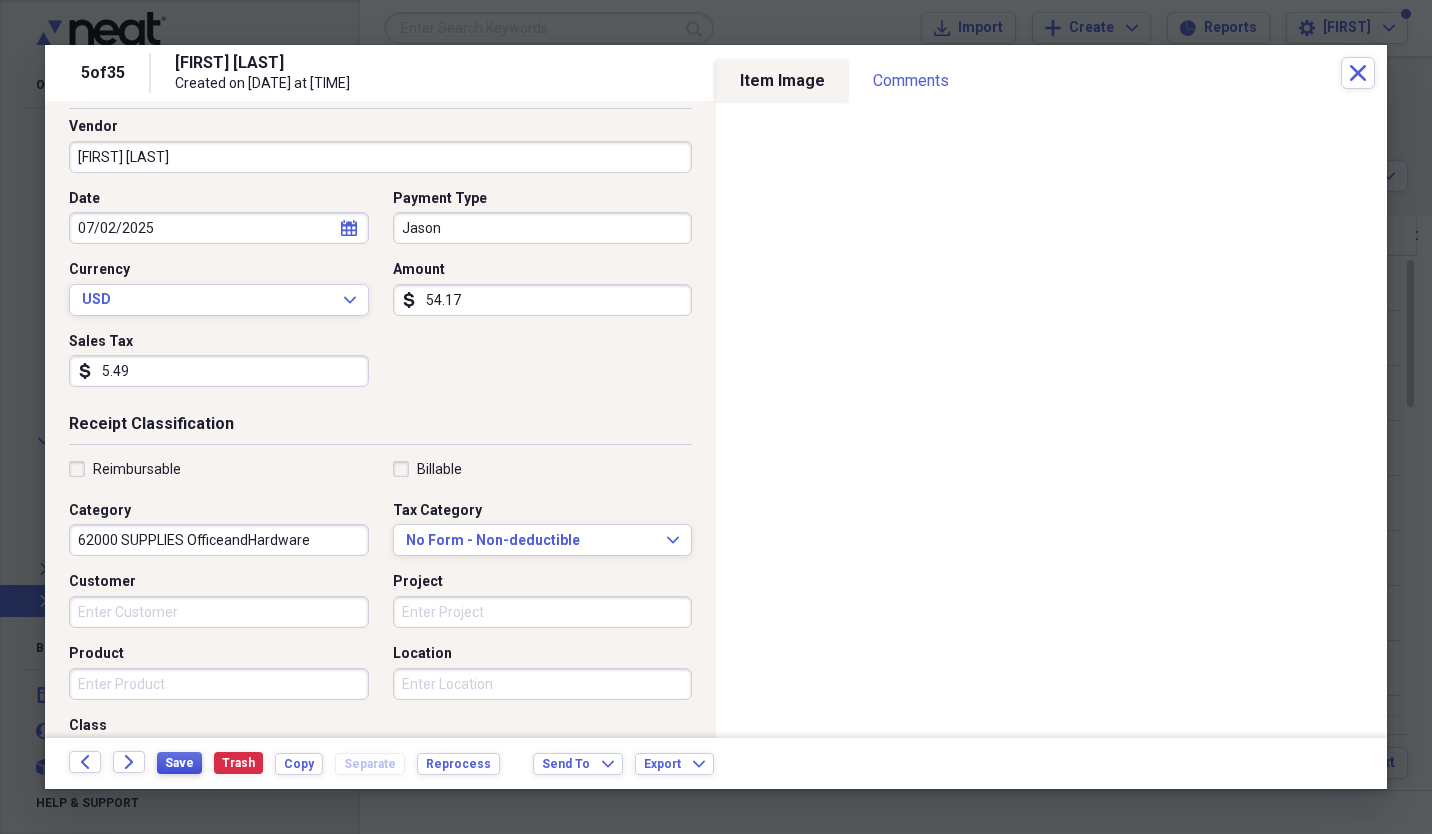 scroll, scrollTop: 384, scrollLeft: 0, axis: vertical 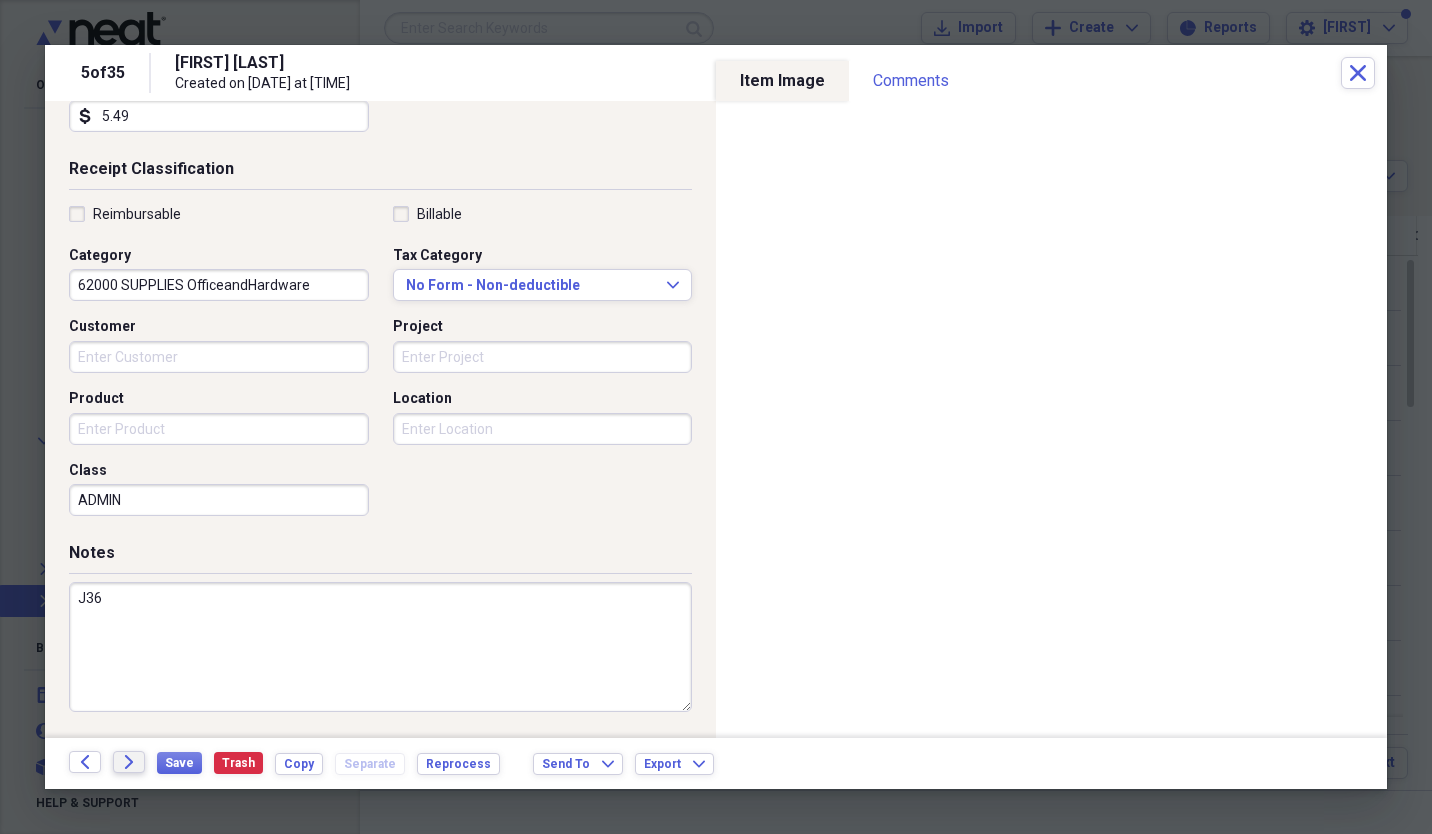 click on "Forward" 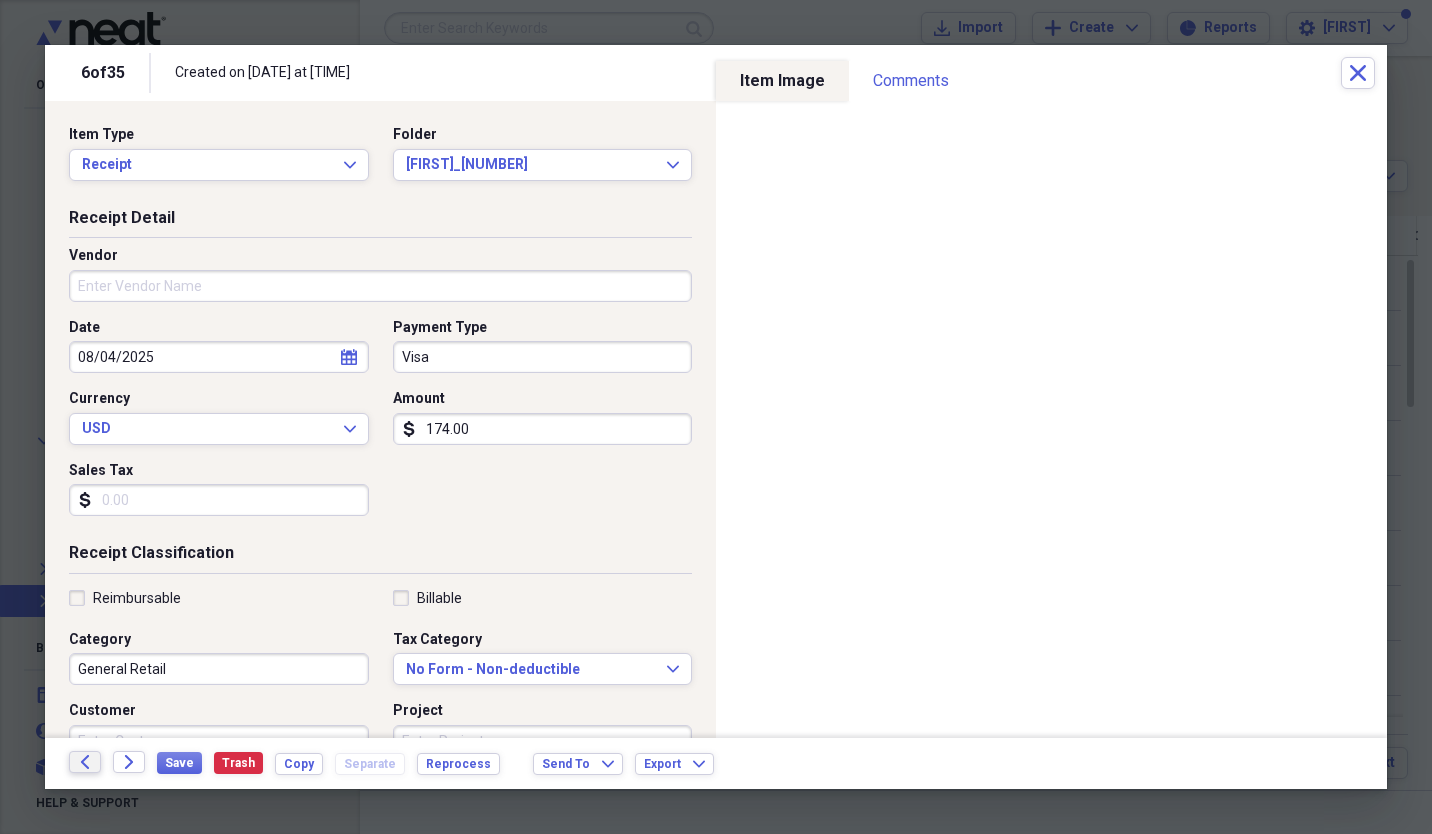 click 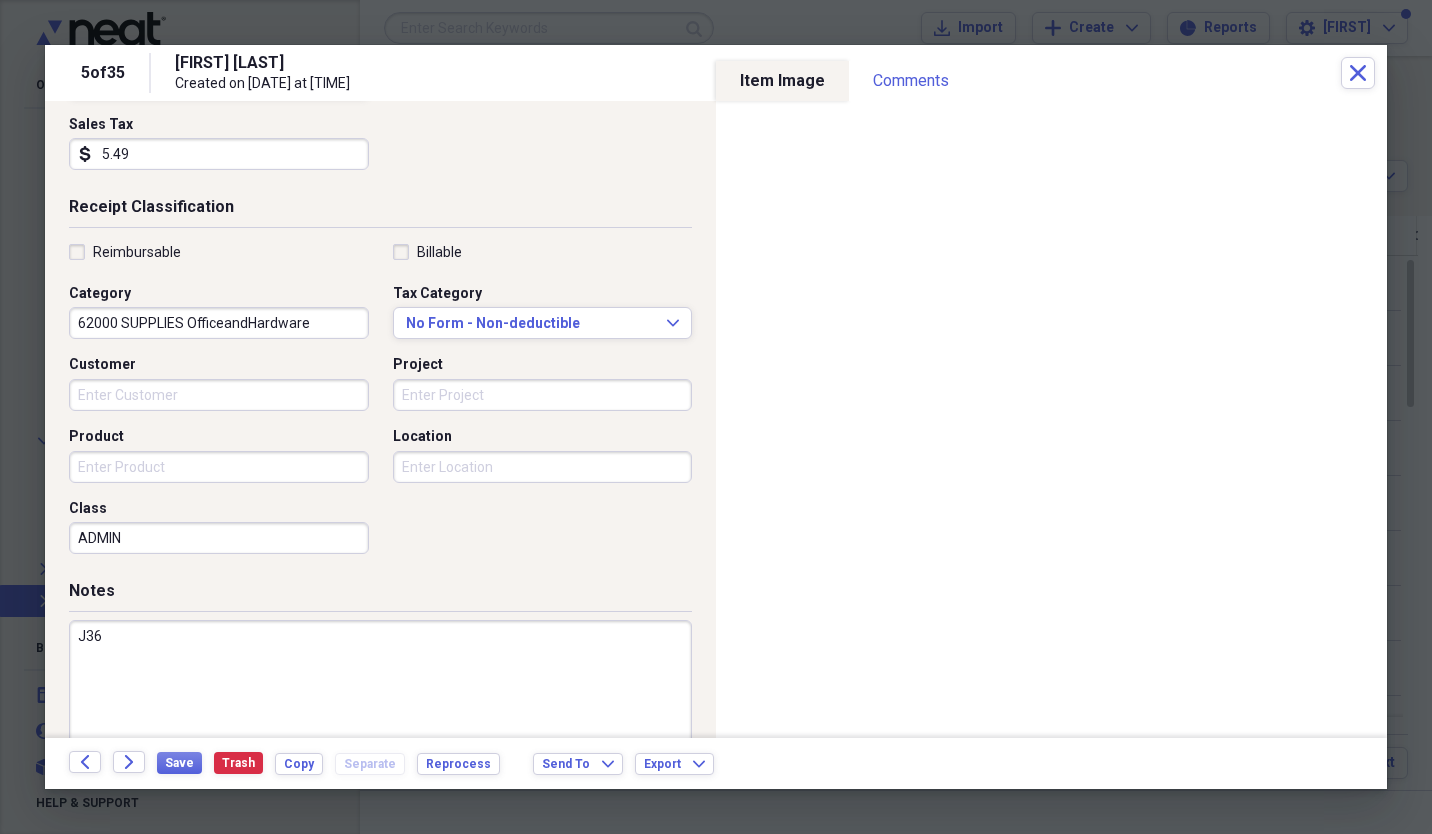 scroll, scrollTop: 363, scrollLeft: 0, axis: vertical 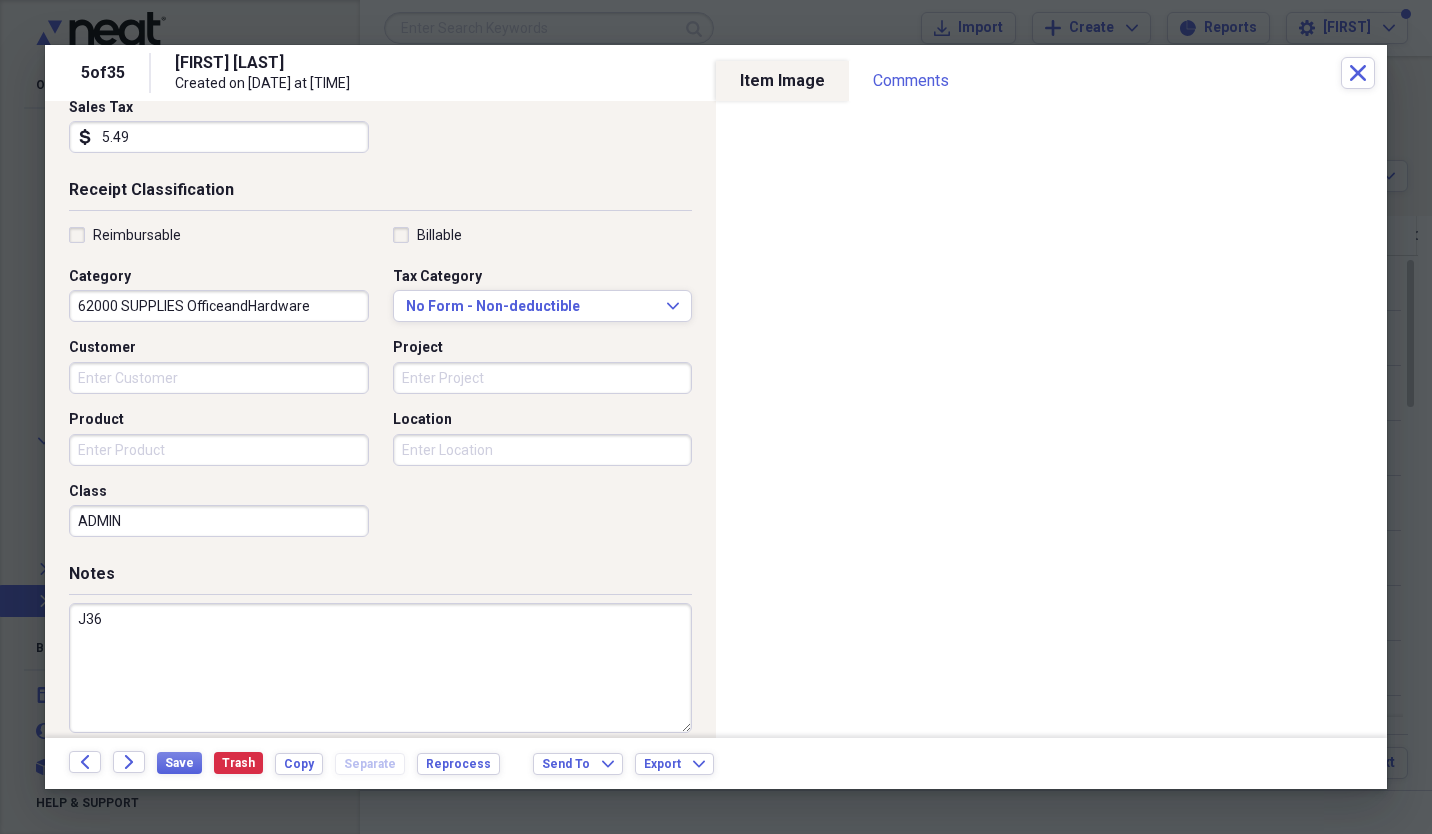 click on "5 of 35 [FIRST] [LAST] Created on [DATE] at [TIME] Close" at bounding box center (716, 73) 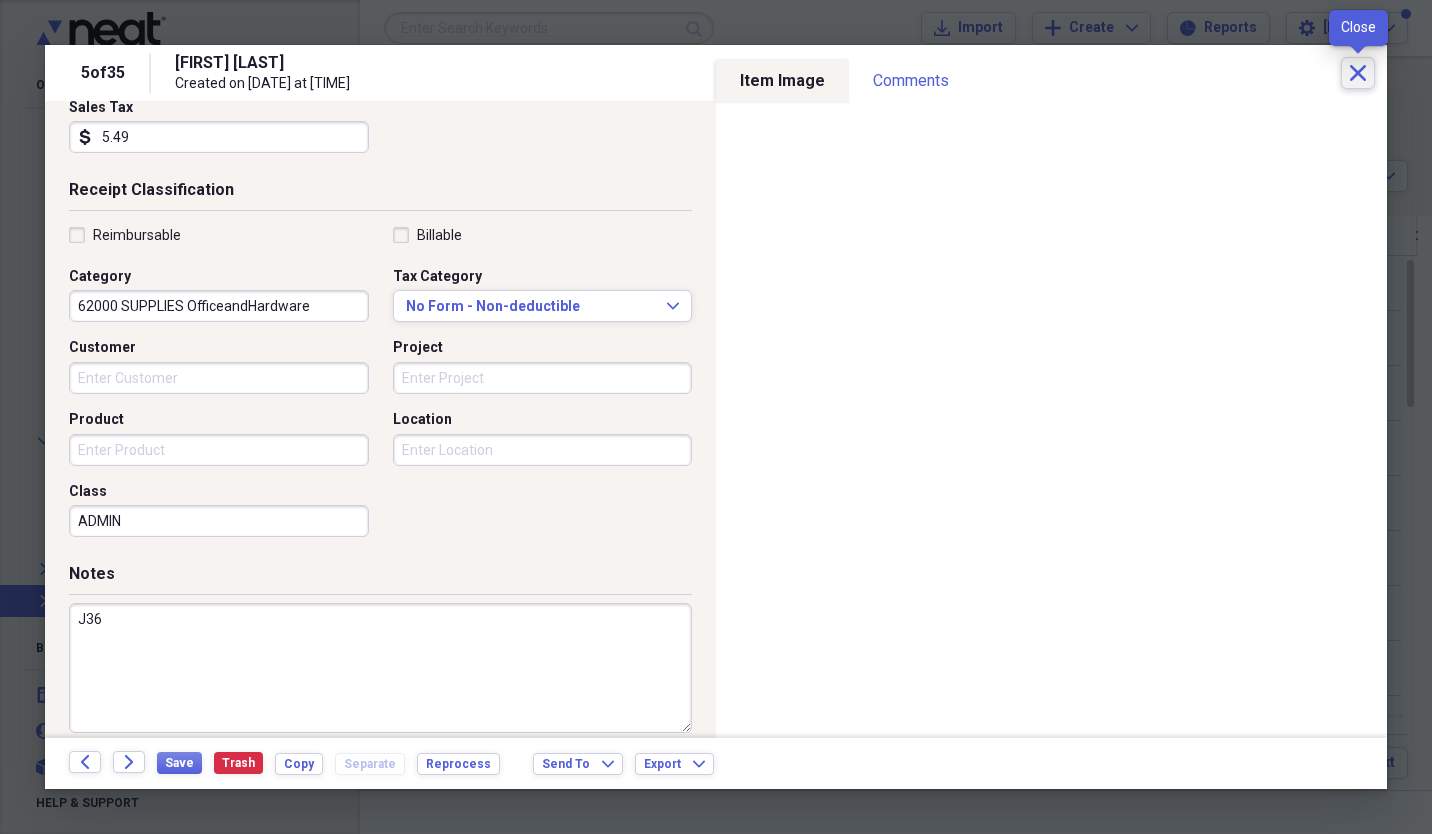 click on "Close" at bounding box center (1358, 73) 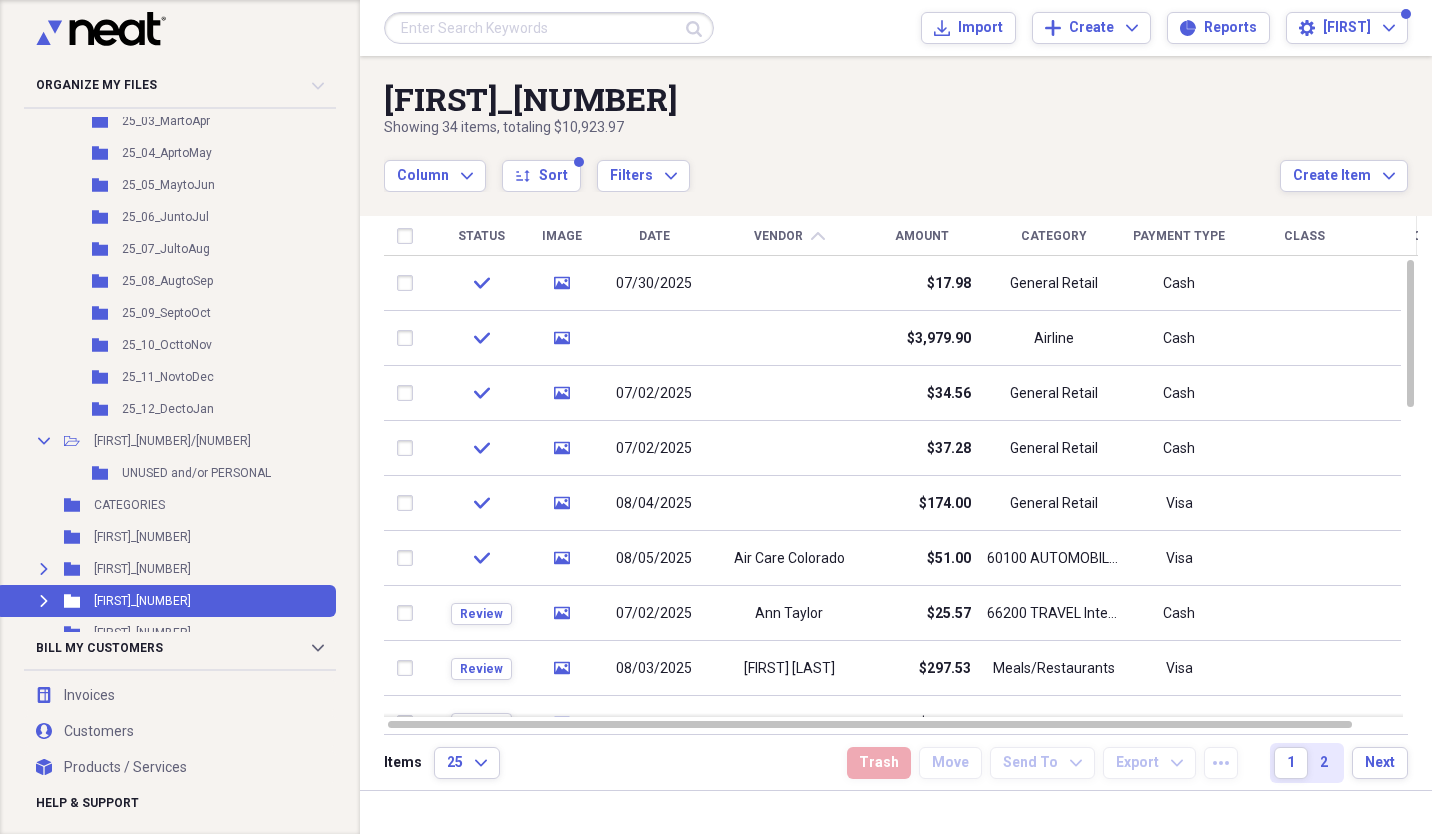 click on "Date" at bounding box center (654, 236) 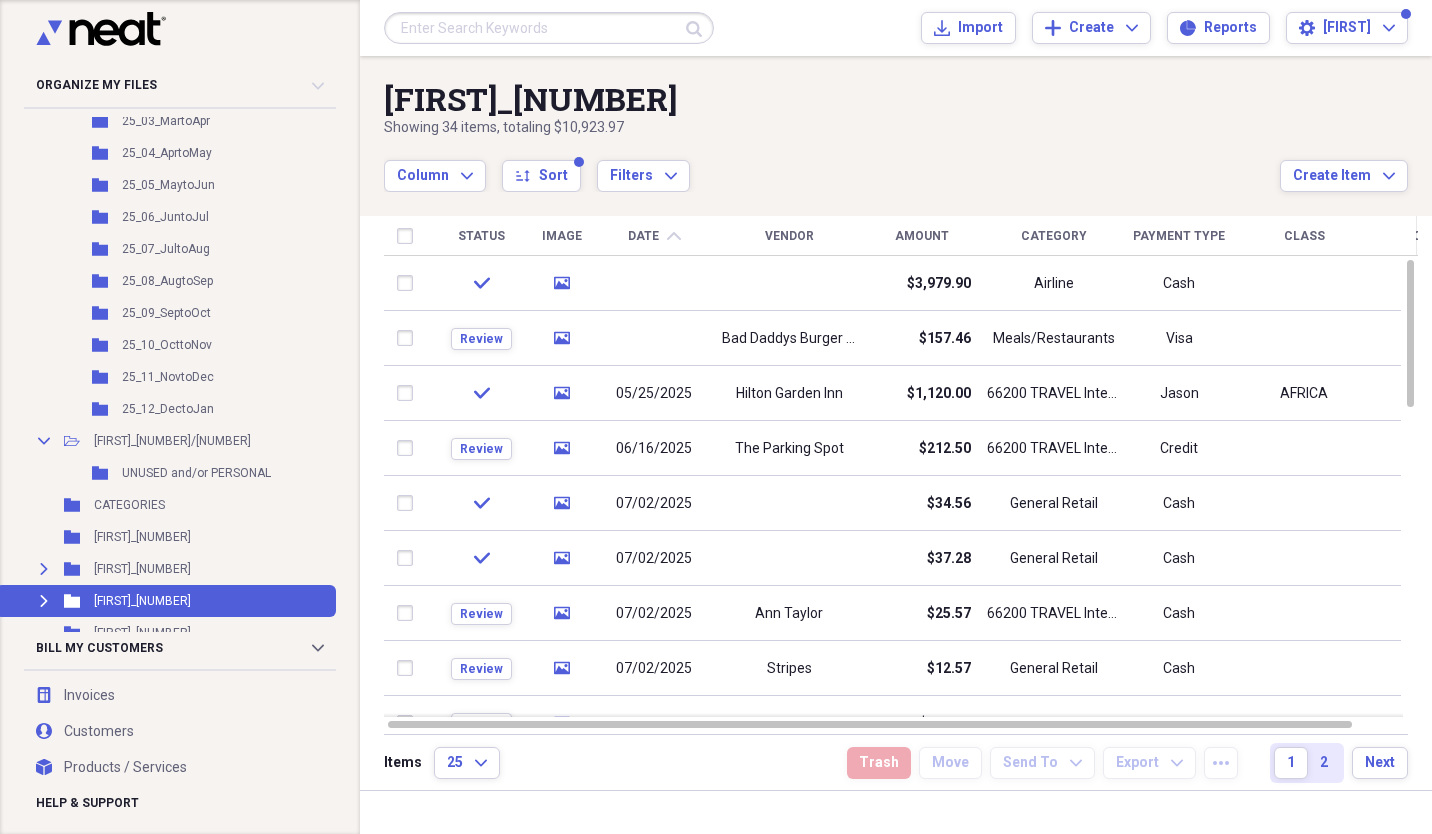 click at bounding box center (654, 283) 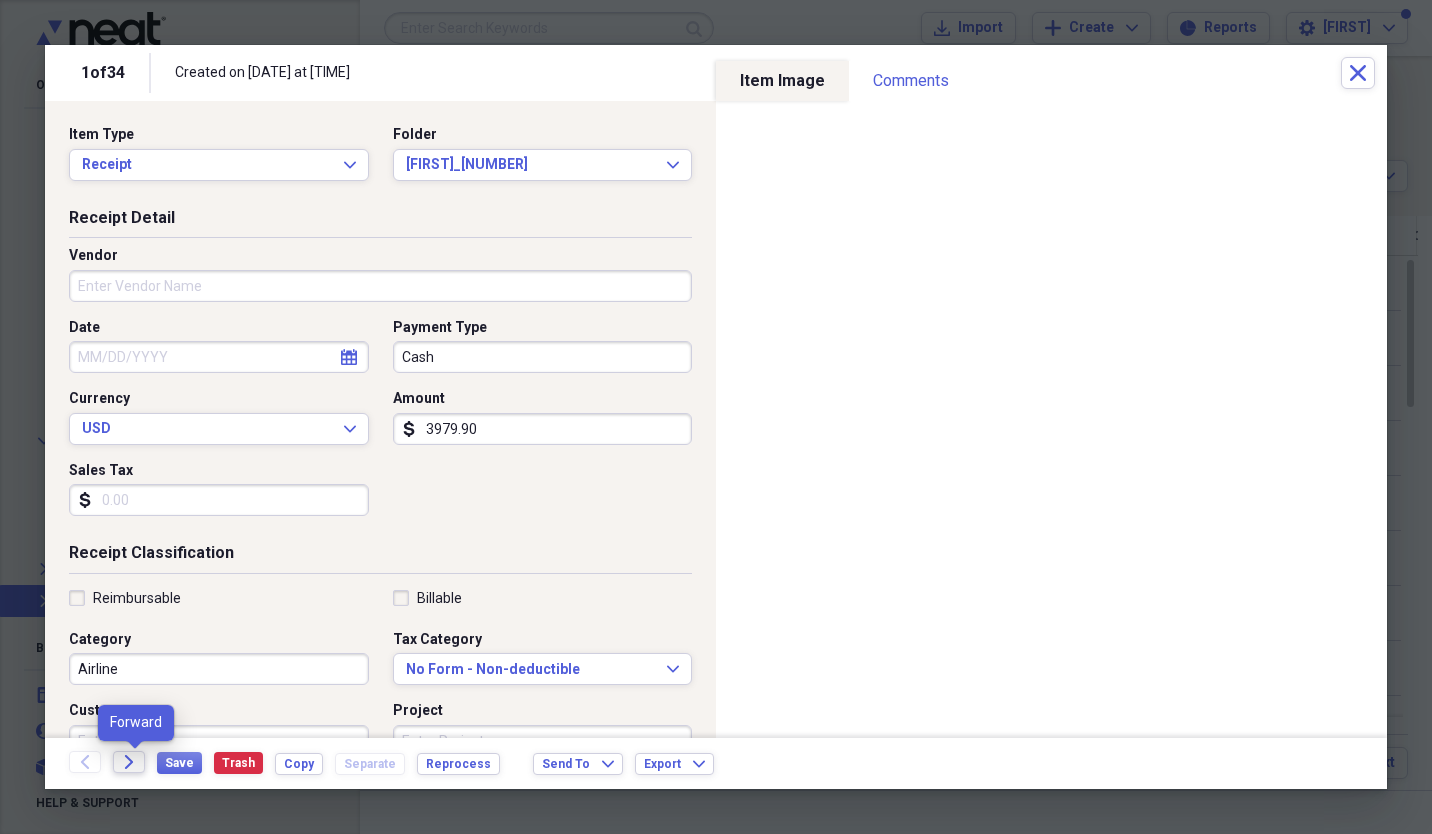 click 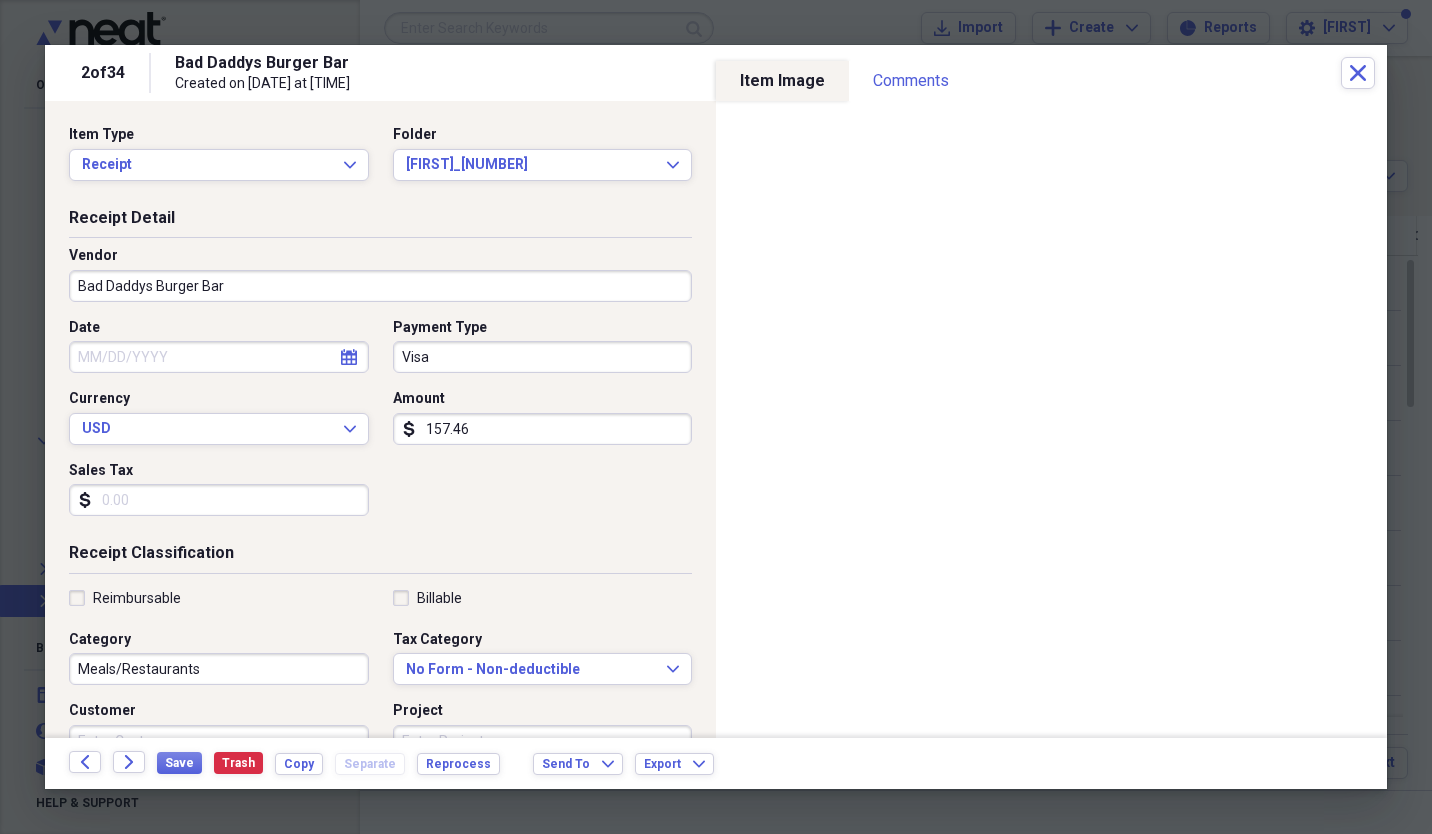 click on "Date" at bounding box center [219, 357] 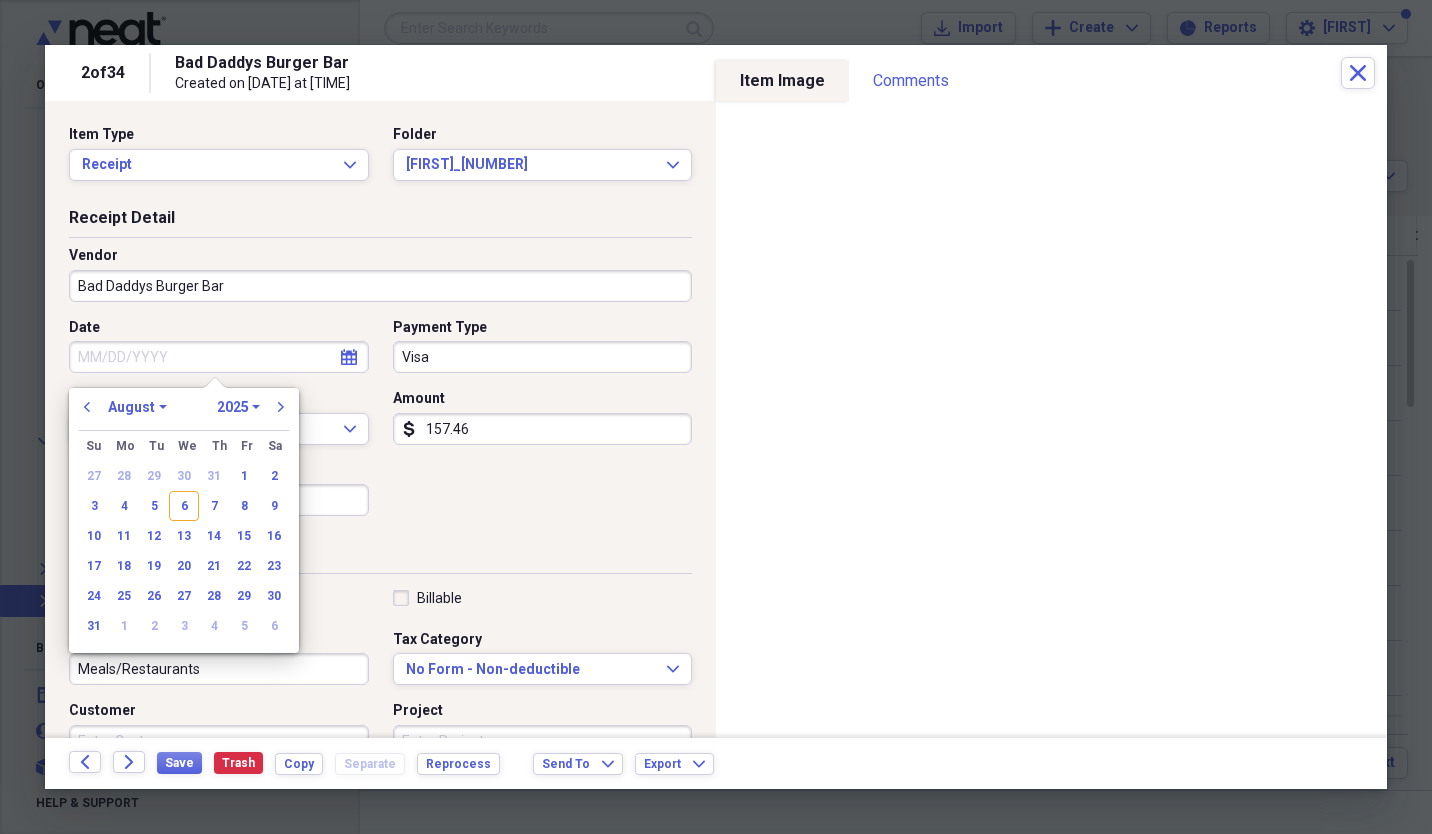 click on "29" at bounding box center (154, 476) 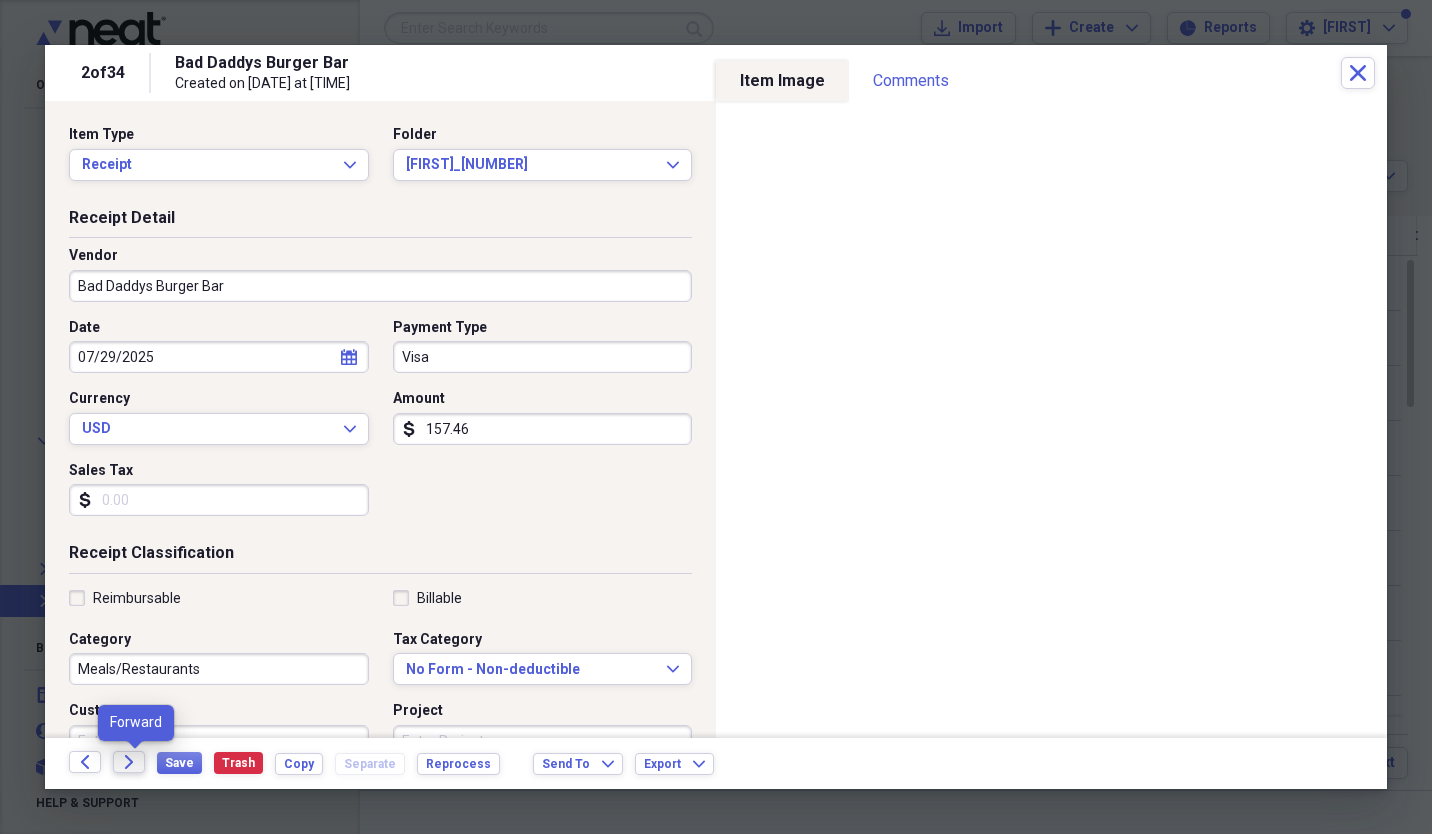 click 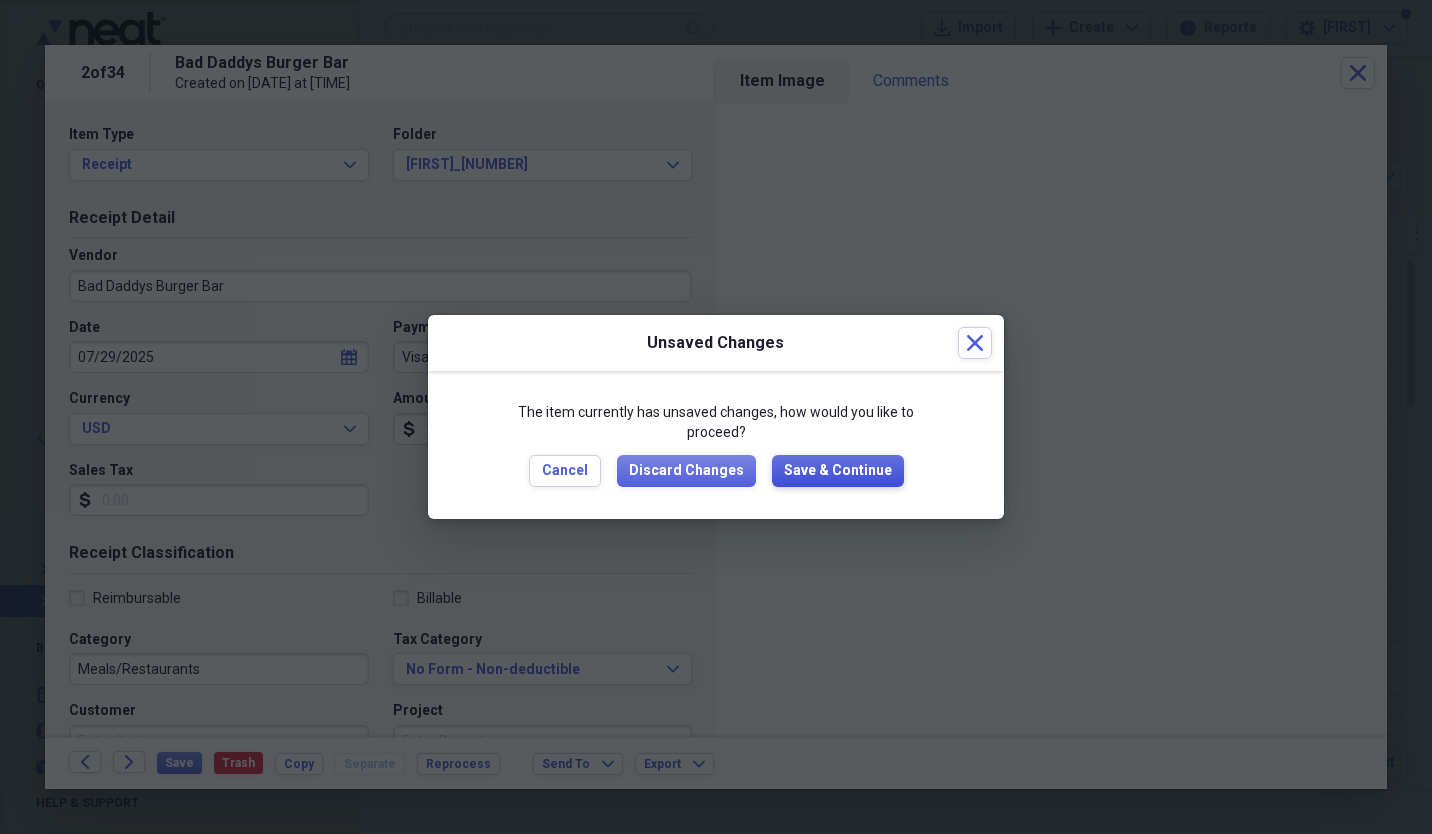 click on "Save & Continue" at bounding box center [838, 471] 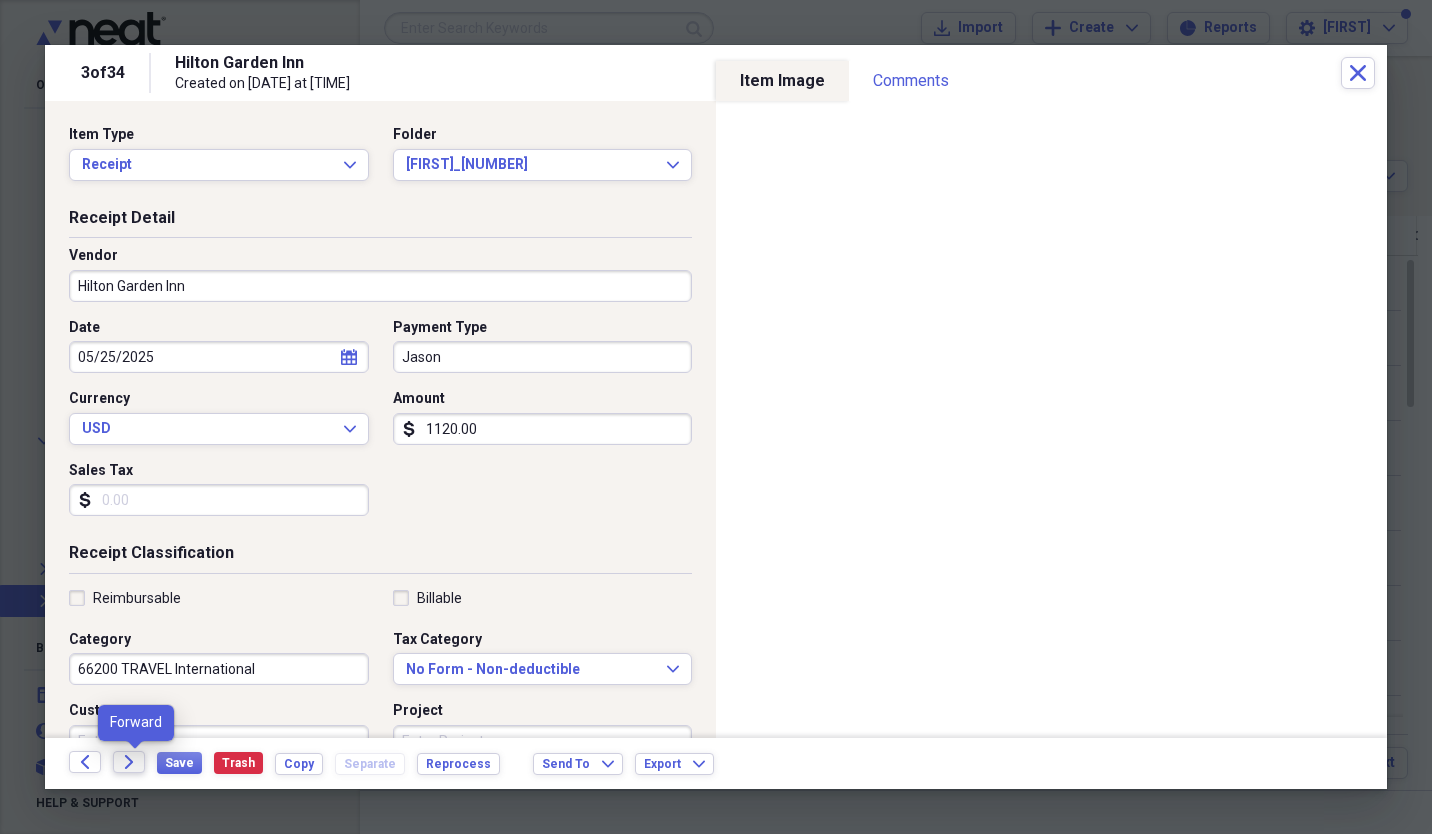 click on "Forward" 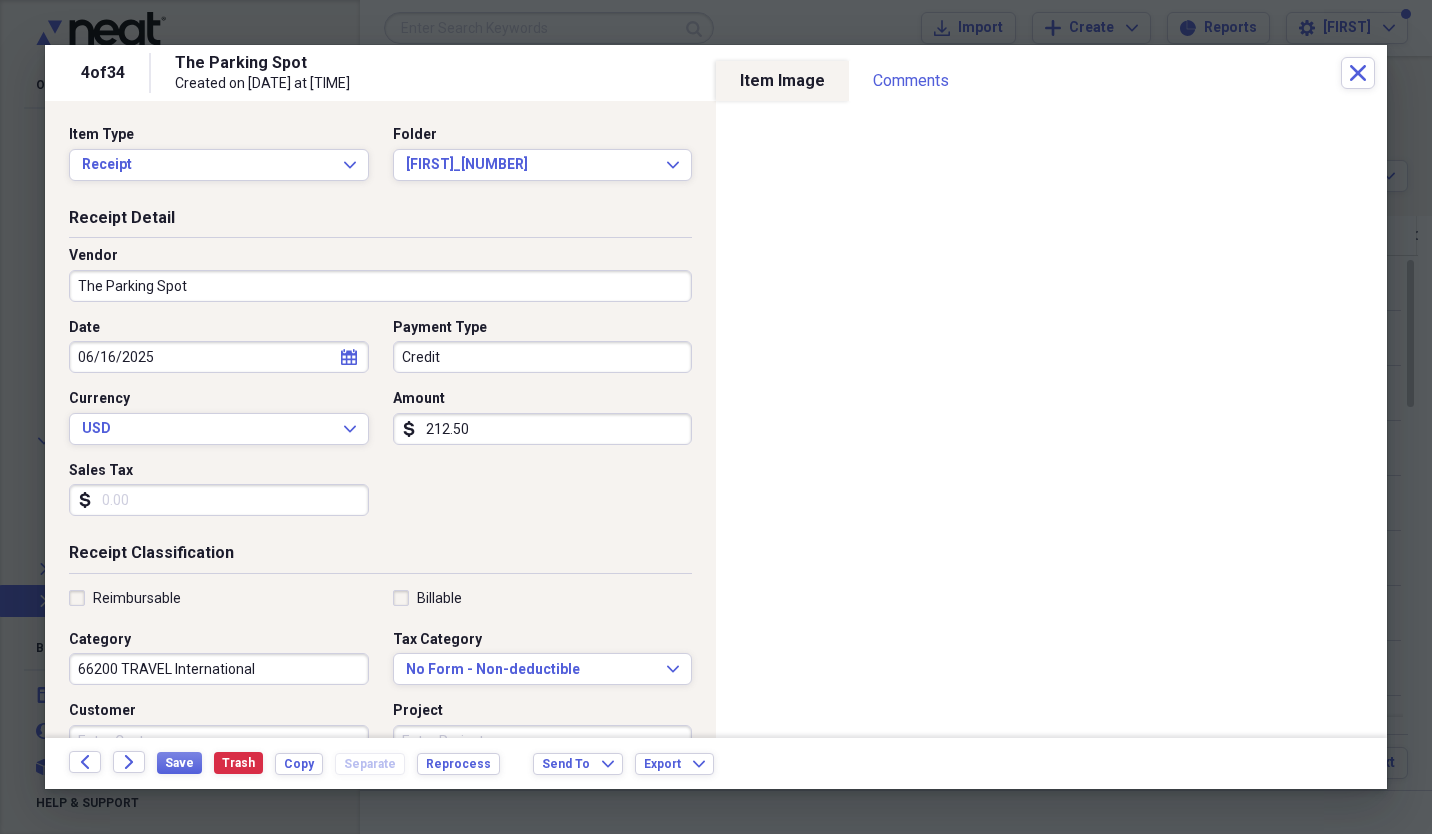 click on "Date [DATE] calendar Calendar Payment Type Credit Currency USD Expand Amount dollar-sign 212.50 Sales Tax dollar-sign" at bounding box center [380, 425] 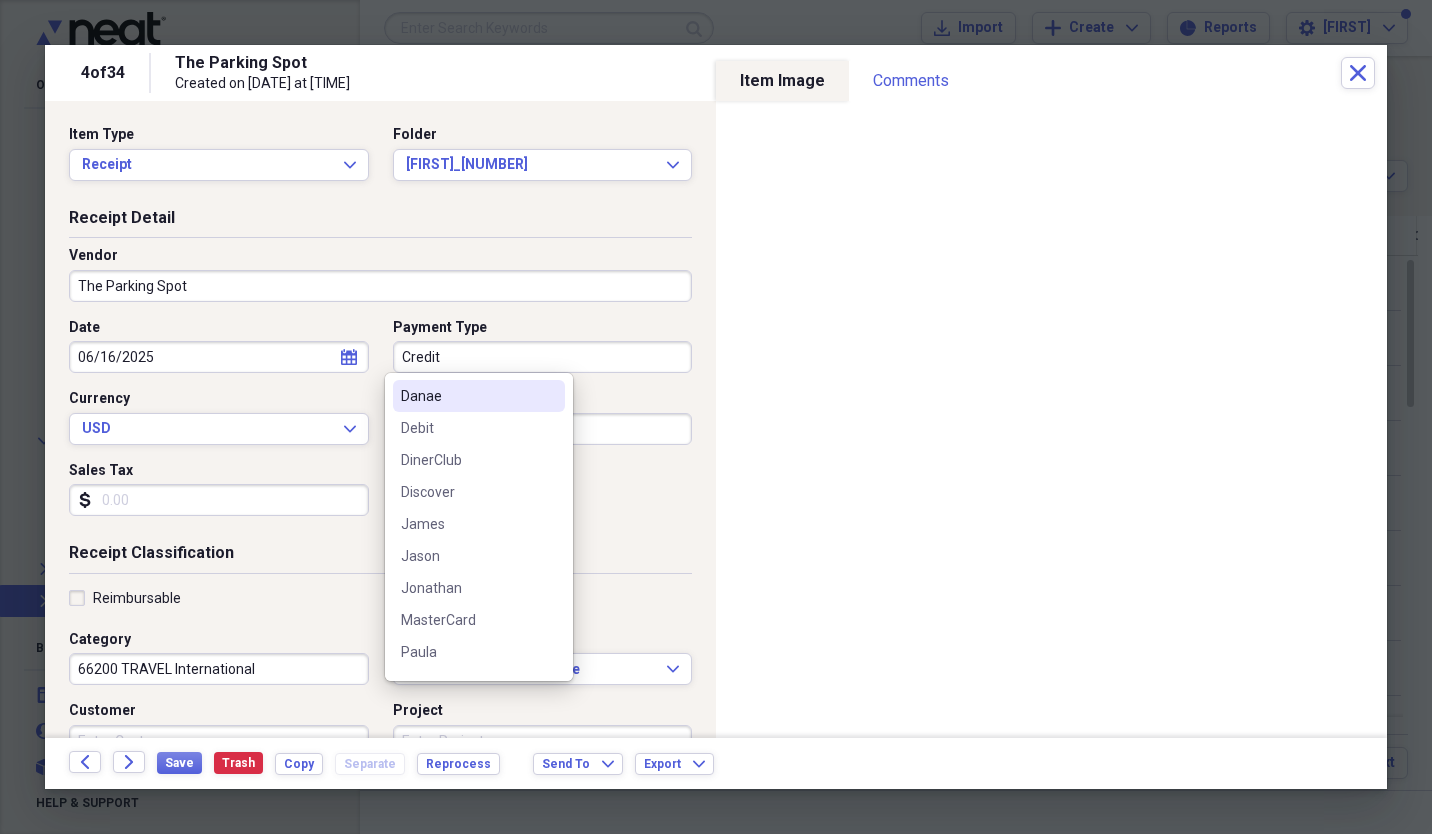 scroll, scrollTop: 162, scrollLeft: 0, axis: vertical 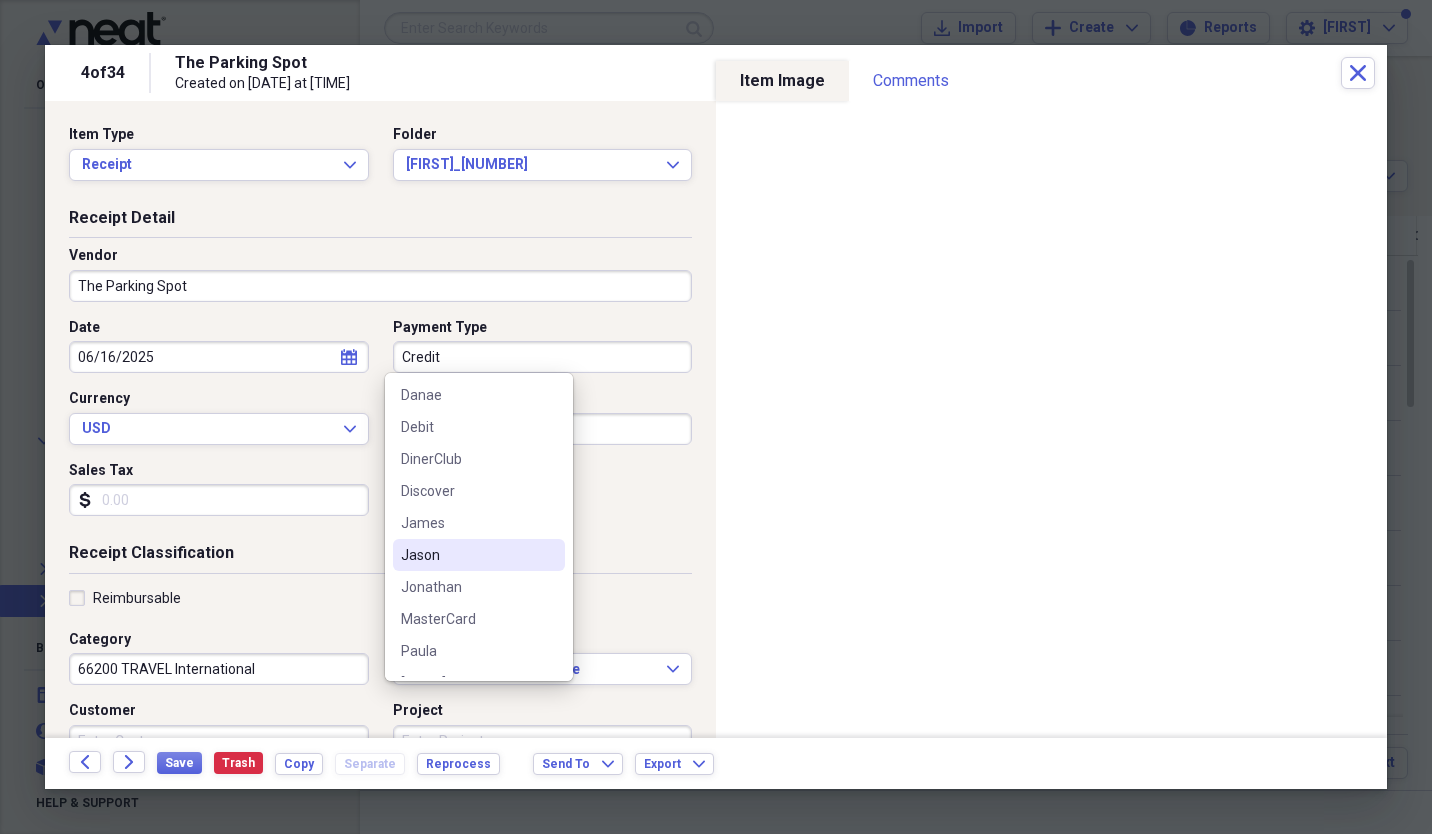 click on "Jason" at bounding box center (467, 555) 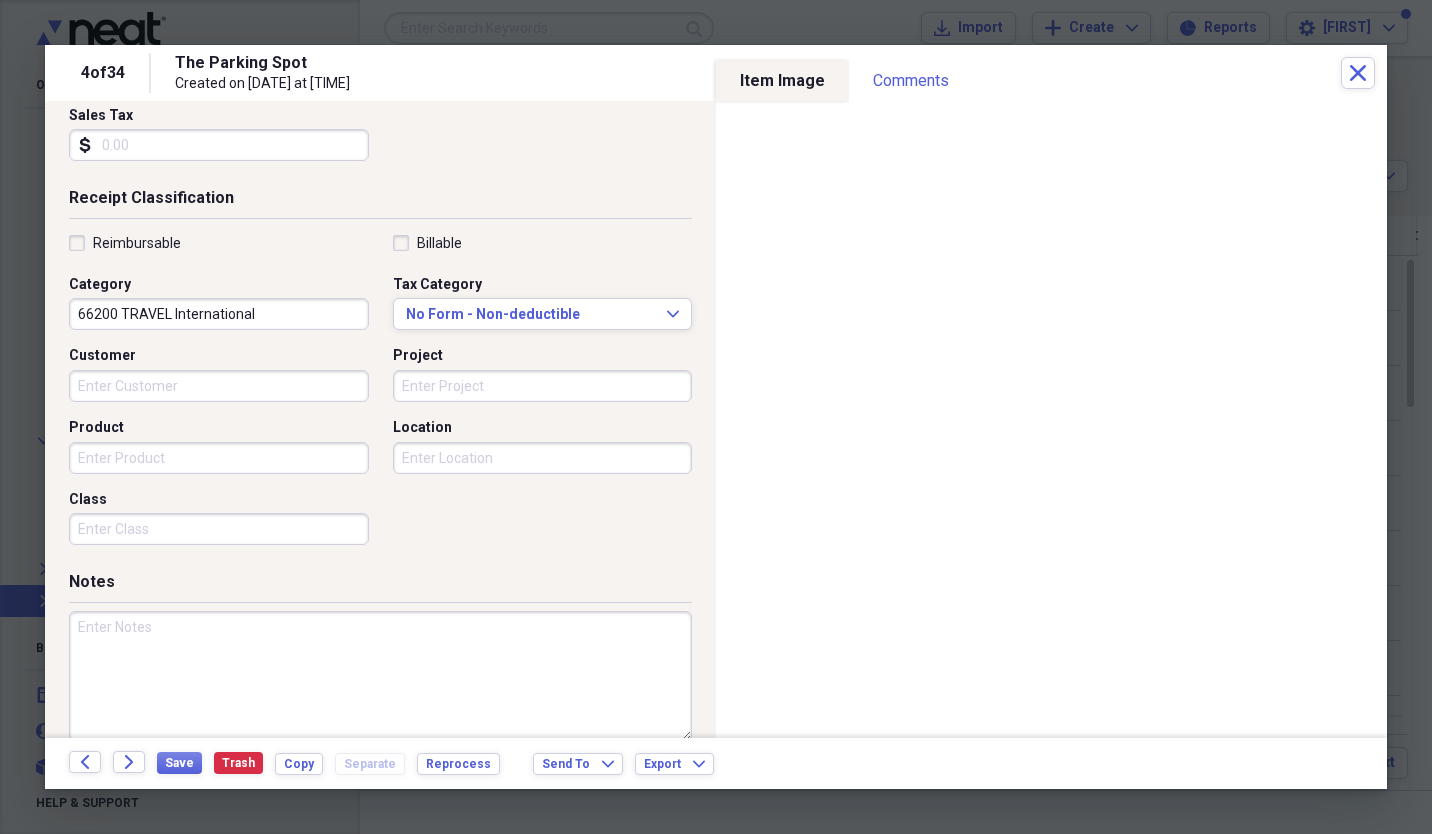 scroll, scrollTop: 357, scrollLeft: 0, axis: vertical 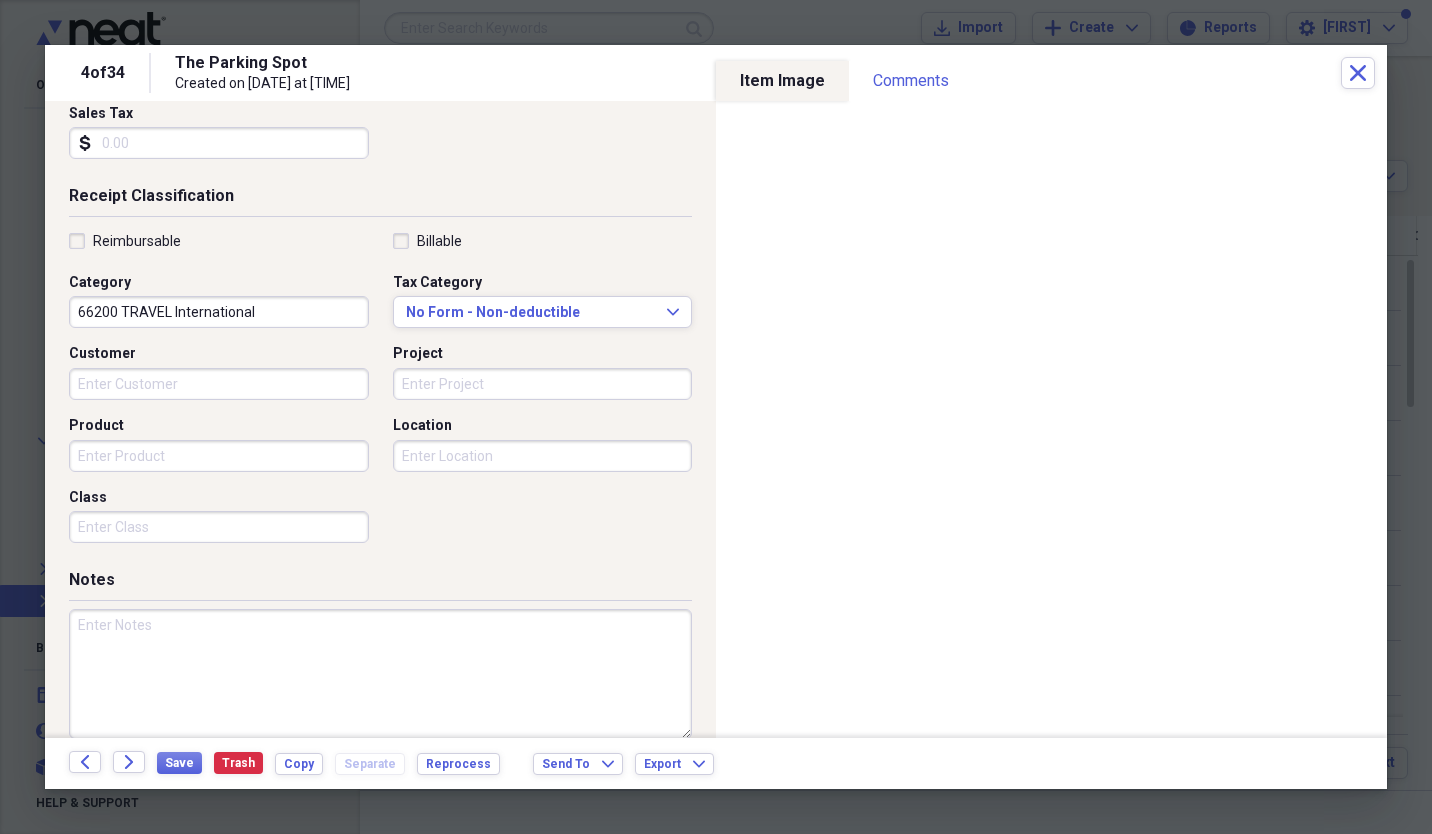 click on "Class" at bounding box center [219, 527] 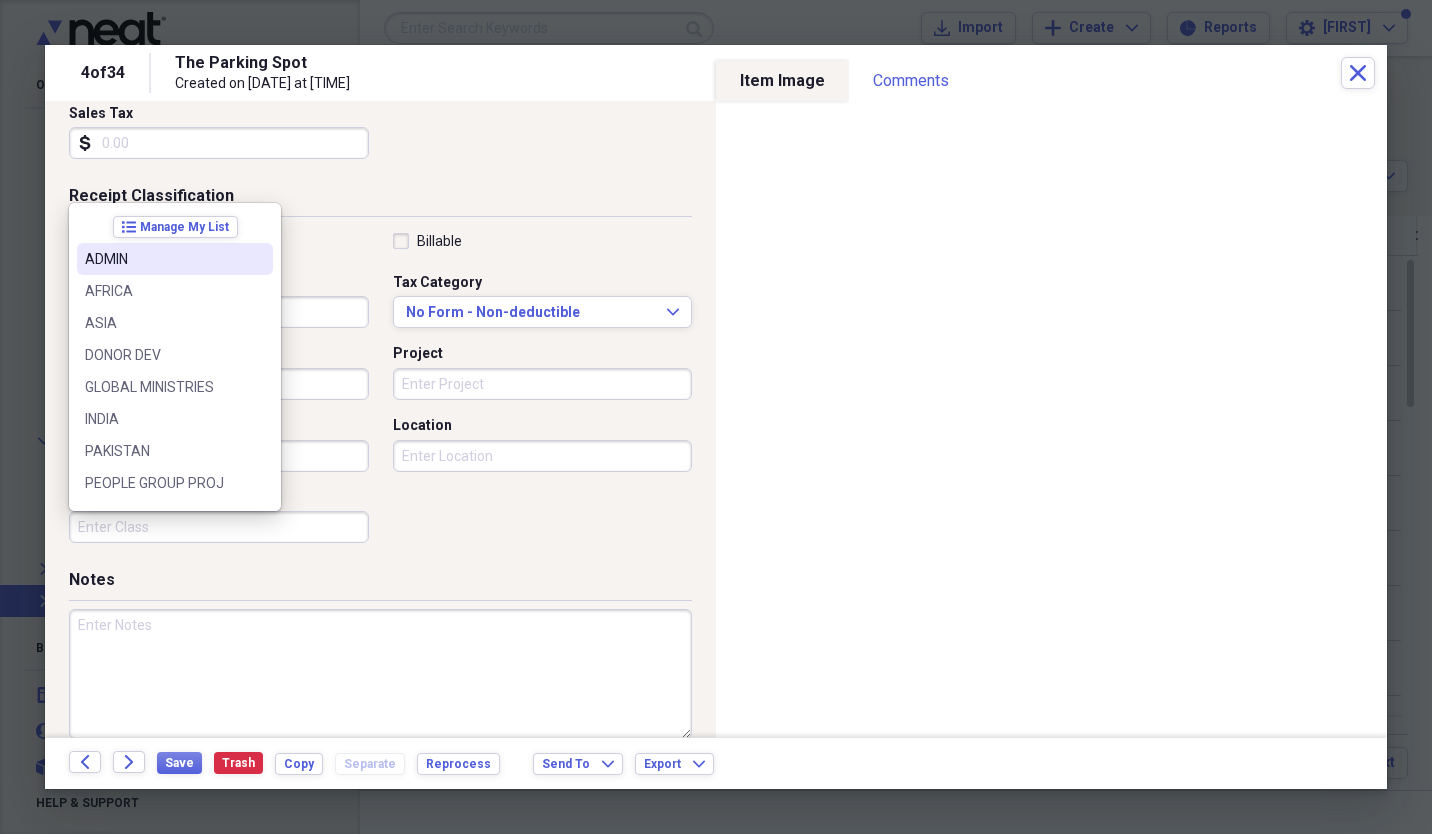 click on "ADMIN" at bounding box center (175, 259) 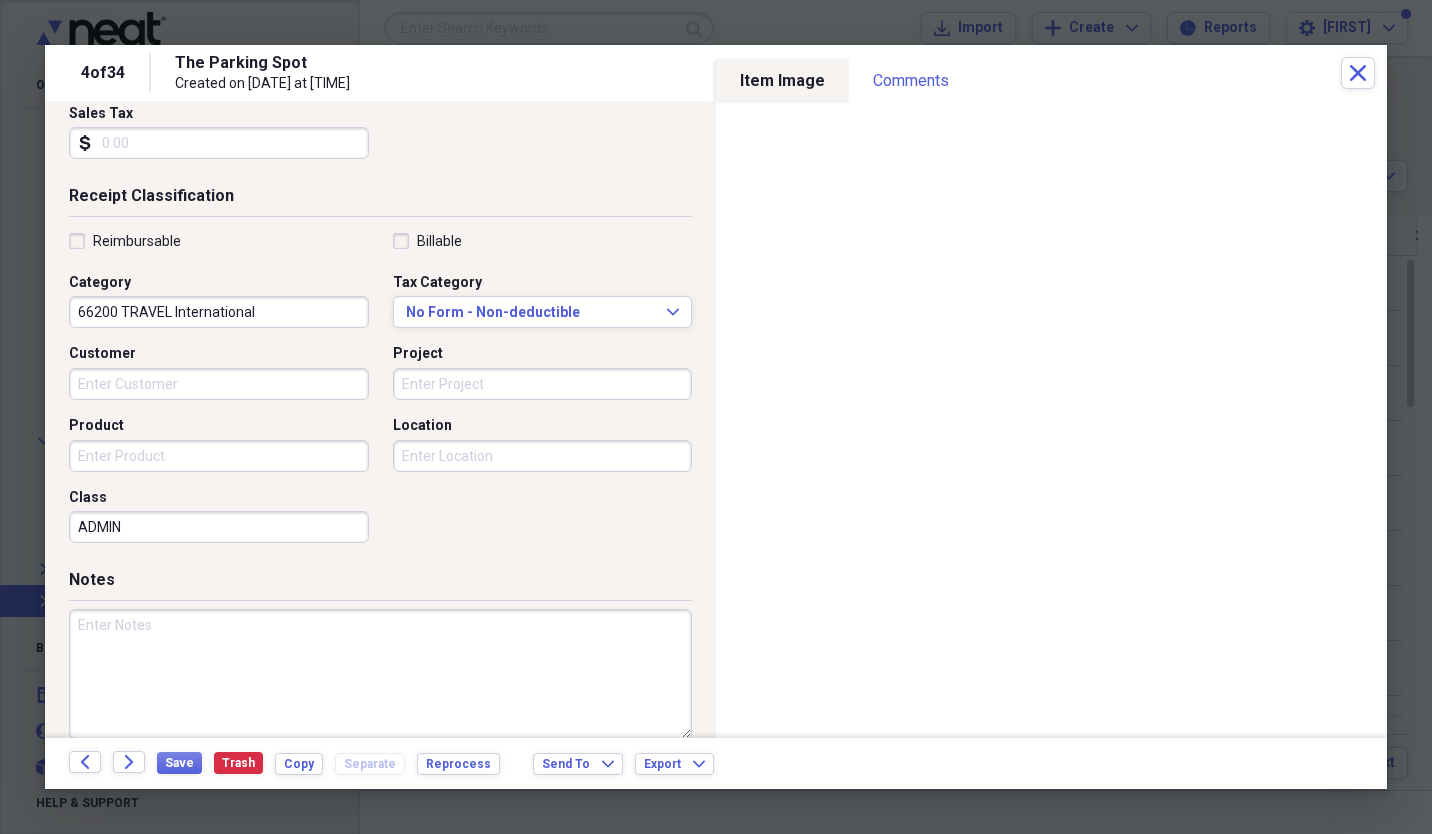 click on "ADMIN" at bounding box center [219, 527] 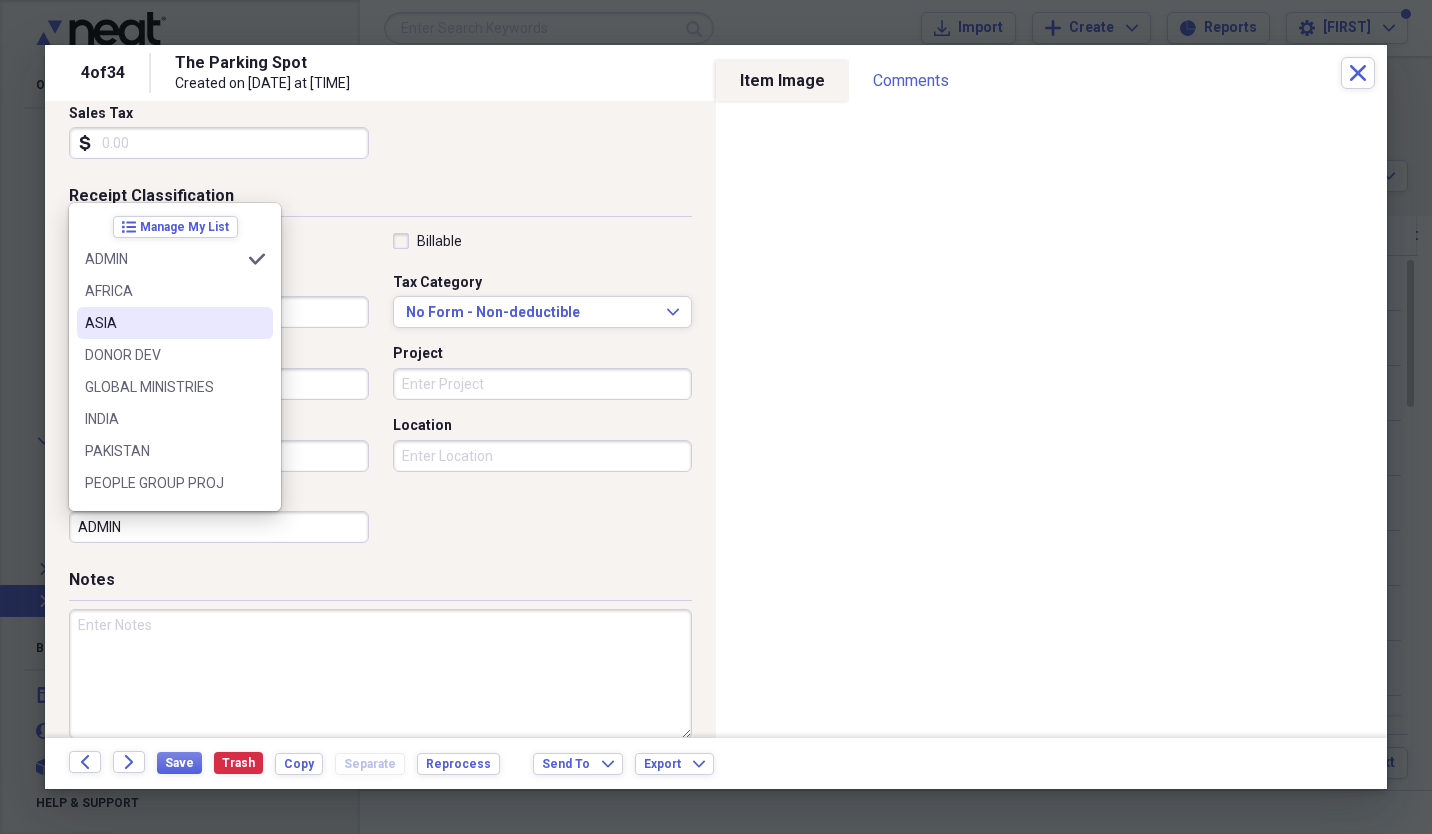 click on "ASIA" at bounding box center (163, 323) 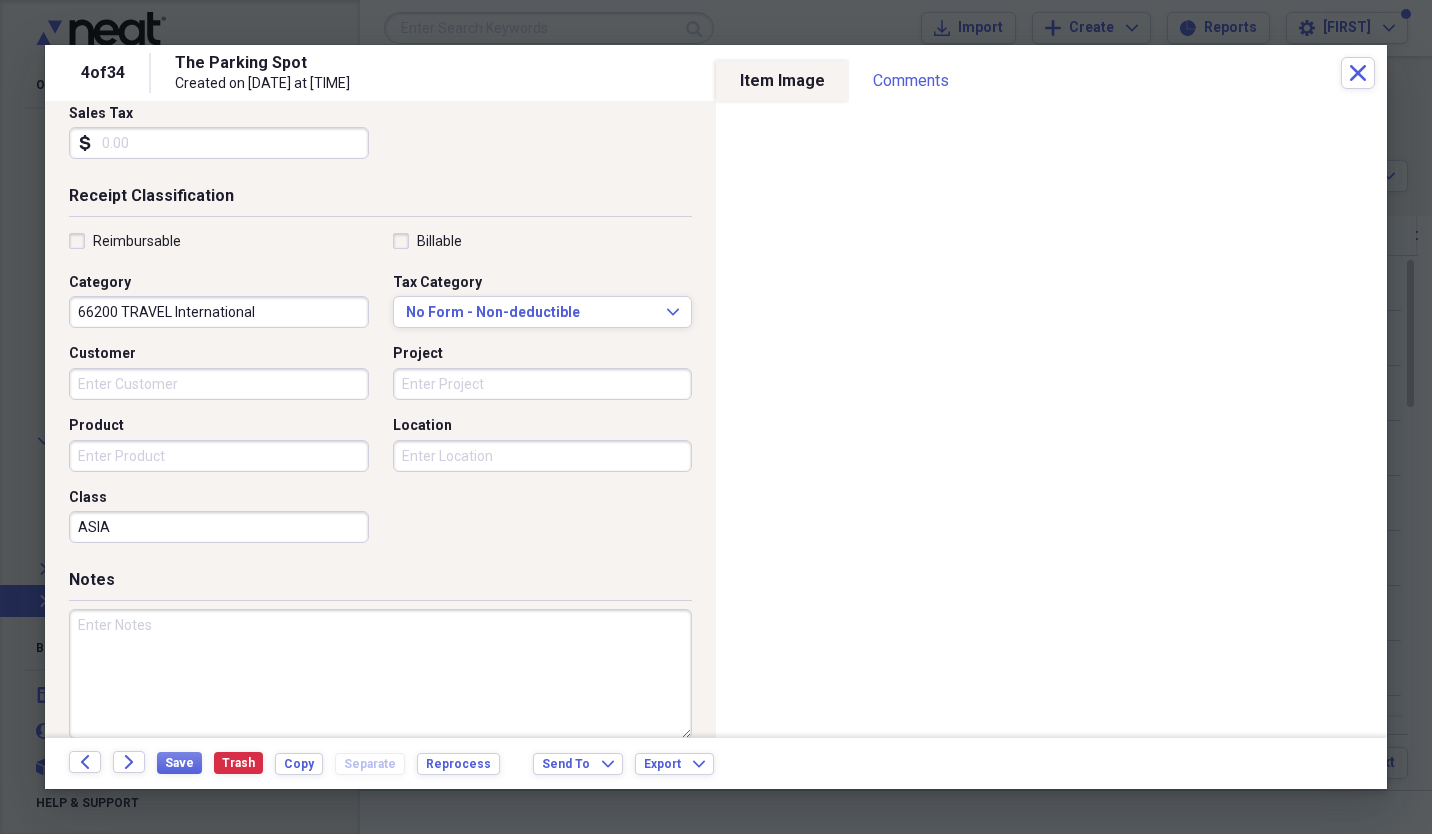 click at bounding box center (380, 674) 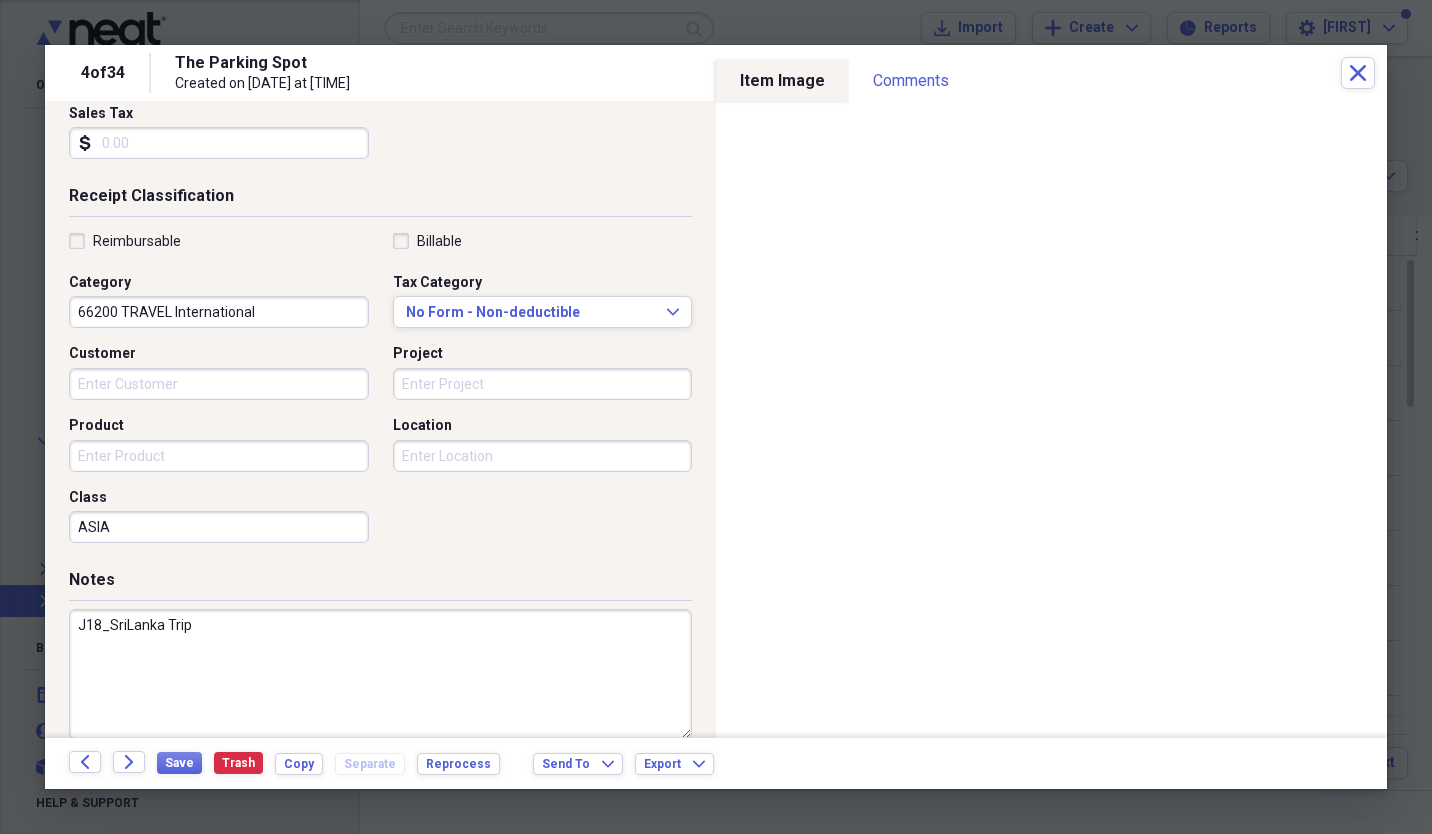 click on "J18_SriLanka Trip" at bounding box center [380, 674] 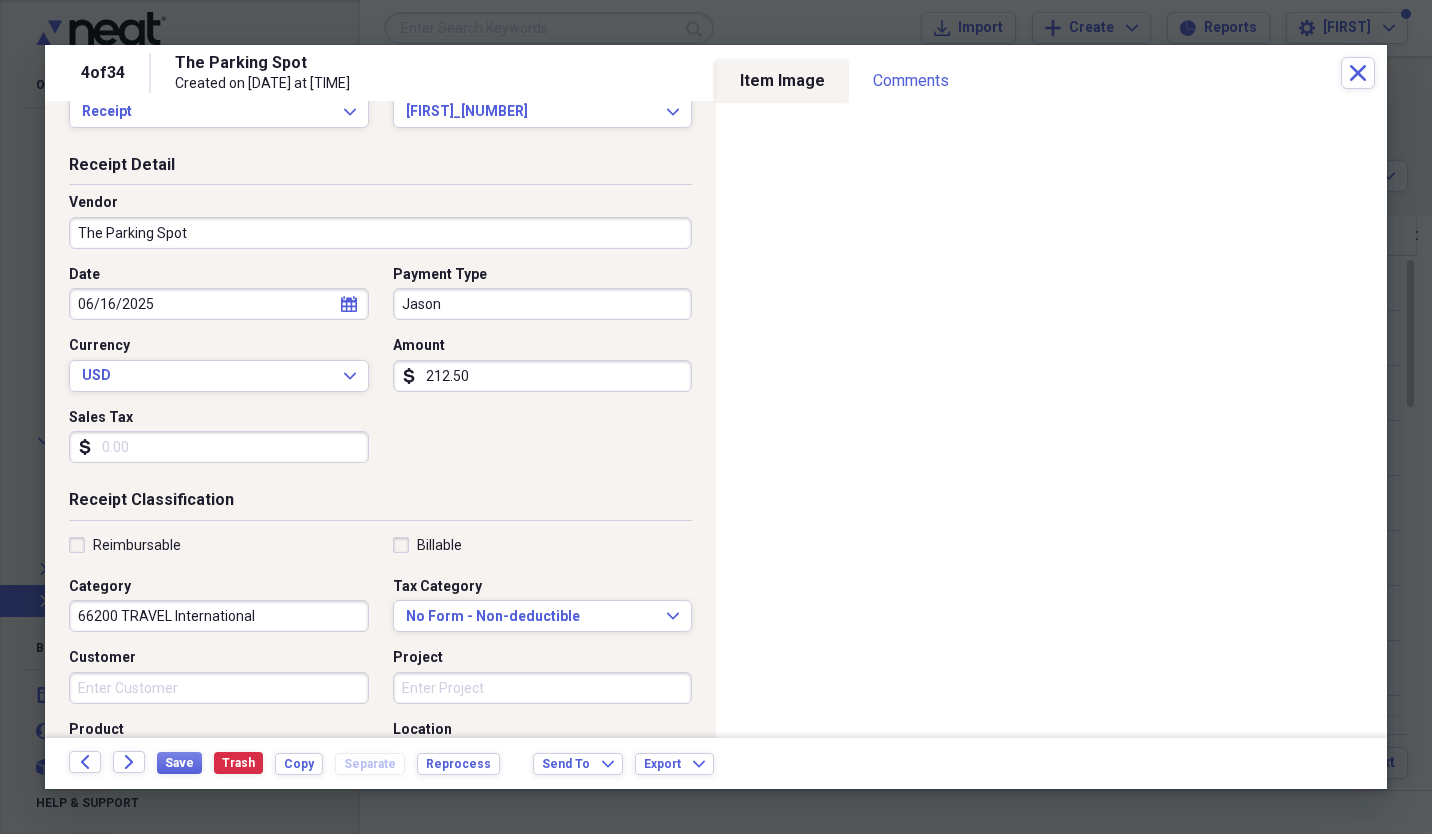 scroll, scrollTop: 0, scrollLeft: 0, axis: both 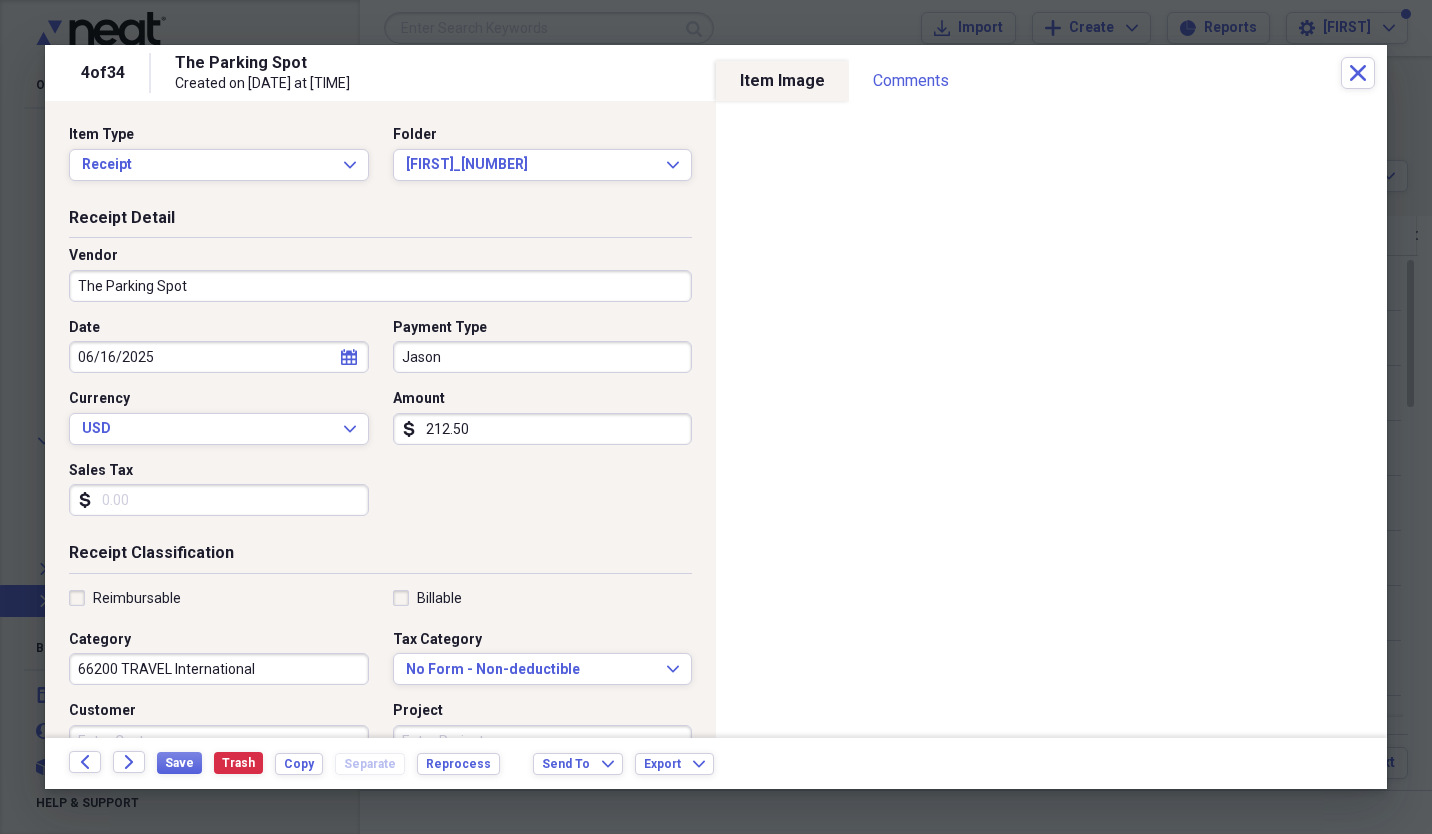 type on "J18_Sri Lanka Trip" 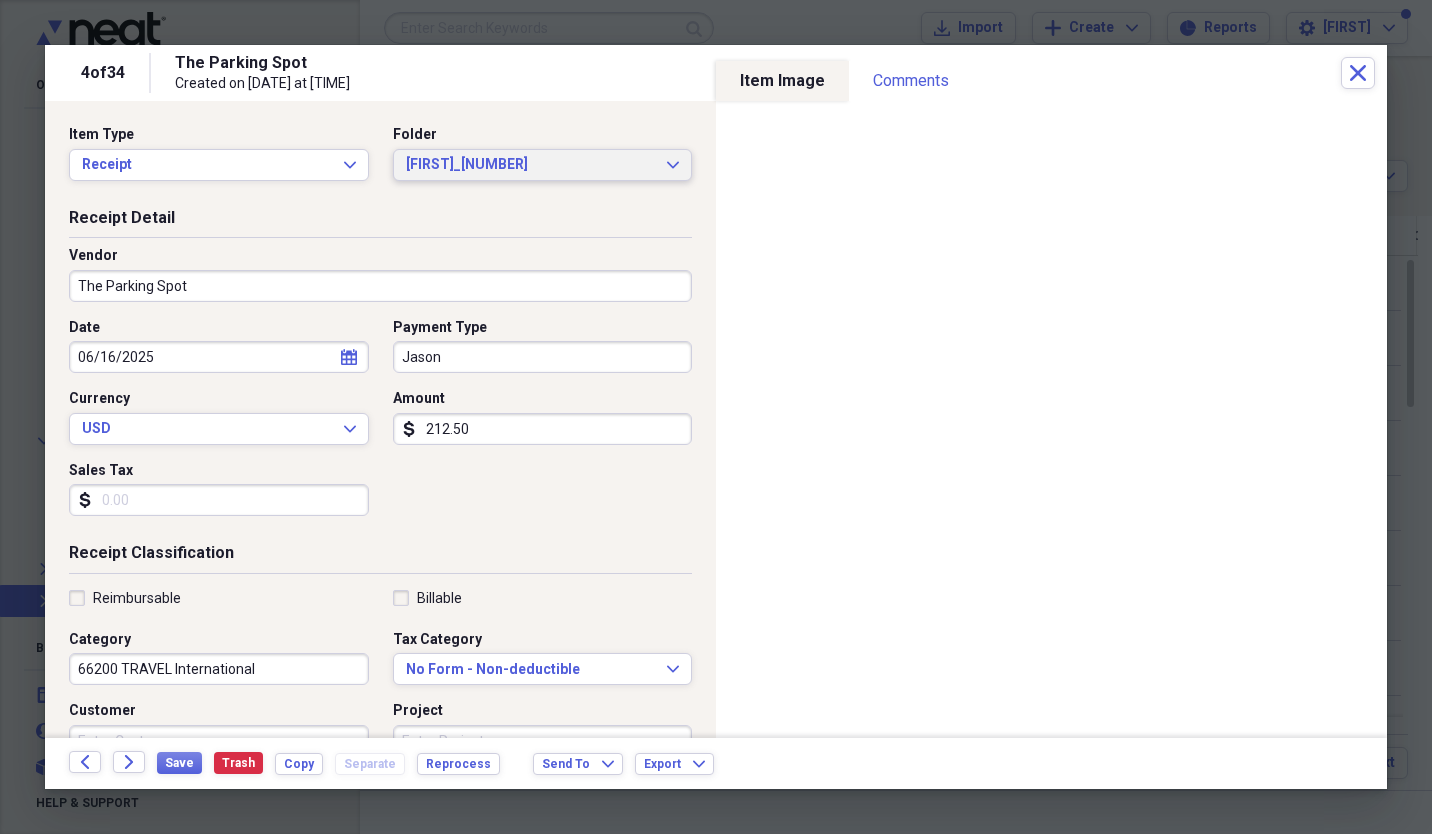 click on "[FIRST]_[NUMBER]" at bounding box center [531, 165] 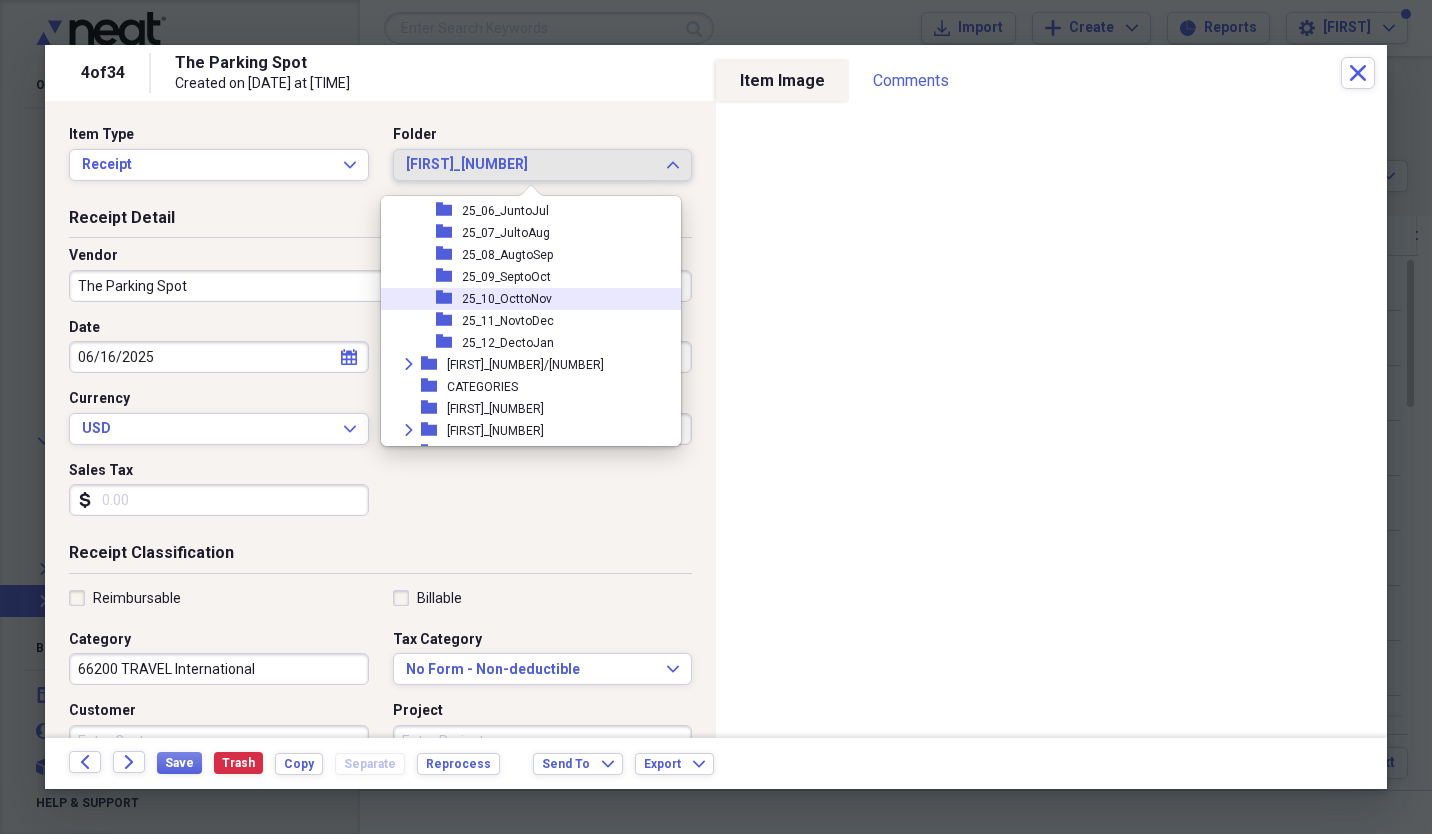 scroll, scrollTop: 243, scrollLeft: 0, axis: vertical 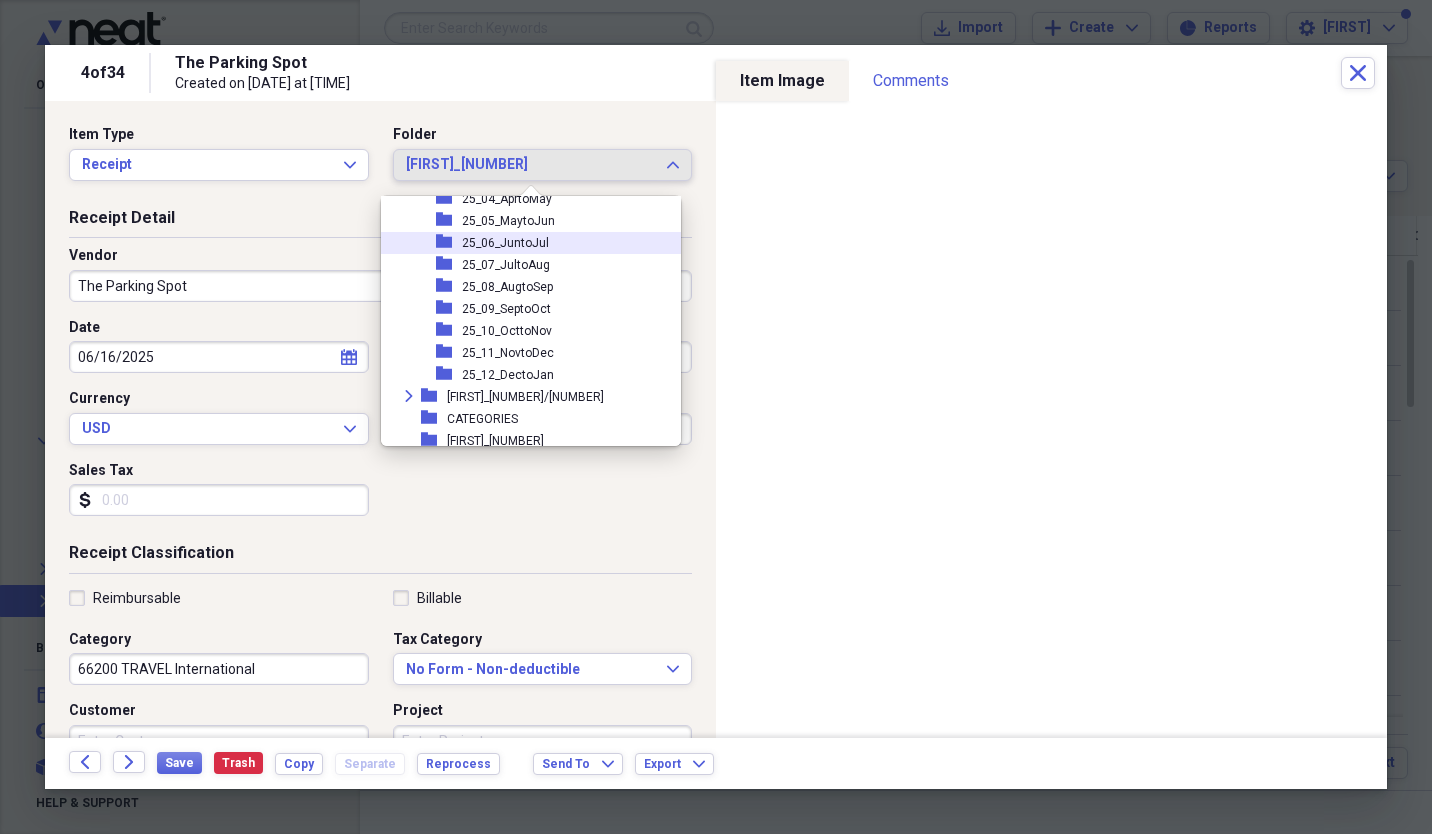 click on "25_06_JuntoJul" at bounding box center [505, 243] 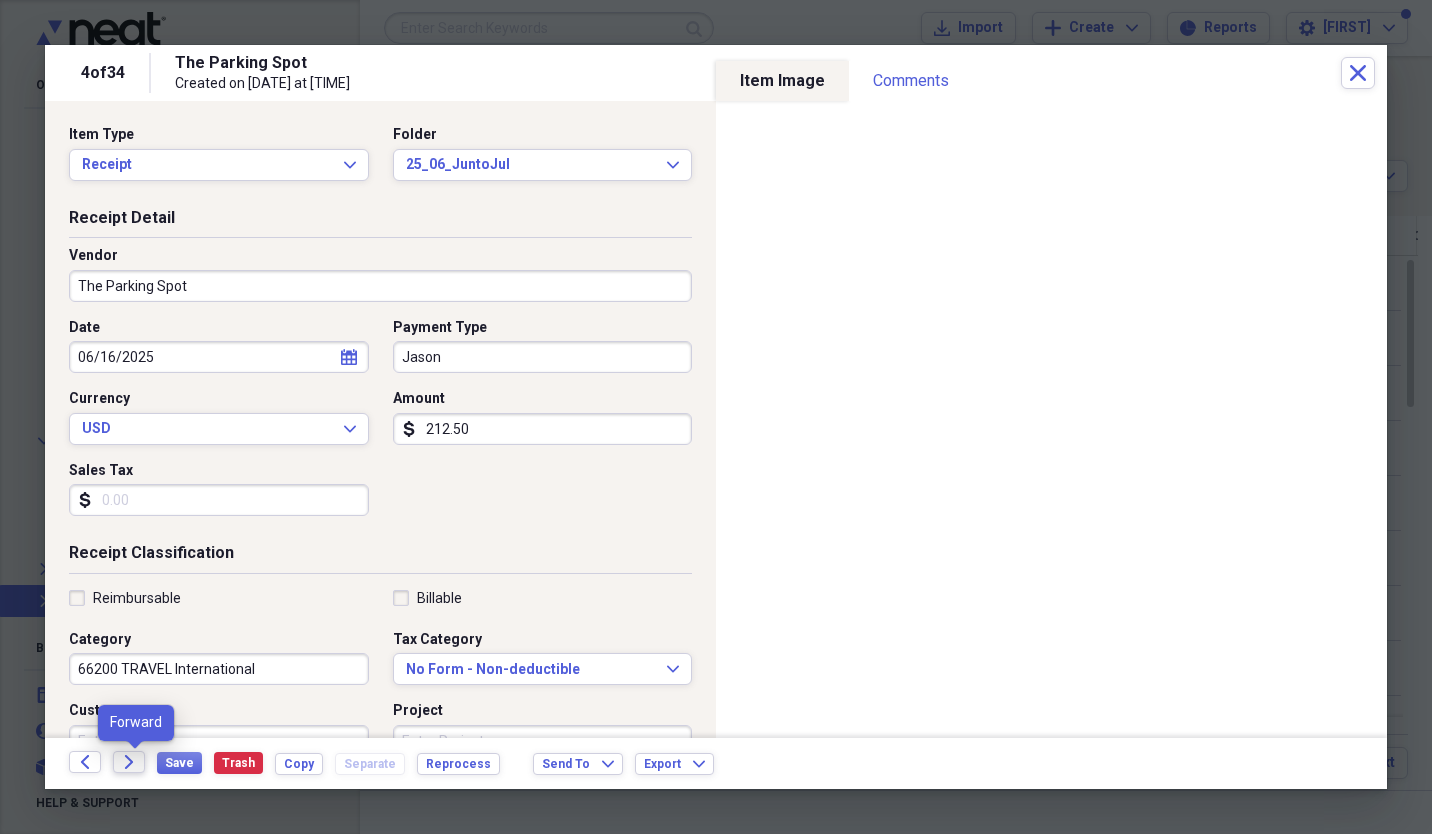click 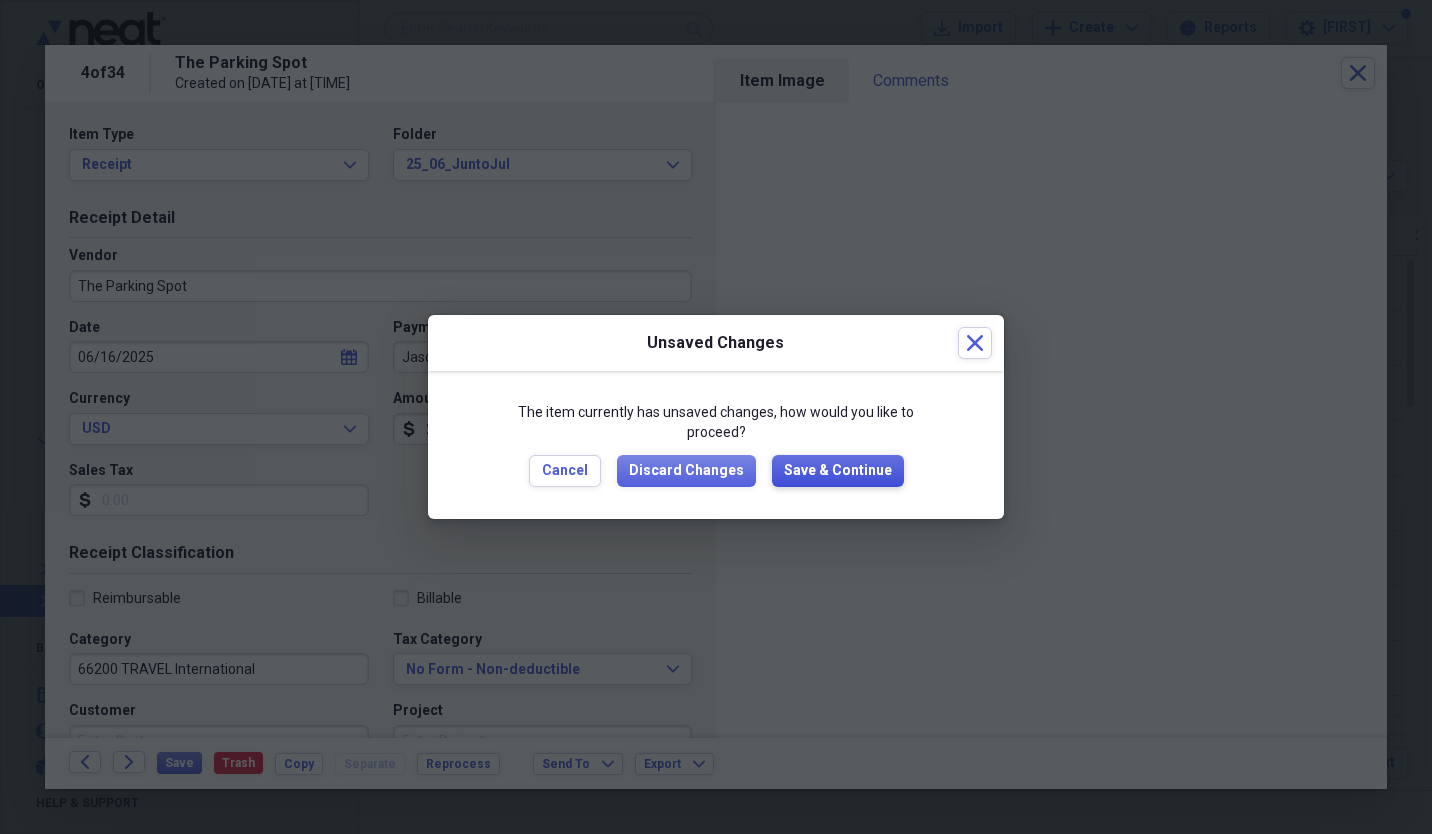 click on "Save & Continue" at bounding box center [838, 471] 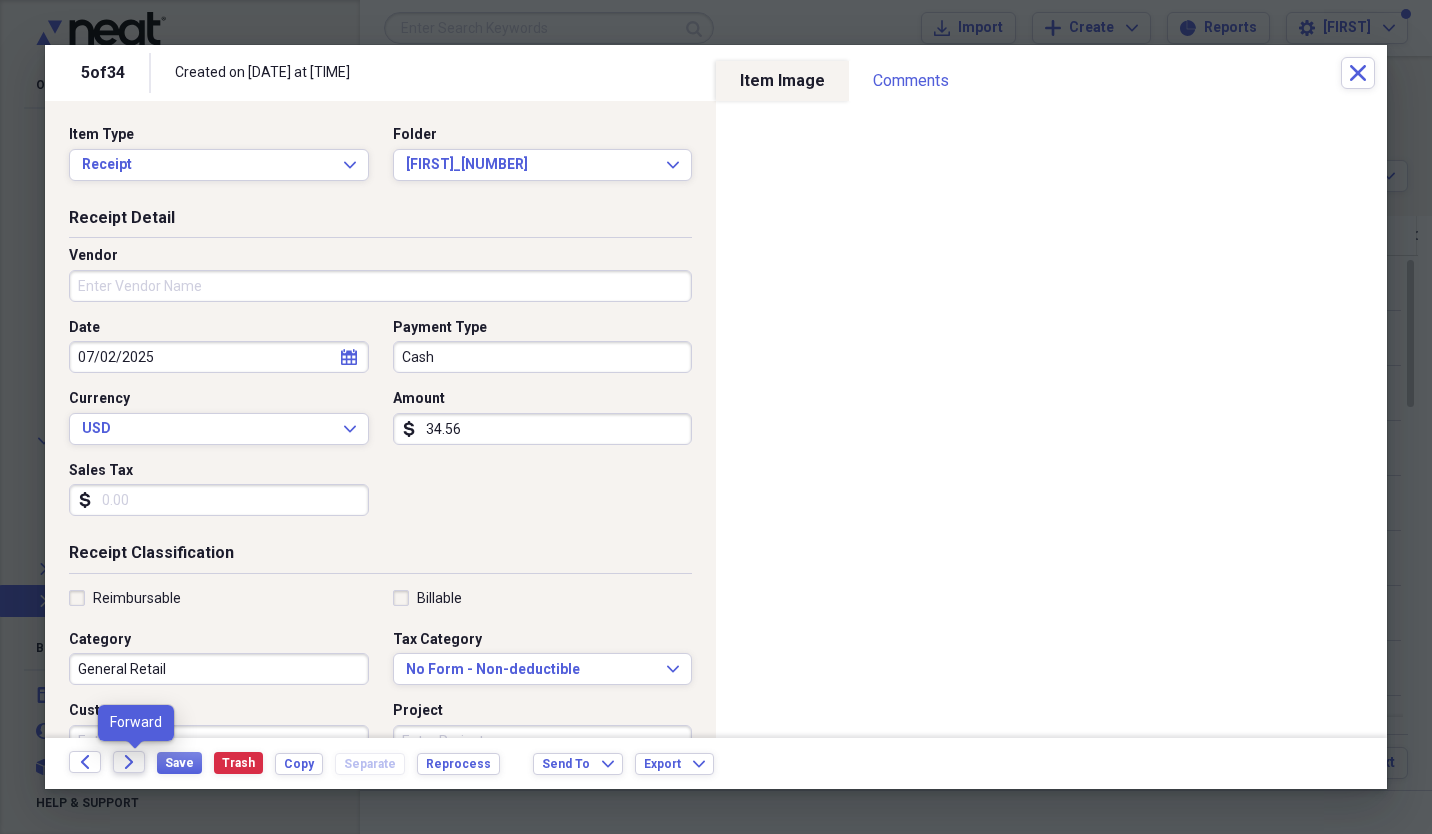 click on "Forward" 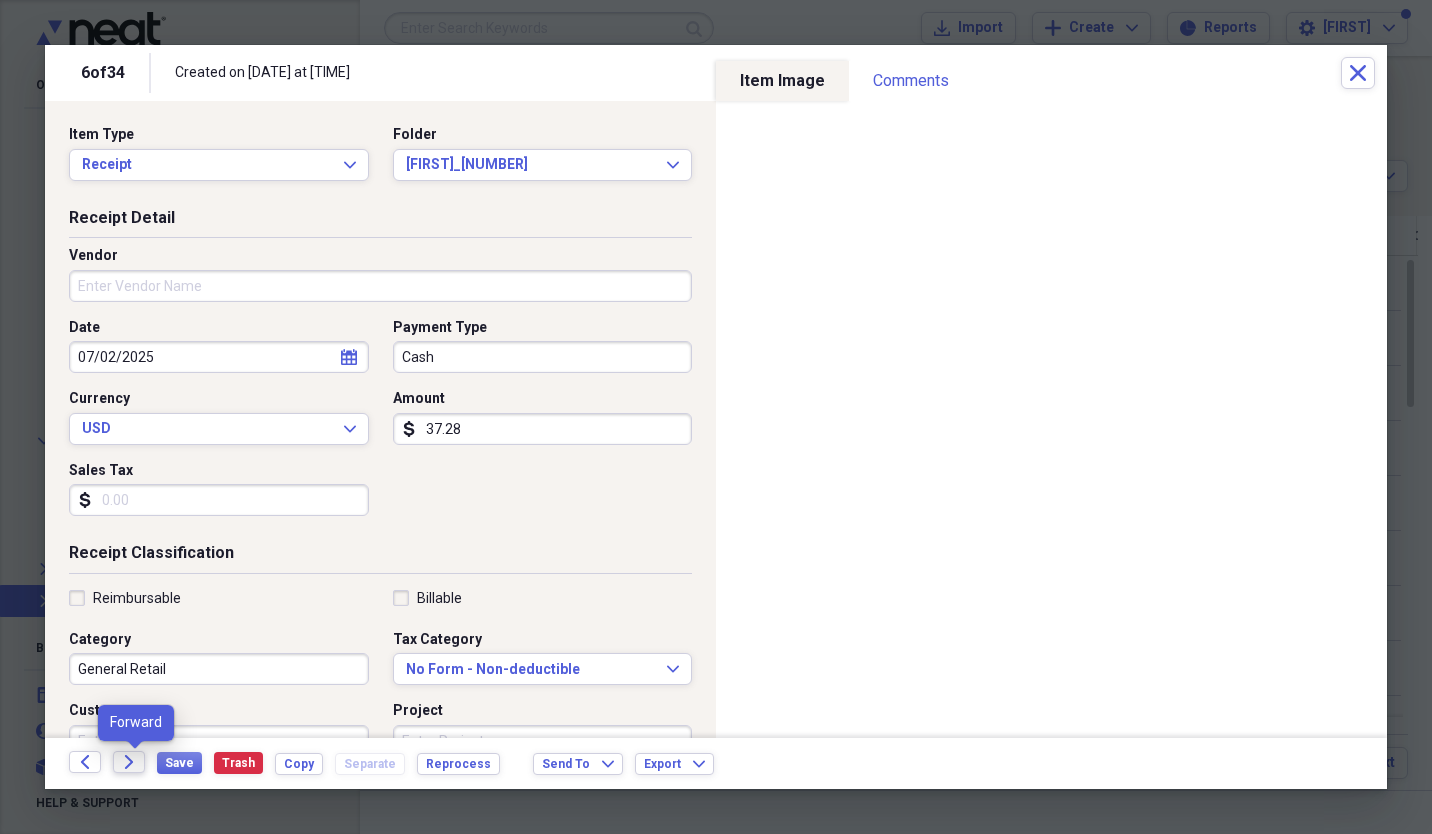 click on "Forward" 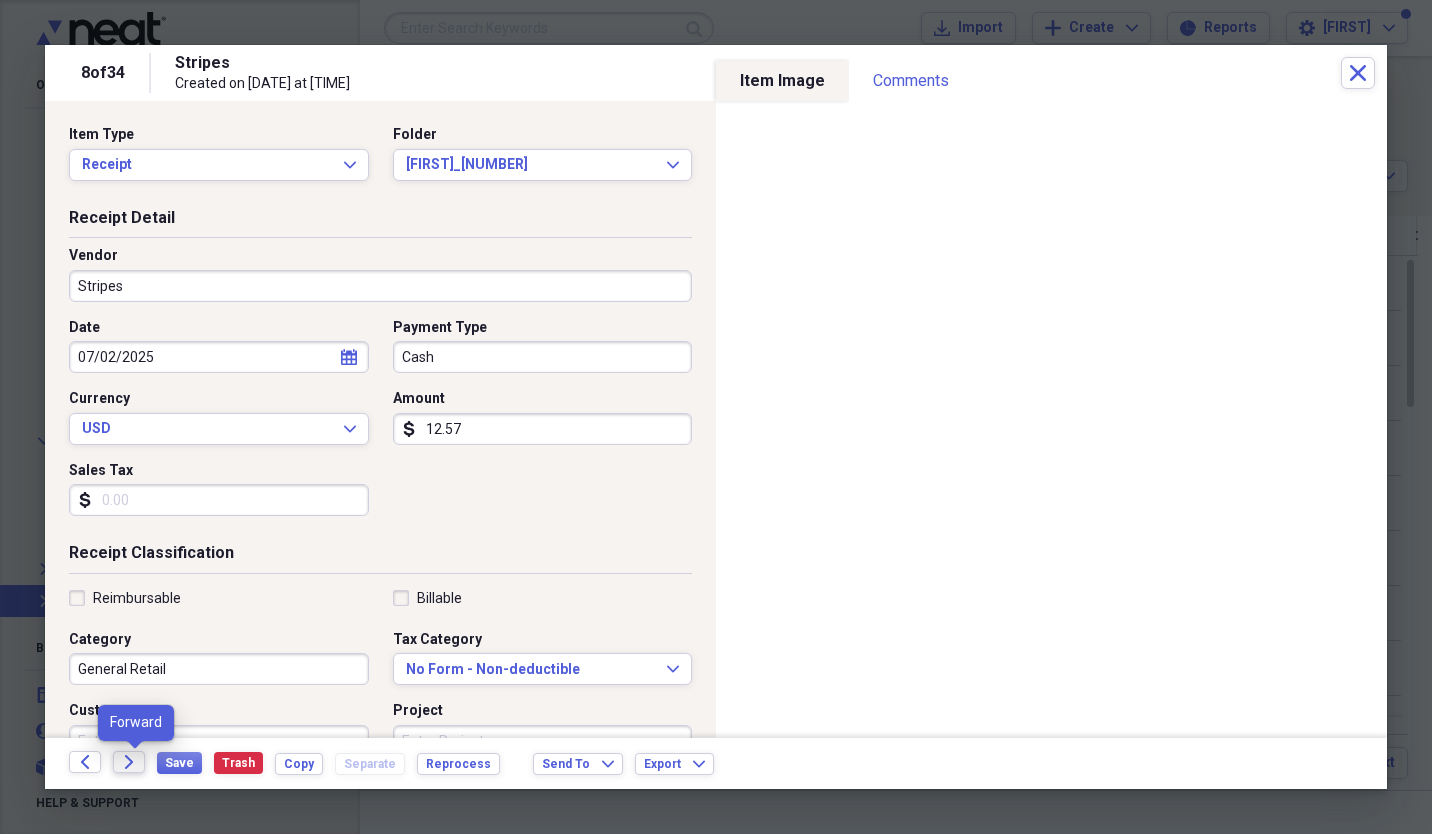 click on "Forward" 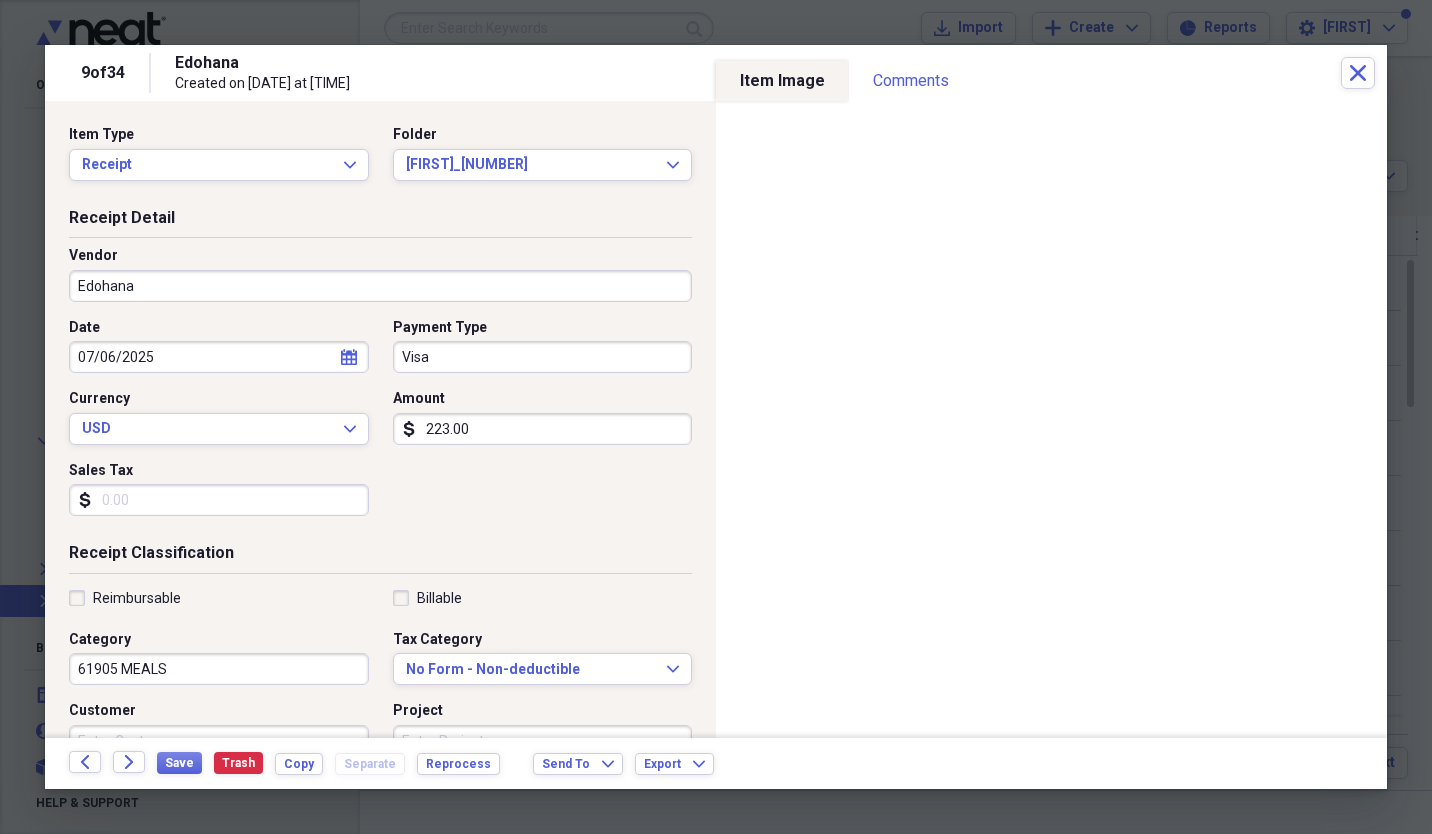 click on "223.00" at bounding box center [543, 429] 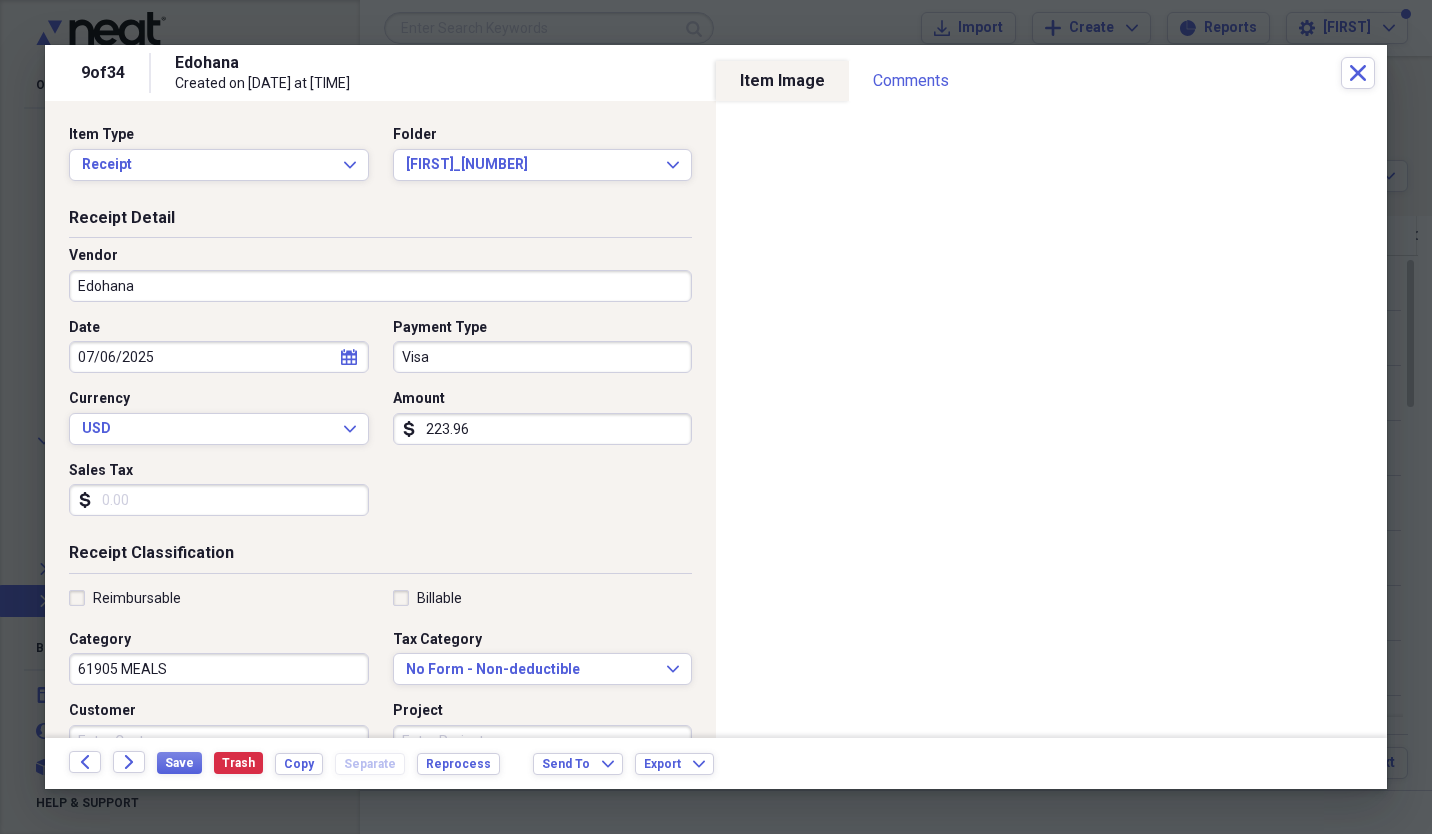 scroll, scrollTop: 384, scrollLeft: 0, axis: vertical 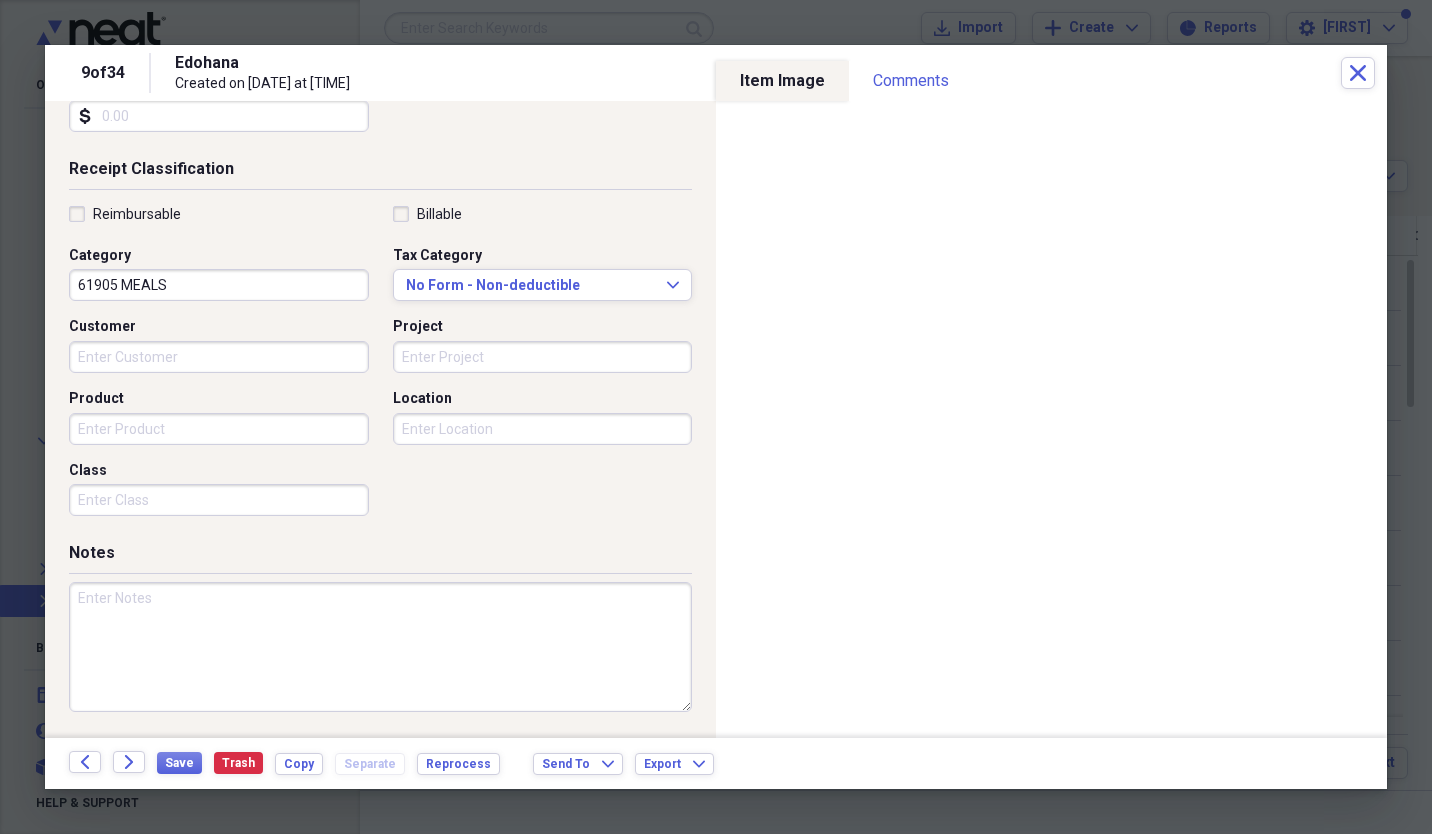 type on "223.96" 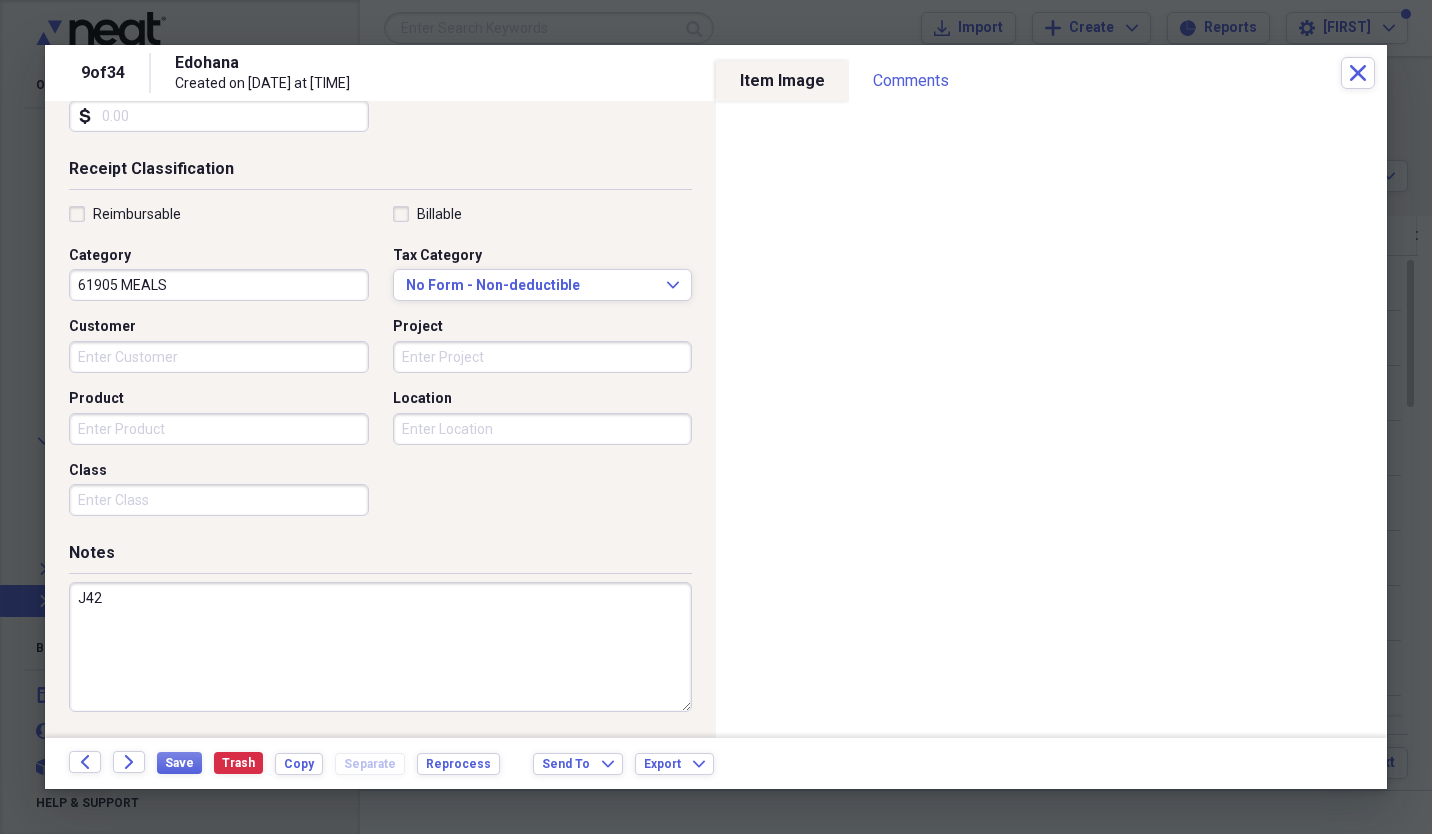 type on "J42" 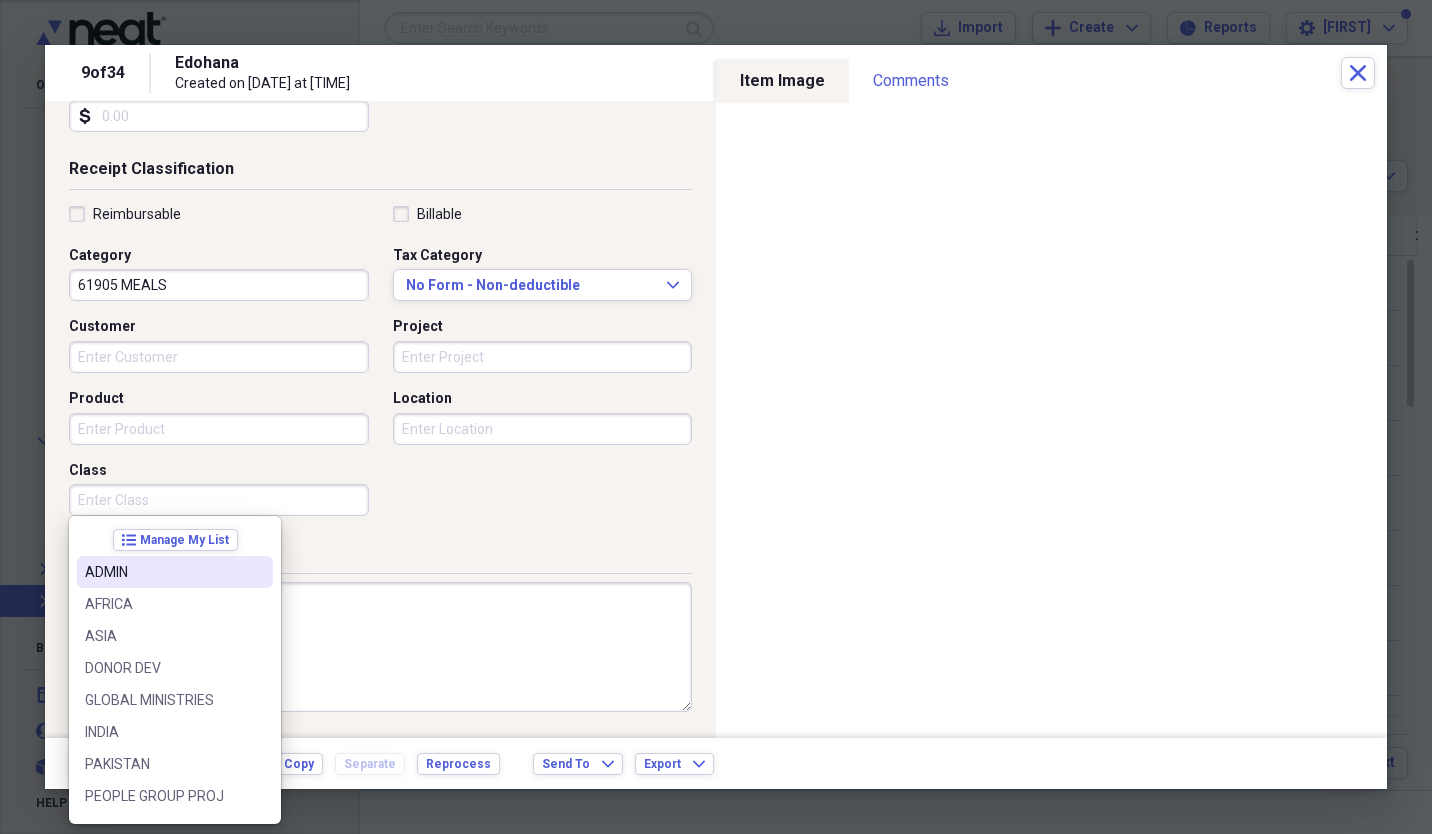 click on "ADMIN" at bounding box center [163, 572] 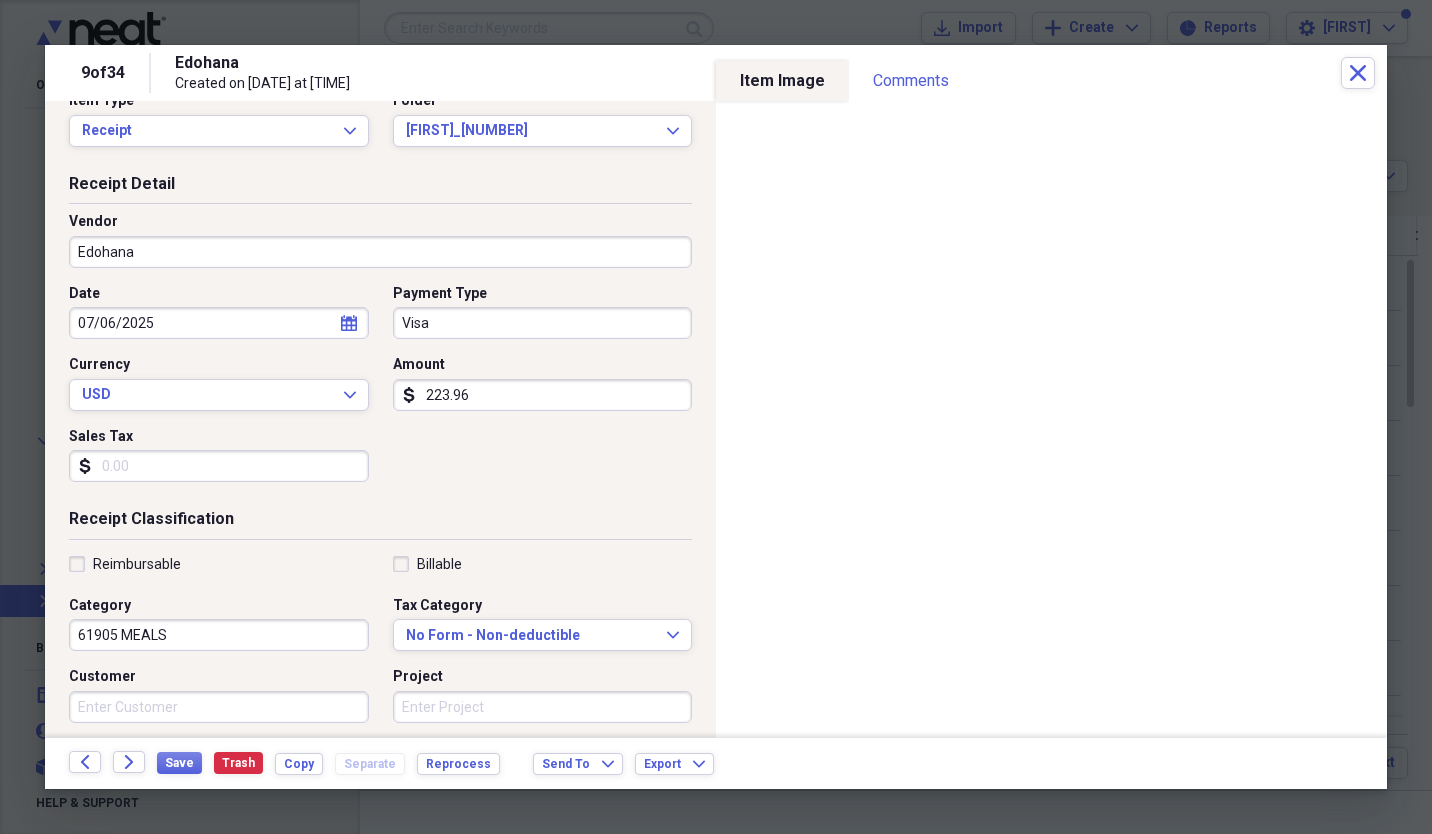scroll, scrollTop: 0, scrollLeft: 0, axis: both 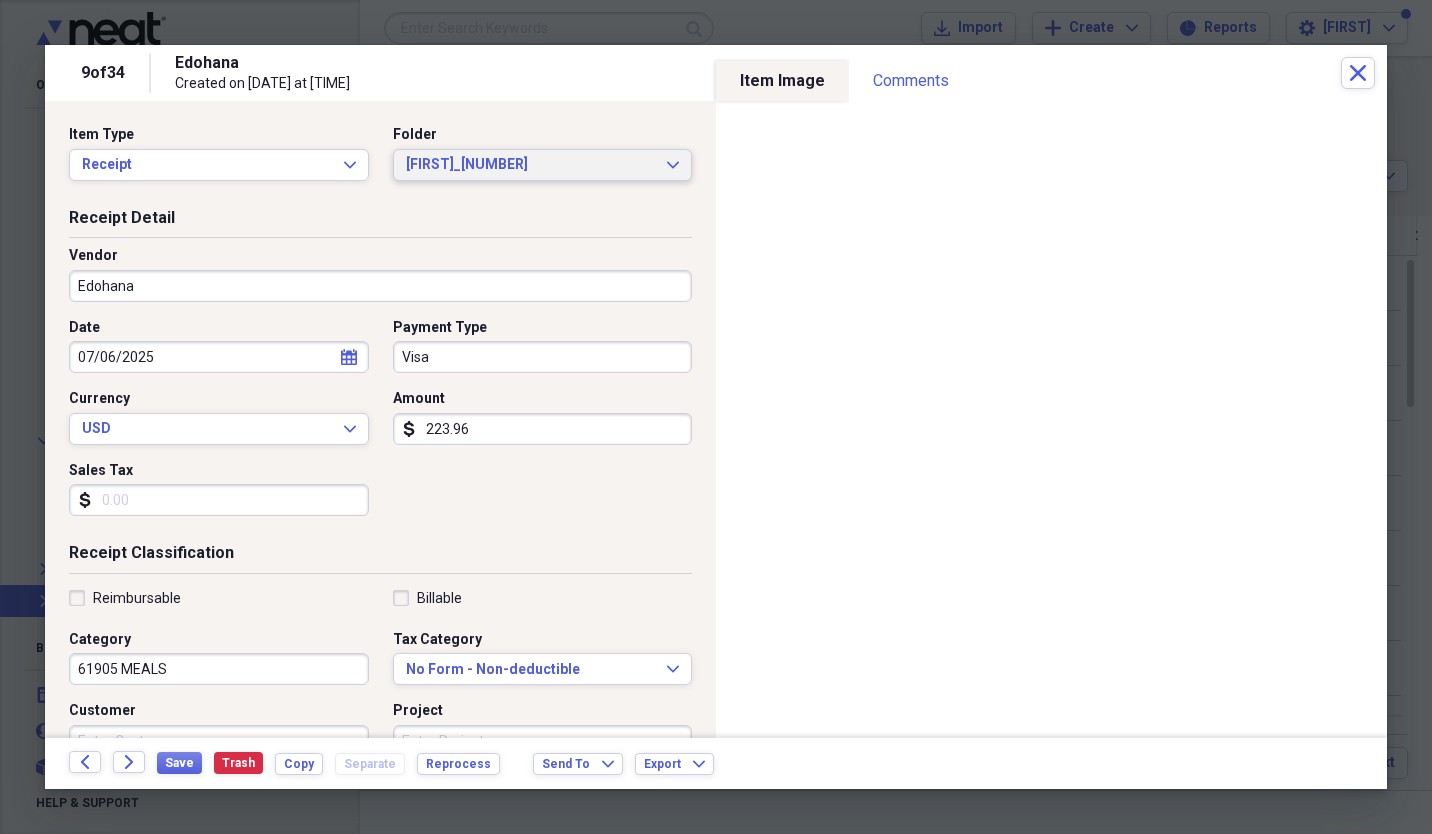 click on "[FIRST]_[NUMBER]" at bounding box center (531, 165) 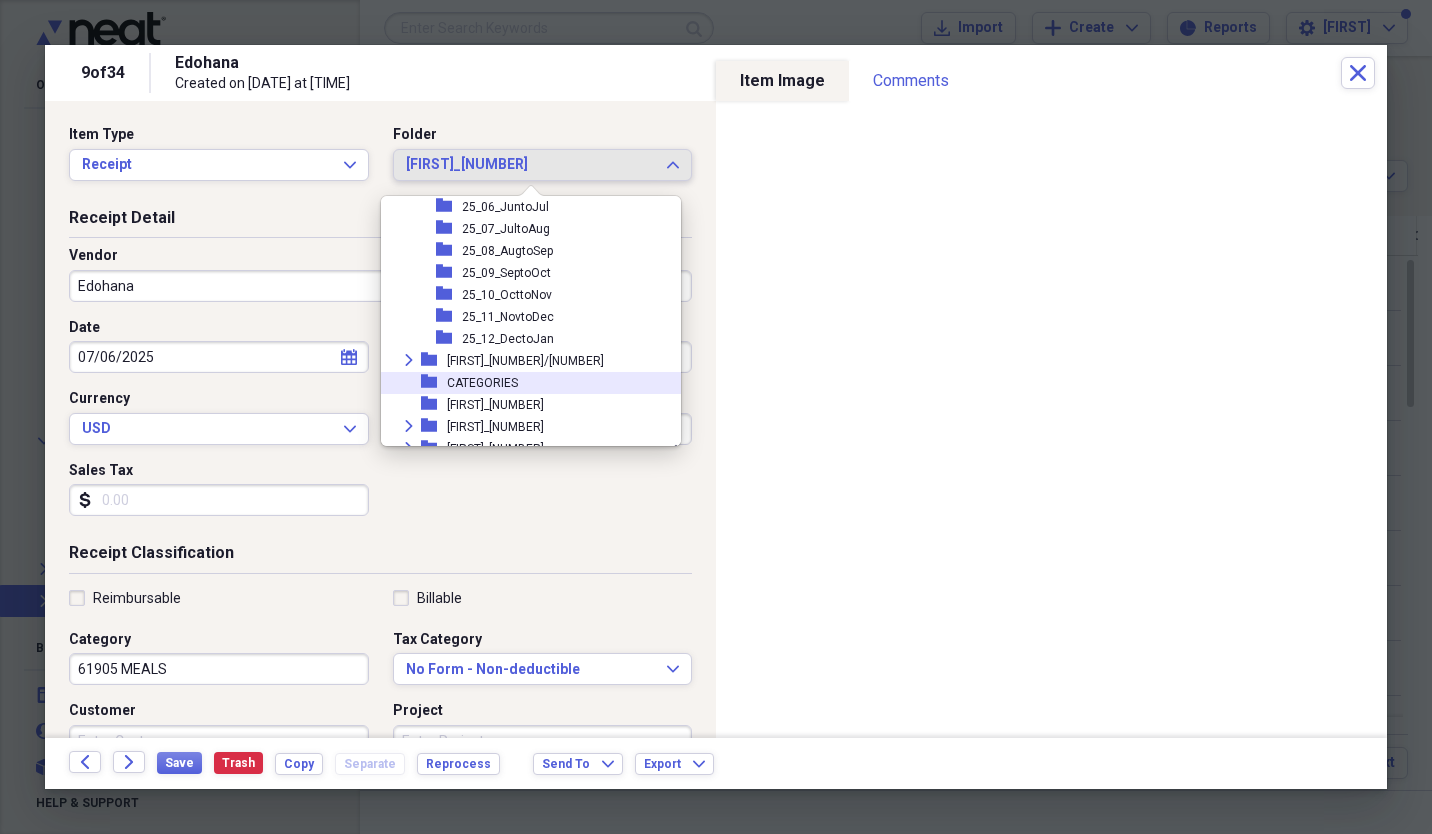 scroll, scrollTop: 225, scrollLeft: 0, axis: vertical 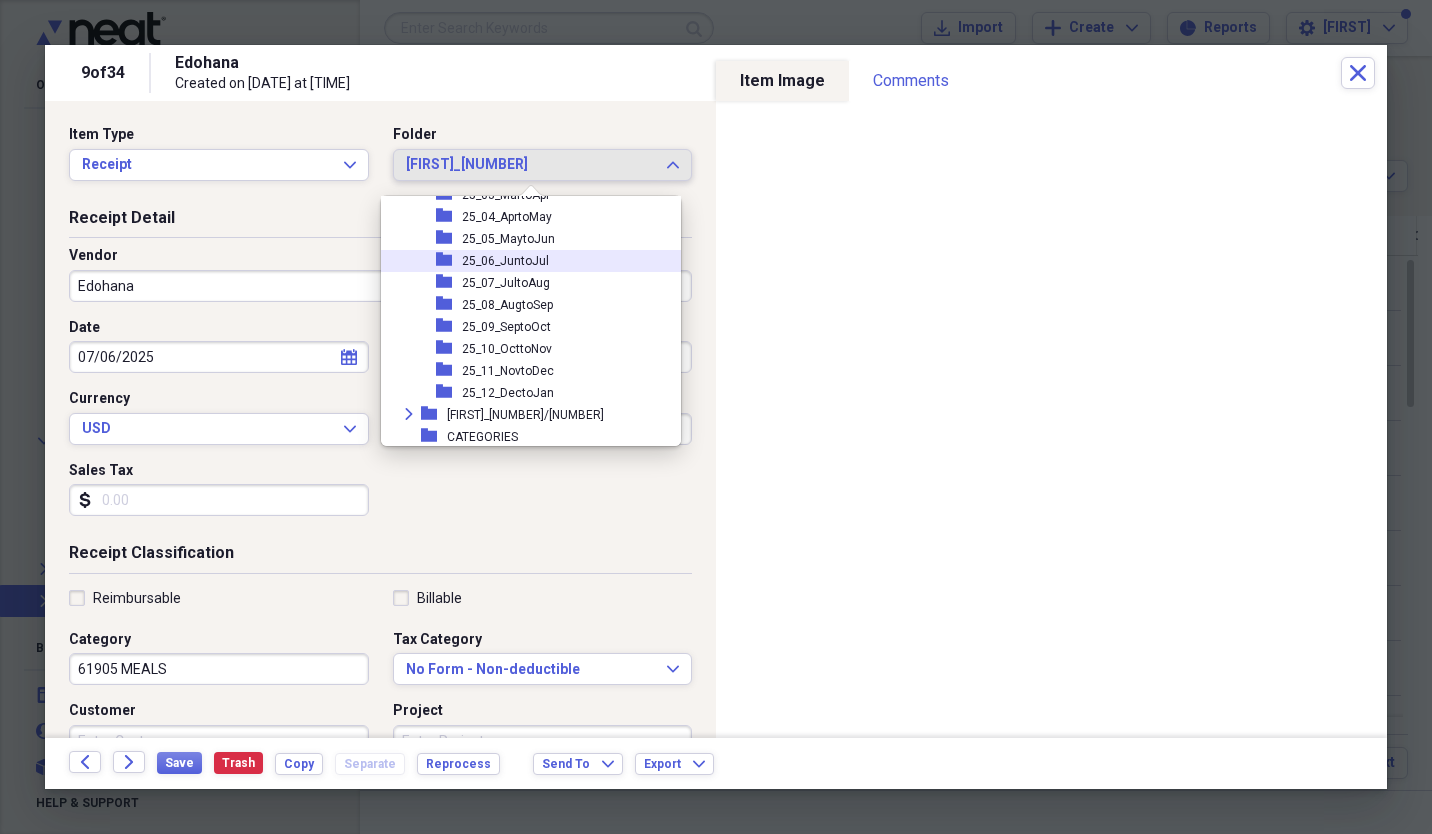 click on "25_06_JuntoJul" at bounding box center (505, 261) 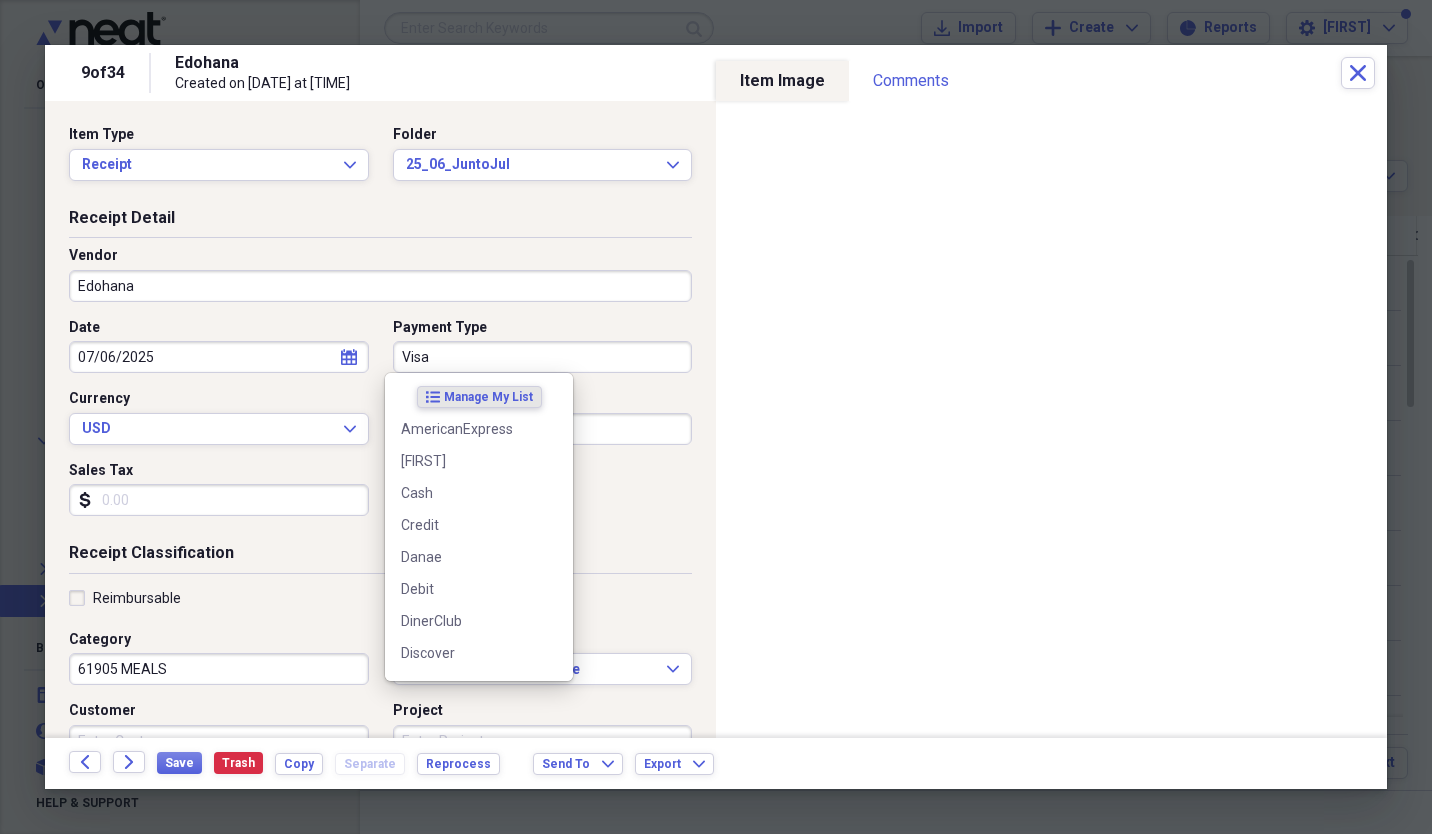 click on "Visa" at bounding box center (543, 357) 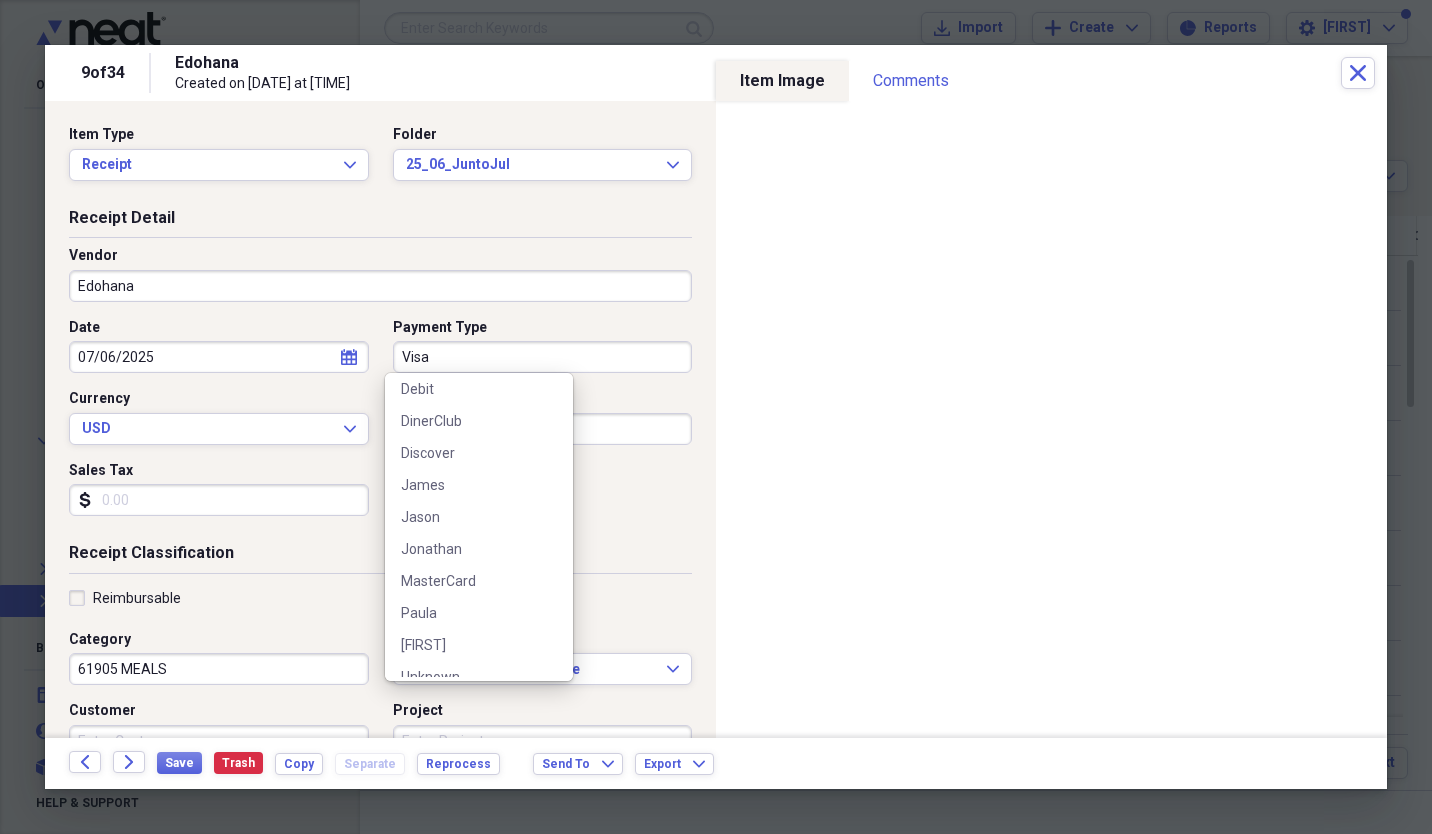 scroll, scrollTop: 203, scrollLeft: 0, axis: vertical 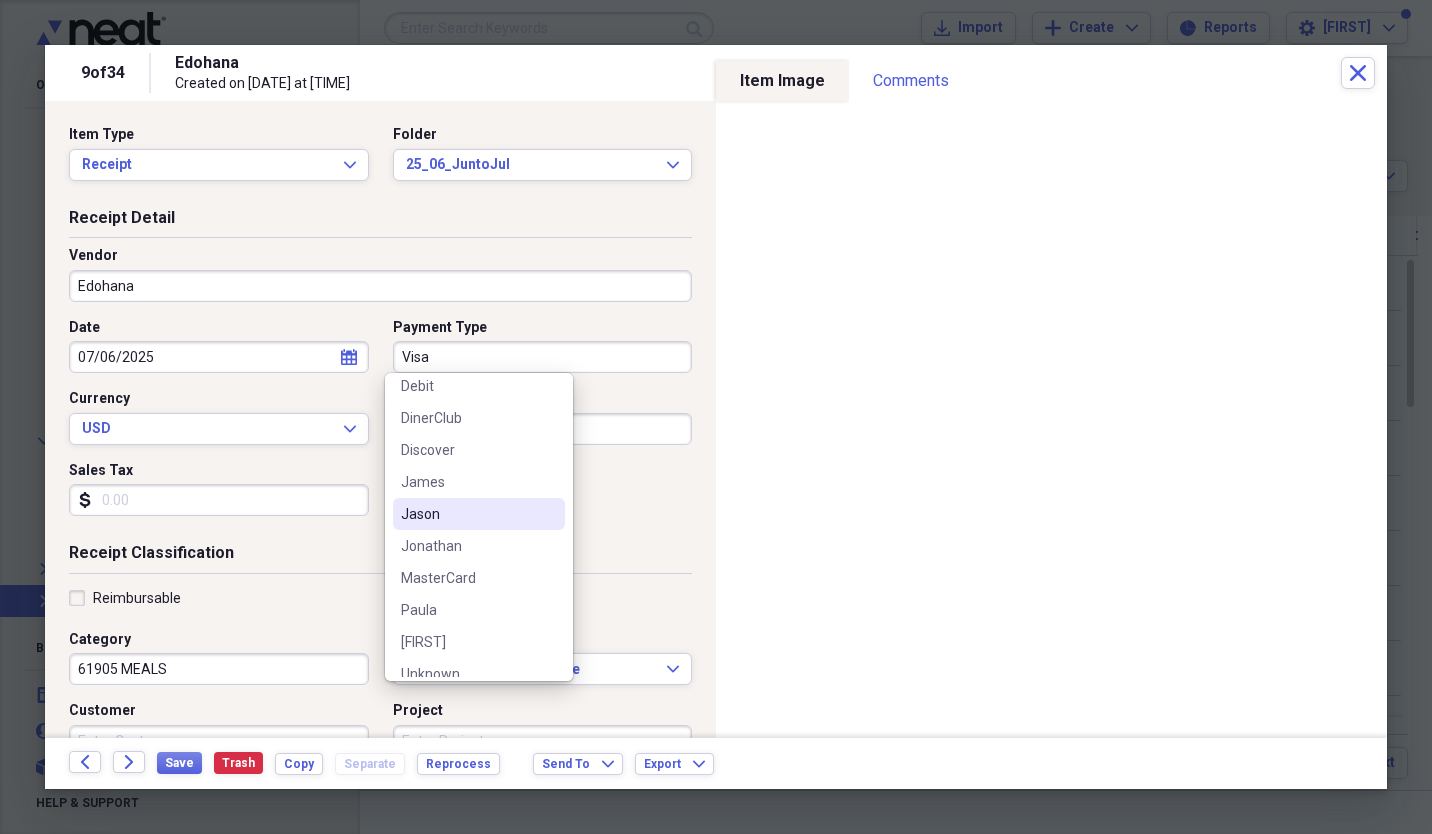 click on "Jason" at bounding box center (467, 514) 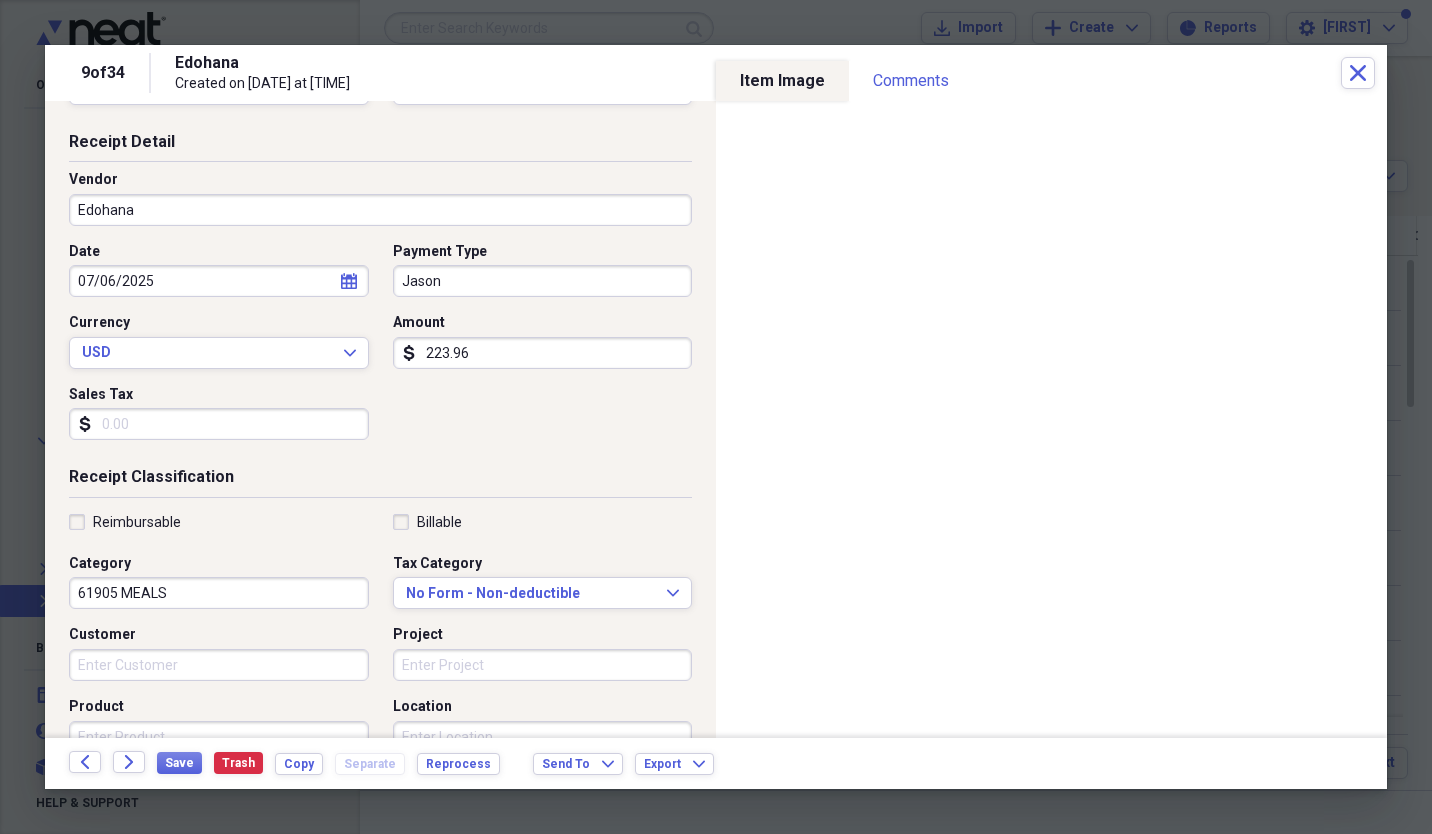 scroll, scrollTop: 0, scrollLeft: 0, axis: both 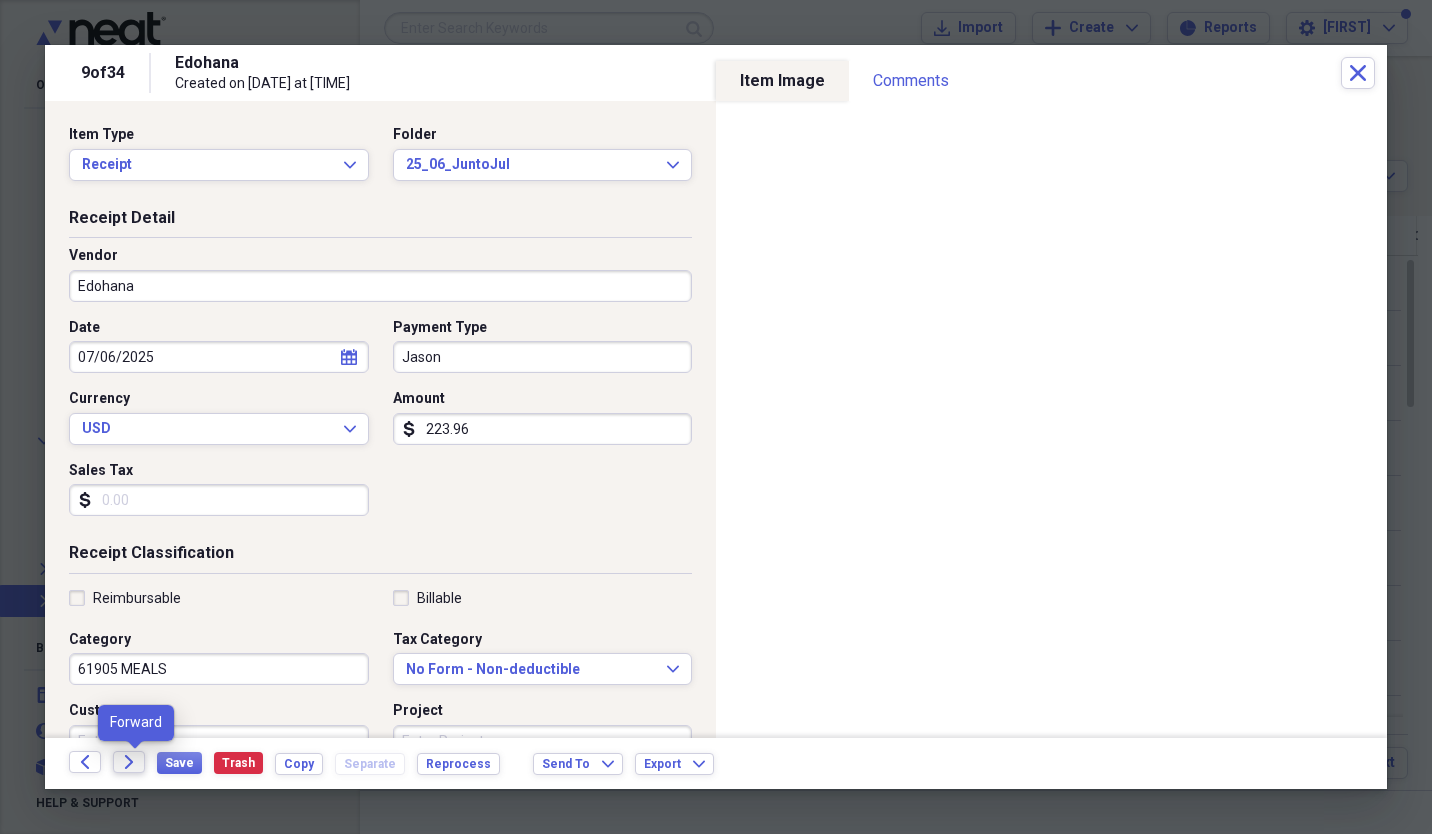 click on "Forward" 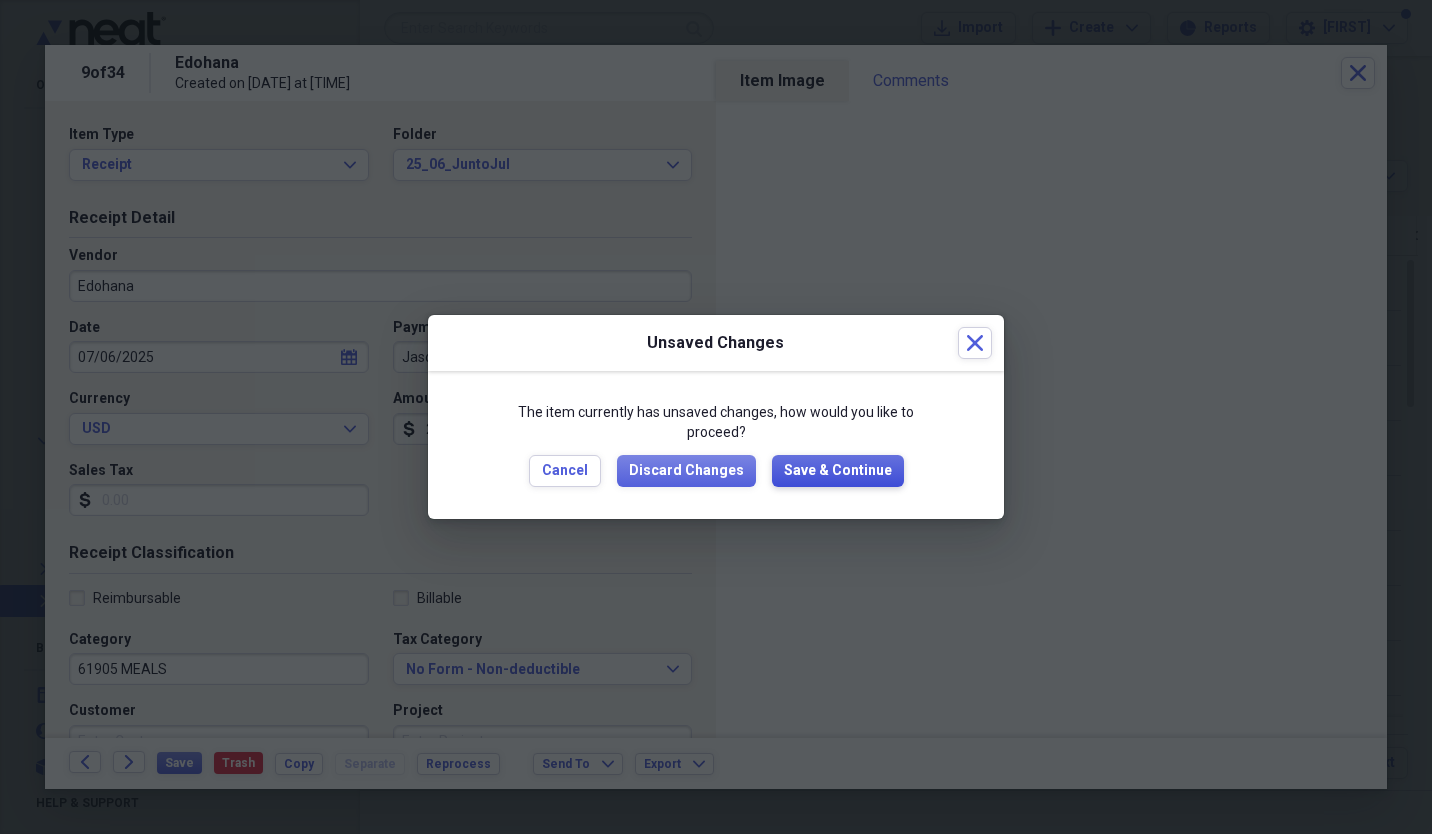 click on "Save & Continue" at bounding box center [838, 471] 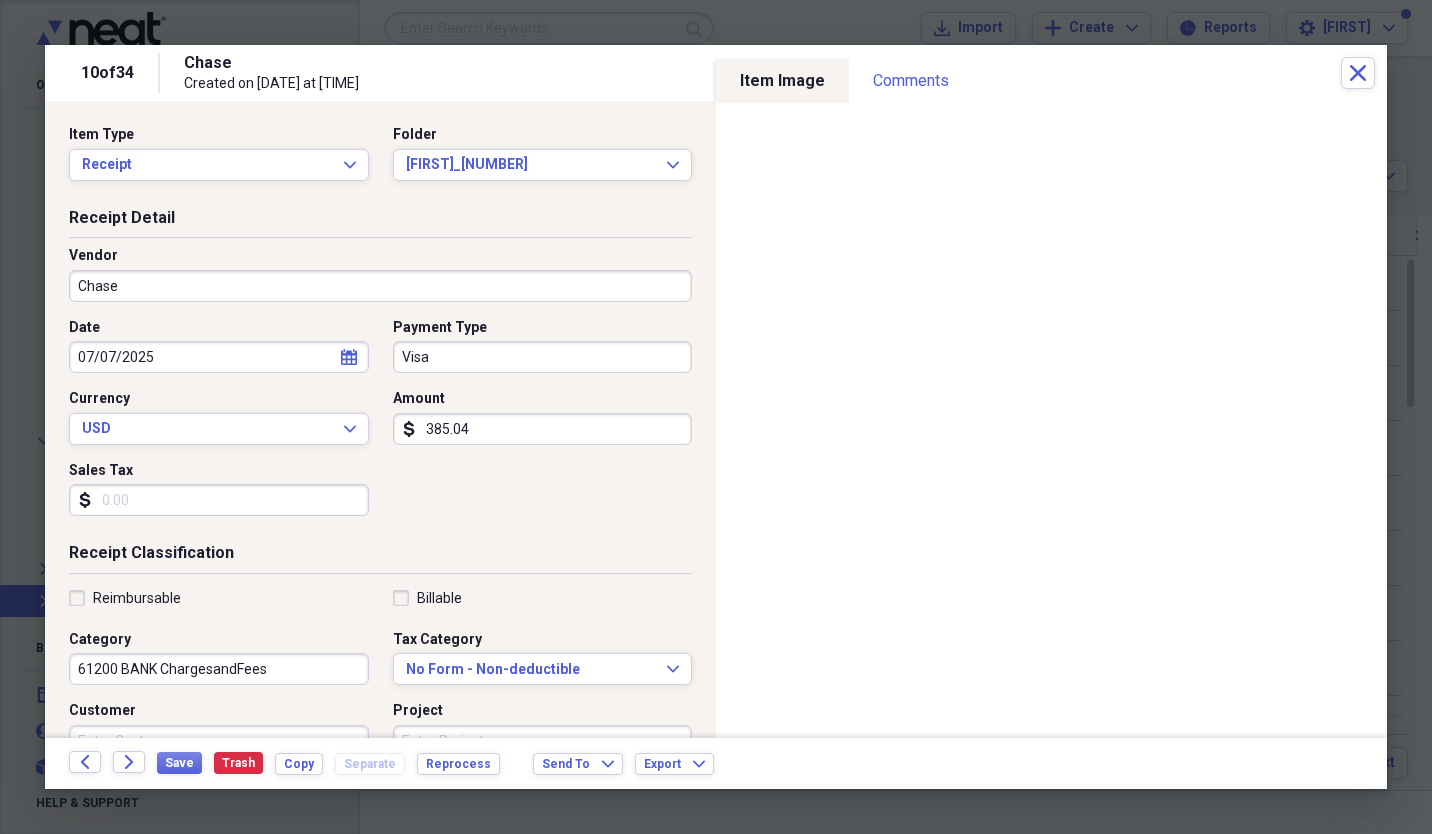 click on "Chase" at bounding box center [380, 286] 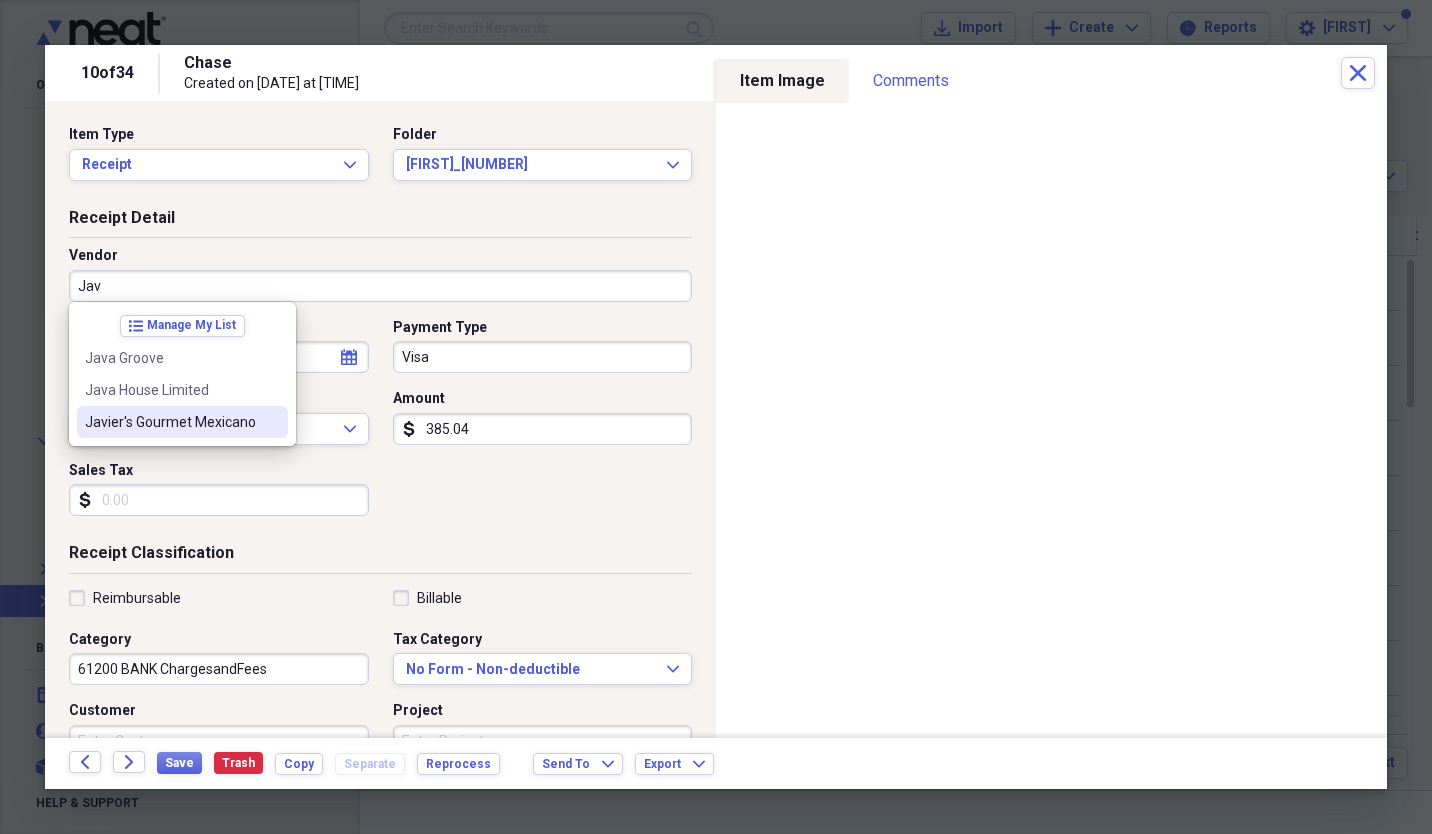 click on "Javier's Gourmet Mexicano" at bounding box center (170, 422) 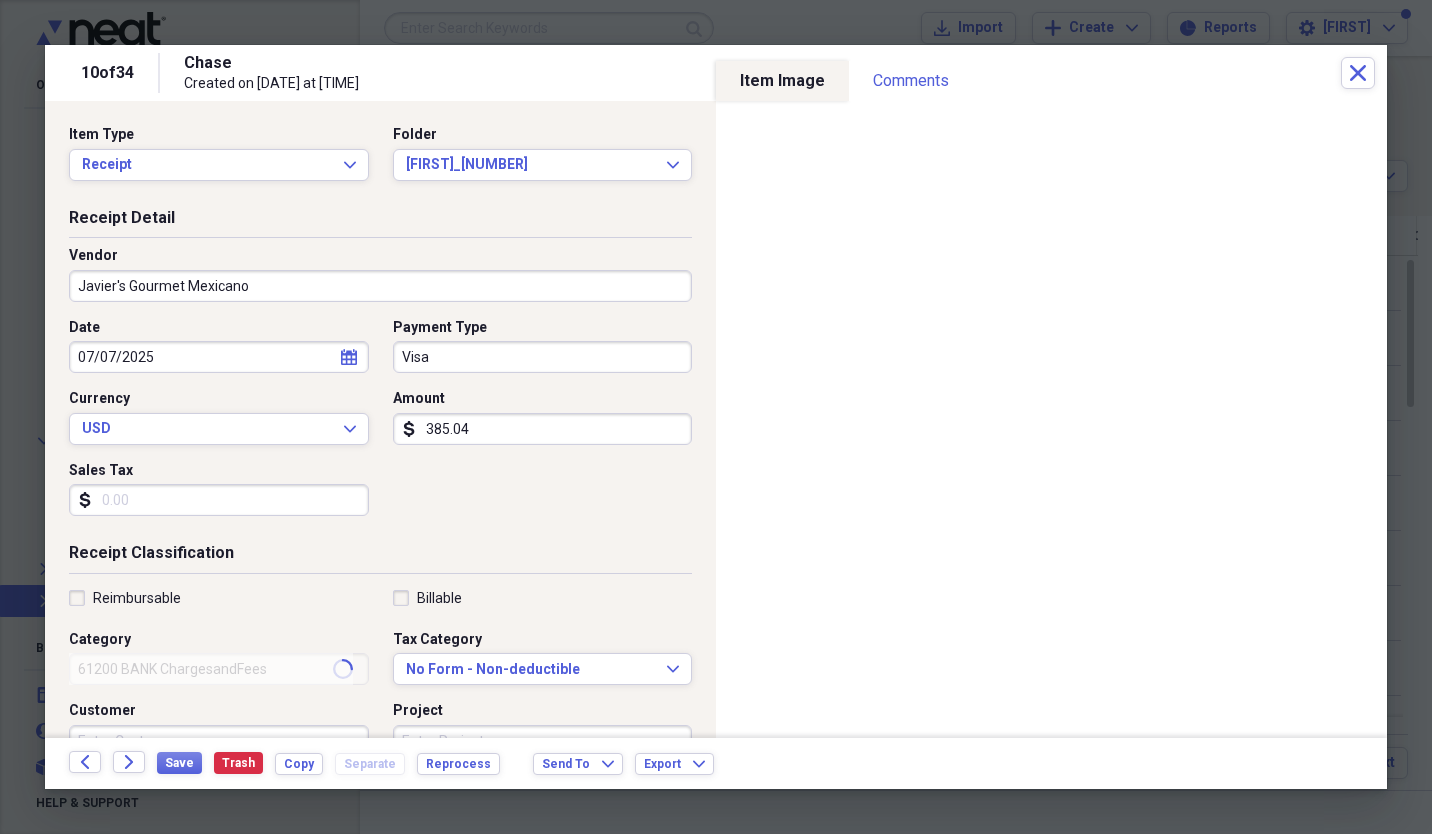 type on "61905 MEALS" 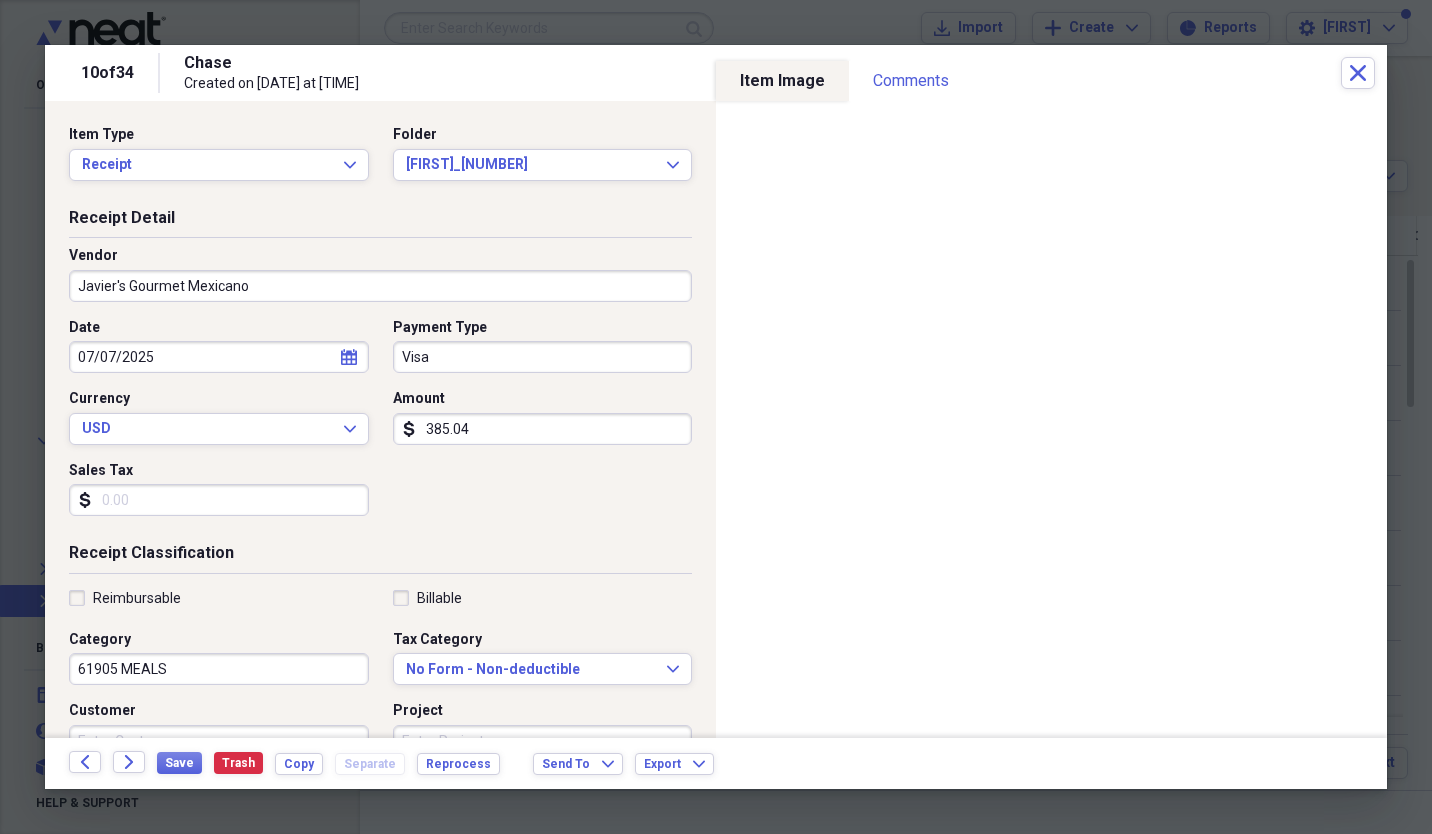 click on "Visa" at bounding box center [543, 357] 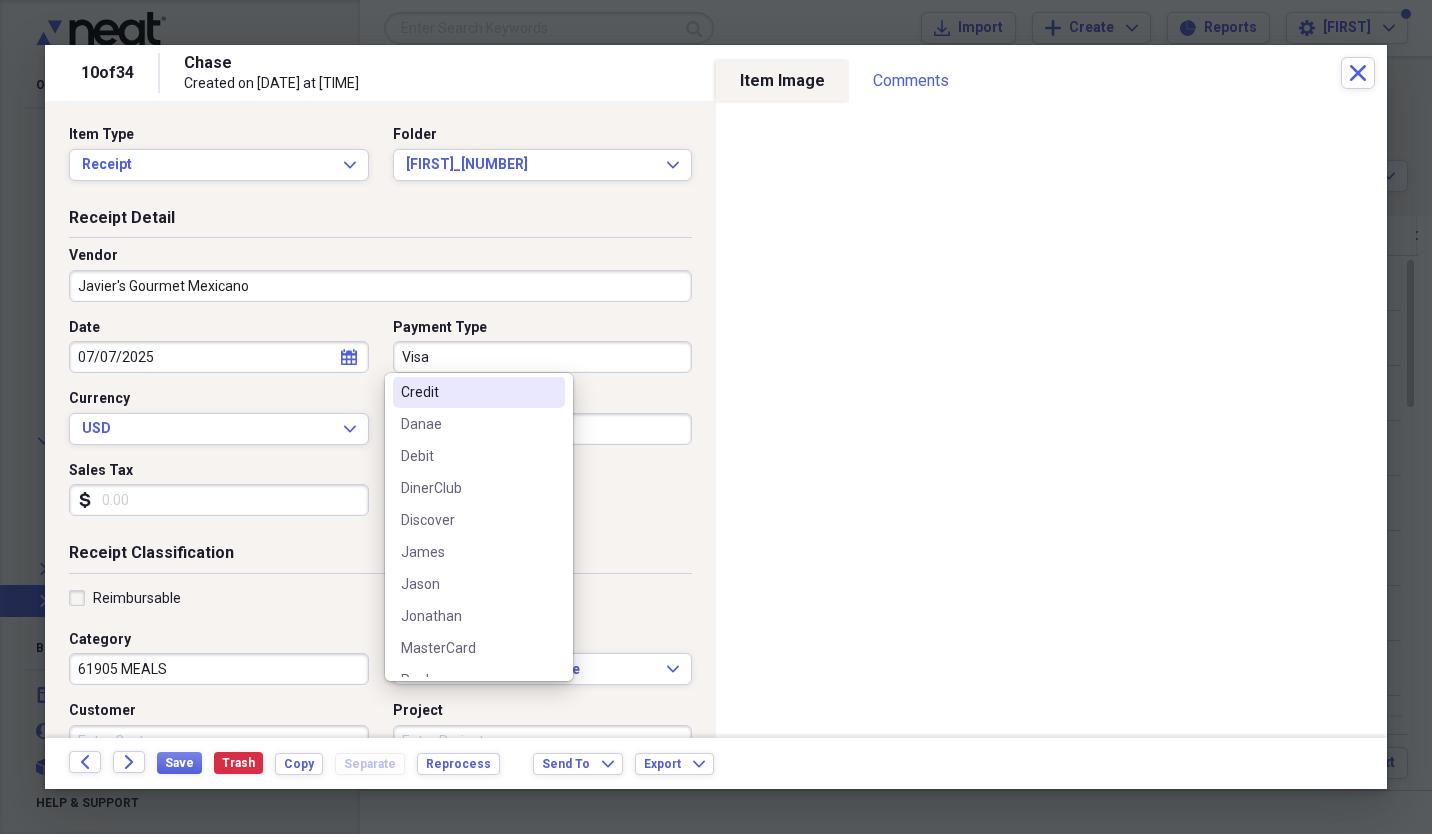 scroll, scrollTop: 135, scrollLeft: 0, axis: vertical 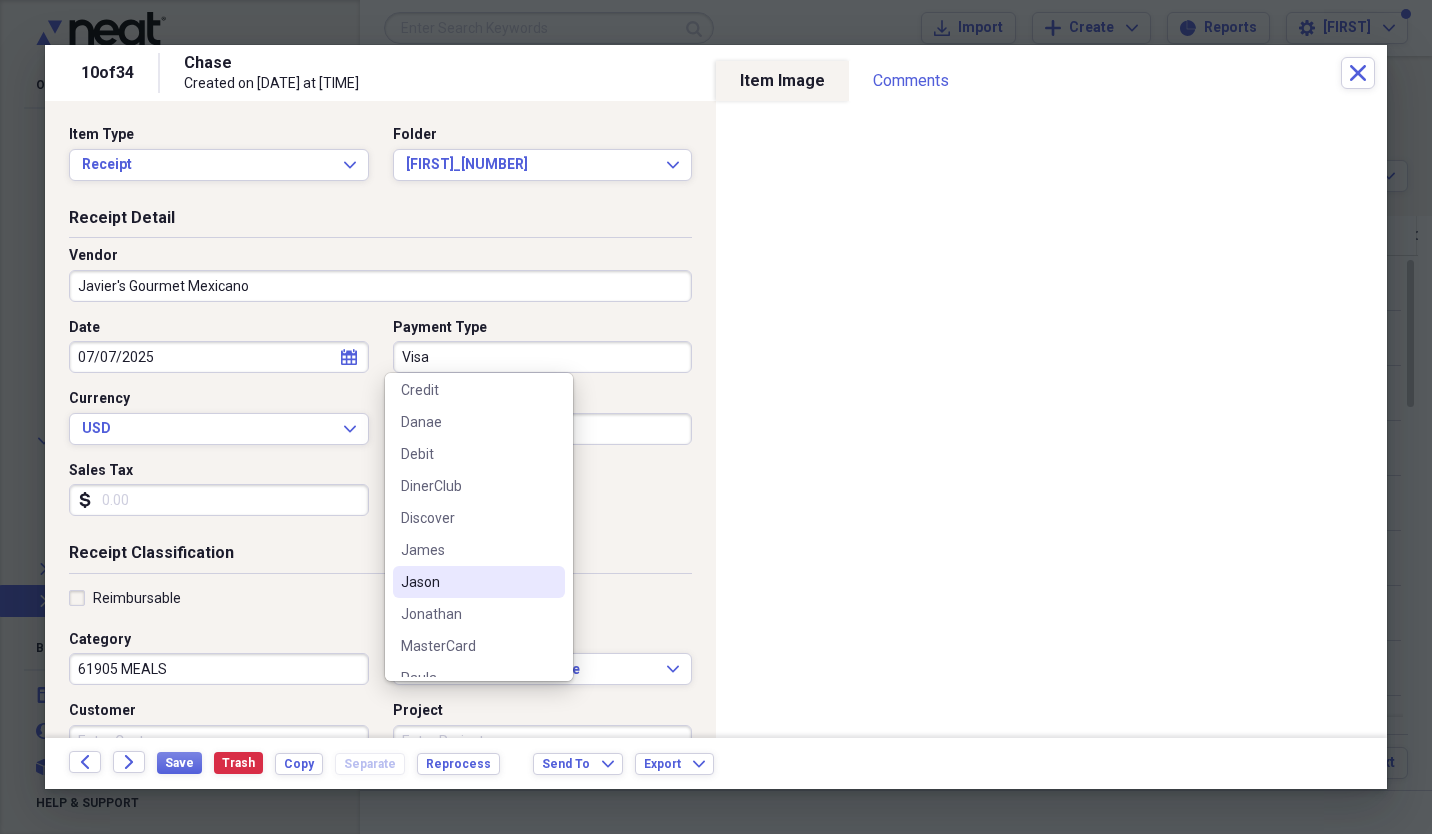 click on "Jason" at bounding box center [467, 582] 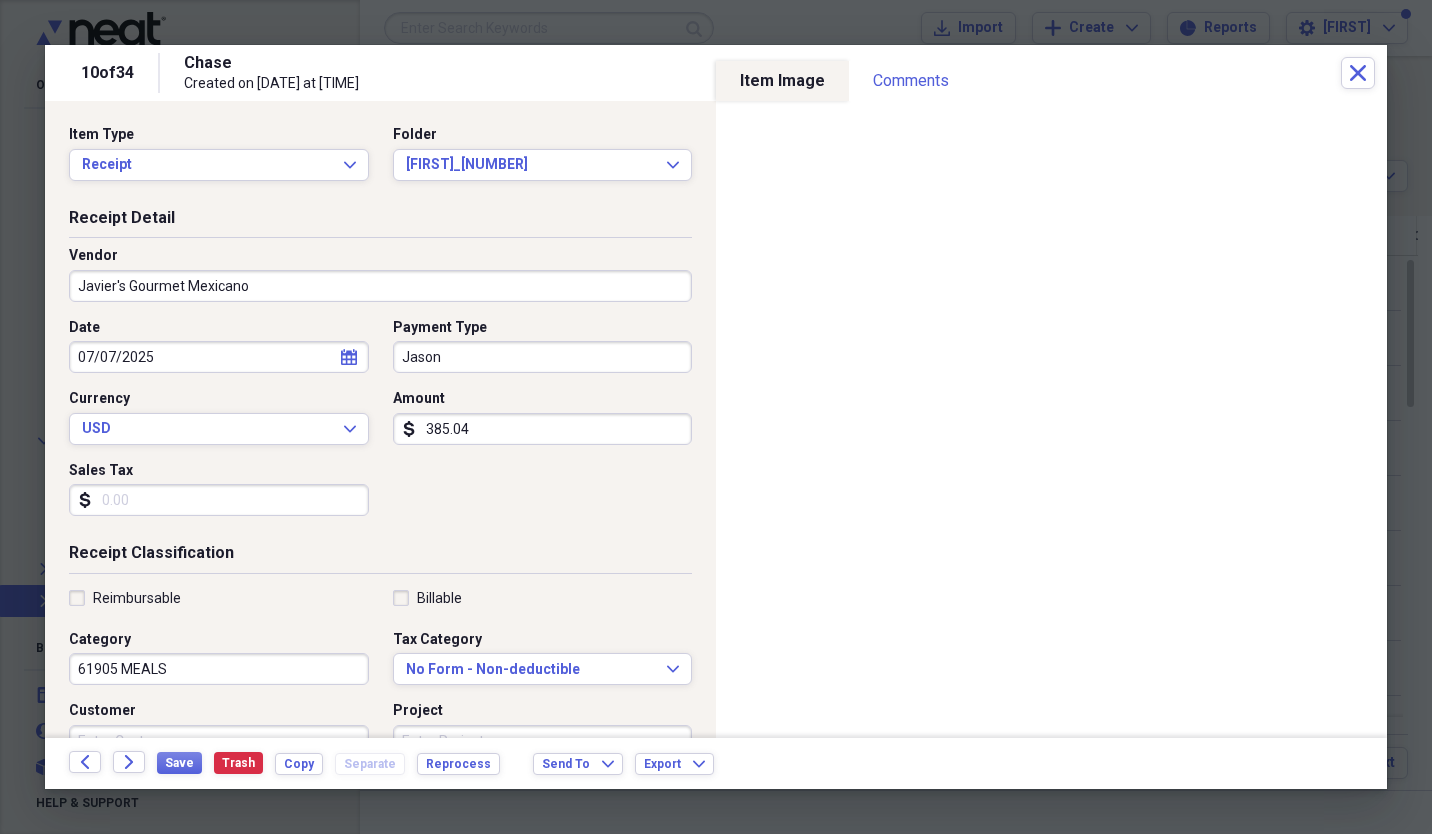click on "385.04" at bounding box center (543, 429) 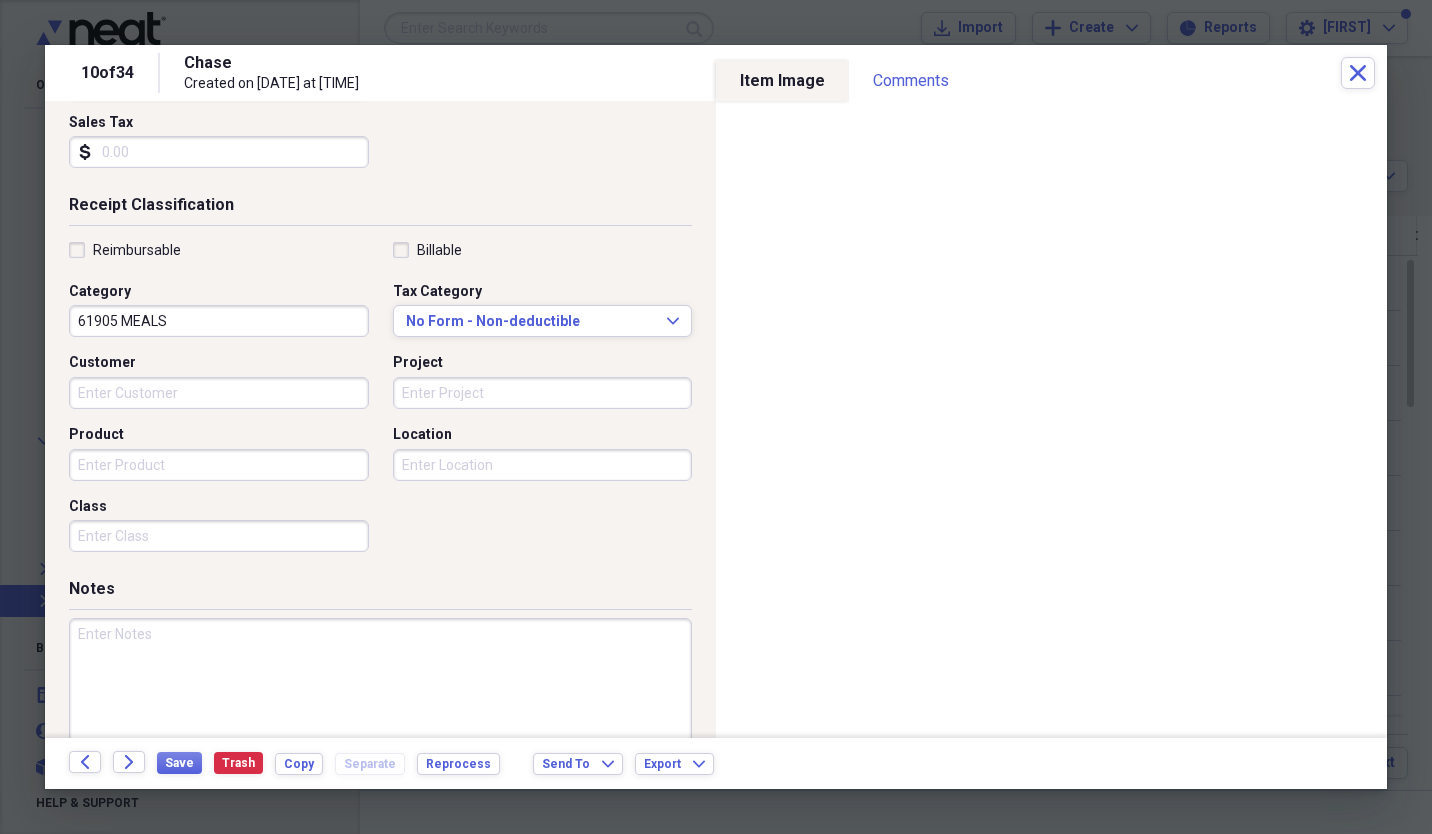 scroll, scrollTop: 350, scrollLeft: 0, axis: vertical 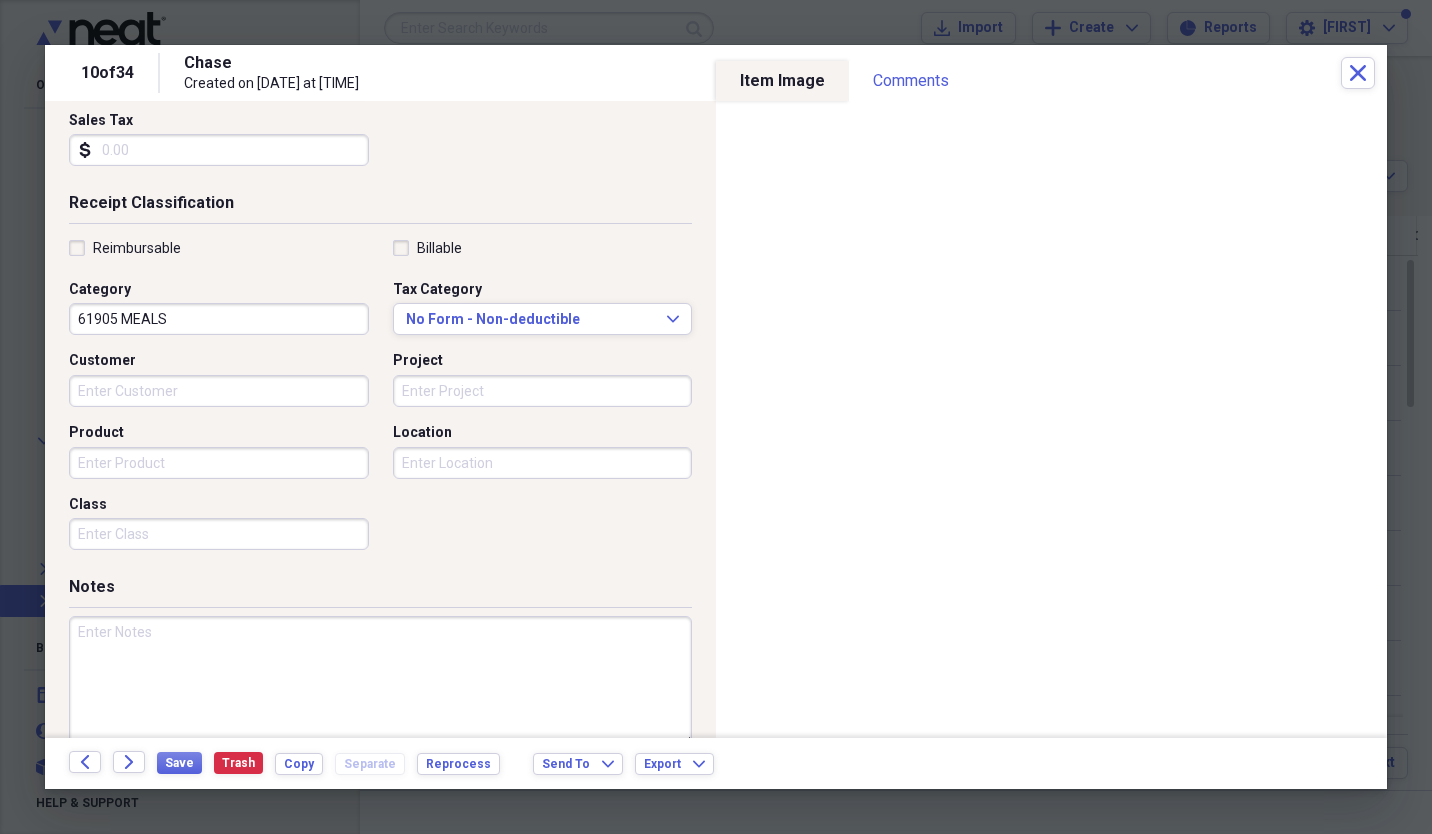 type on "465.04" 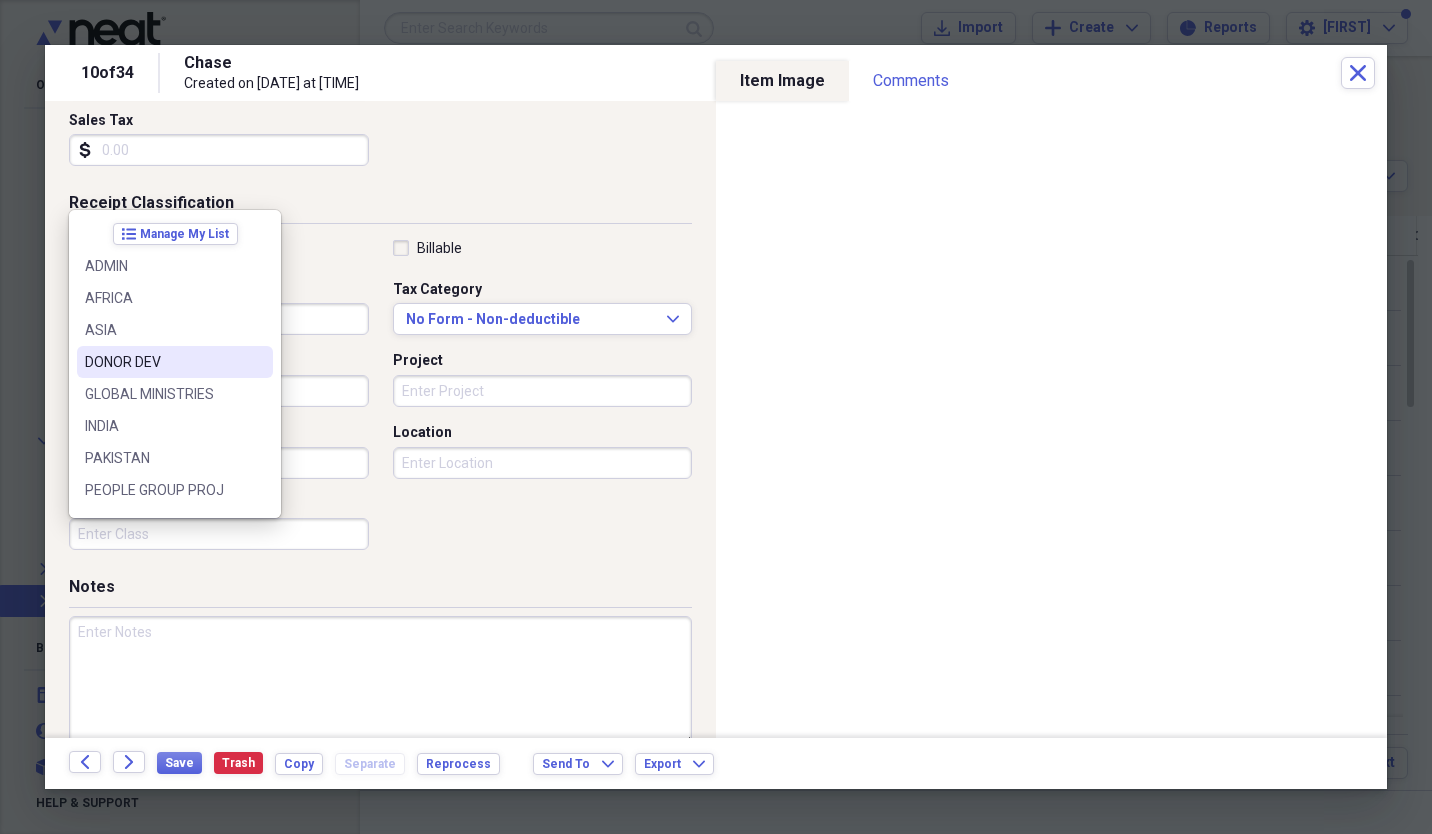 click on "DONOR DEV" at bounding box center (163, 362) 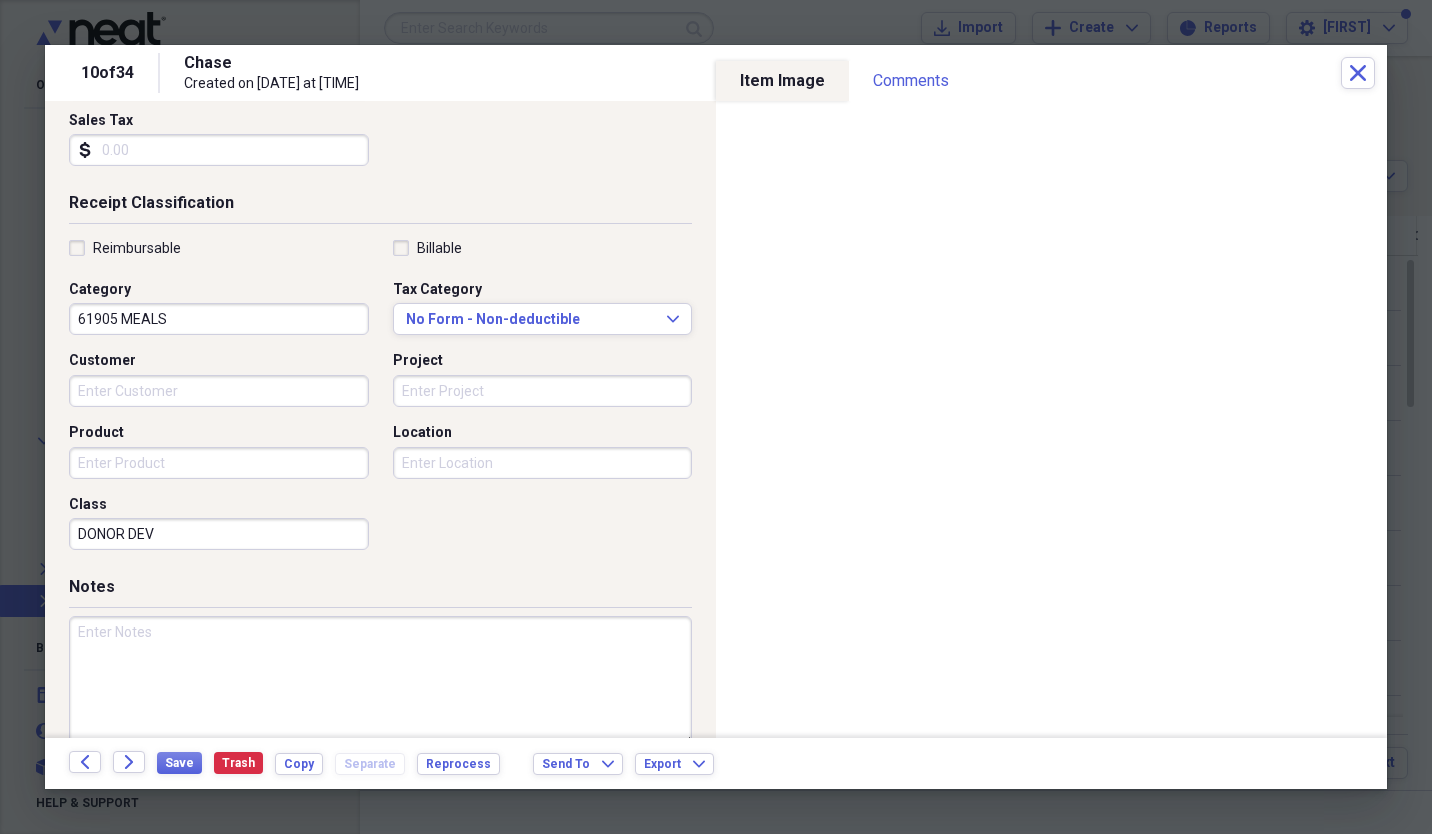 click at bounding box center (380, 681) 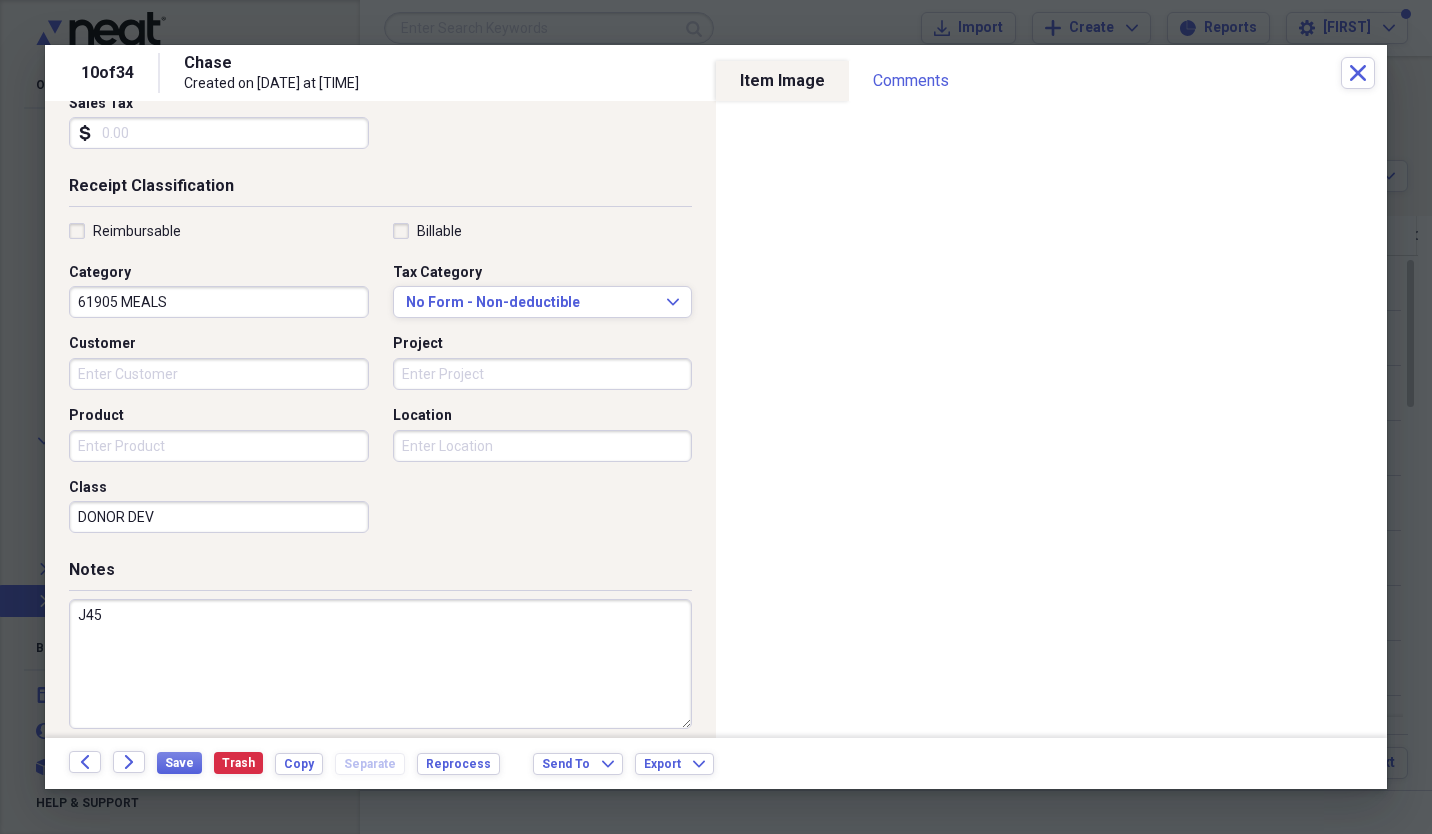 scroll, scrollTop: 384, scrollLeft: 0, axis: vertical 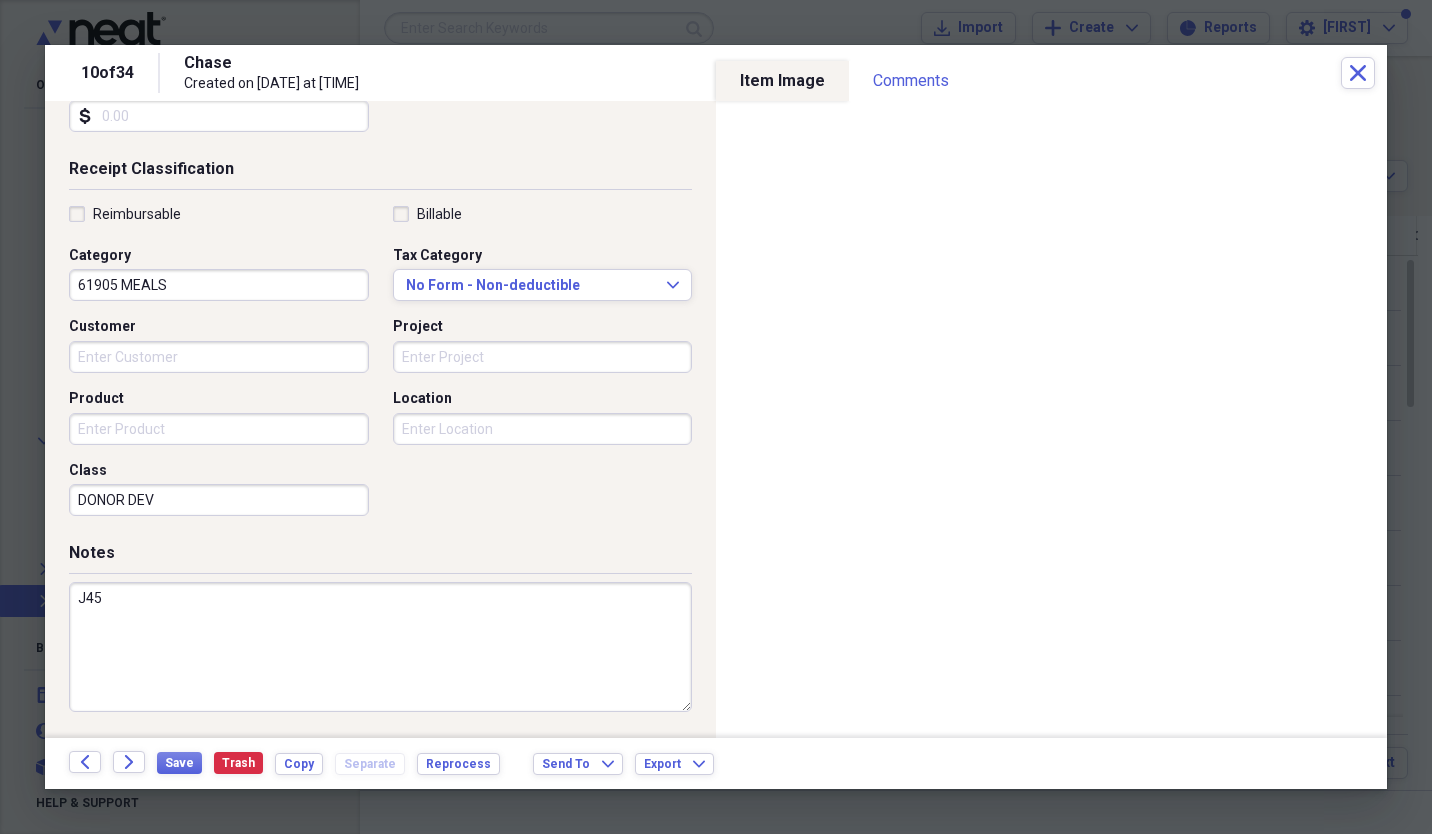 type on "J45" 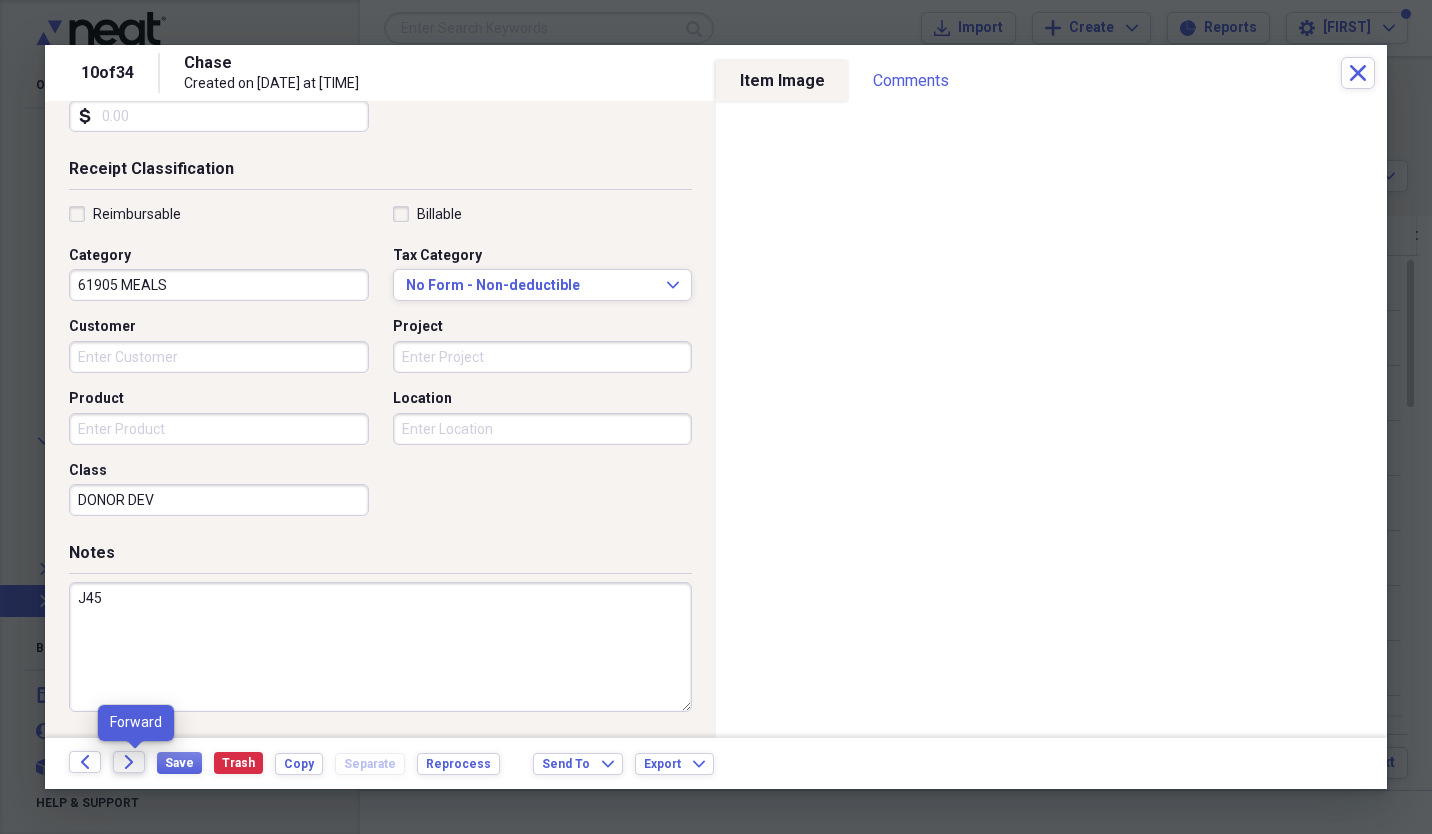 click 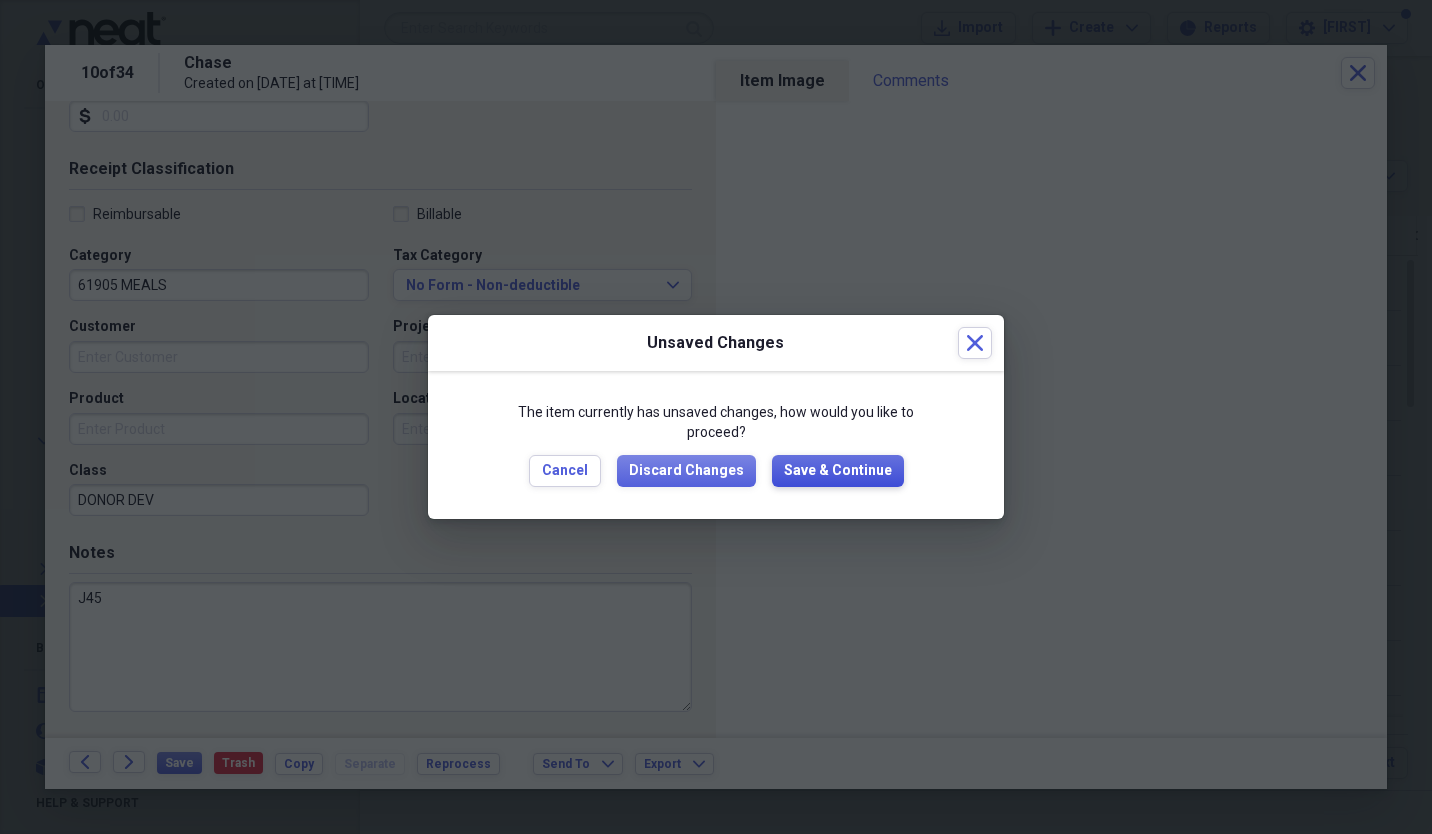click on "Save & Continue" at bounding box center (838, 471) 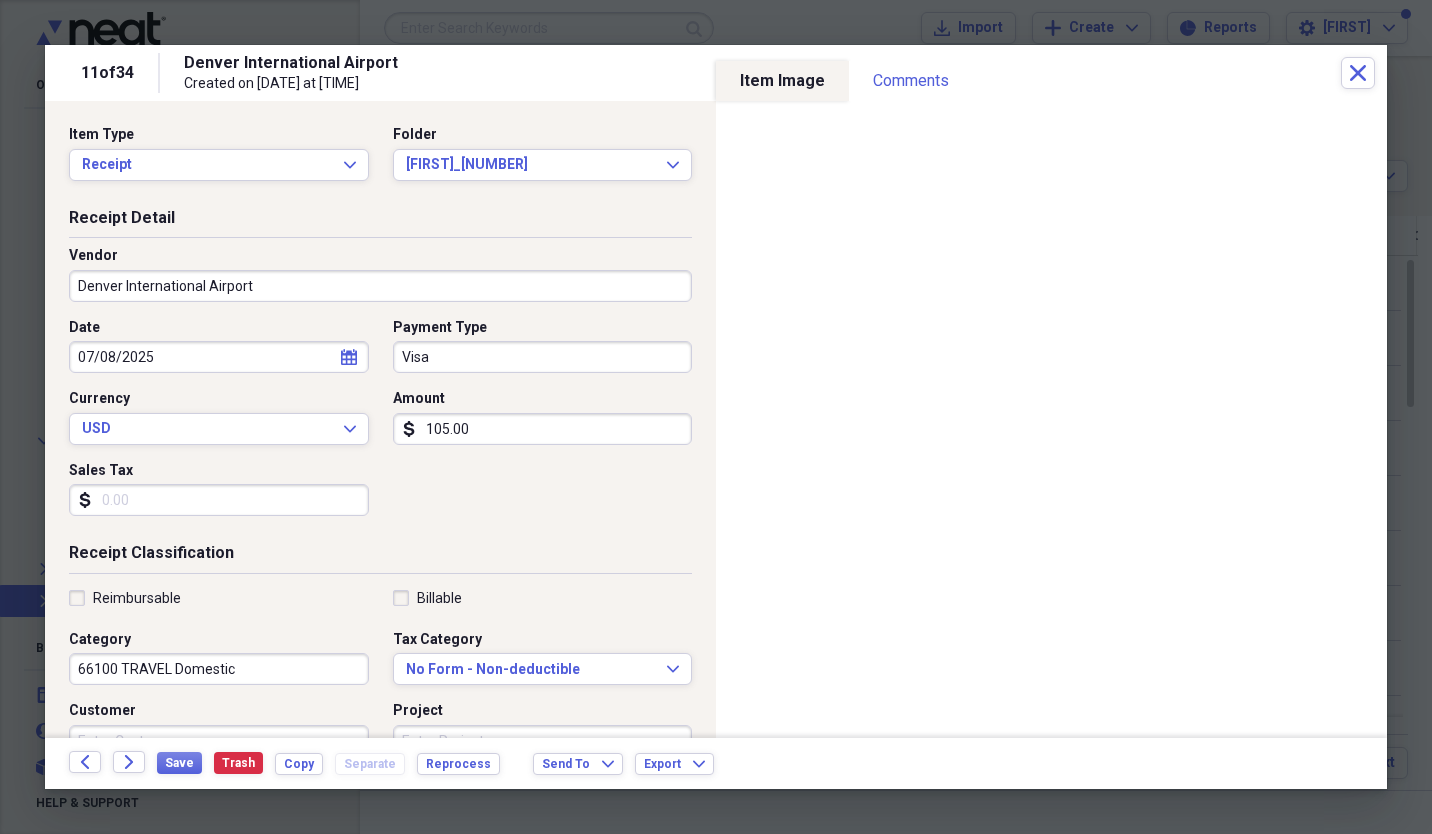 scroll, scrollTop: 384, scrollLeft: 0, axis: vertical 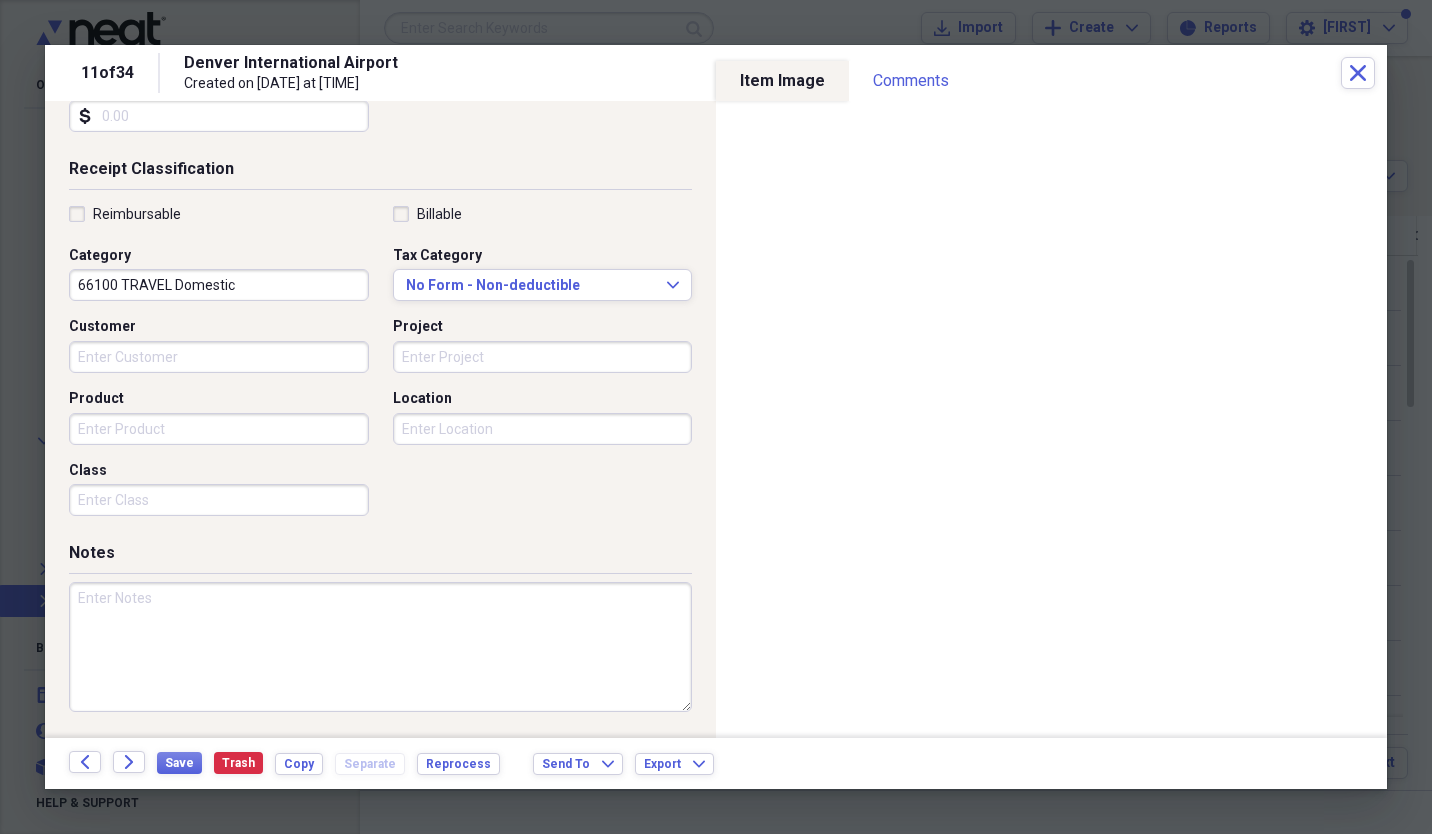 click at bounding box center (380, 647) 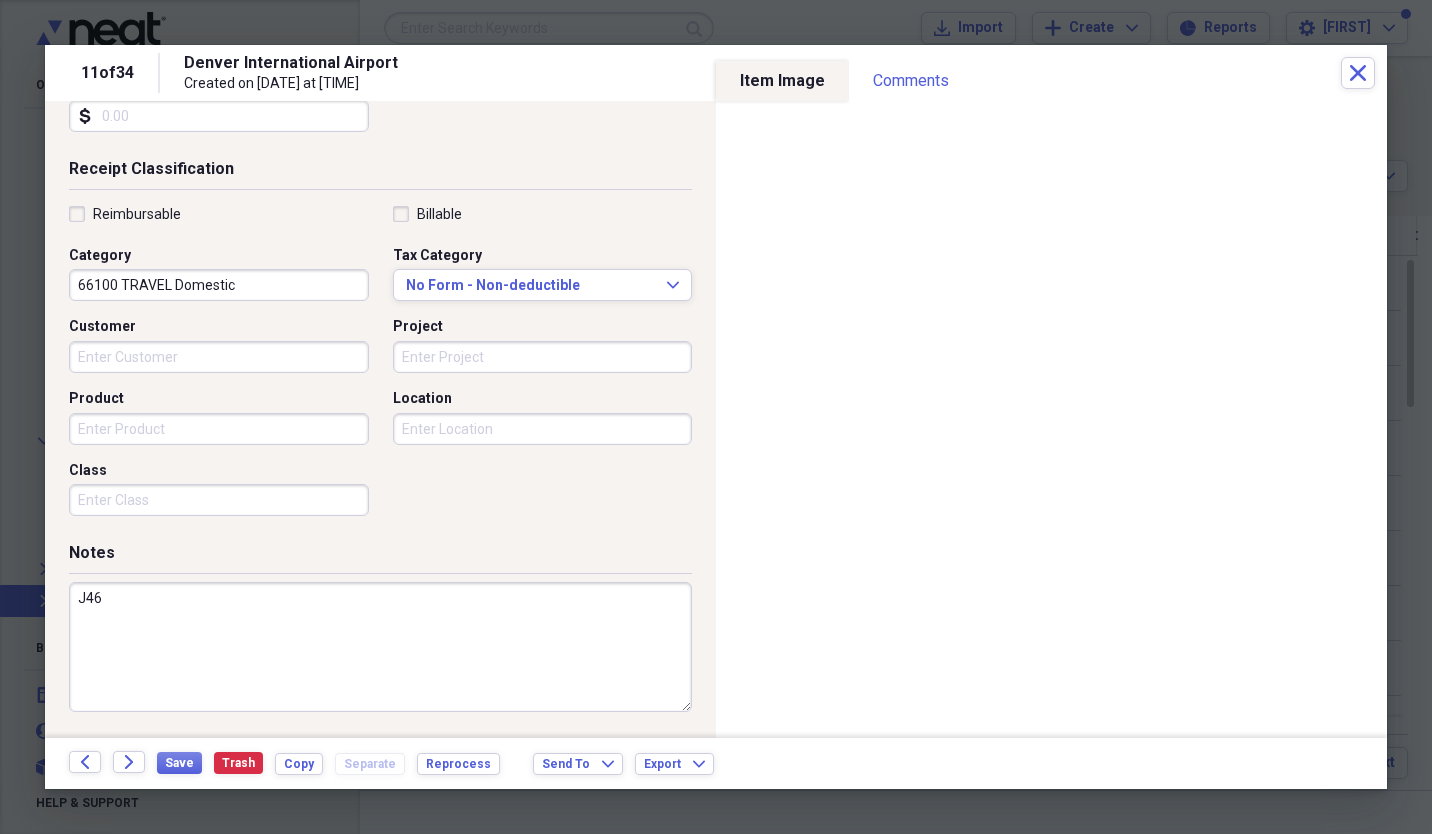 type on "J46" 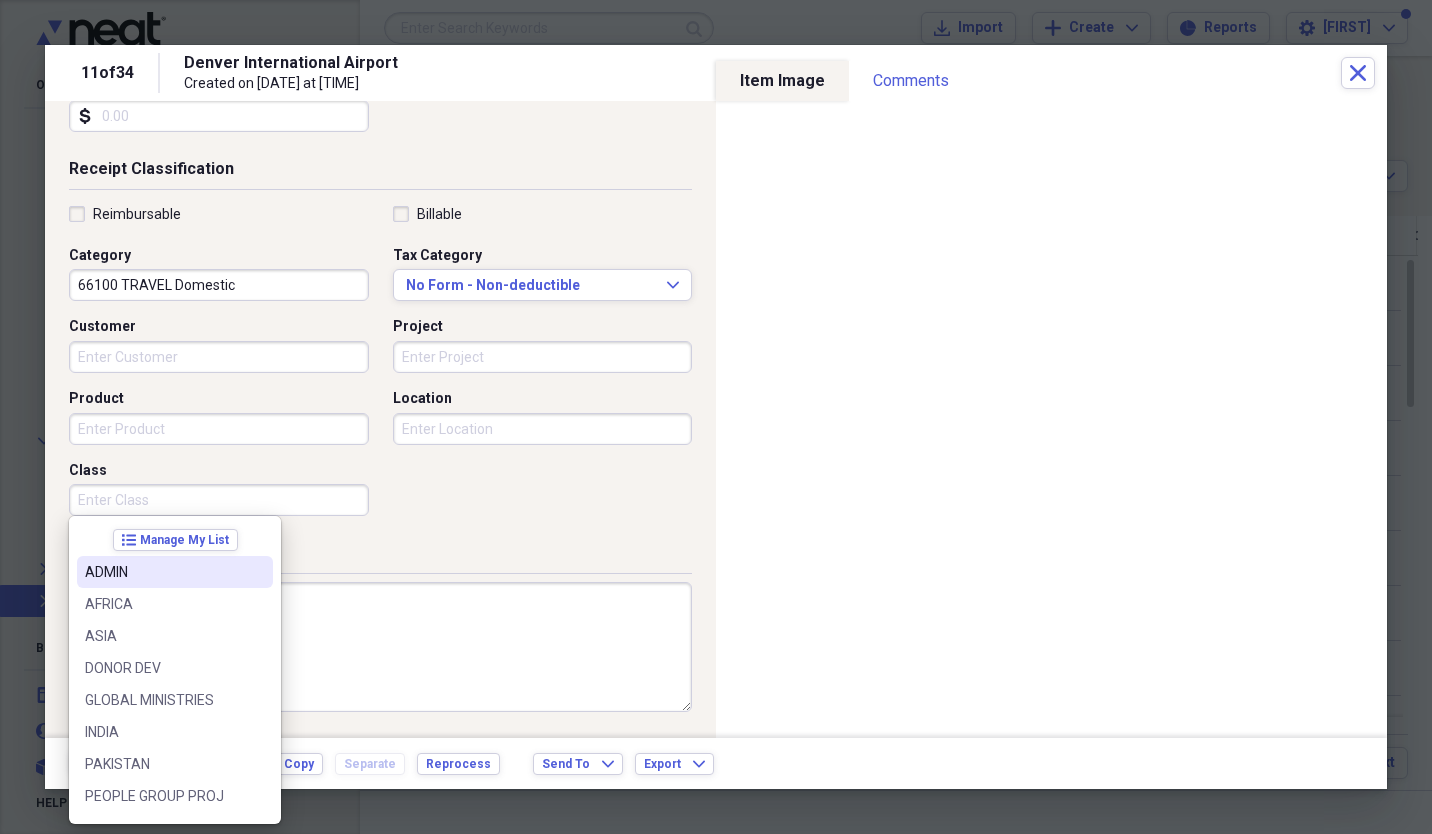 click on "ADMIN" at bounding box center [163, 572] 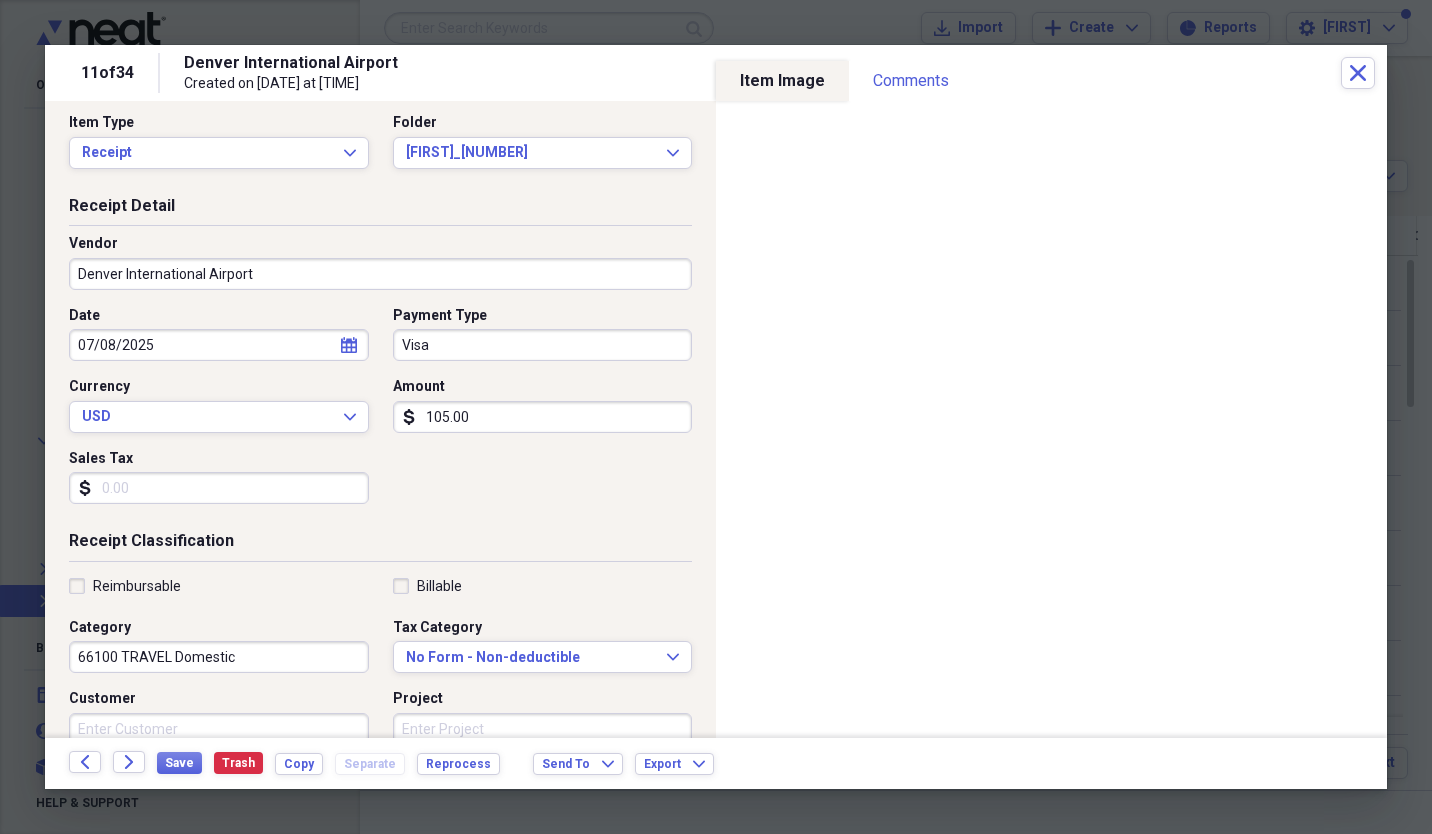 scroll, scrollTop: 4, scrollLeft: 0, axis: vertical 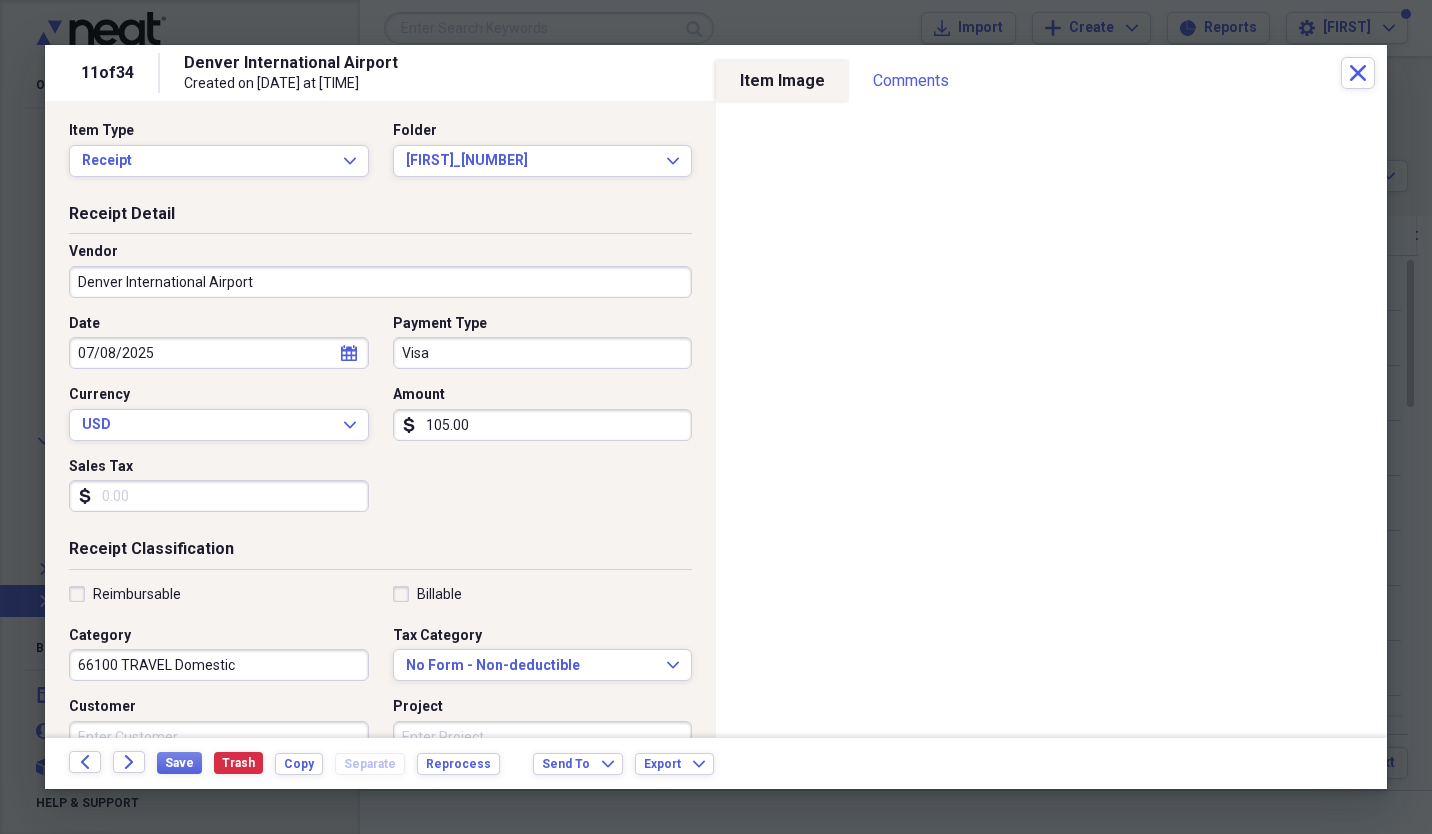 click on "Visa" at bounding box center (543, 353) 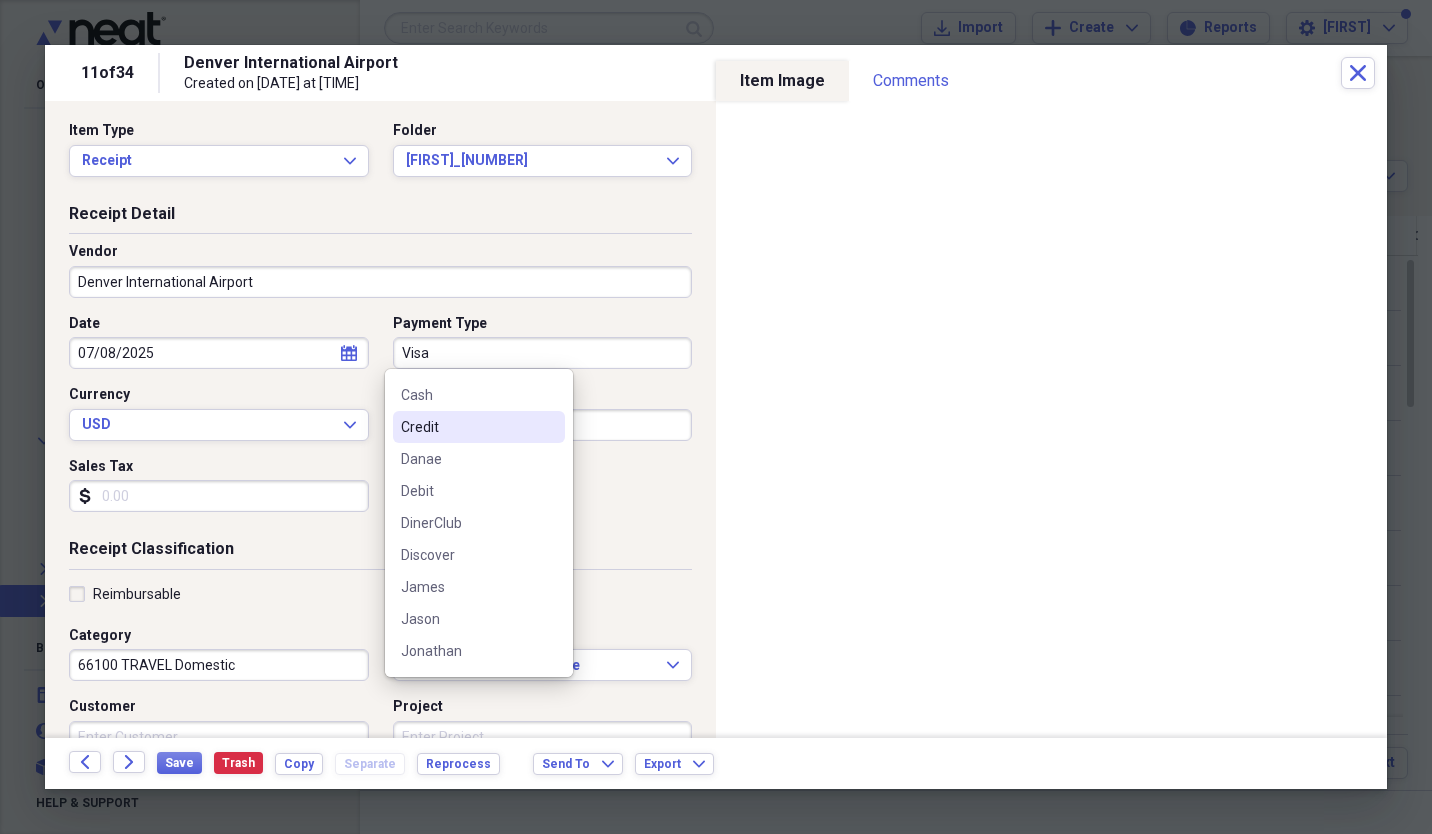scroll, scrollTop: 95, scrollLeft: 0, axis: vertical 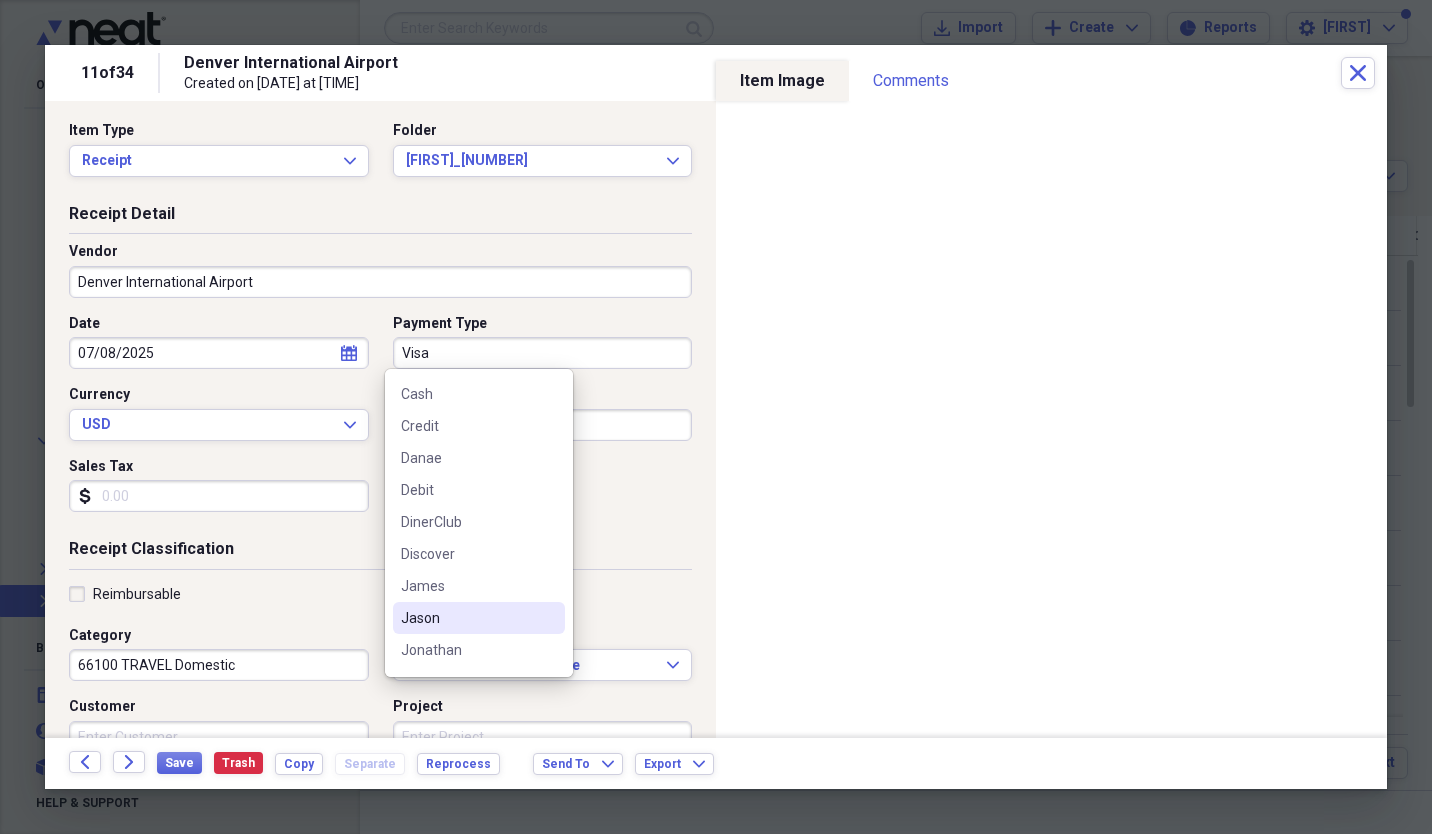 click on "Jason" at bounding box center (479, 618) 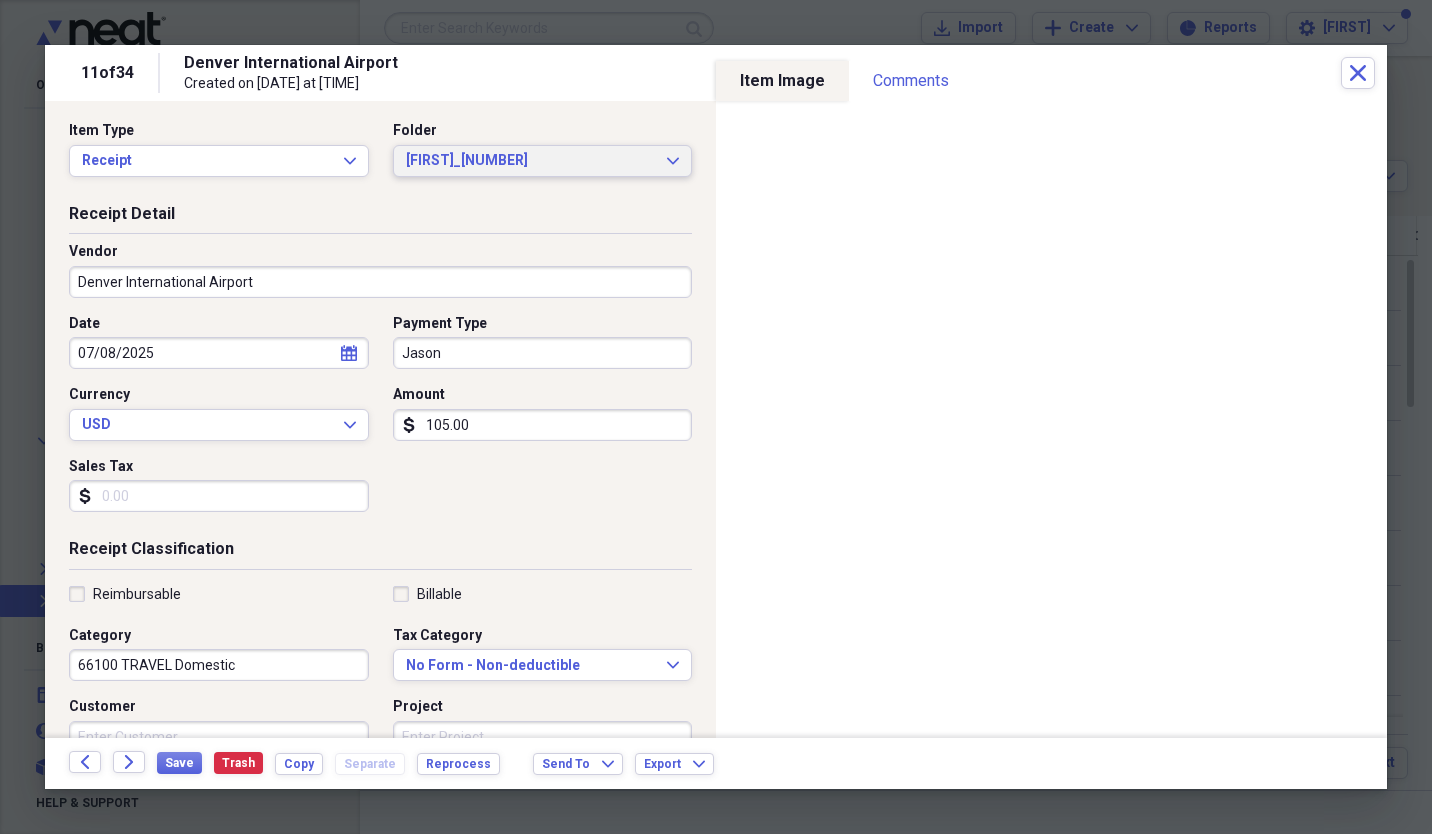 click on "[FIRST]_[NUMBER]" at bounding box center (531, 161) 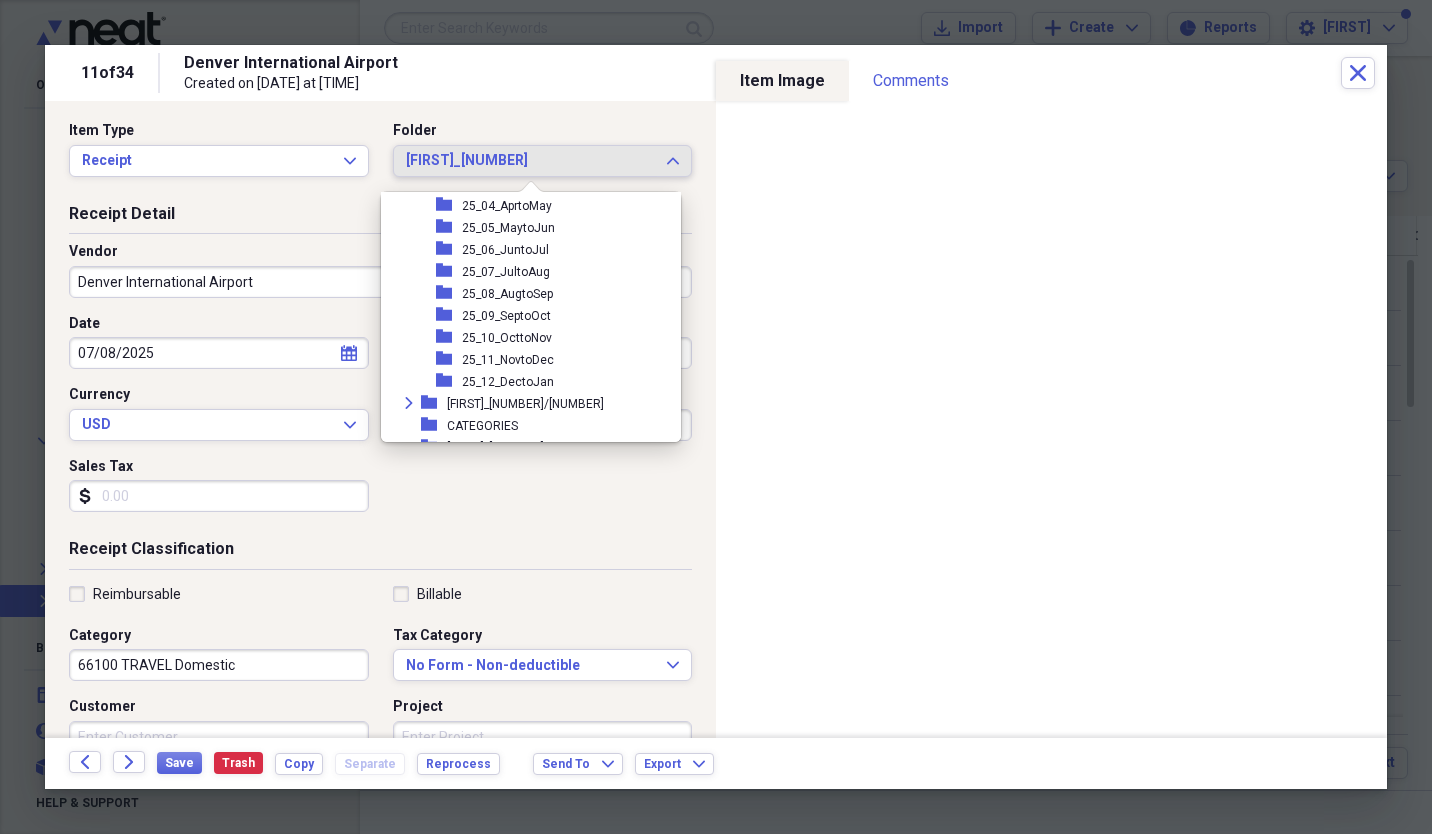 scroll, scrollTop: 231, scrollLeft: 0, axis: vertical 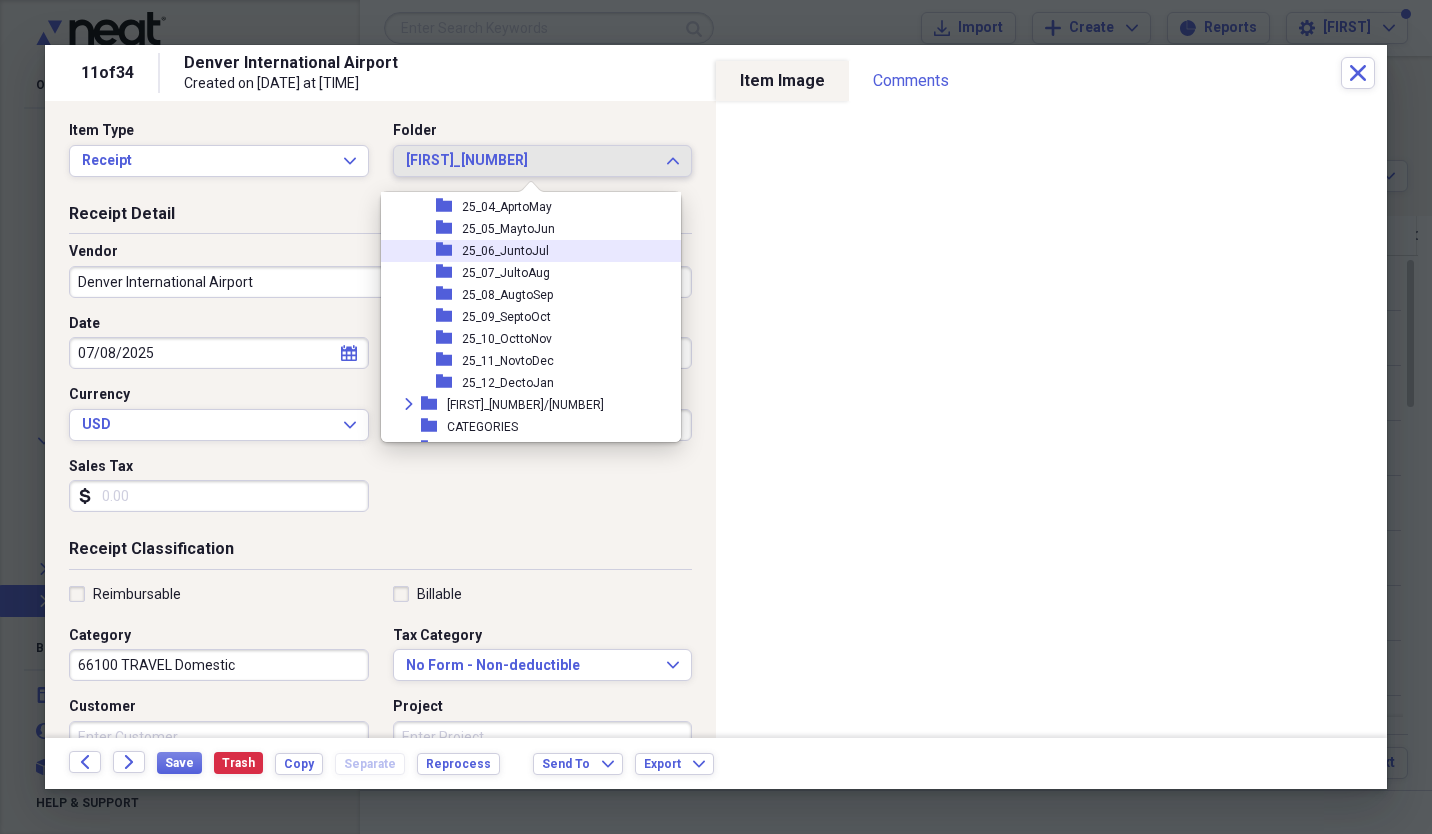 click on "25_06_JuntoJul" at bounding box center (505, 251) 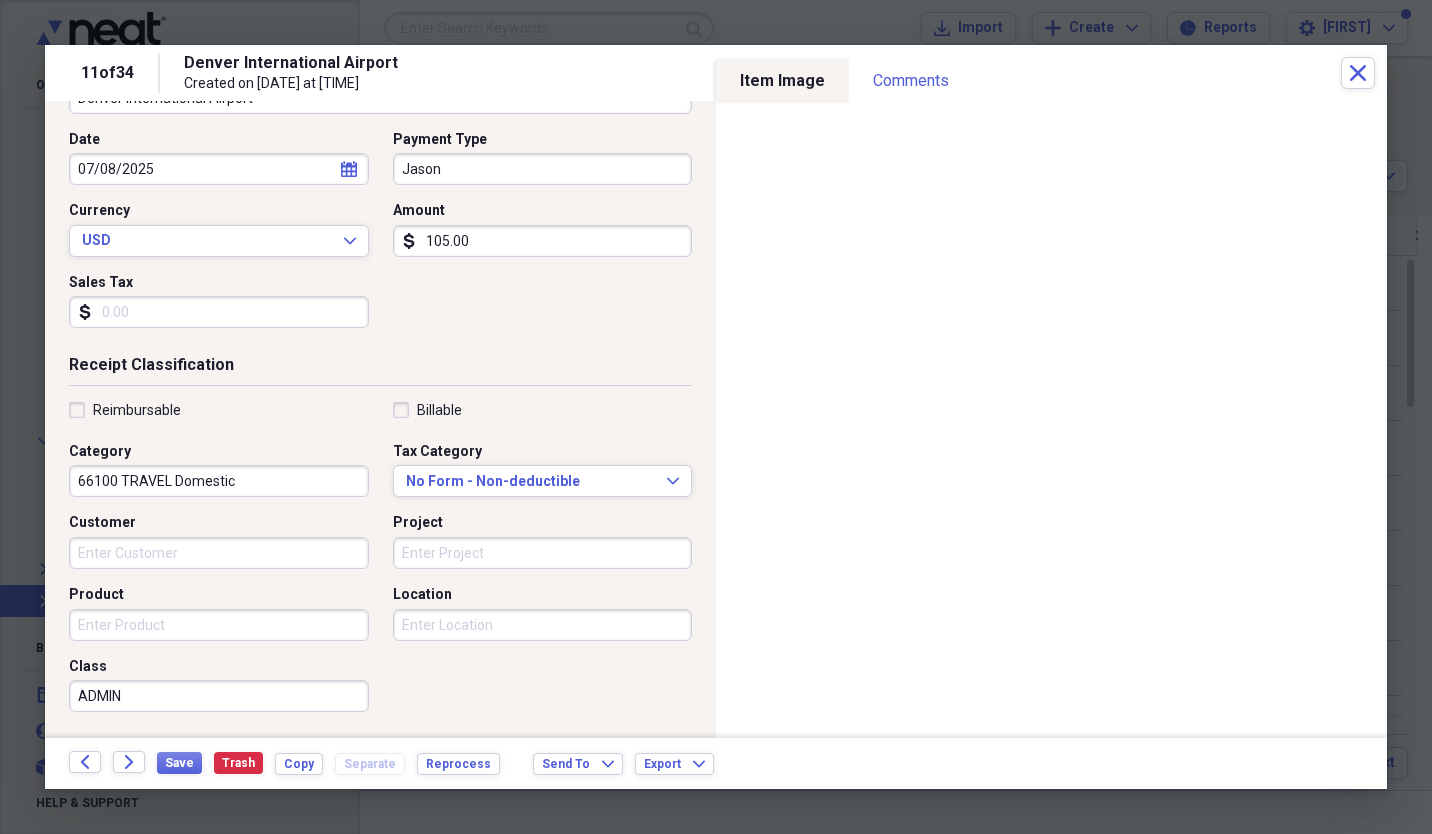 scroll, scrollTop: 0, scrollLeft: 0, axis: both 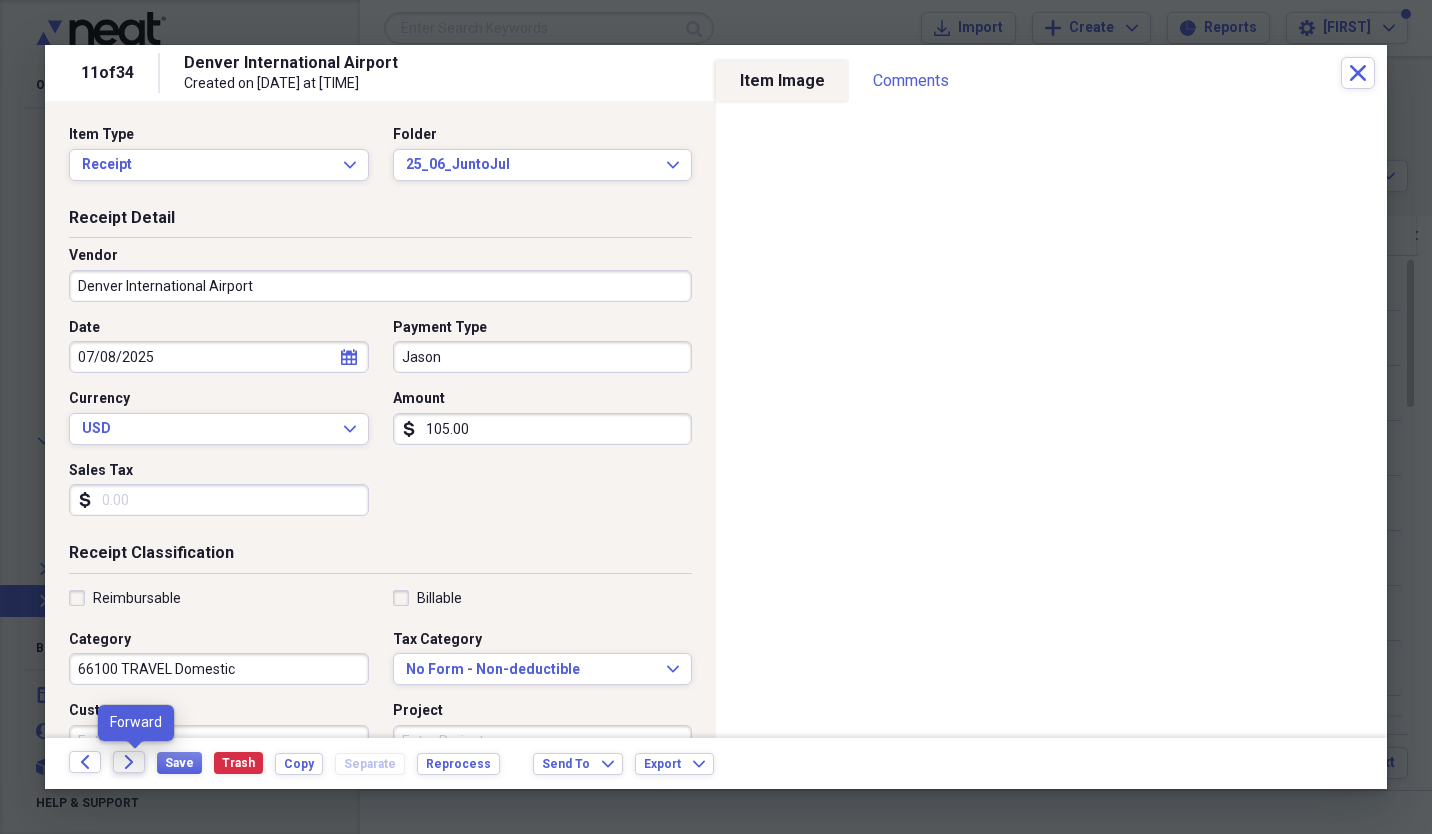 click on "Forward" at bounding box center [129, 762] 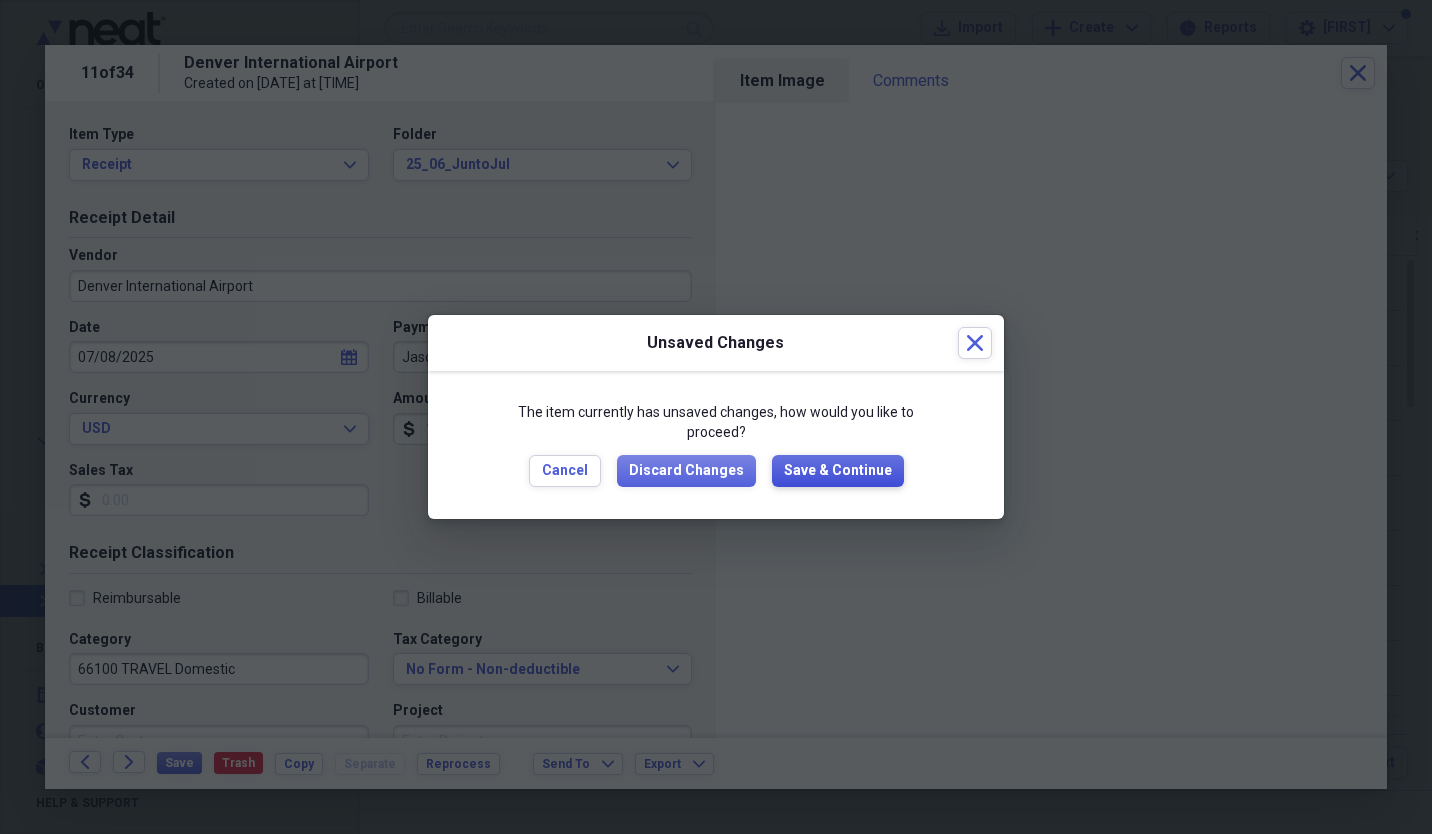 click on "Save & Continue" at bounding box center [838, 471] 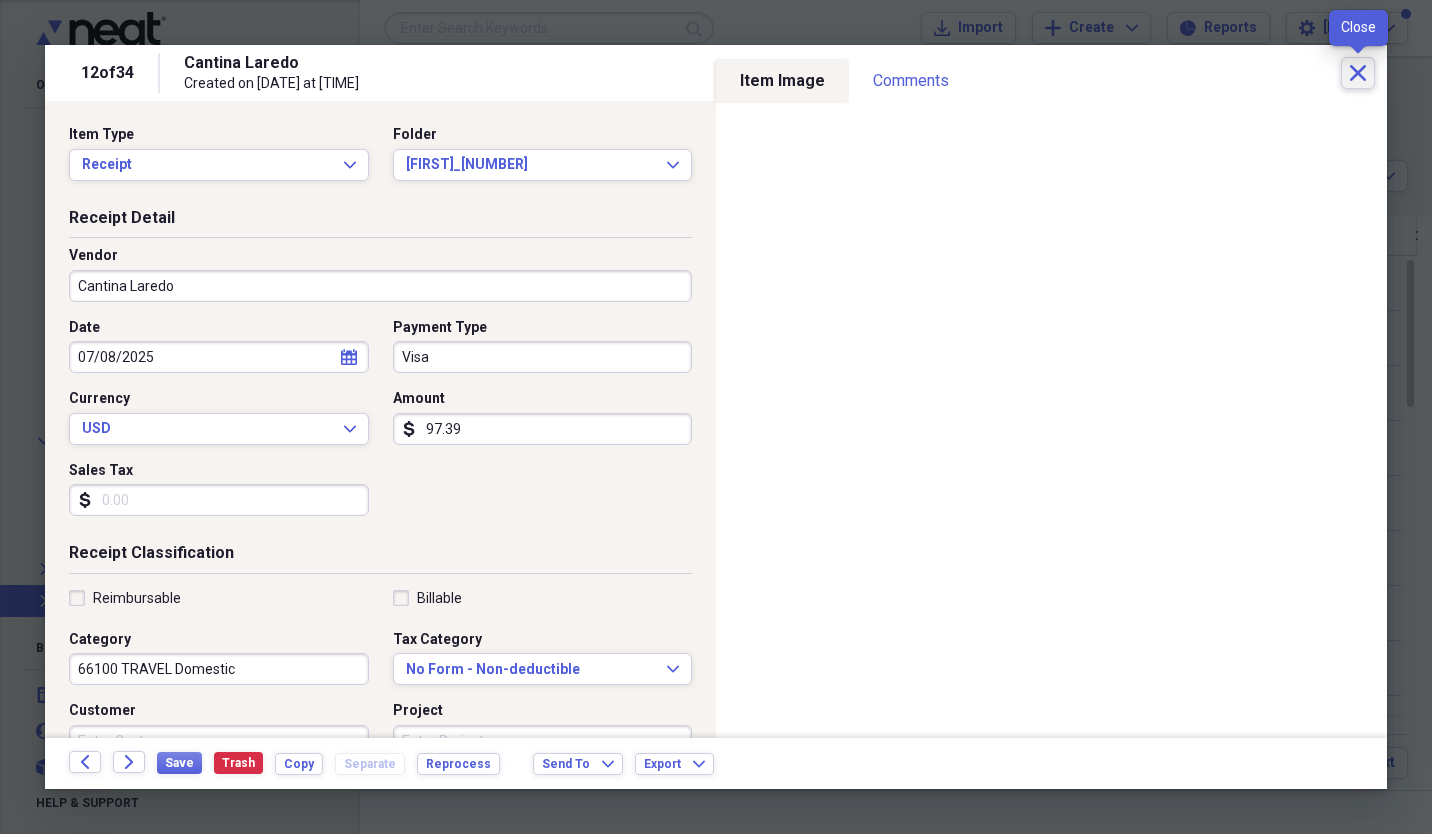 click on "Close" at bounding box center (1358, 73) 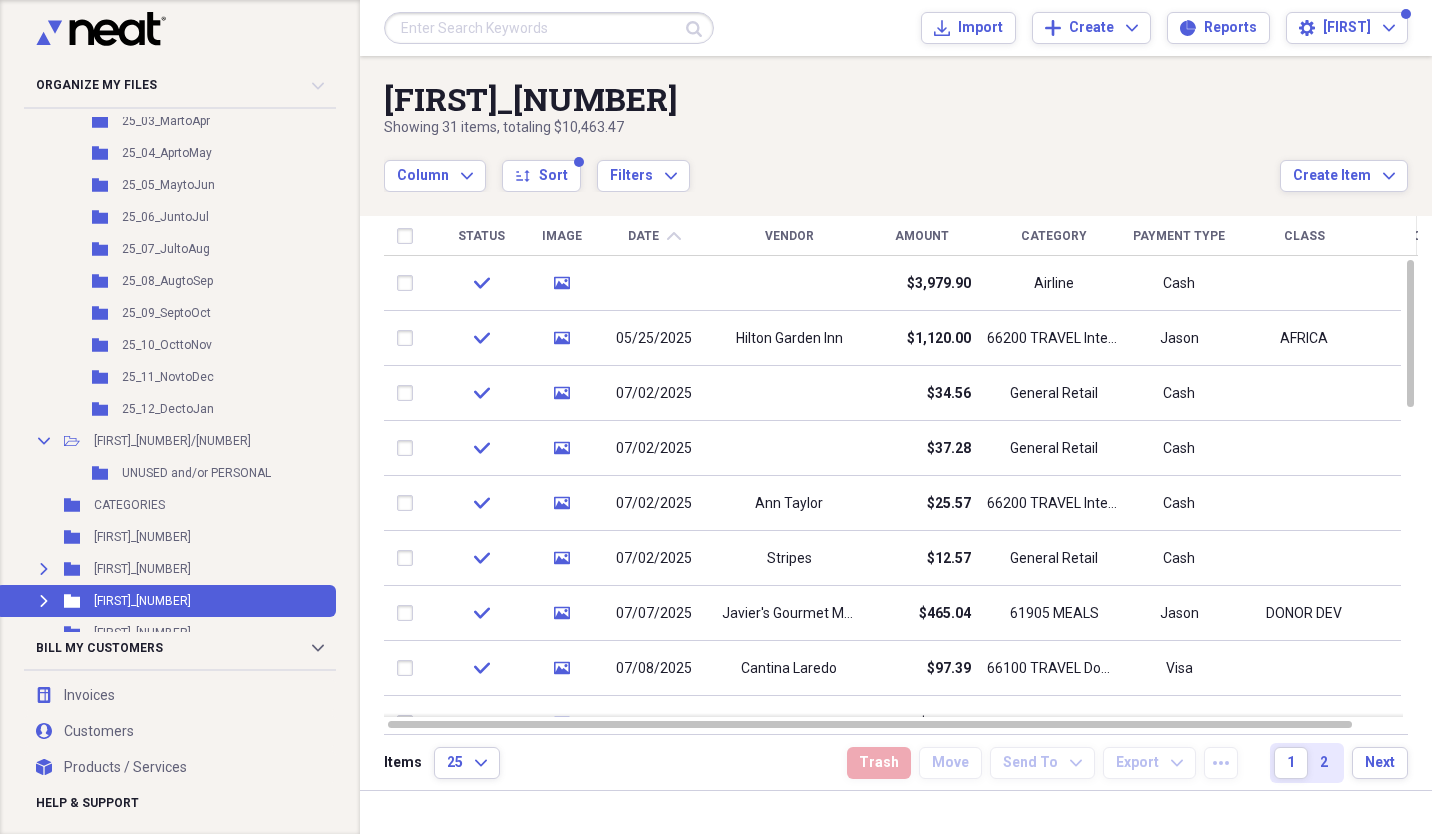 click at bounding box center (789, 393) 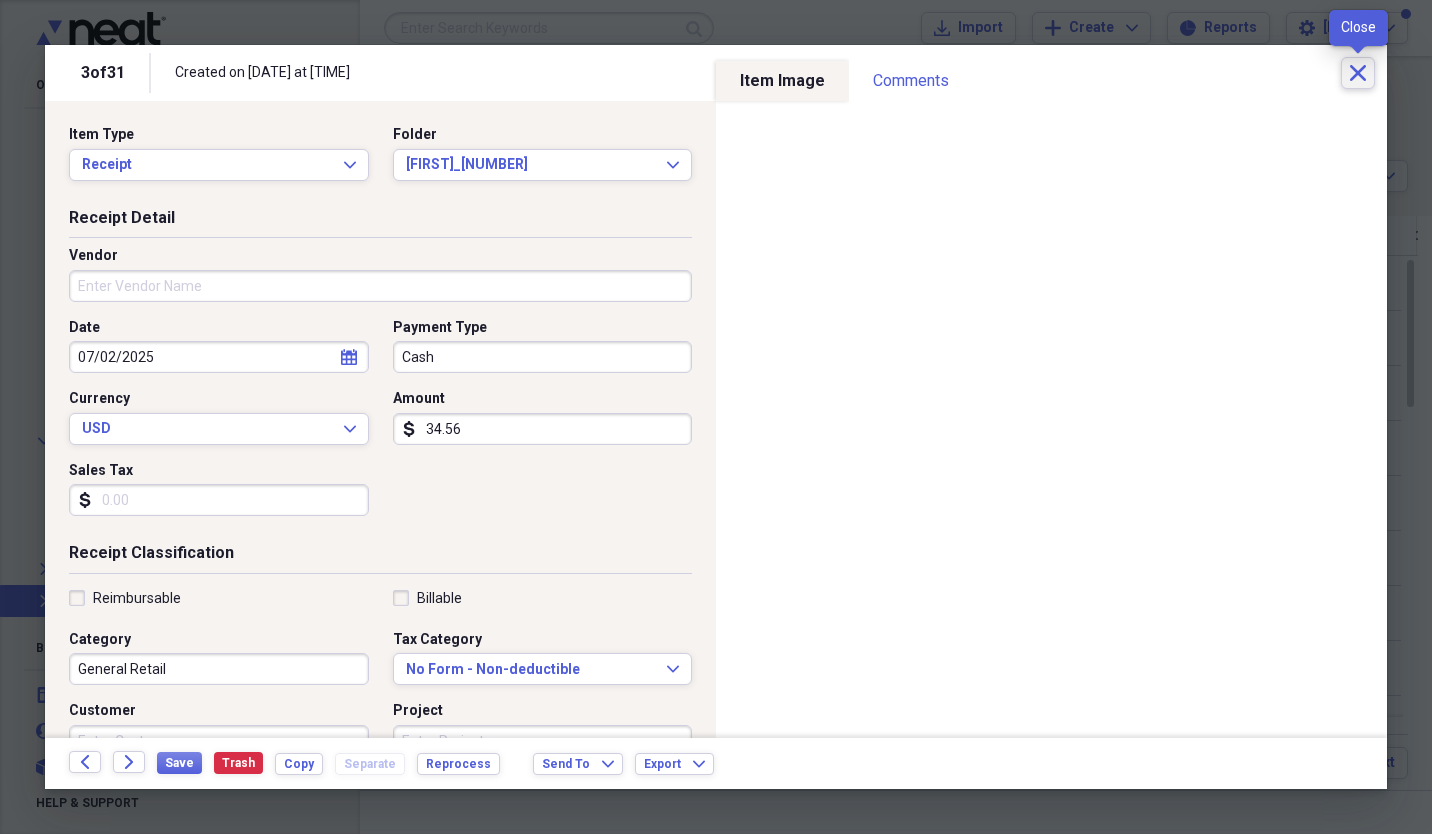 click on "Close" 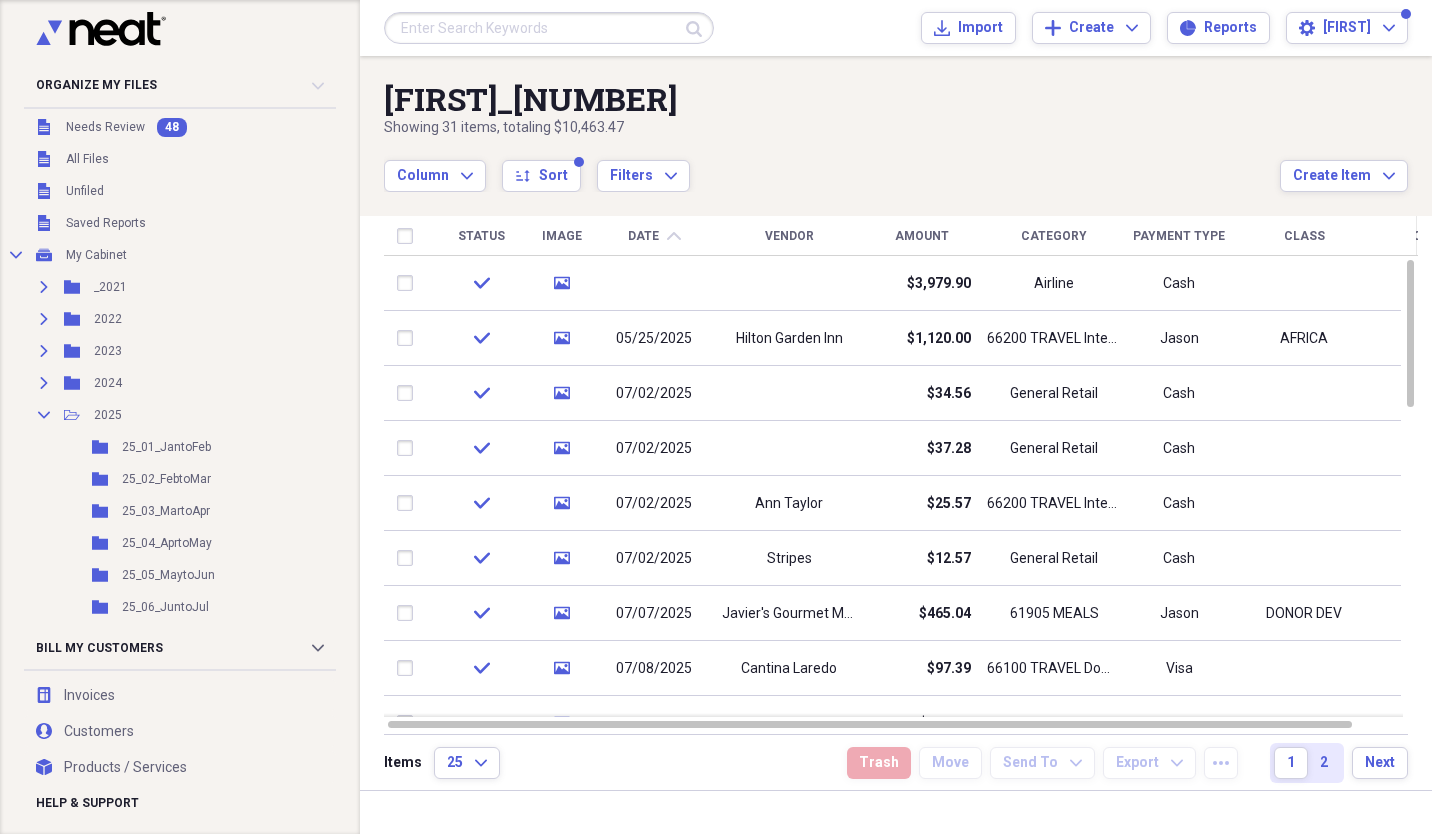 scroll, scrollTop: 0, scrollLeft: 0, axis: both 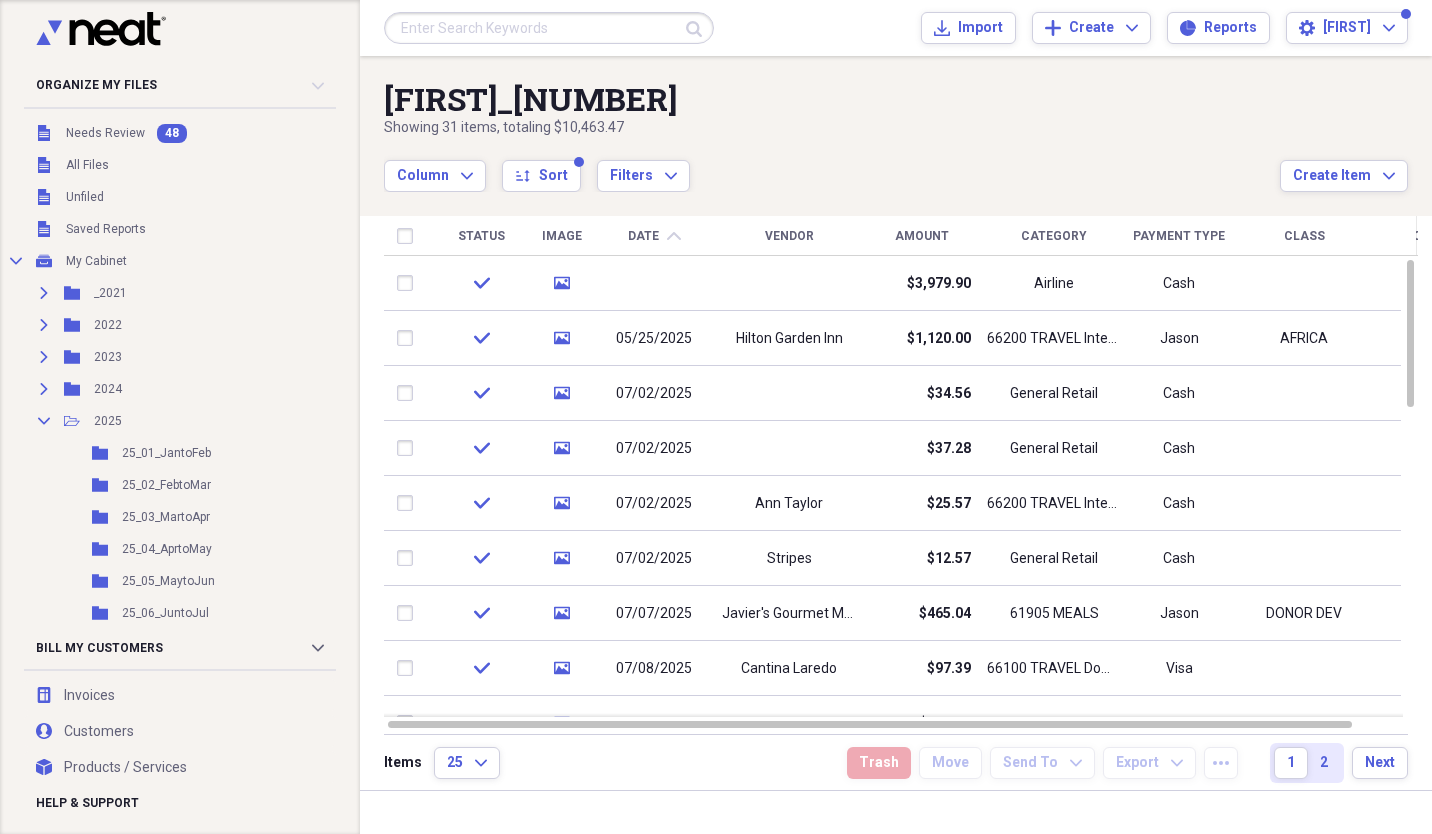 click on "Collapse Open Folder 2025 Add Folder" at bounding box center (166, 421) 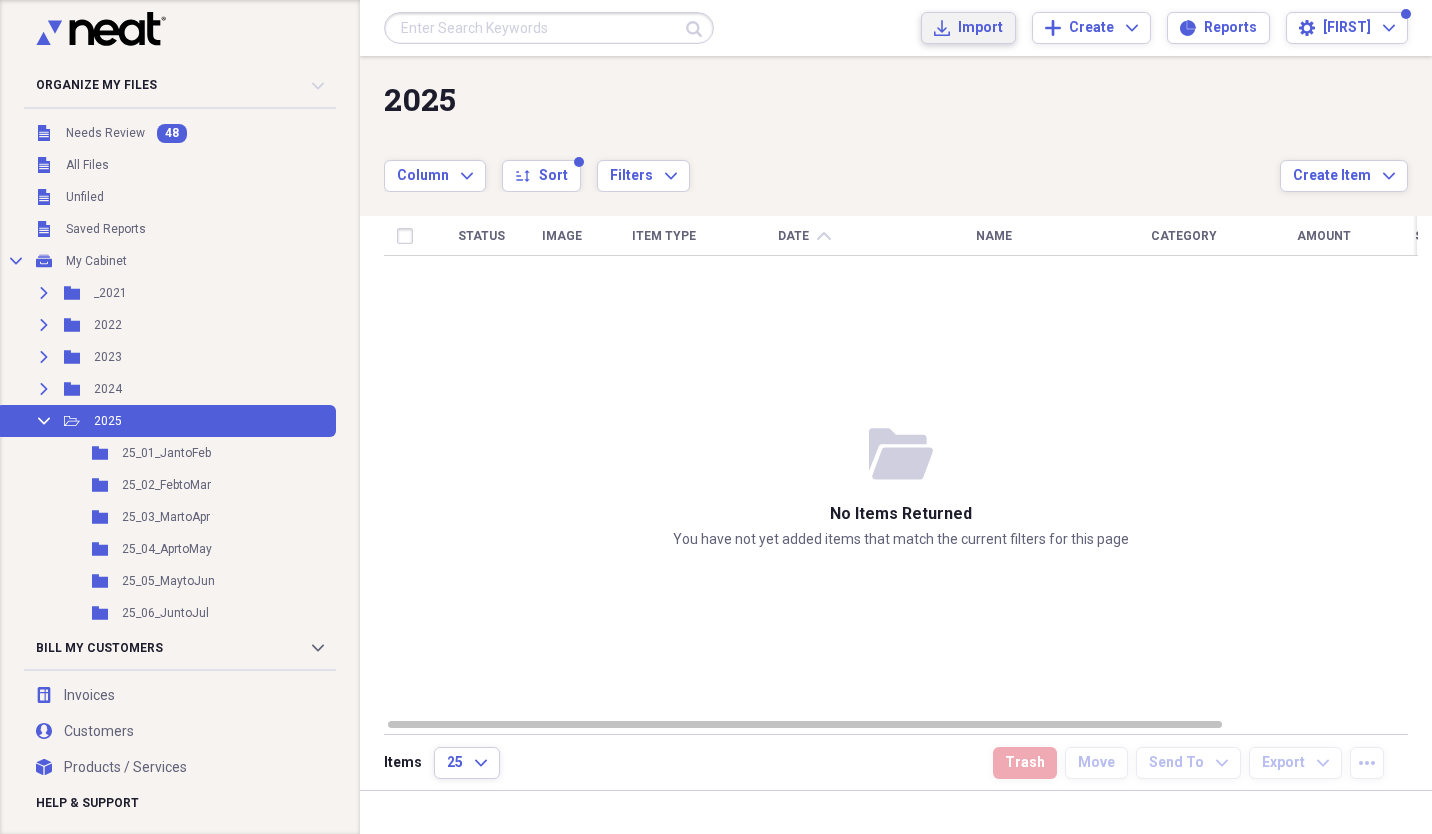 click on "Import" at bounding box center (980, 28) 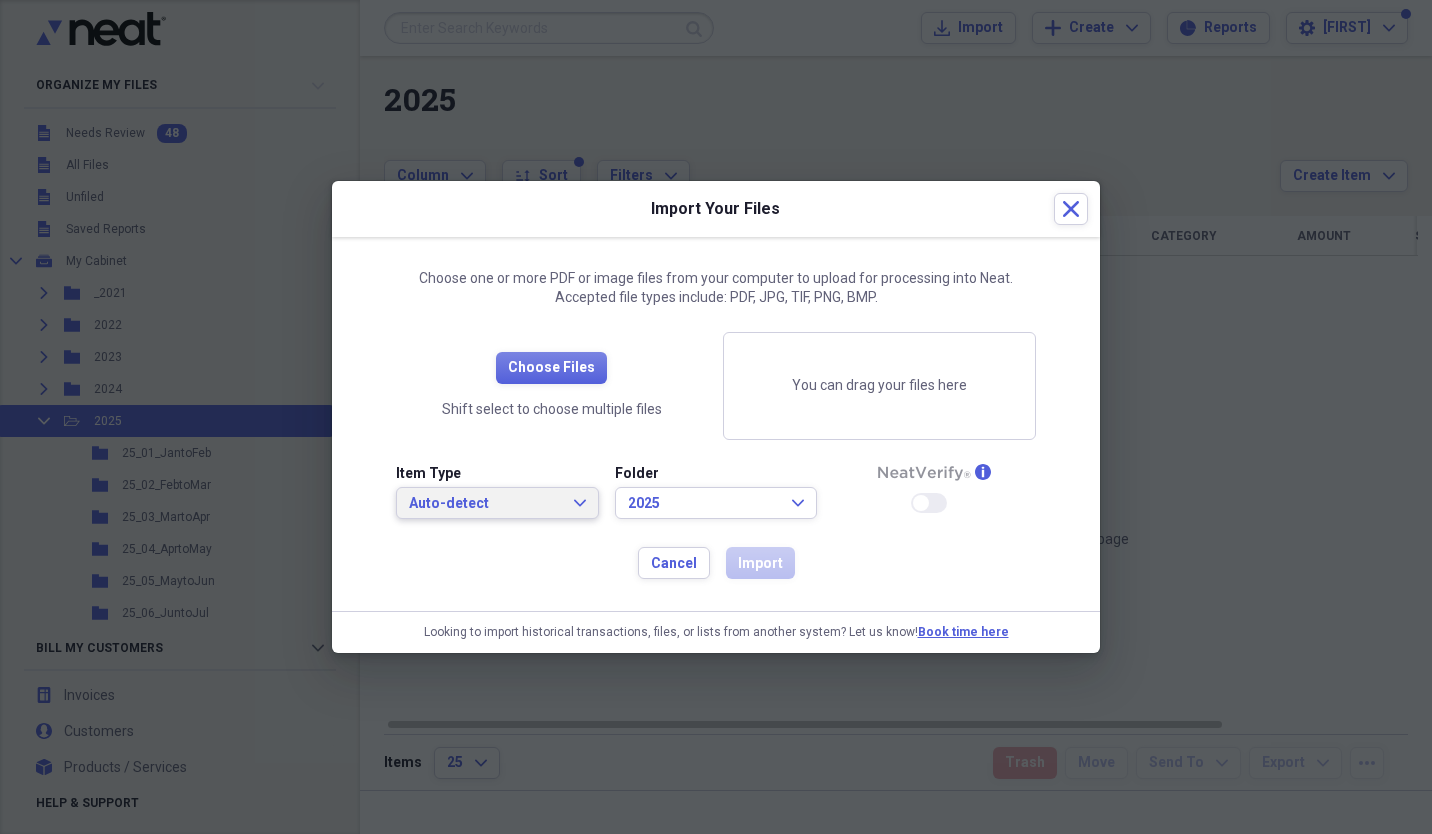 click on "Auto-detect" at bounding box center [485, 504] 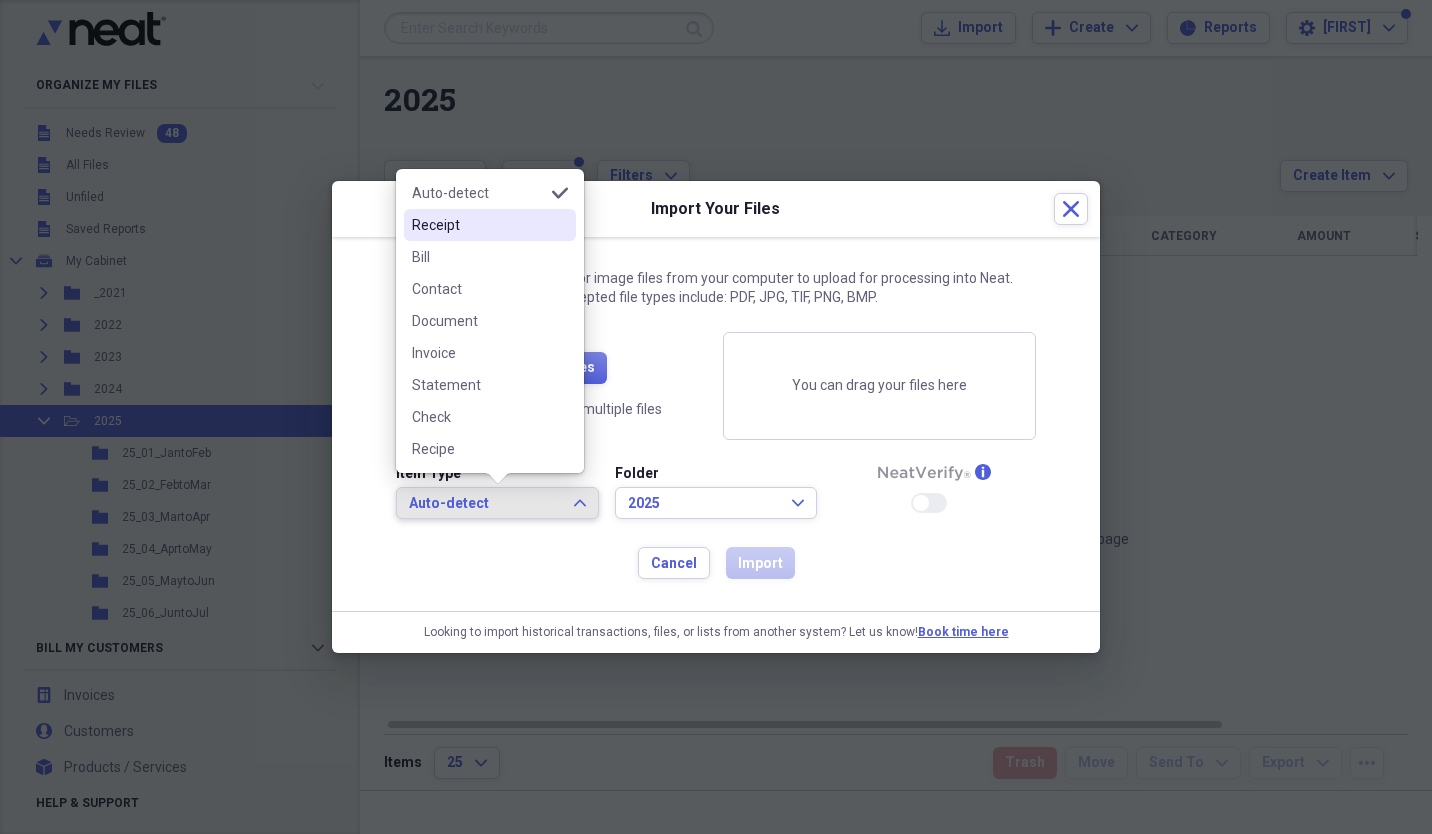 click on "Receipt" at bounding box center (478, 225) 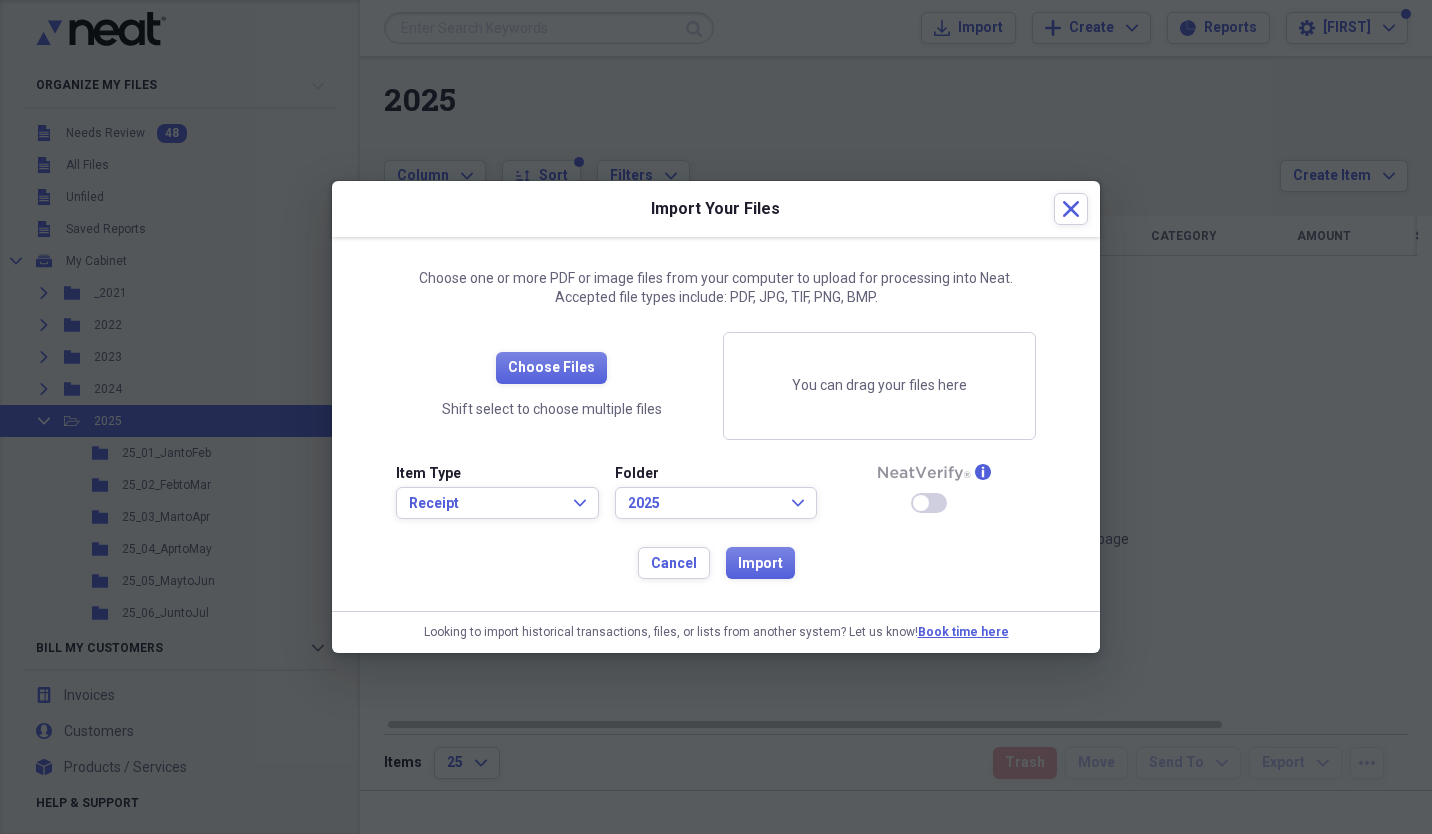 click on "Choose Files Shift select to choose multiple files" at bounding box center [551, 386] 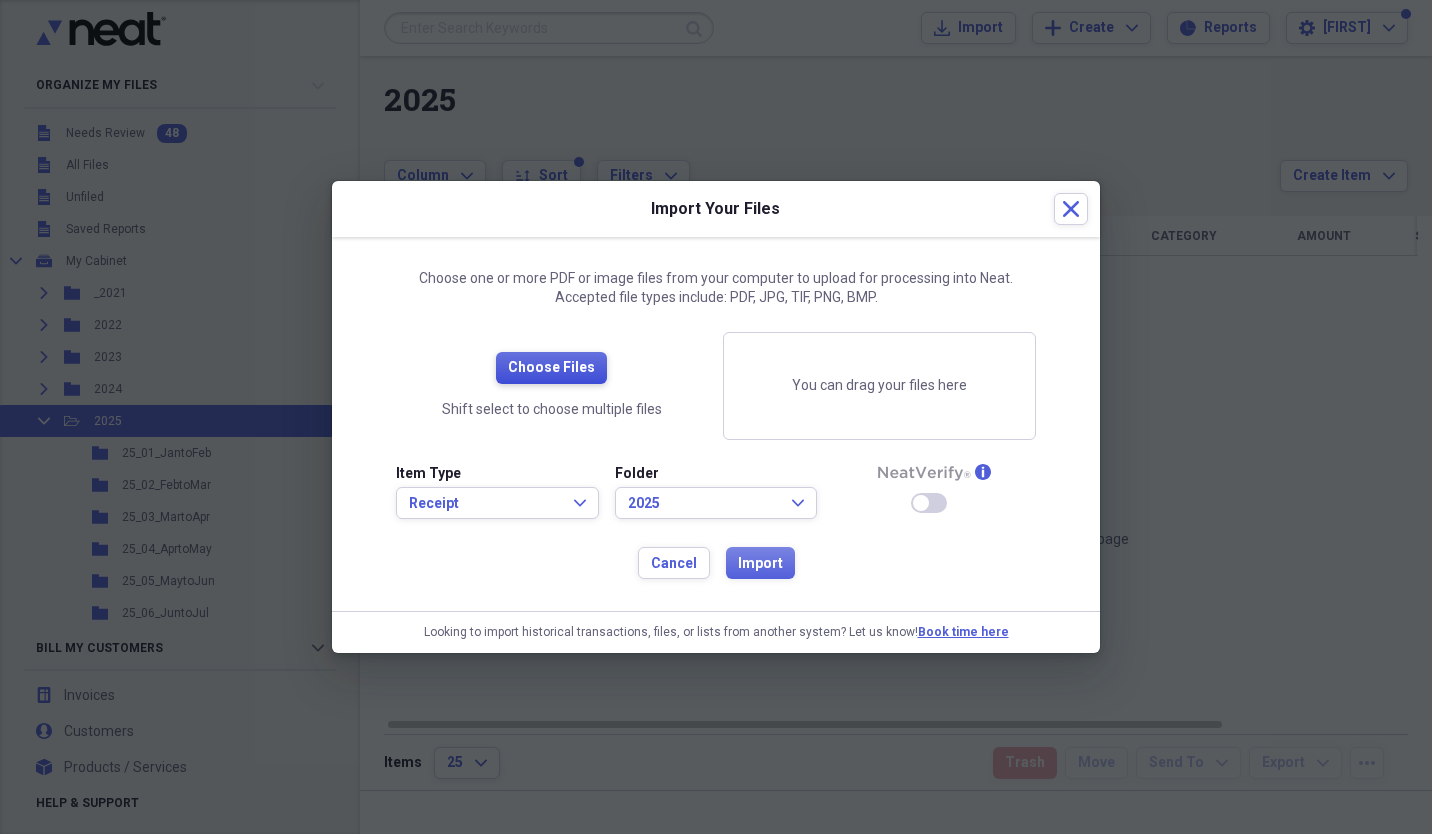 click on "Choose Files" at bounding box center (551, 368) 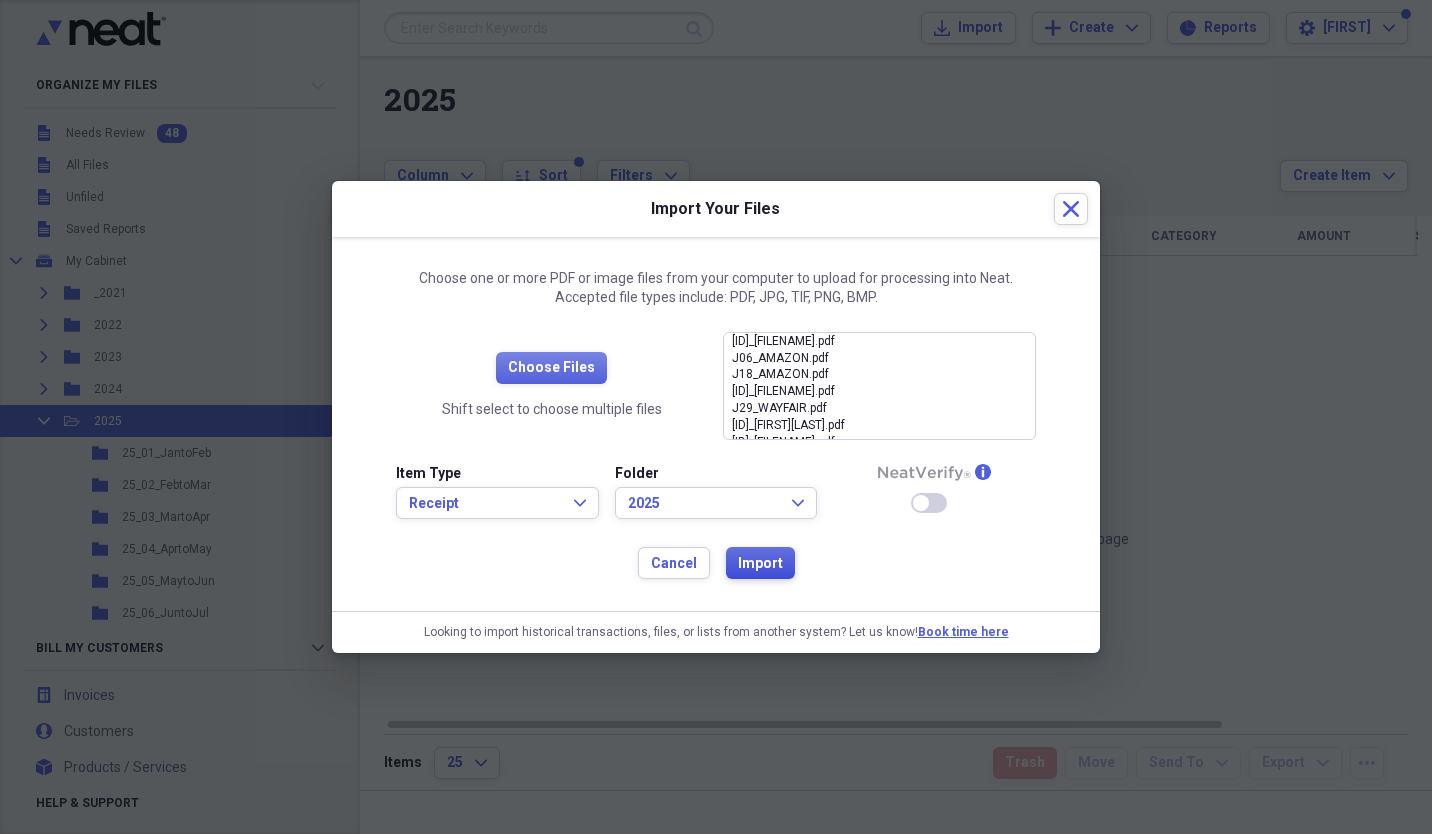 click on "Import" at bounding box center (760, 563) 